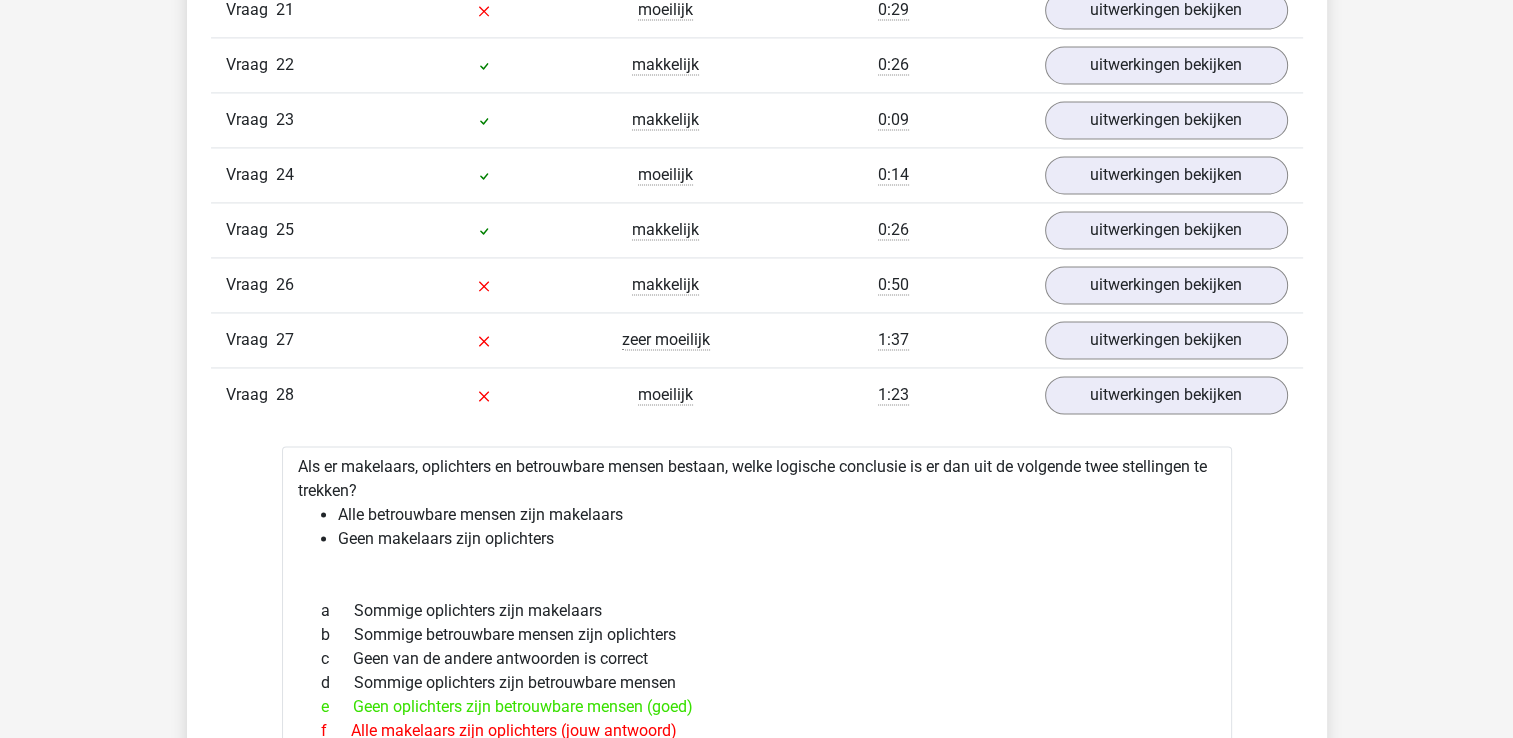 scroll, scrollTop: 3000, scrollLeft: 0, axis: vertical 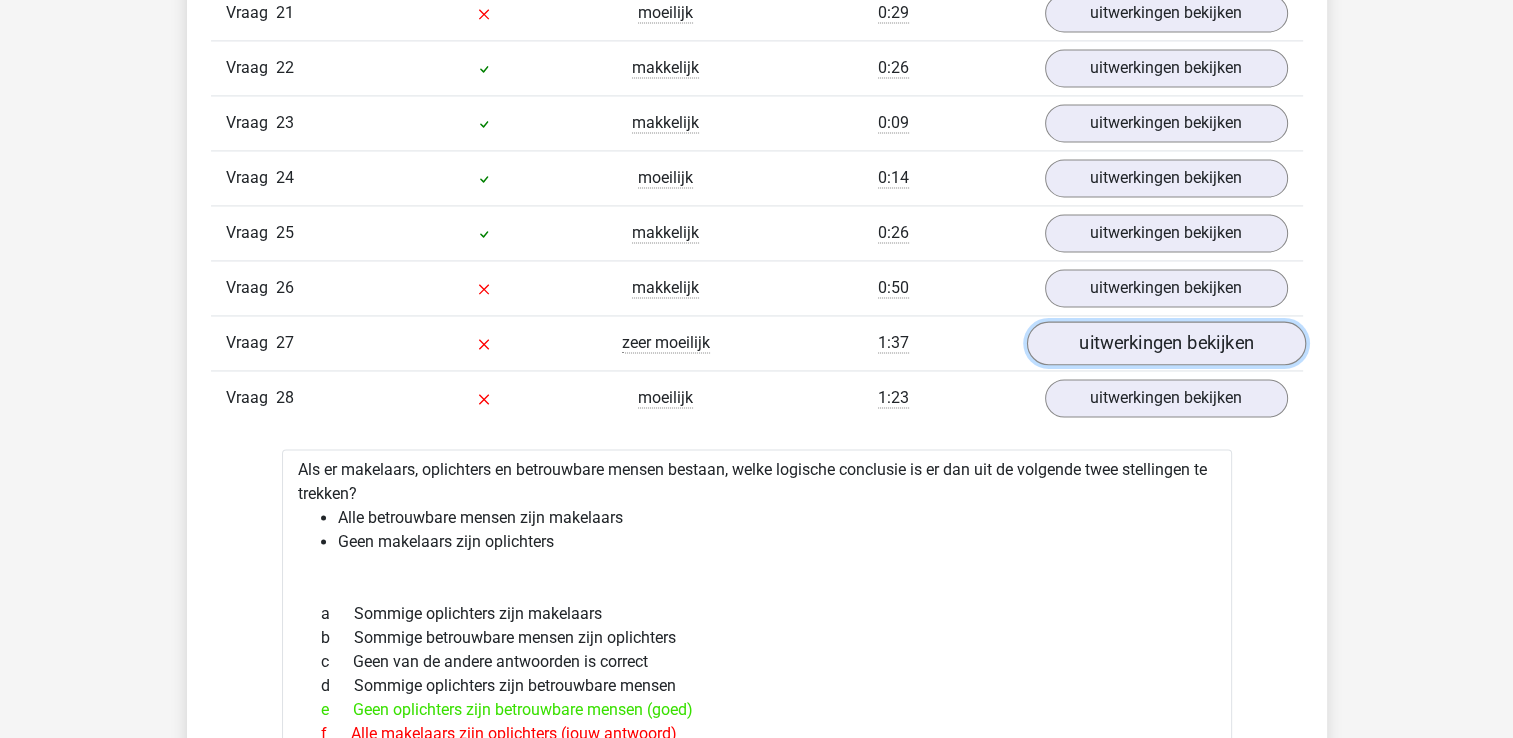 click on "uitwerkingen bekijken" at bounding box center [1165, 344] 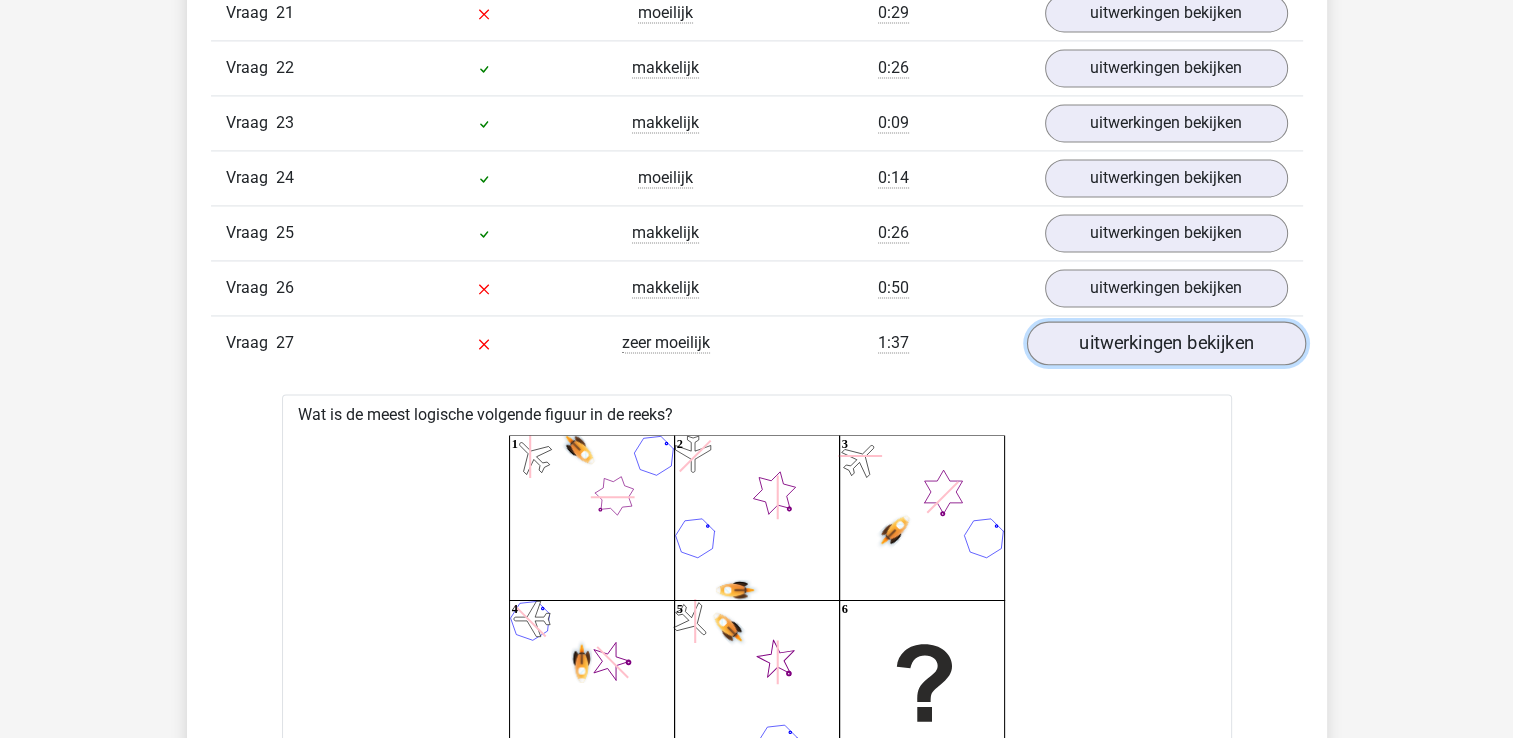 click on "uitwerkingen bekijken" at bounding box center [1165, 344] 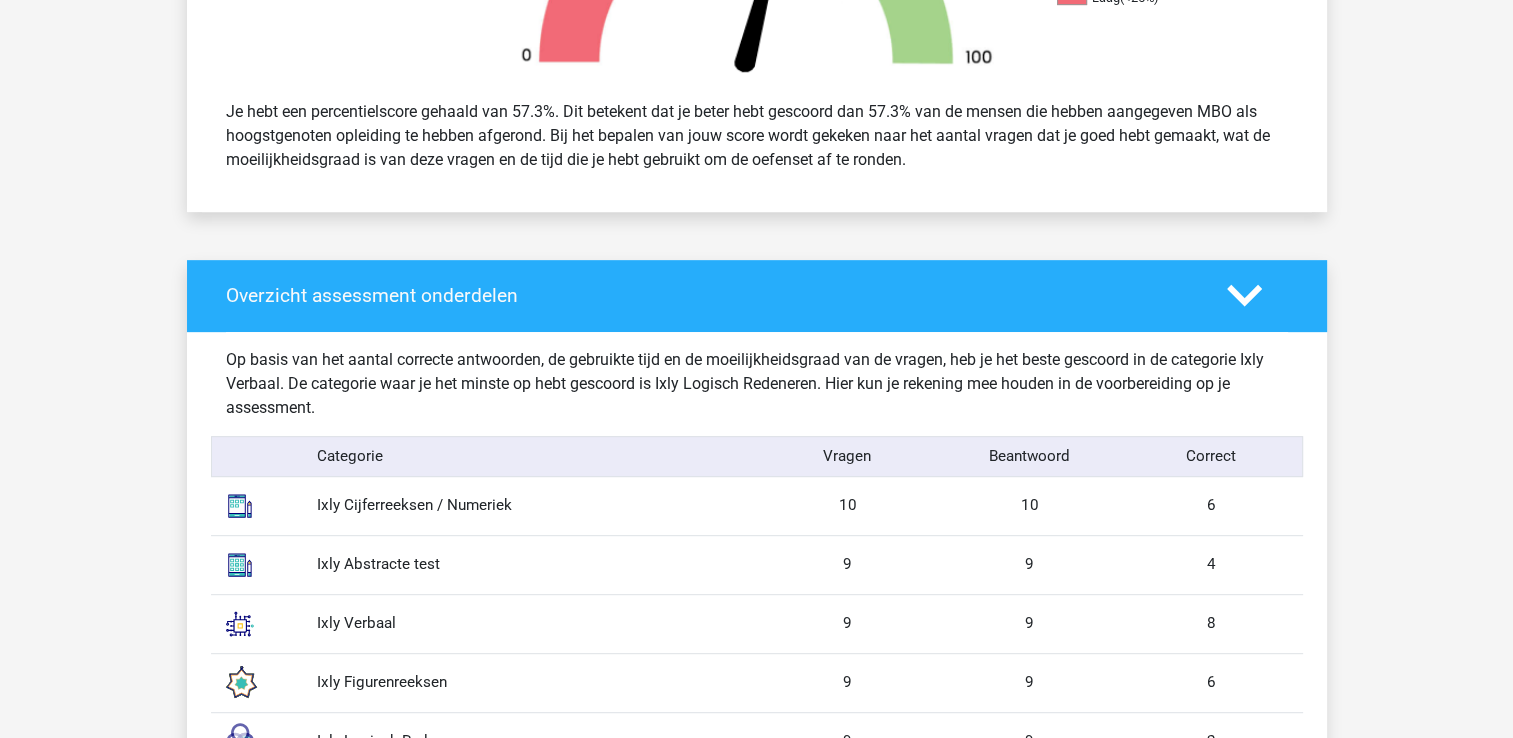 scroll, scrollTop: 800, scrollLeft: 0, axis: vertical 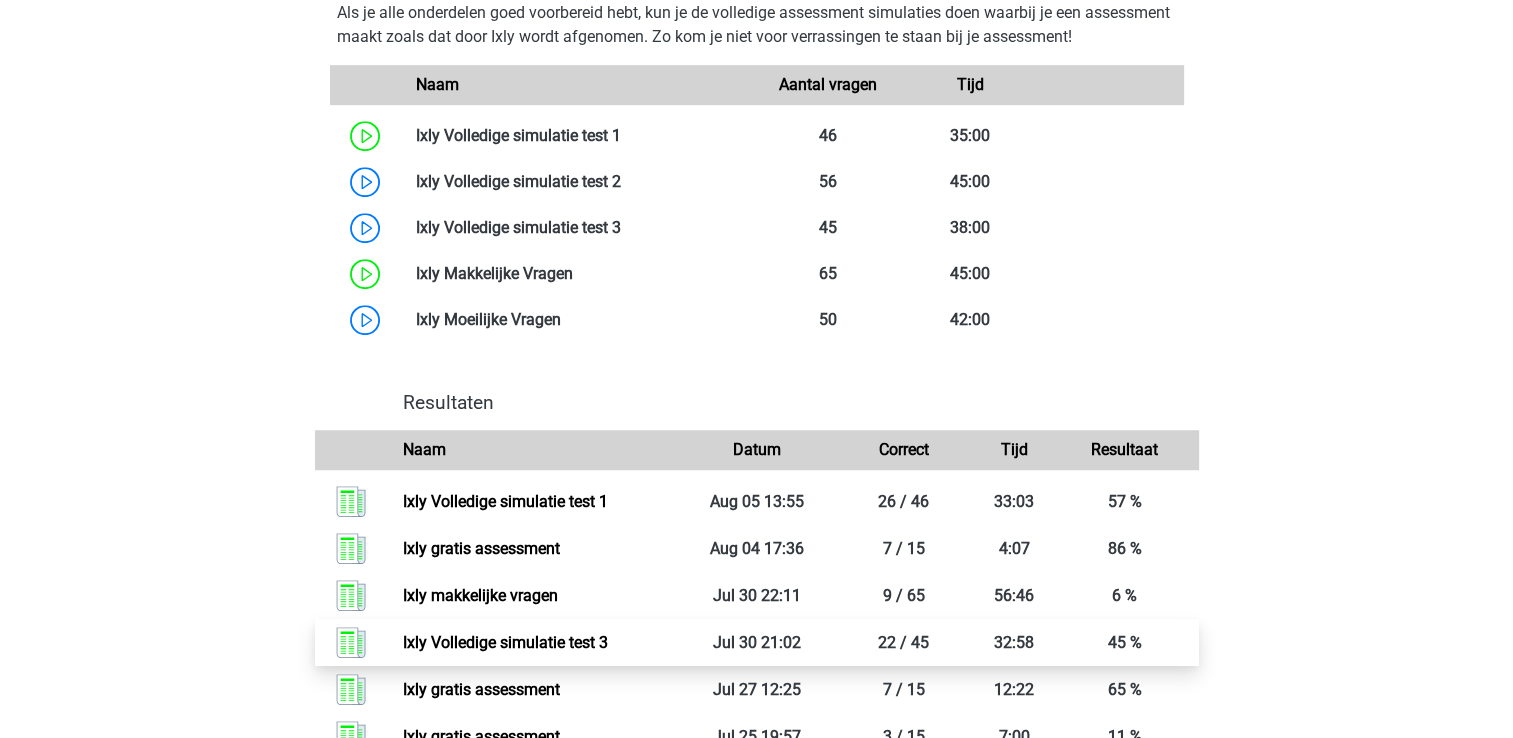click on "Ixly Volledige simulatie test 3" at bounding box center [505, 642] 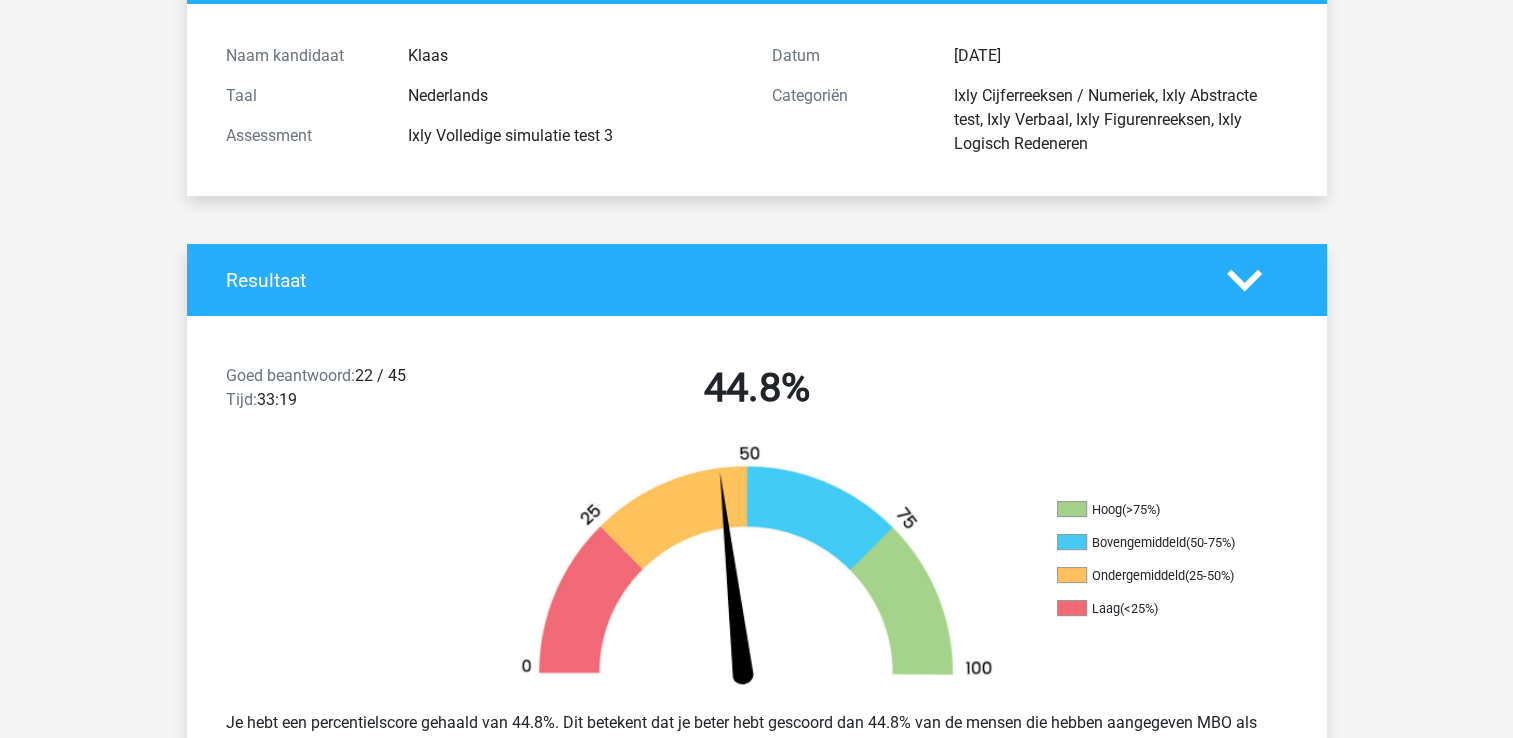 scroll, scrollTop: 0, scrollLeft: 0, axis: both 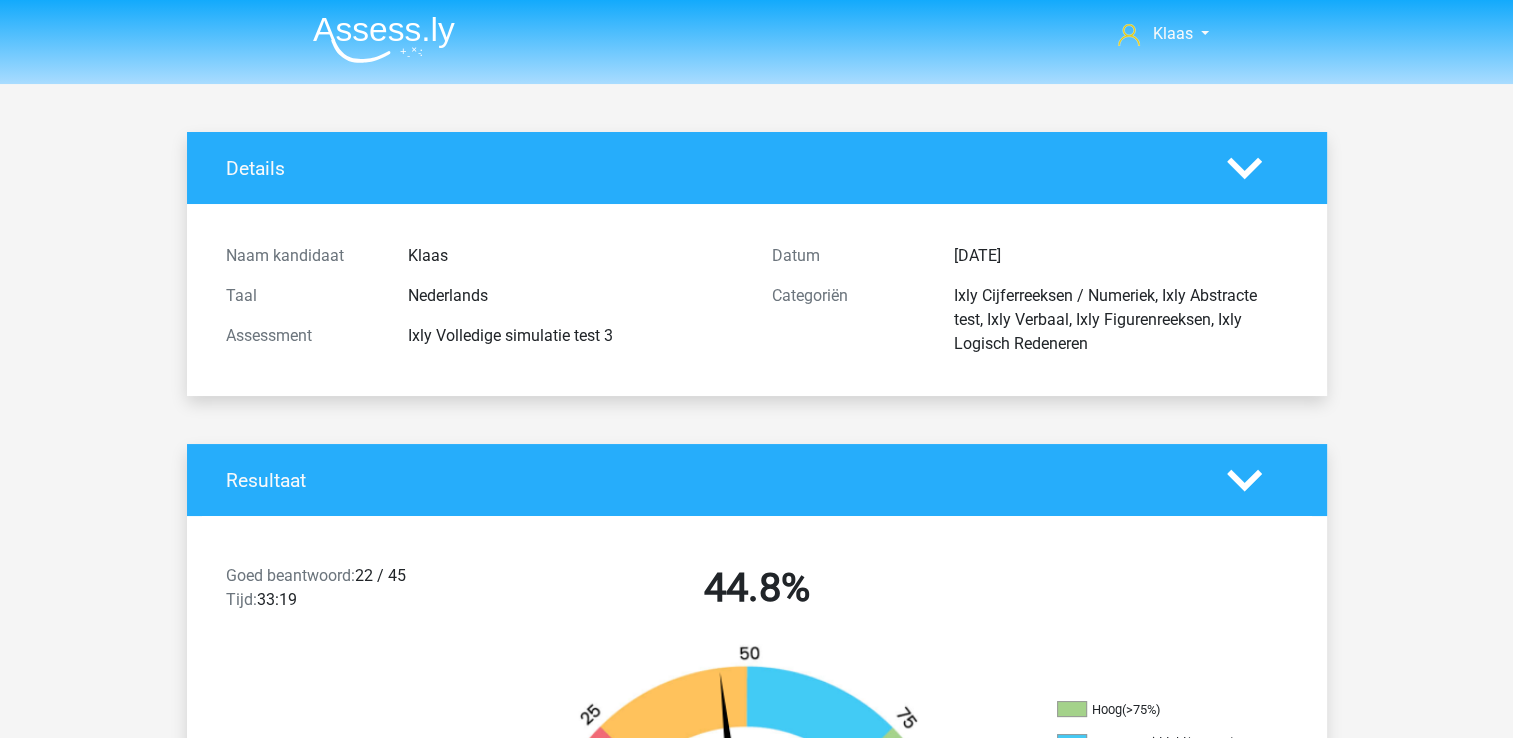 click at bounding box center (384, 39) 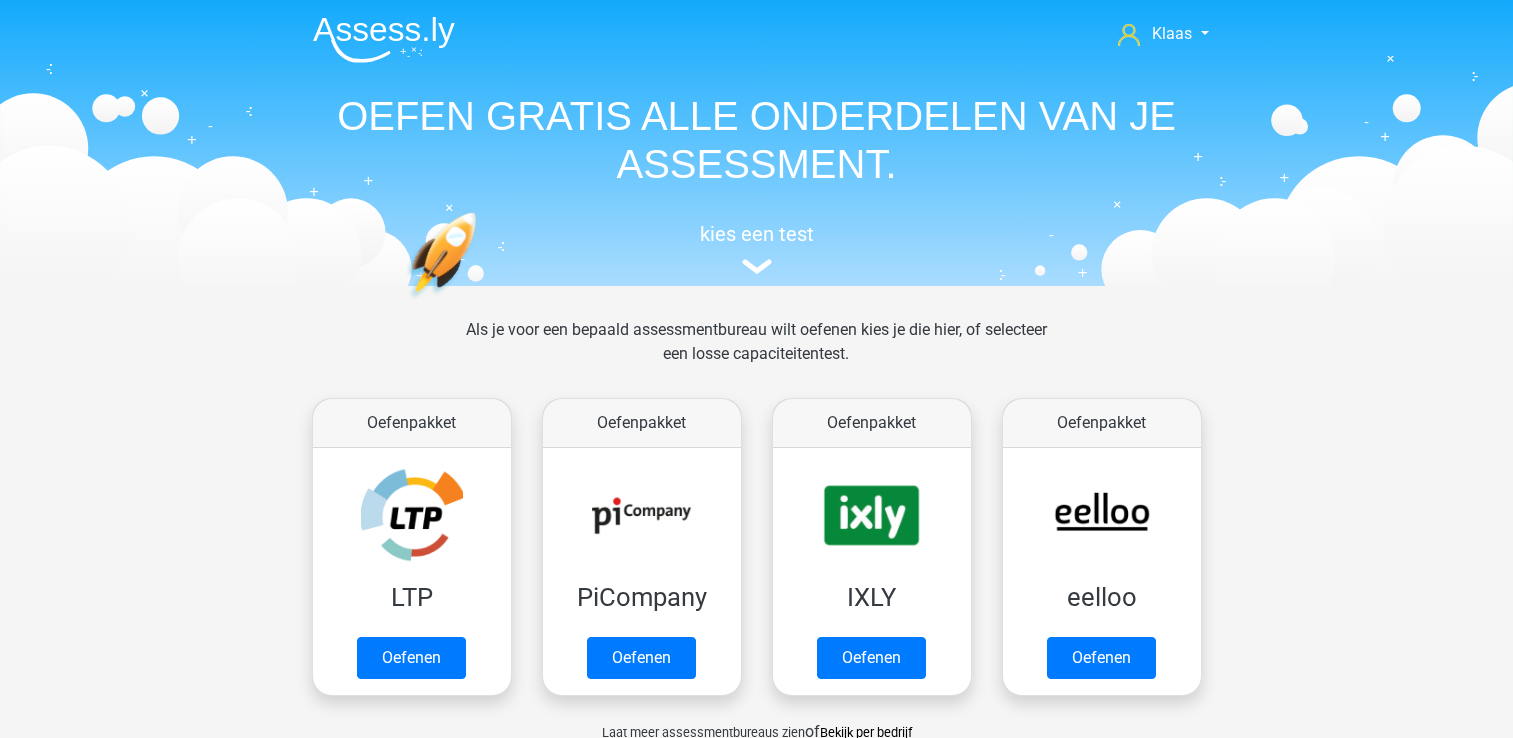 scroll, scrollTop: 0, scrollLeft: 0, axis: both 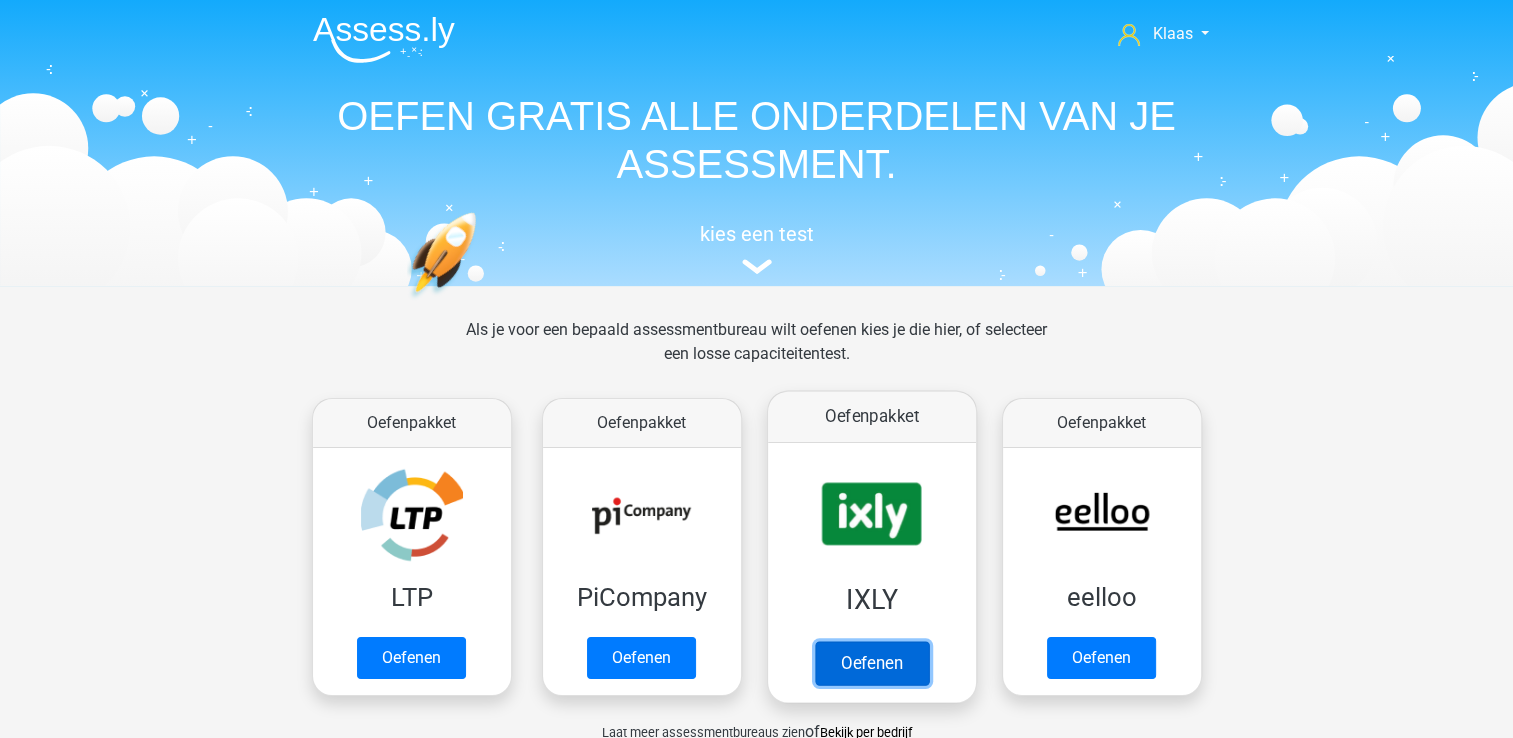click on "Oefenen" at bounding box center (871, 663) 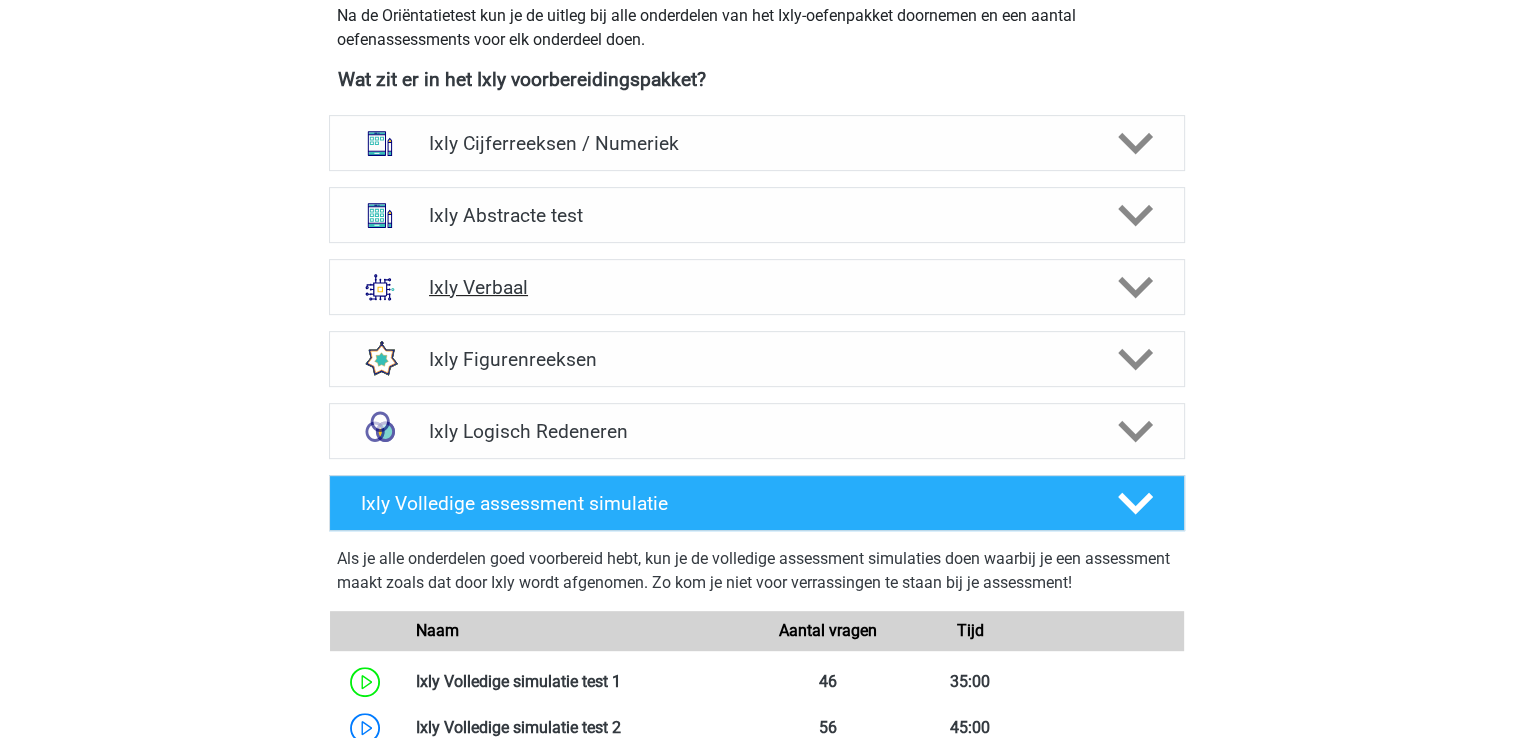 scroll, scrollTop: 800, scrollLeft: 0, axis: vertical 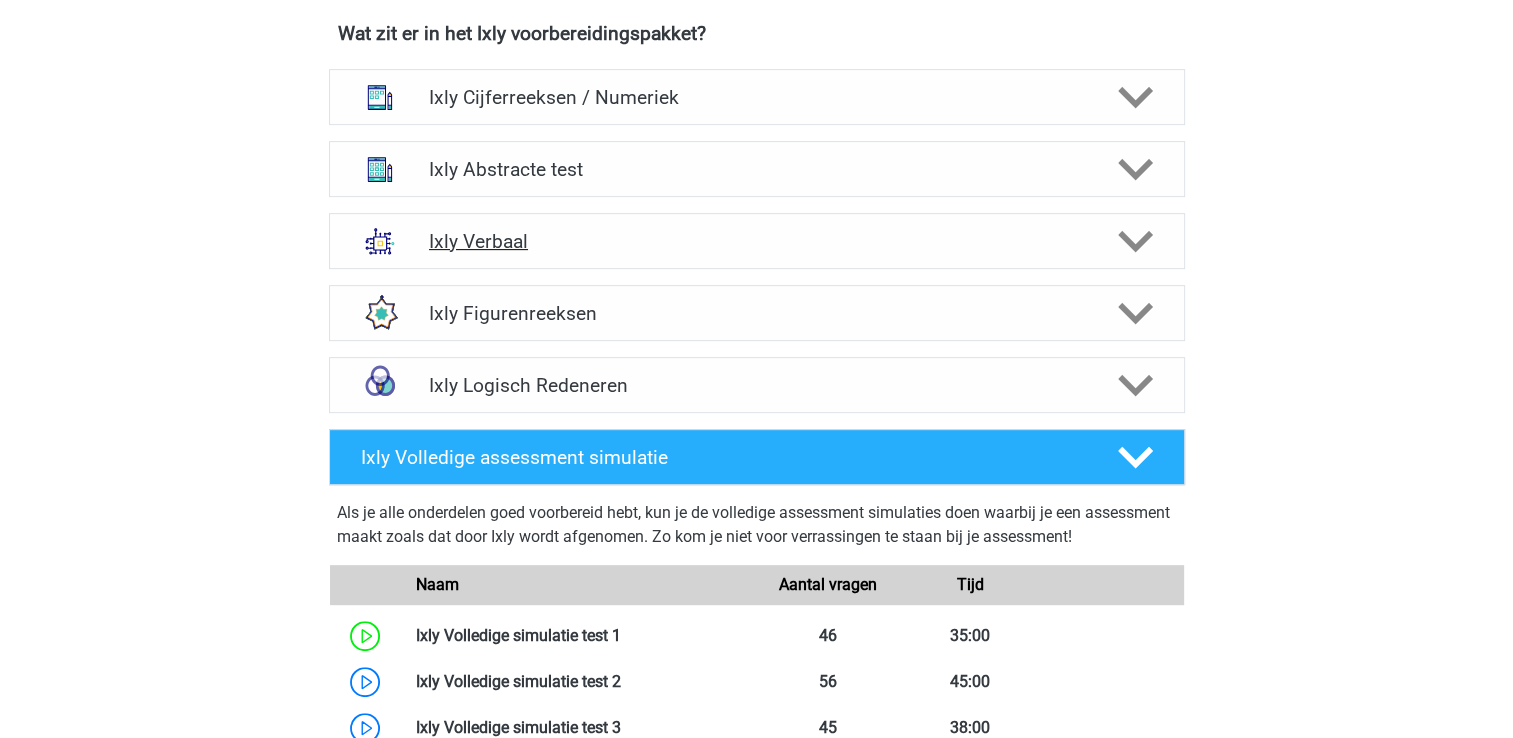 click on "Ixly Verbaal" at bounding box center (756, 241) 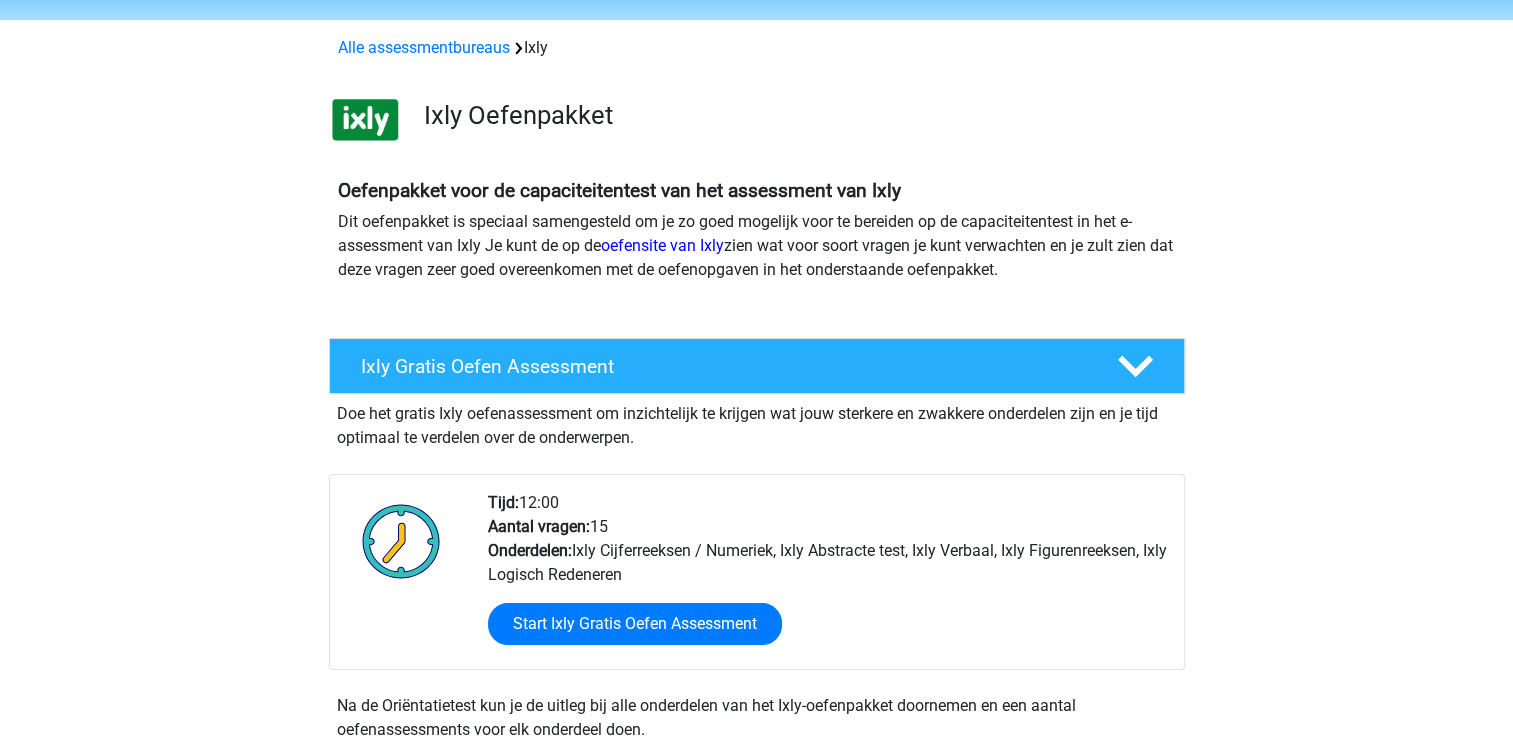 scroll, scrollTop: 0, scrollLeft: 0, axis: both 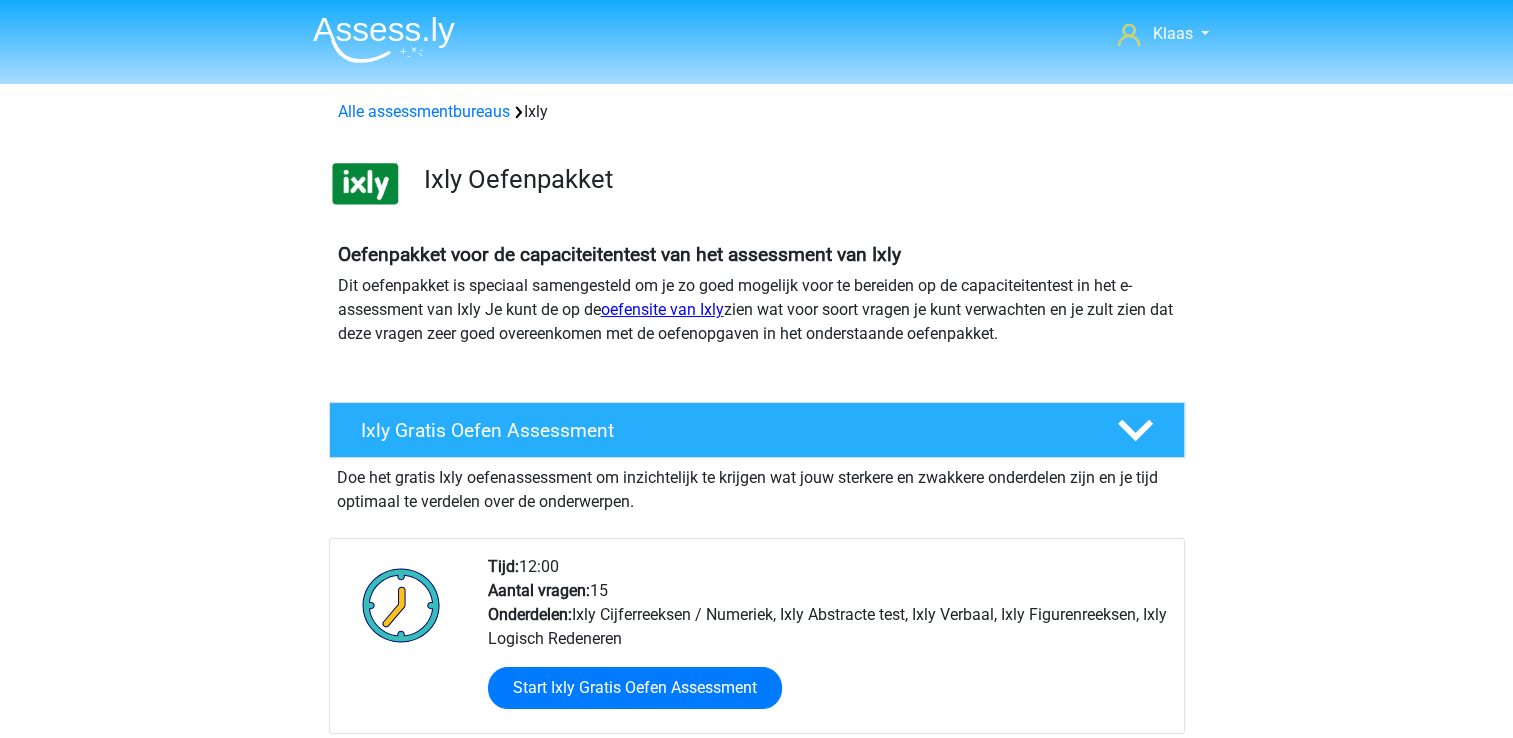 click on "oefensite van Ixly" at bounding box center [662, 309] 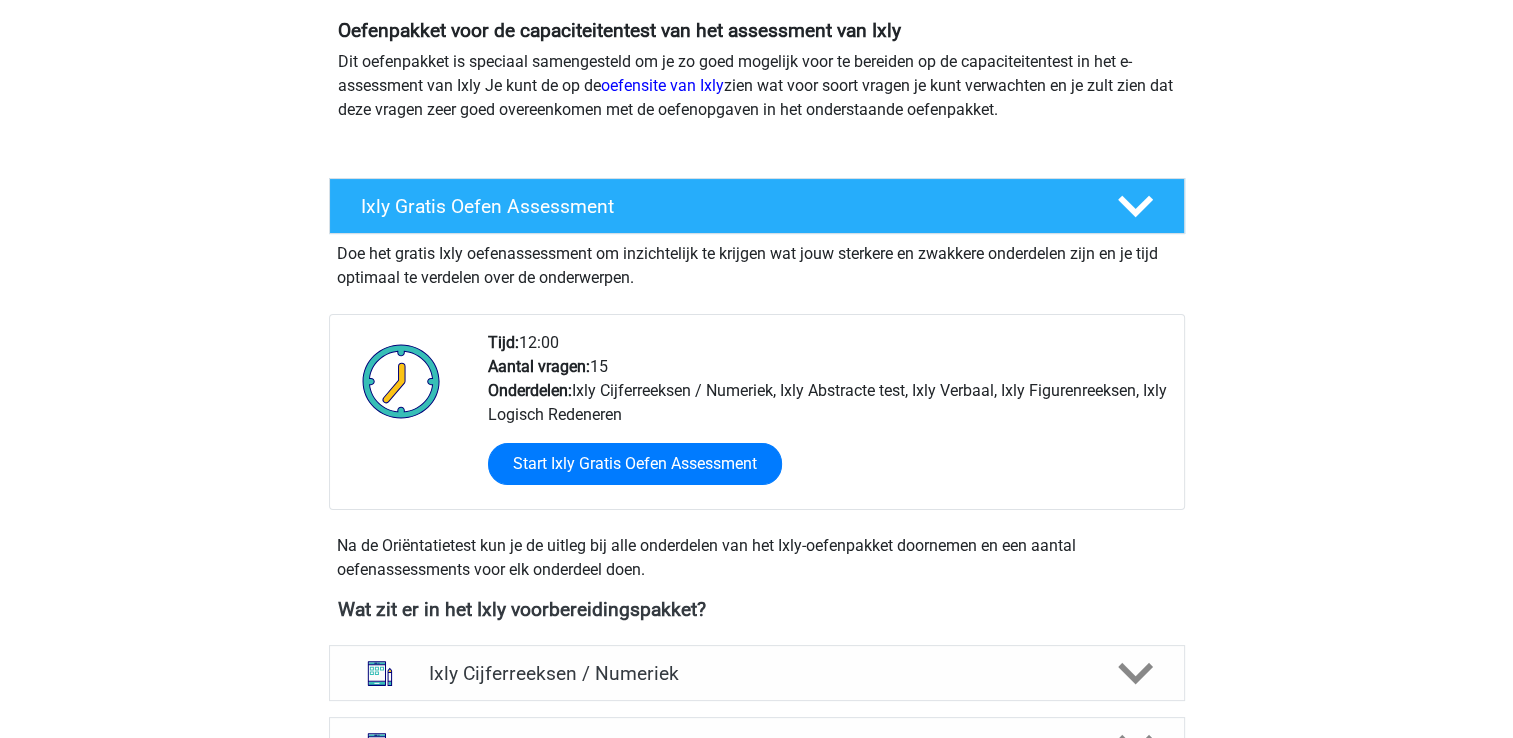 scroll, scrollTop: 400, scrollLeft: 0, axis: vertical 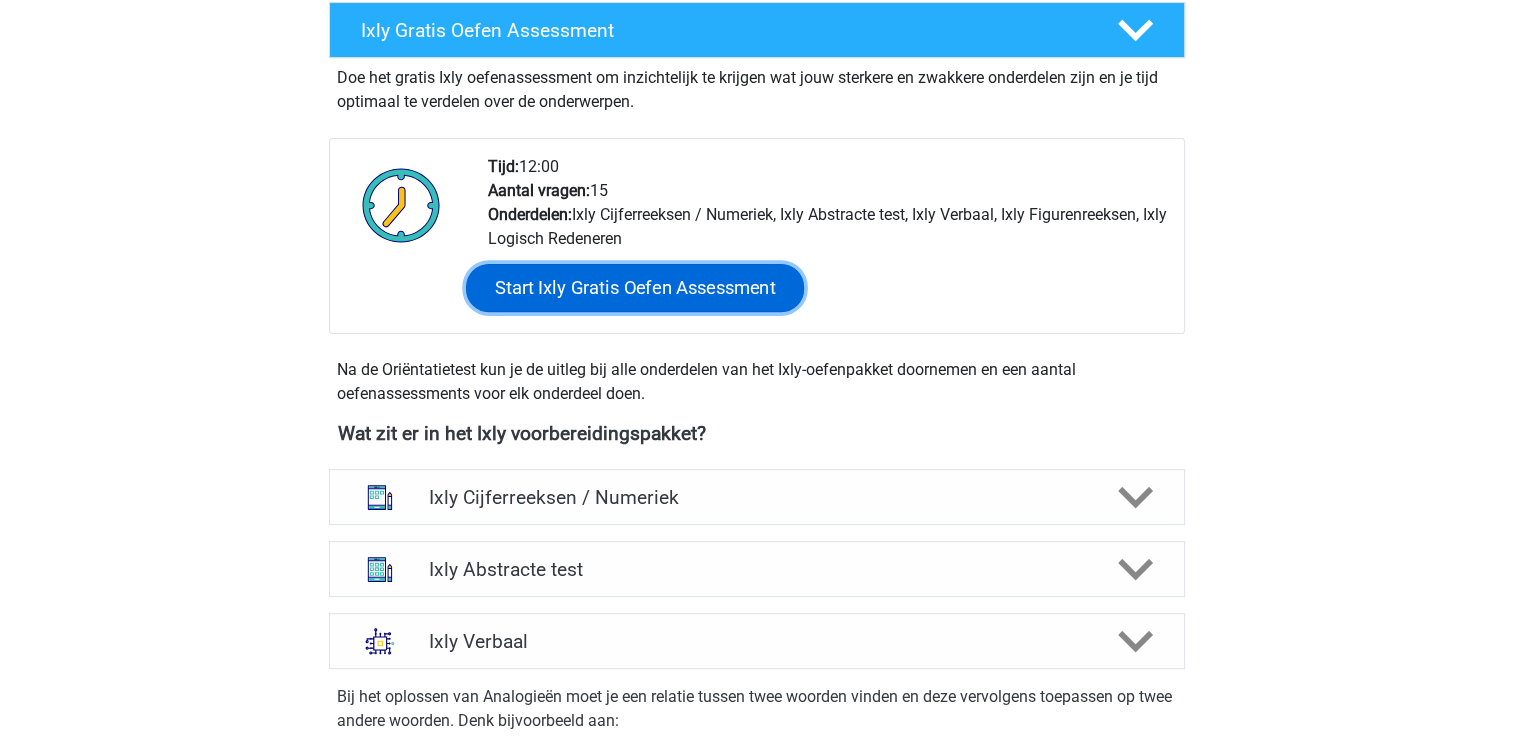 click on "Start Ixly Gratis Oefen Assessment" at bounding box center (634, 288) 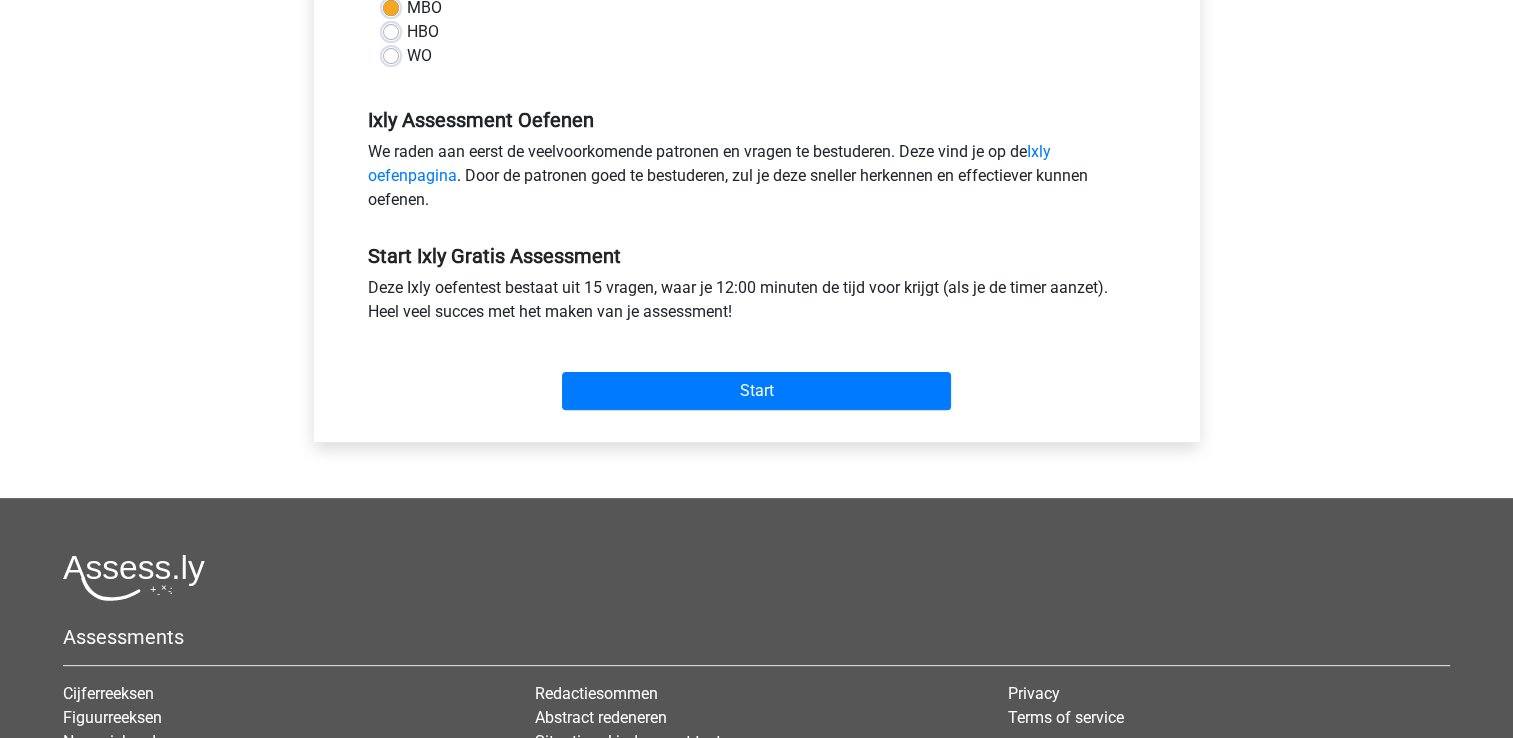 scroll, scrollTop: 600, scrollLeft: 0, axis: vertical 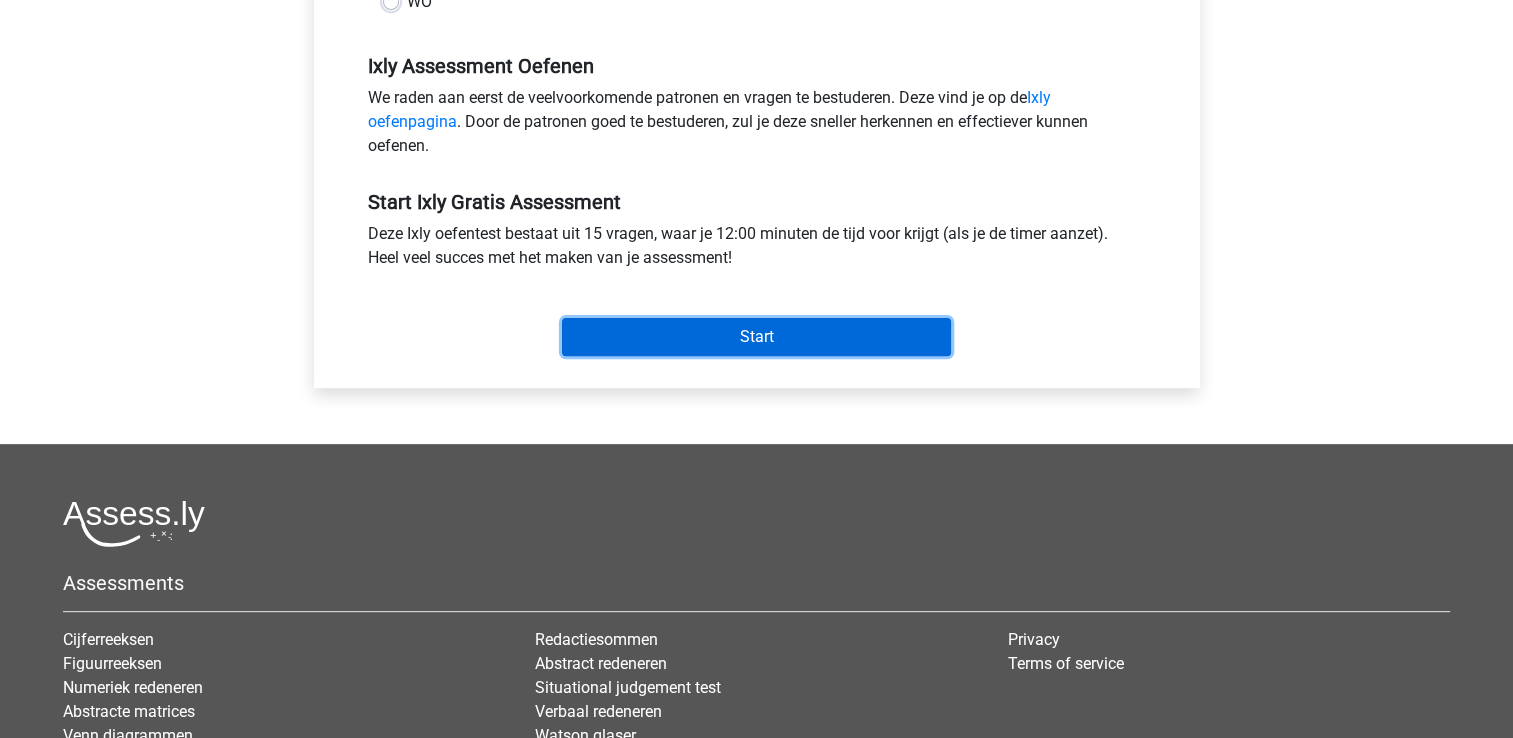 click on "Start" at bounding box center [756, 337] 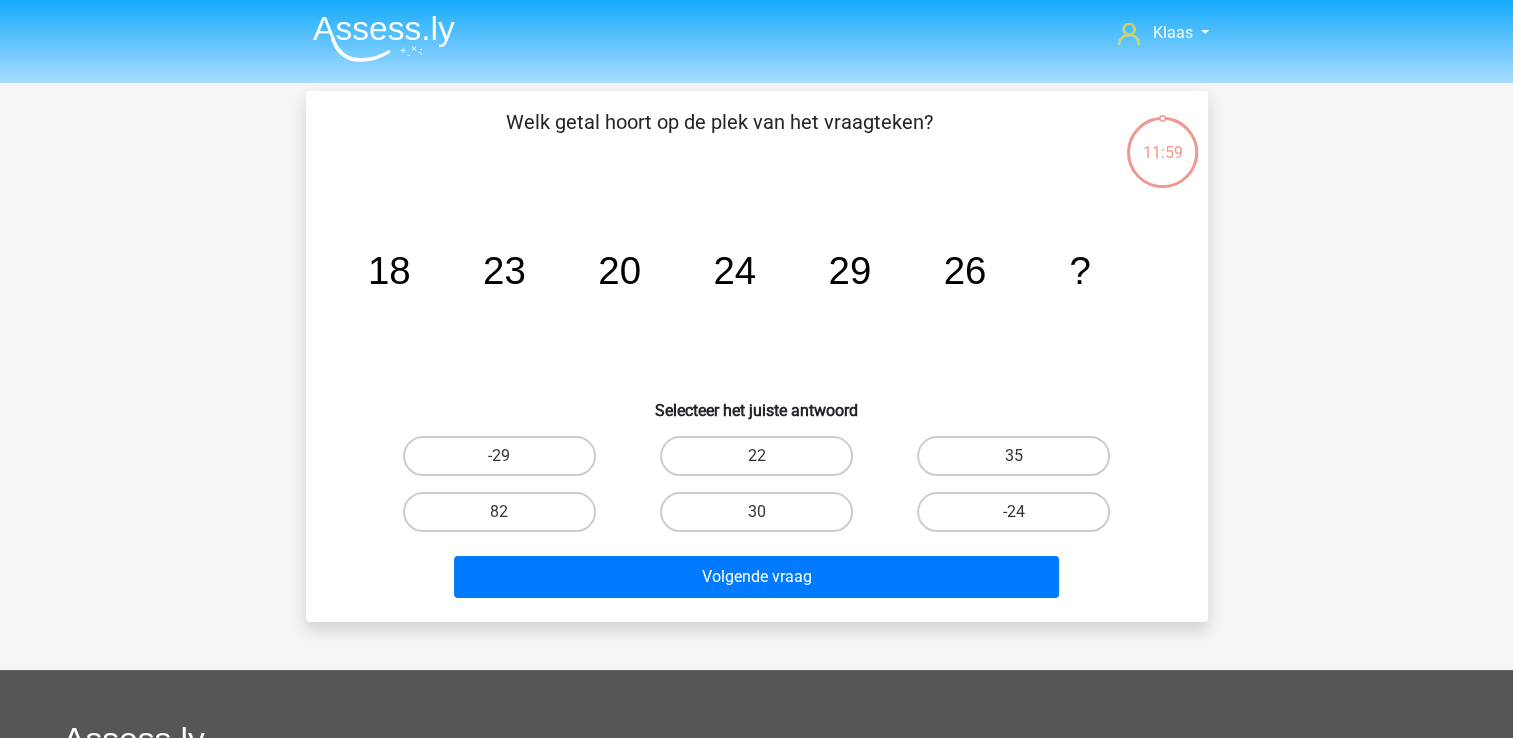 scroll, scrollTop: 0, scrollLeft: 0, axis: both 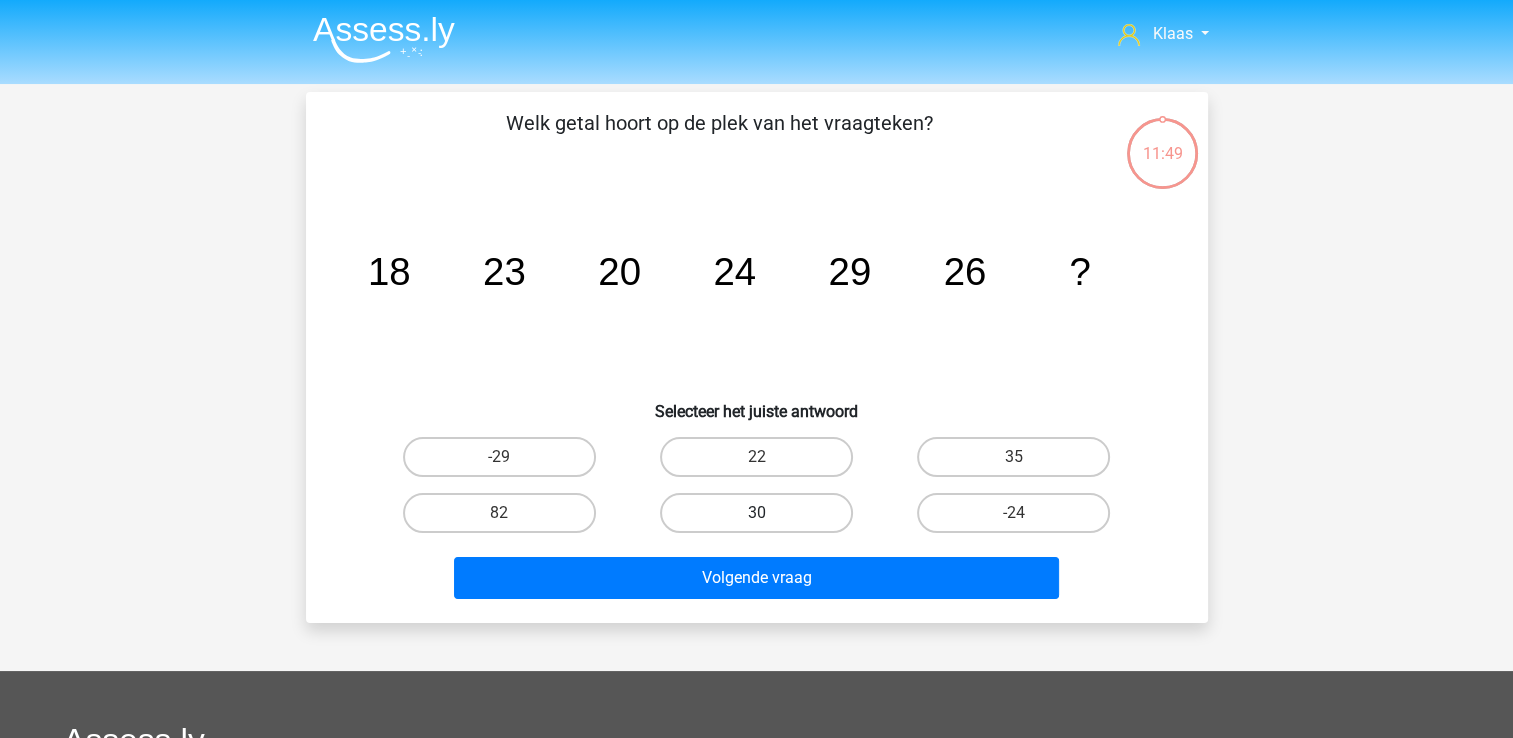 click on "30" at bounding box center [756, 513] 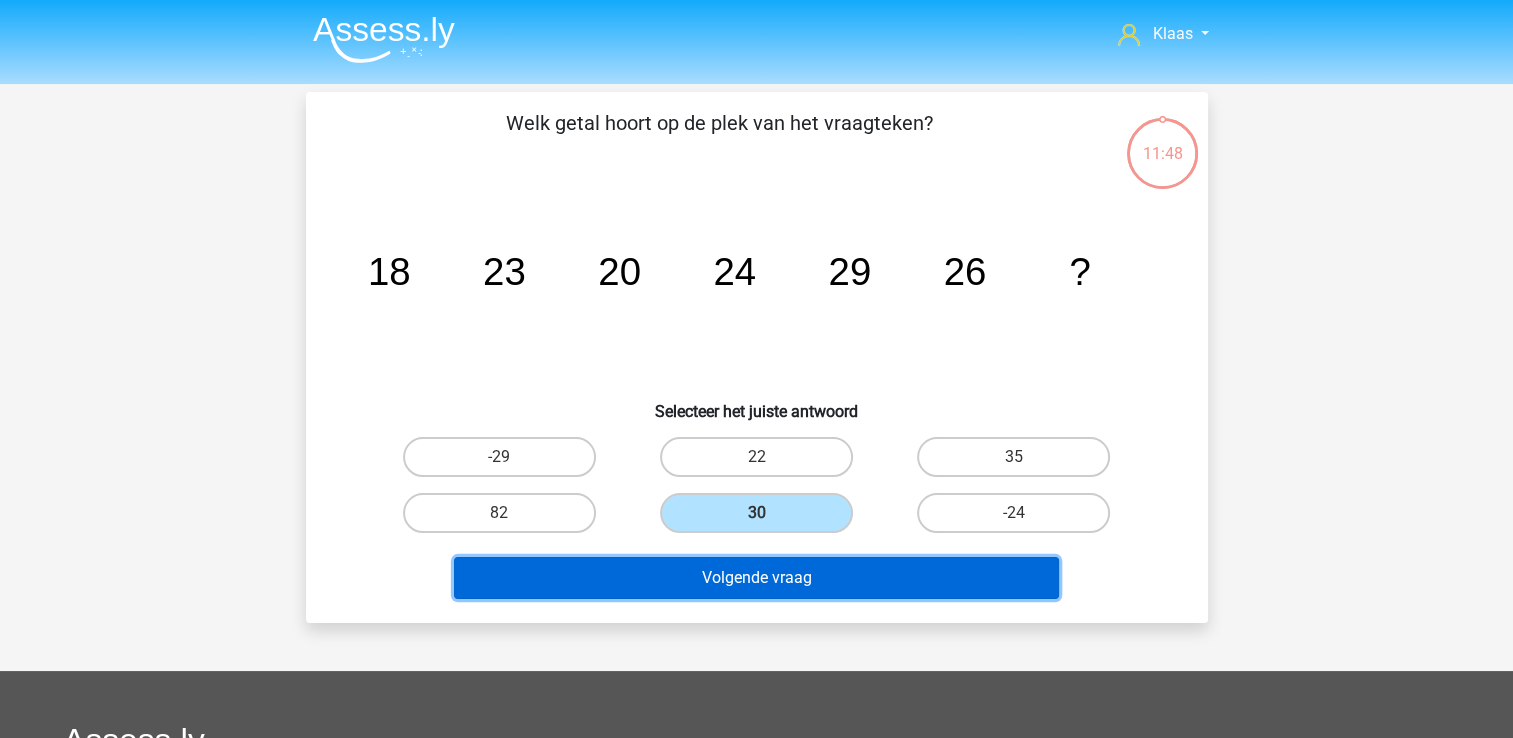 click on "Volgende vraag" at bounding box center (756, 578) 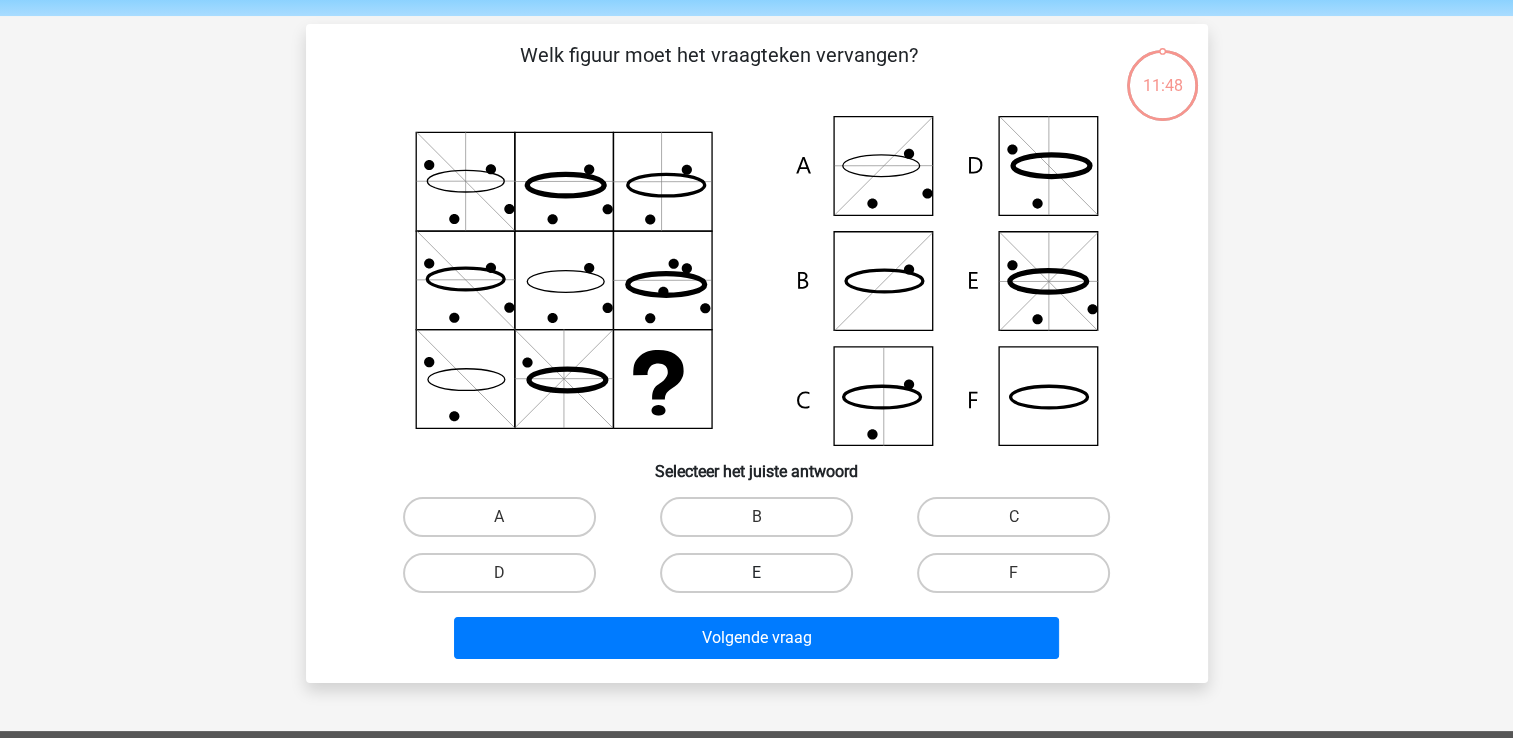 scroll, scrollTop: 92, scrollLeft: 0, axis: vertical 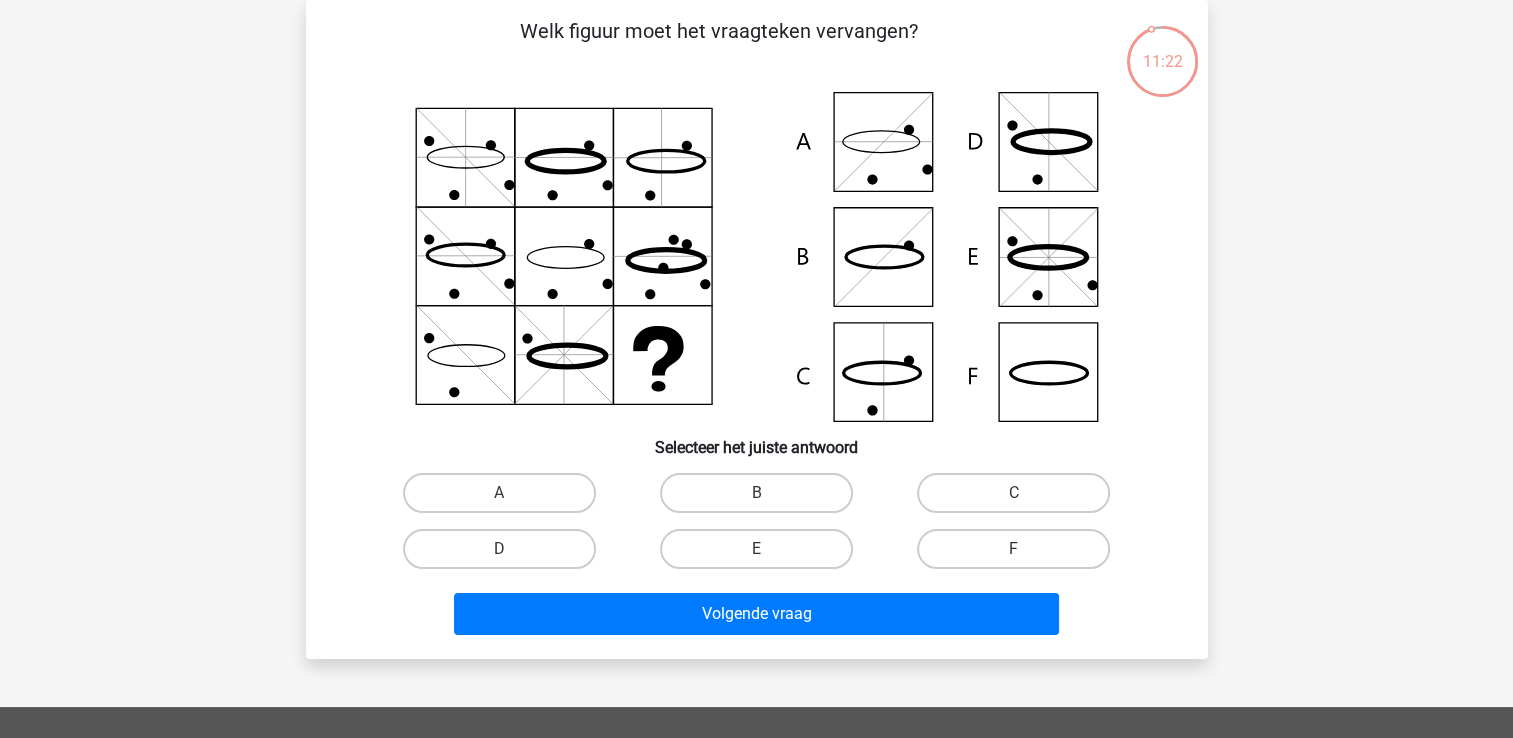 click 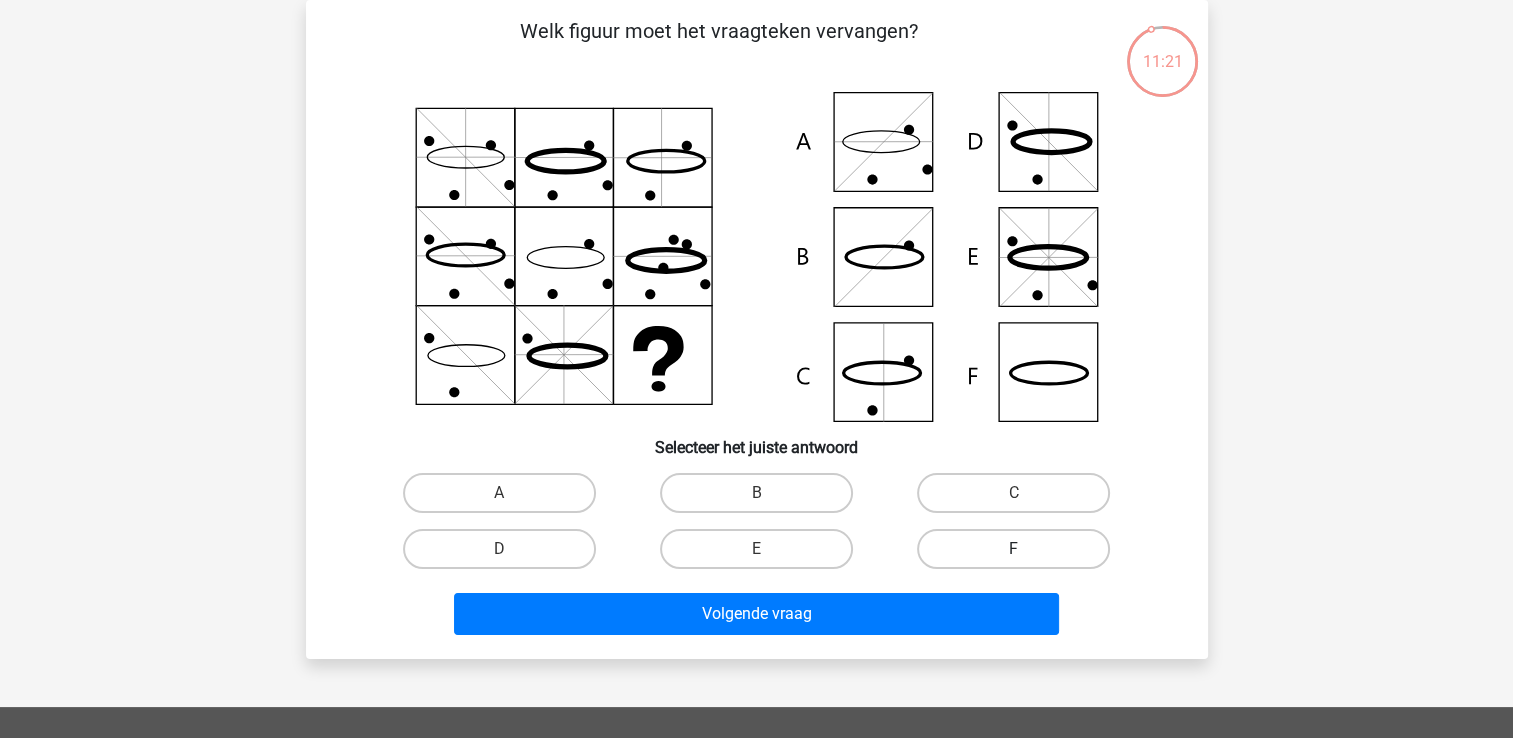 click on "F" at bounding box center (1013, 549) 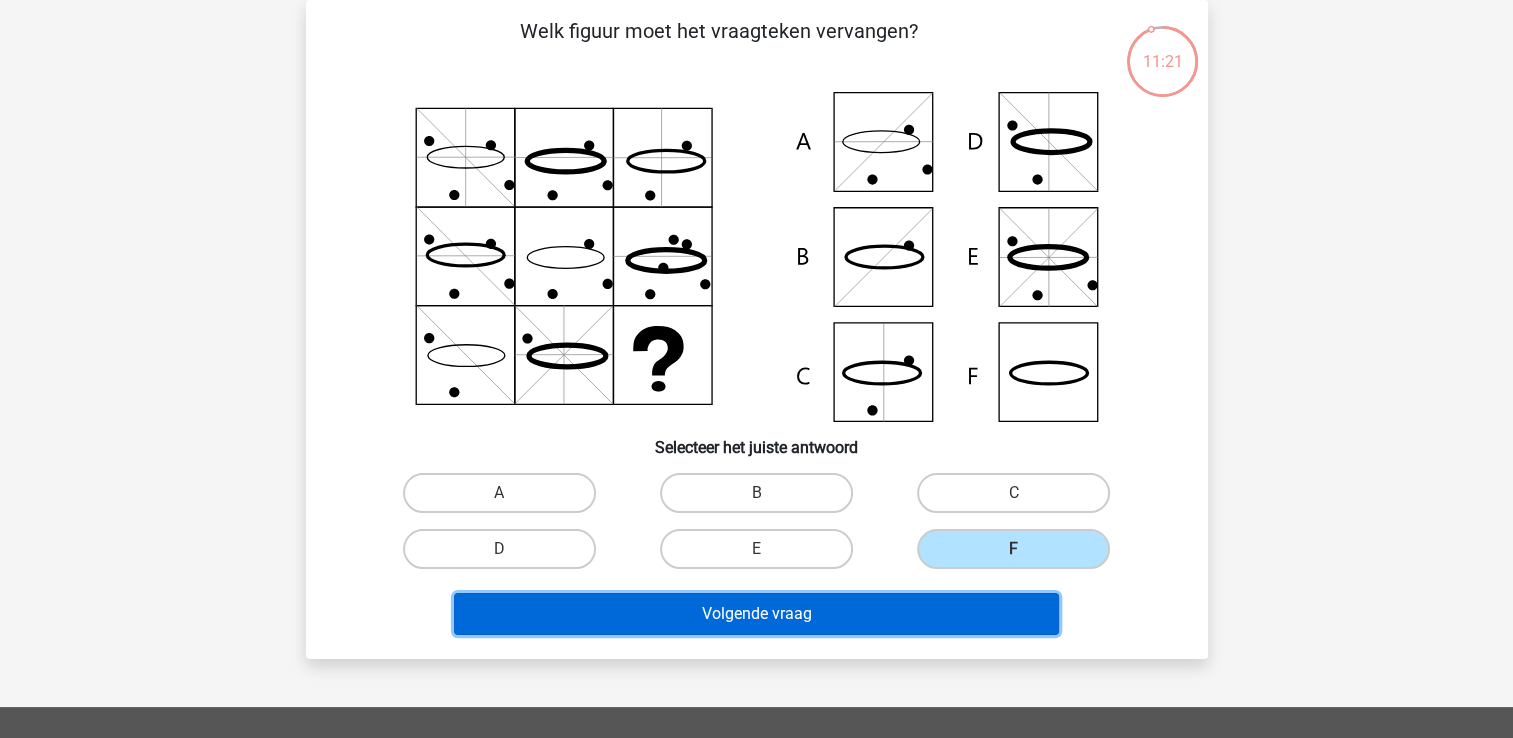 click on "Volgende vraag" at bounding box center [756, 614] 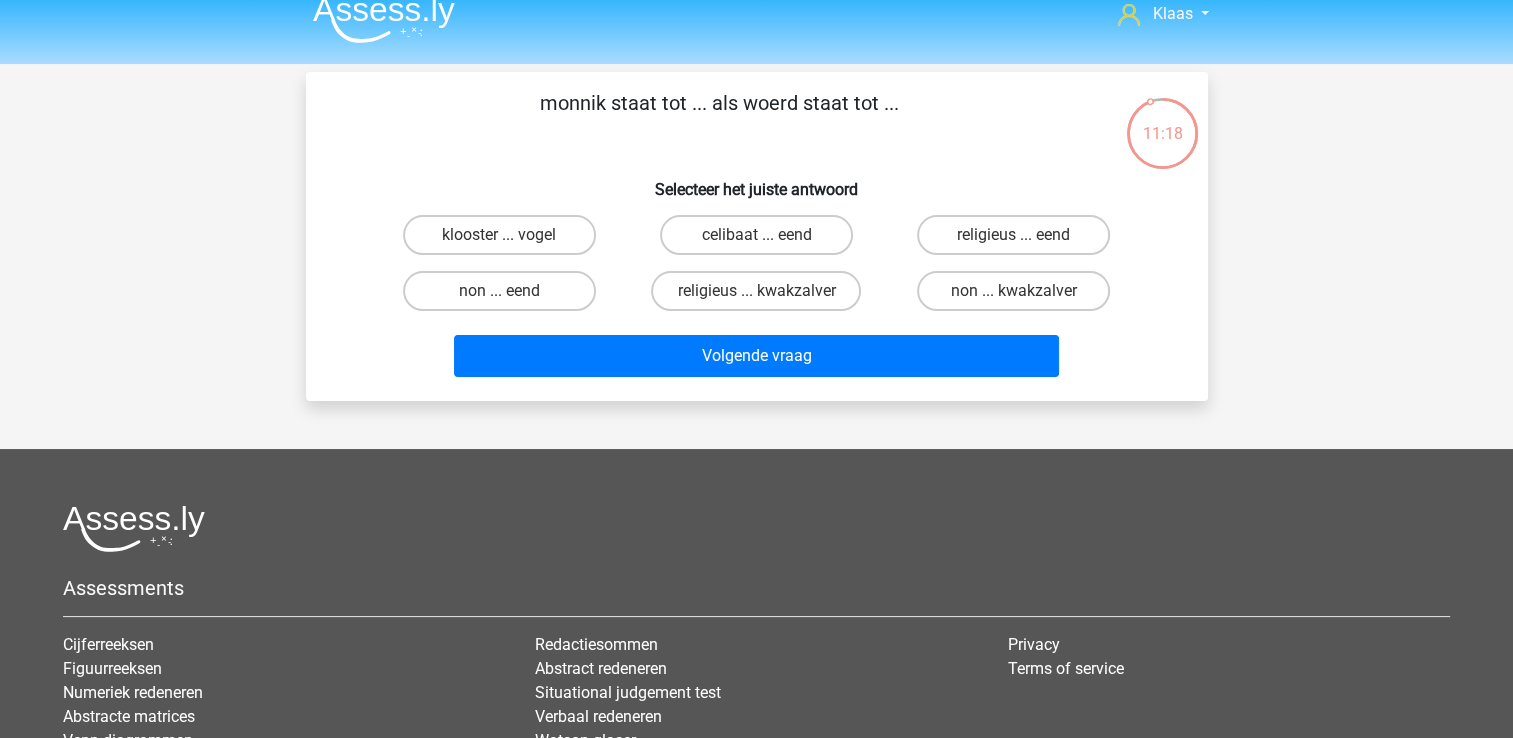 scroll, scrollTop: 0, scrollLeft: 0, axis: both 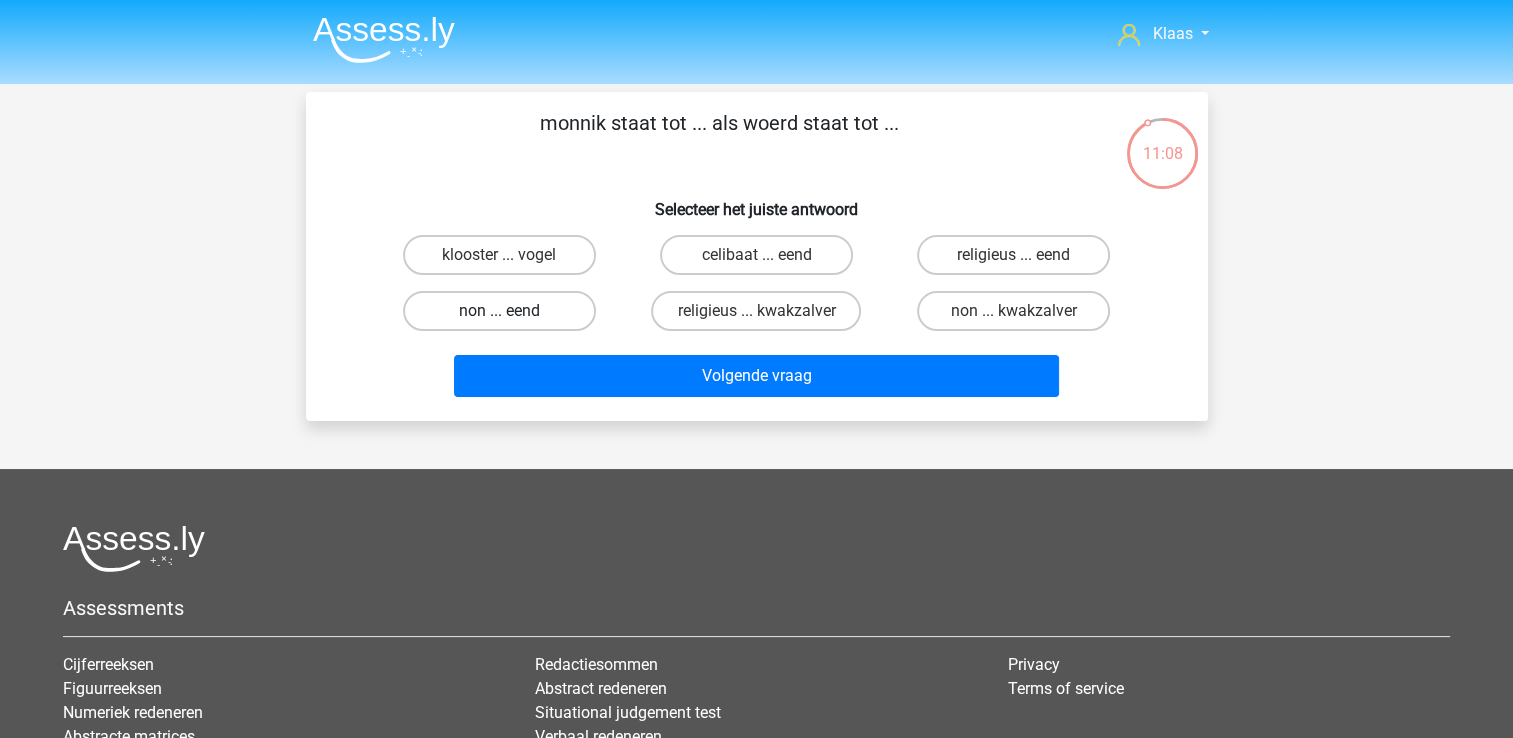 click on "non ... eend" at bounding box center [499, 311] 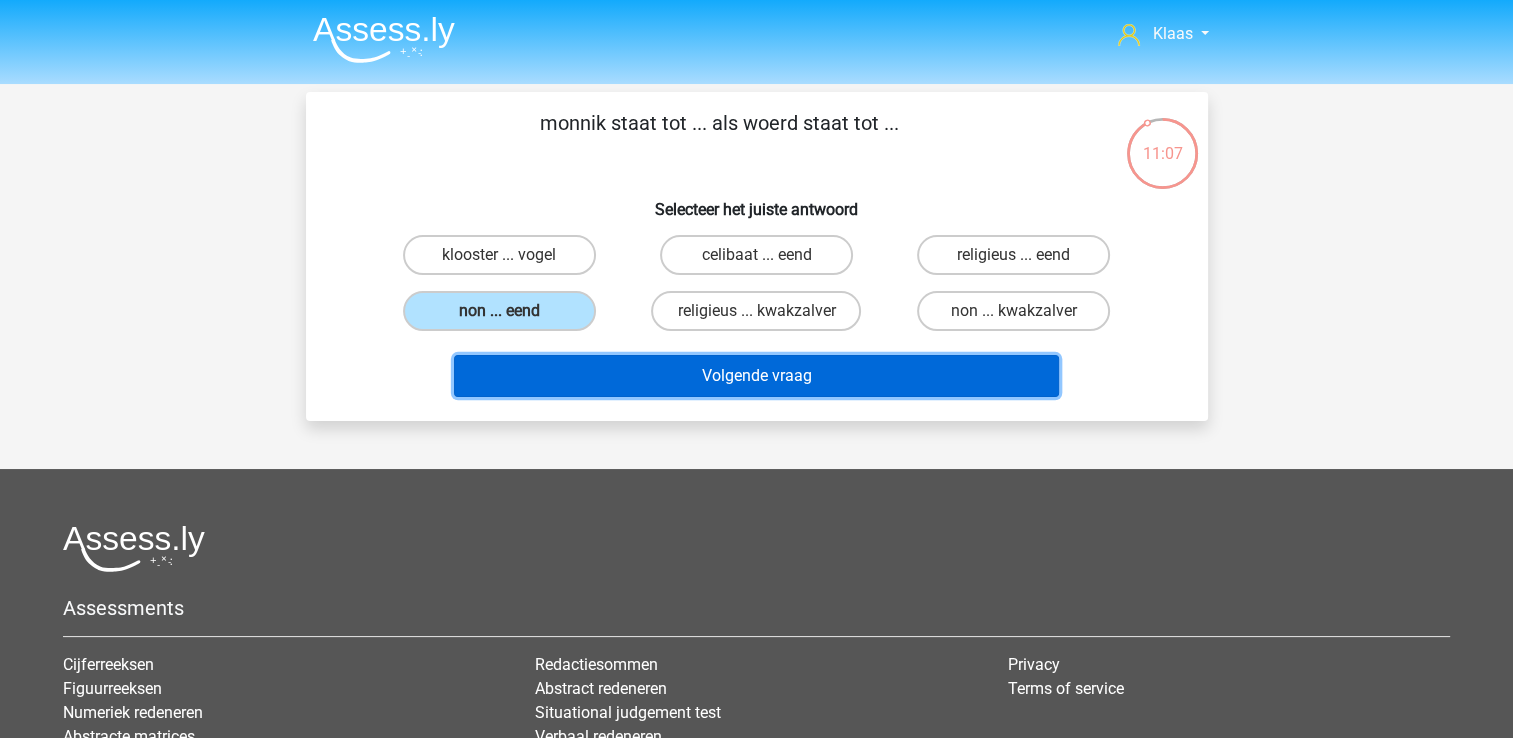 click on "Volgende vraag" at bounding box center (756, 376) 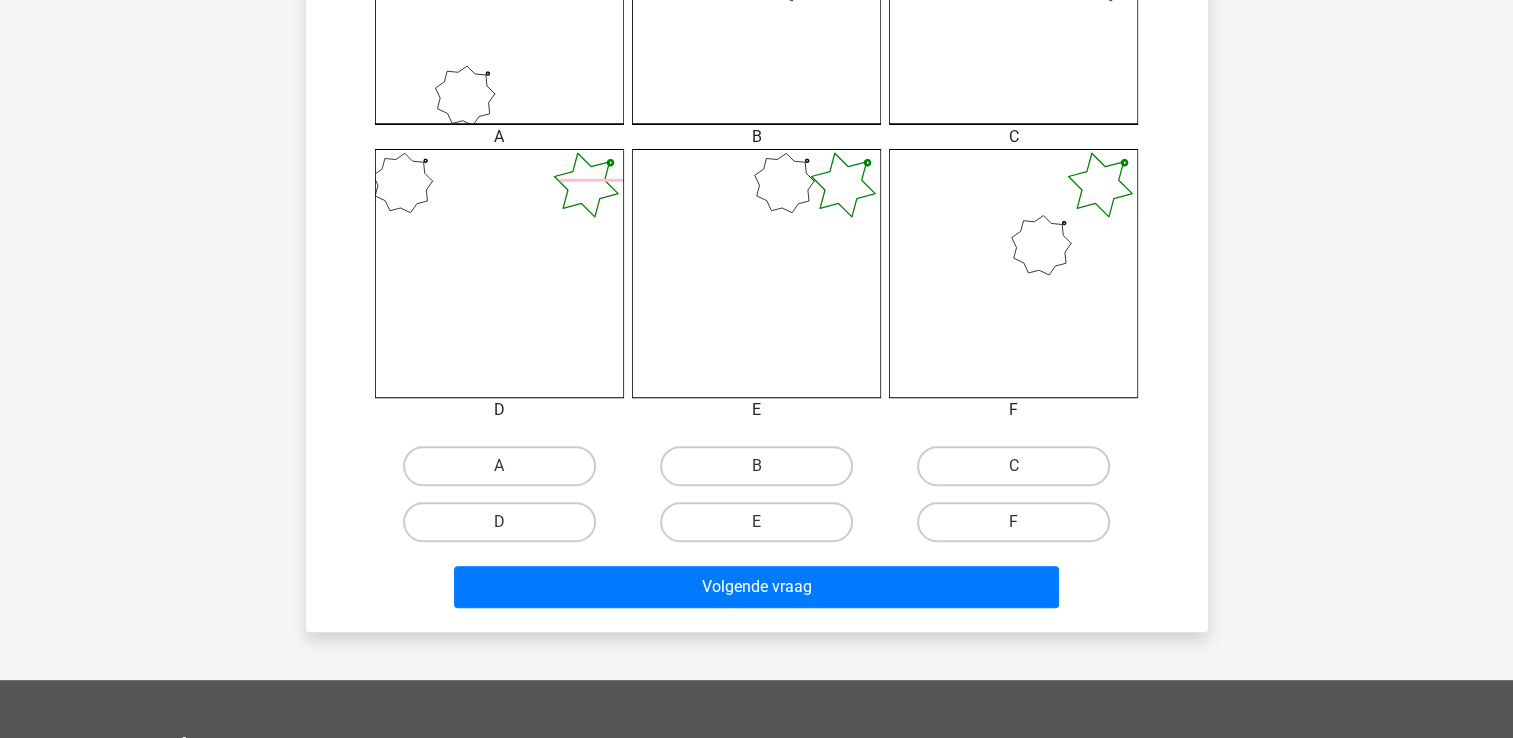 scroll, scrollTop: 692, scrollLeft: 0, axis: vertical 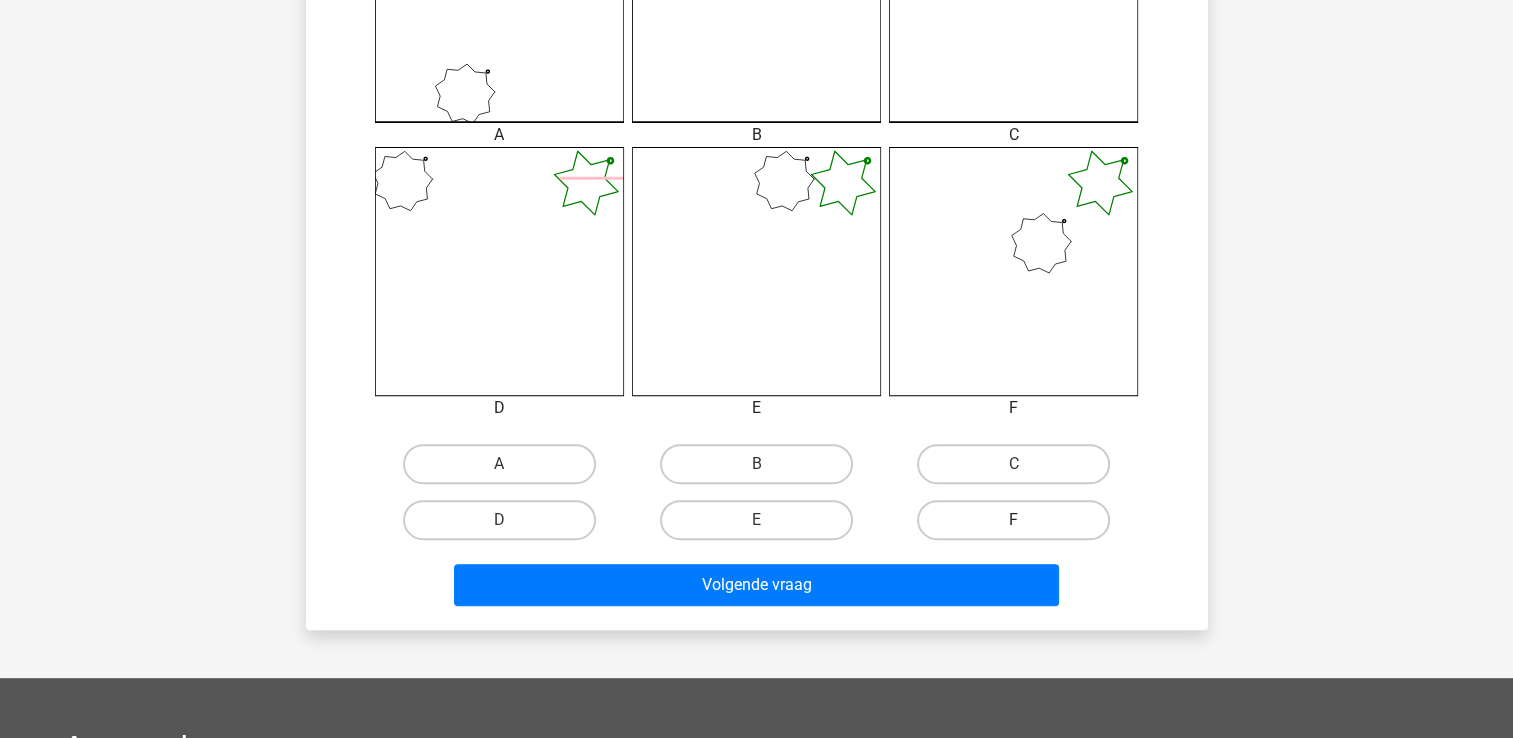 click on "F" at bounding box center (1013, 520) 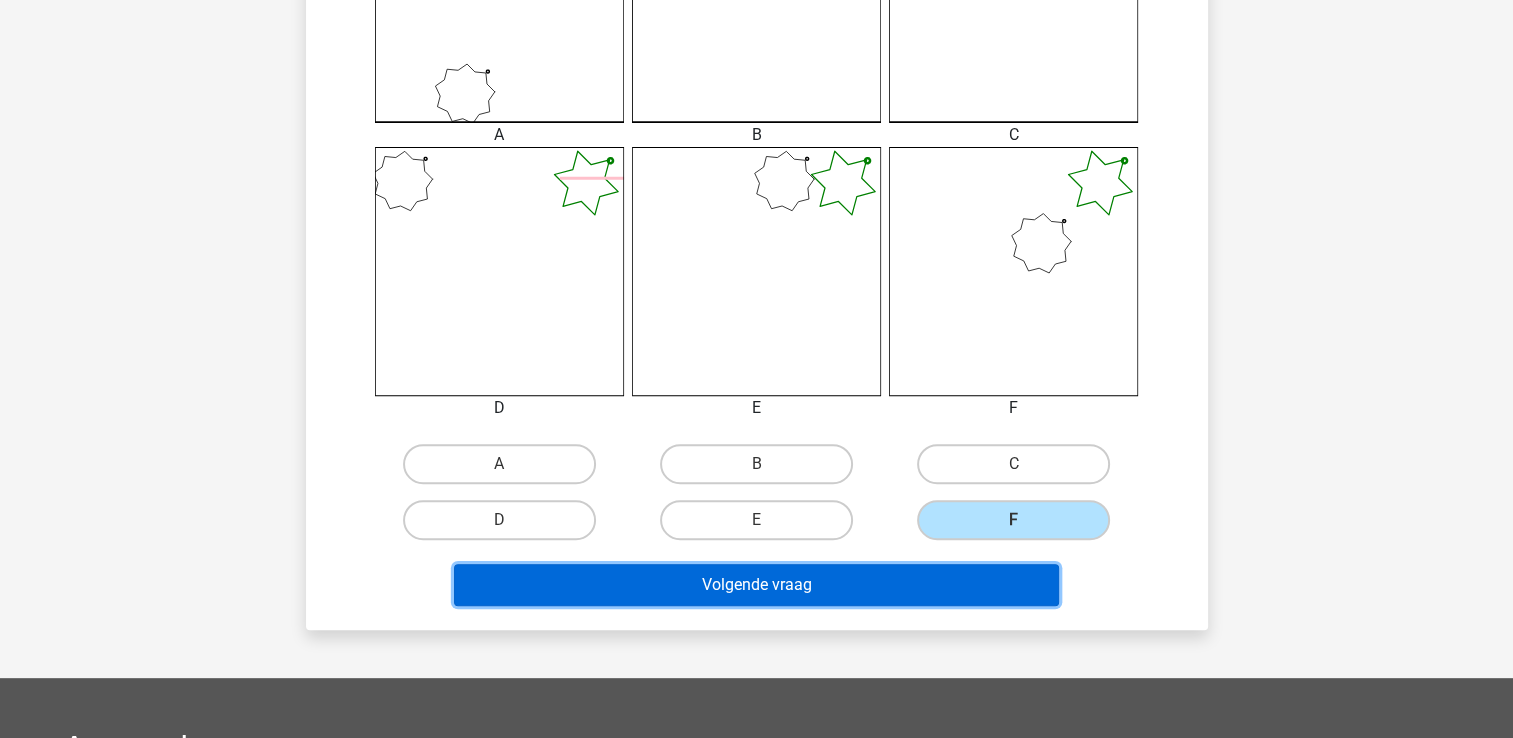 click on "Volgende vraag" at bounding box center [756, 585] 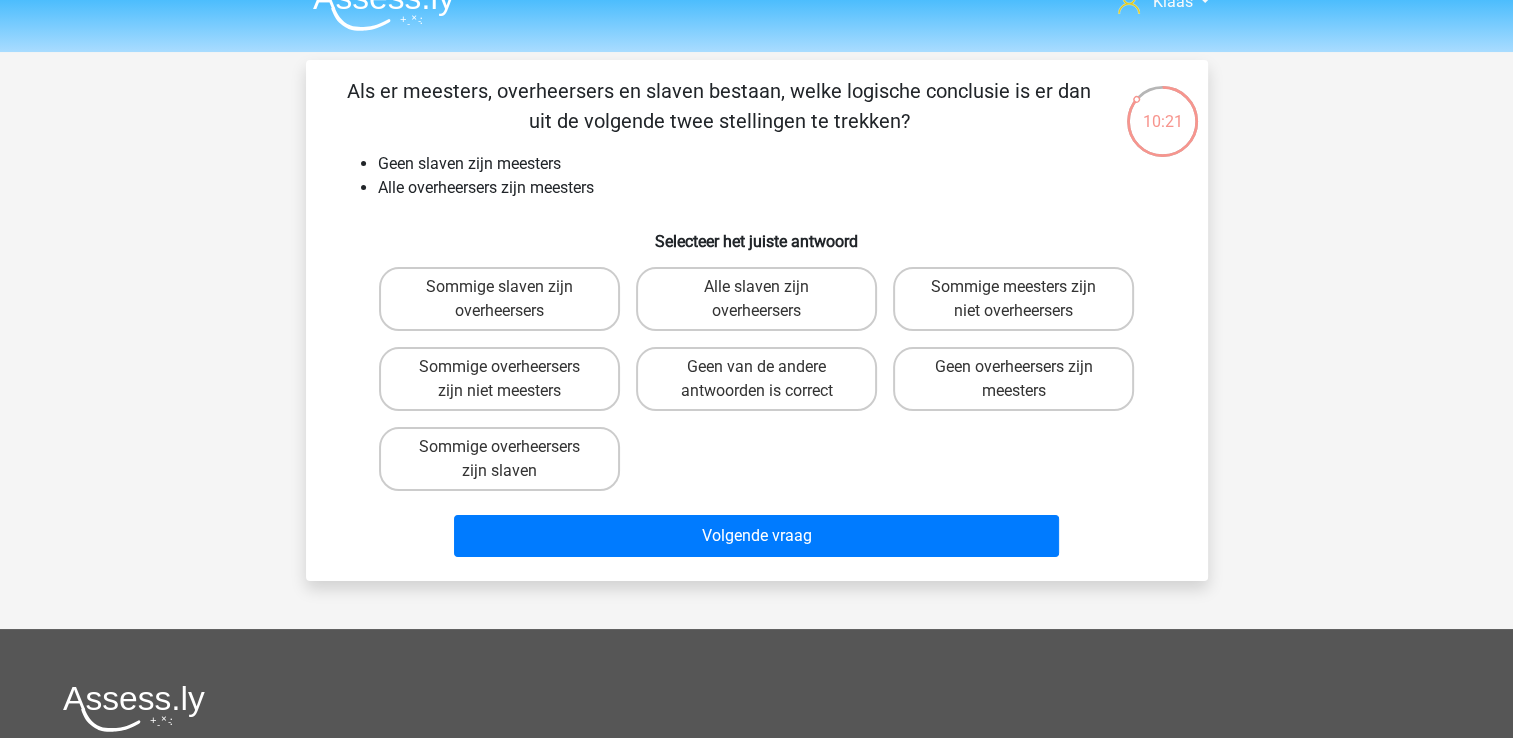 scroll, scrollTop: 0, scrollLeft: 0, axis: both 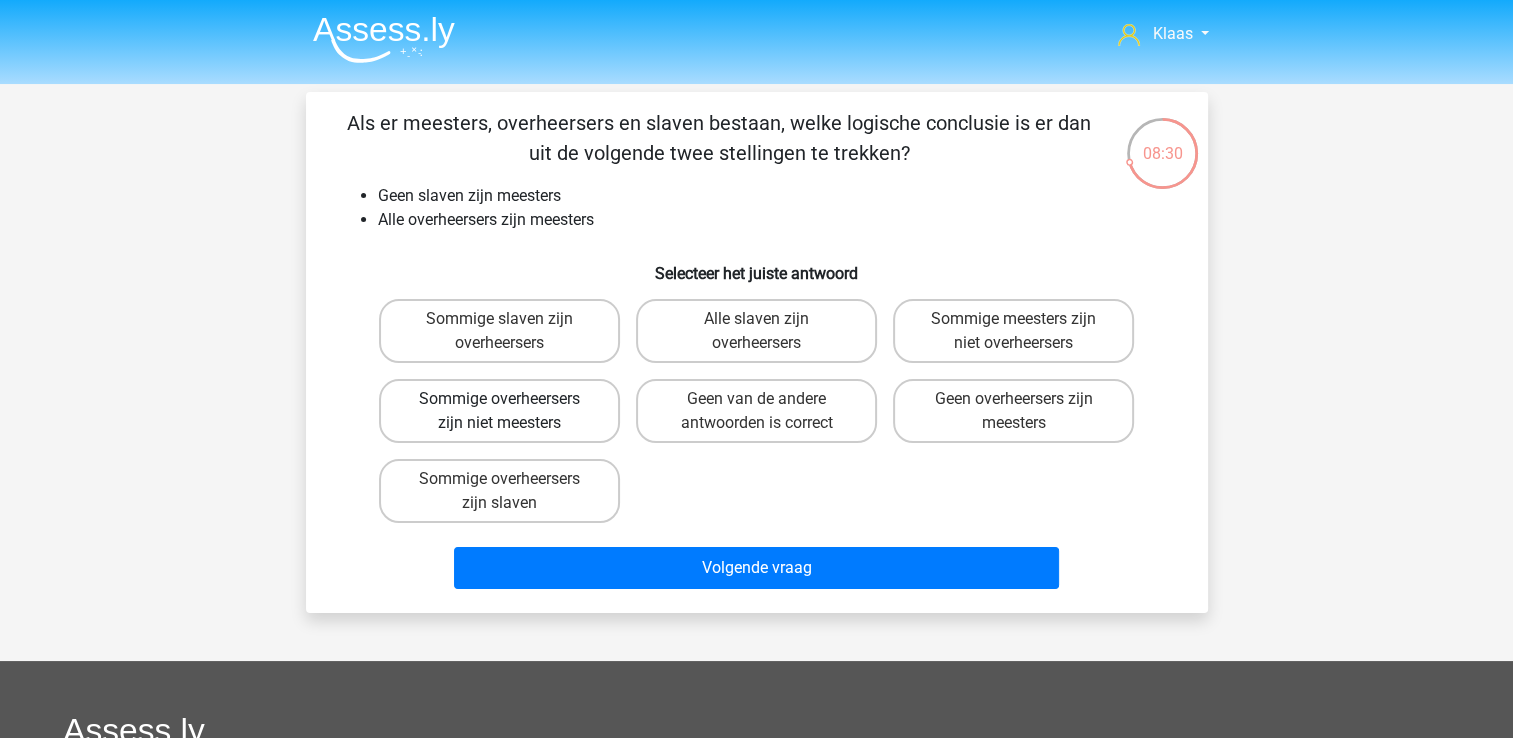 click on "Sommige overheersers zijn niet meesters" at bounding box center [499, 411] 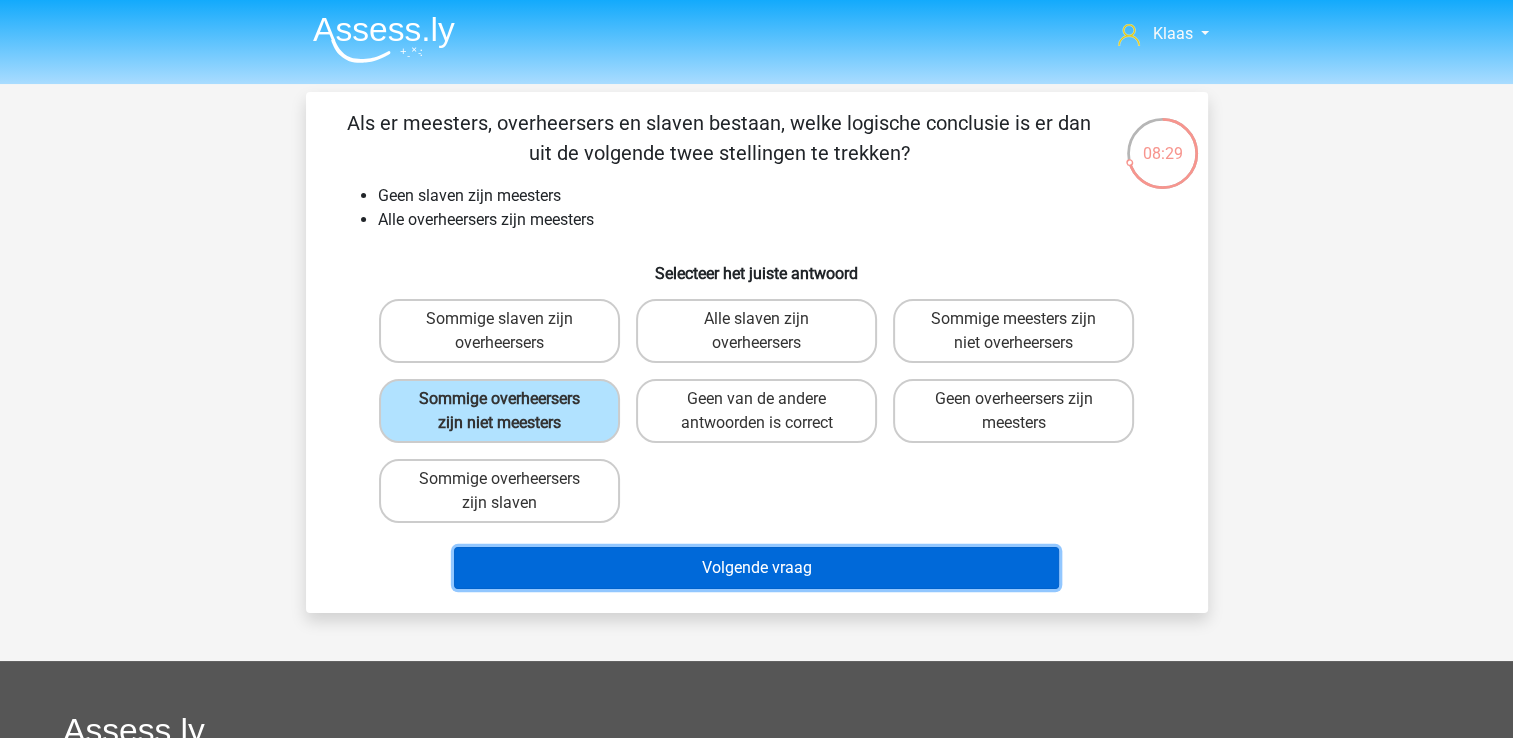 click on "Volgende vraag" at bounding box center (756, 568) 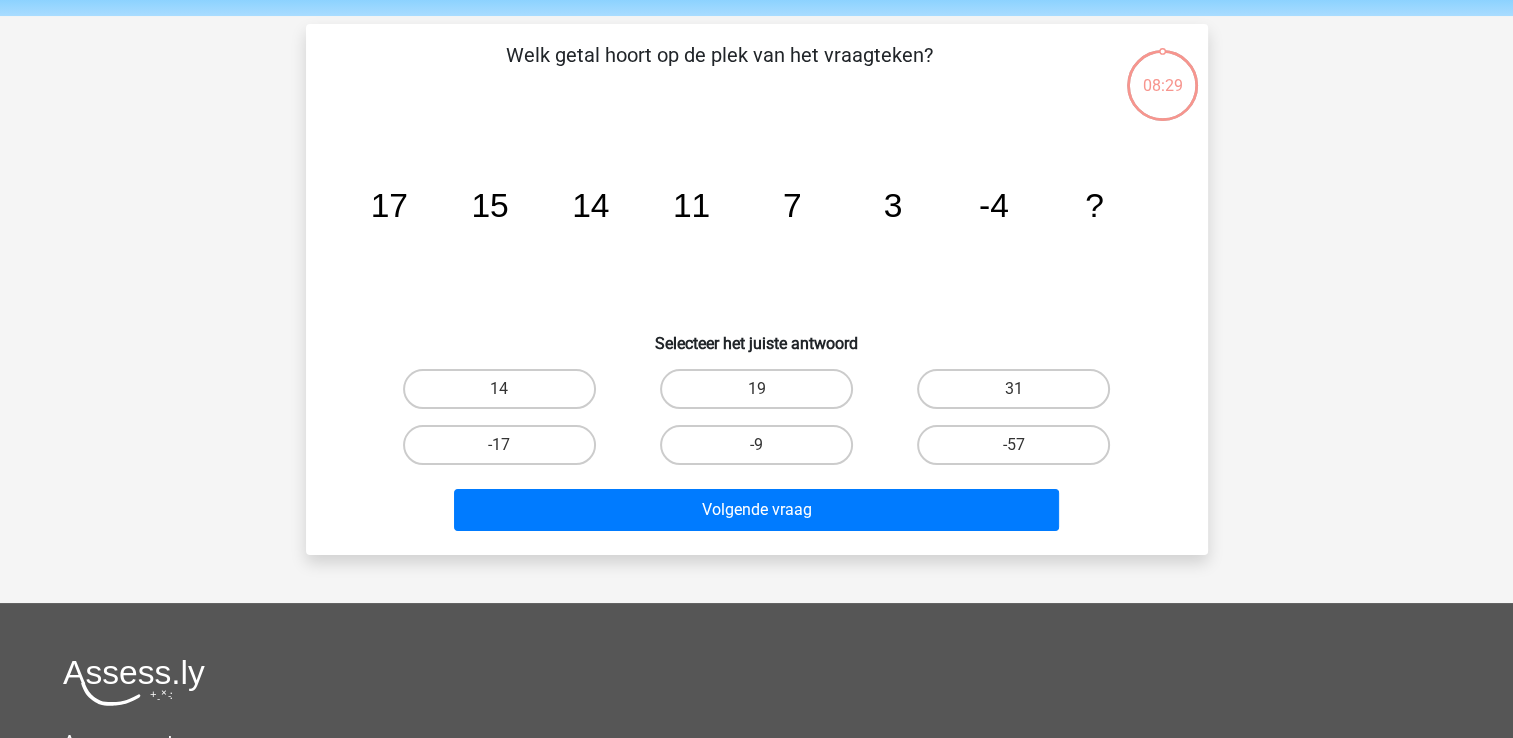 scroll, scrollTop: 92, scrollLeft: 0, axis: vertical 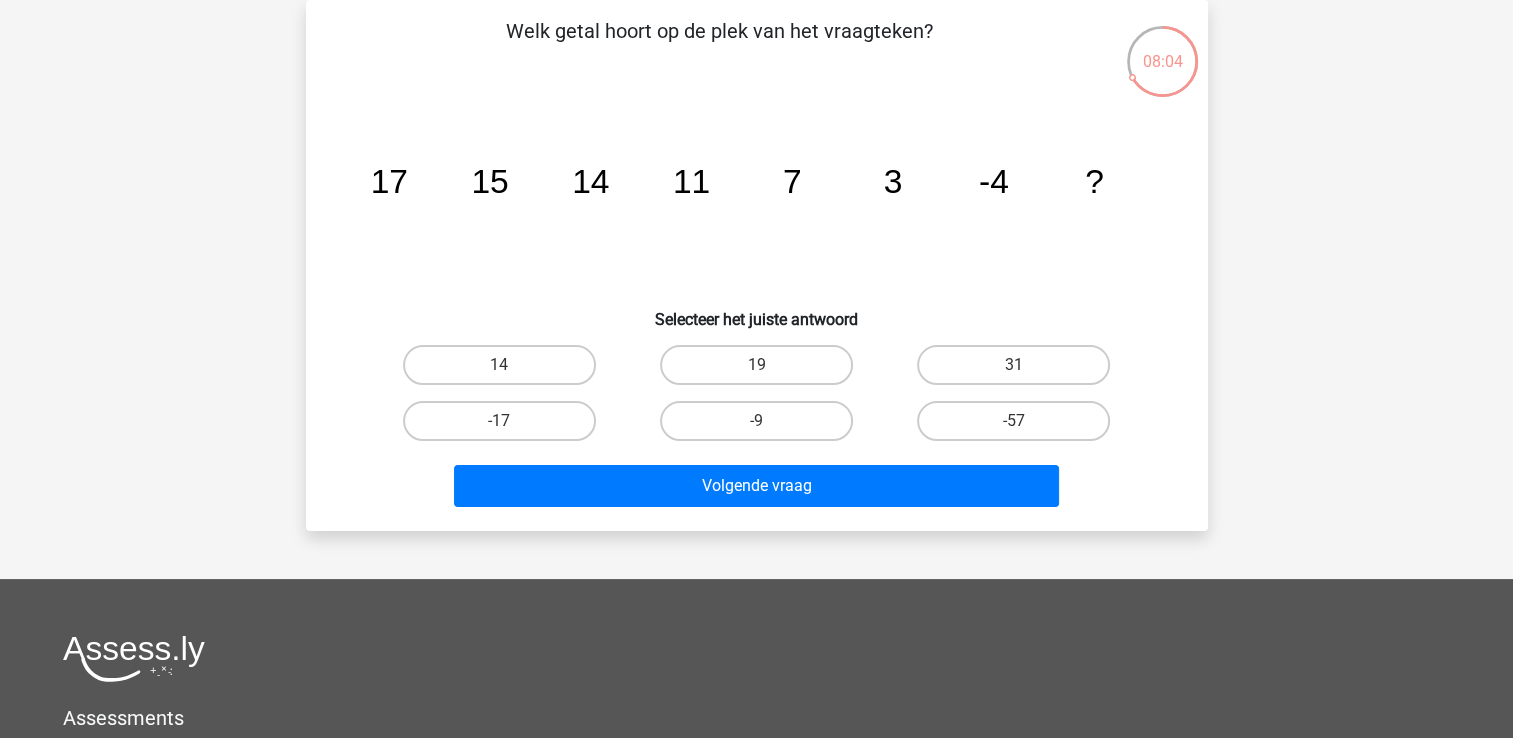 click on "-9" at bounding box center (762, 427) 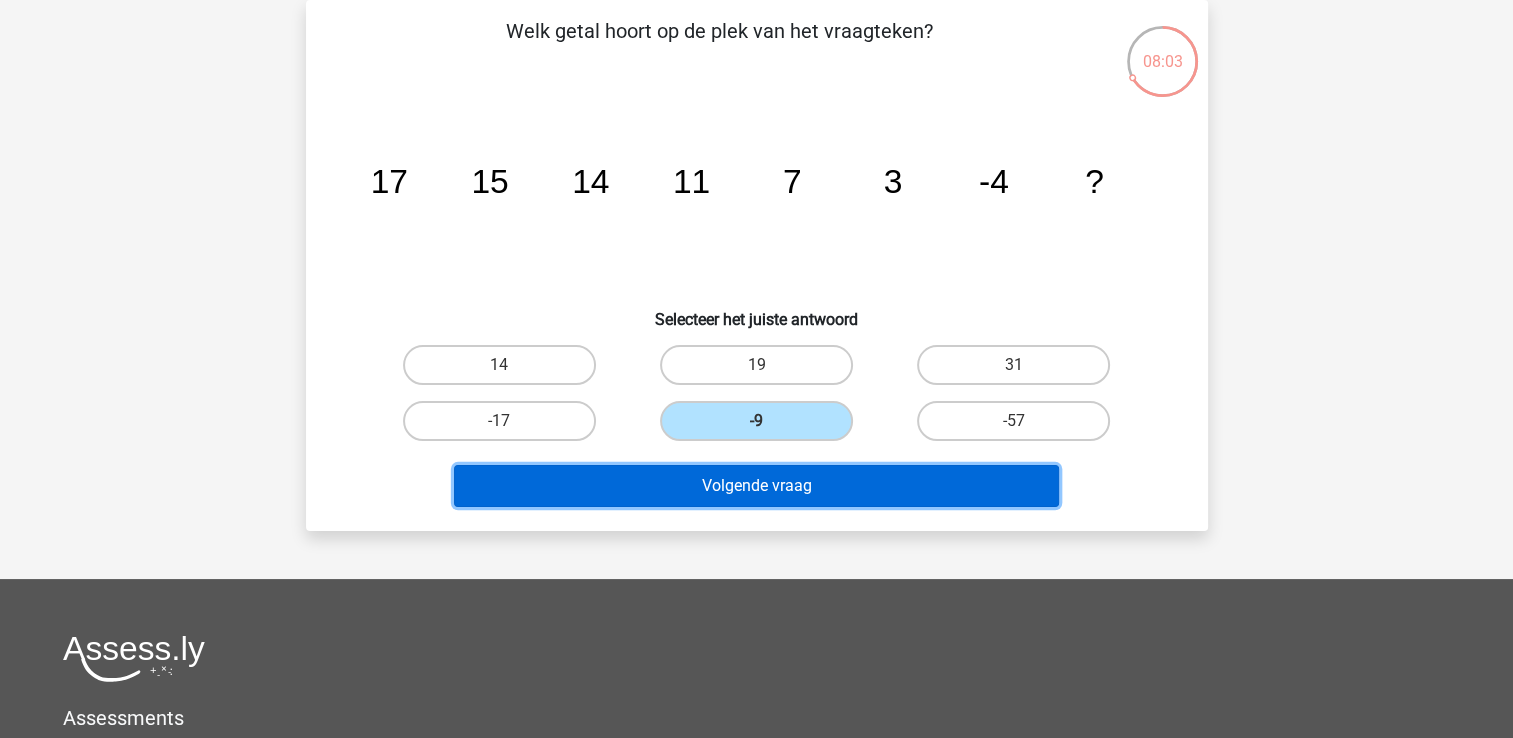 click on "Volgende vraag" at bounding box center [756, 486] 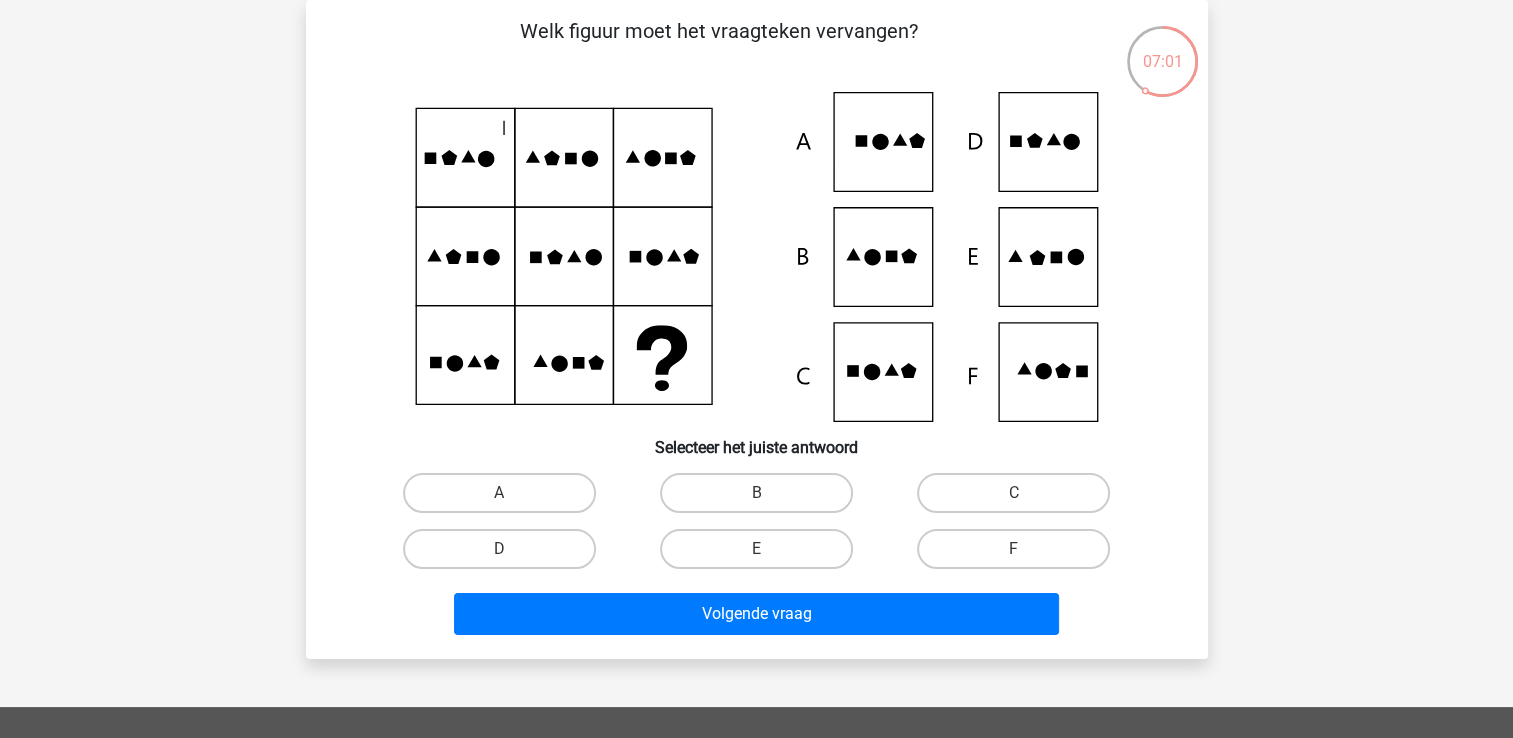 click 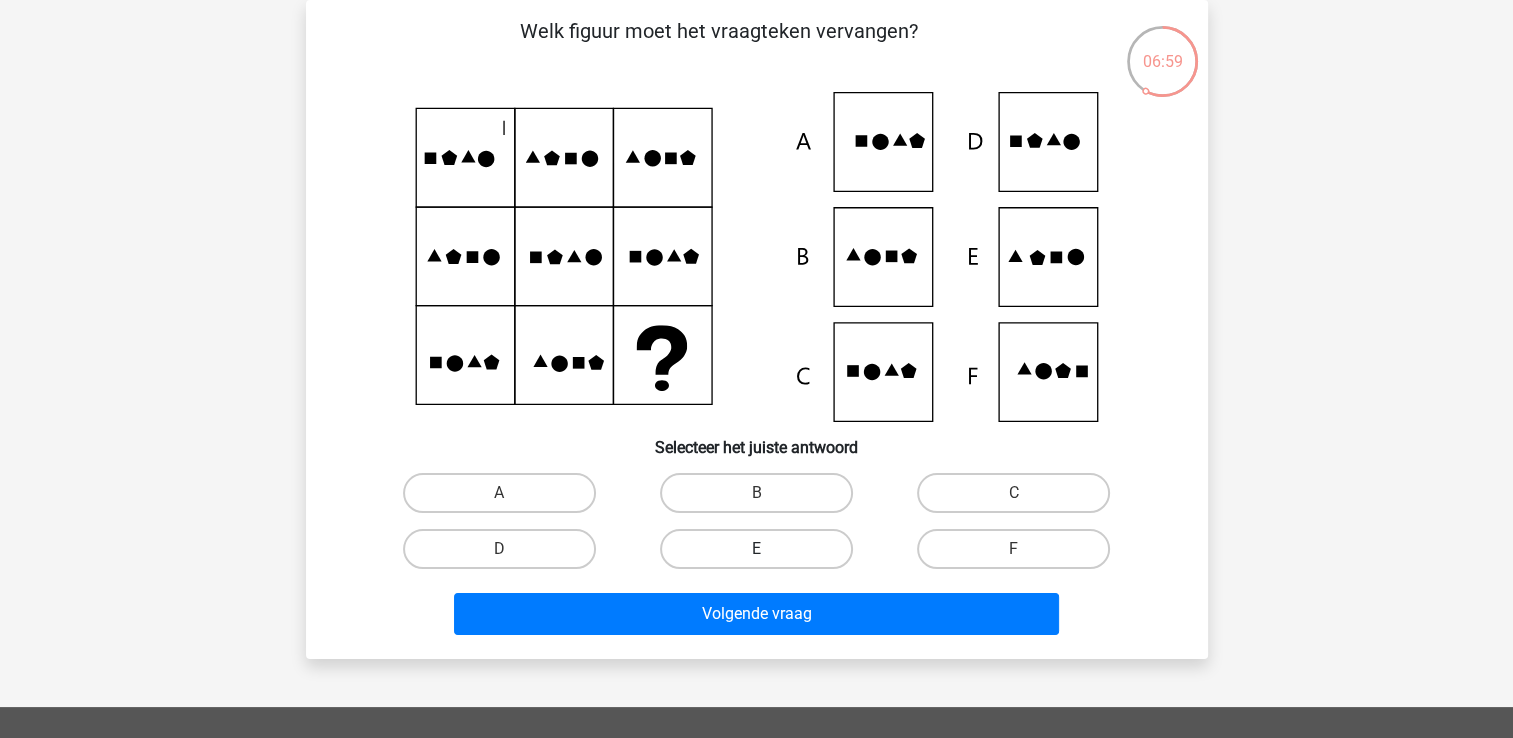 click on "E" at bounding box center (756, 549) 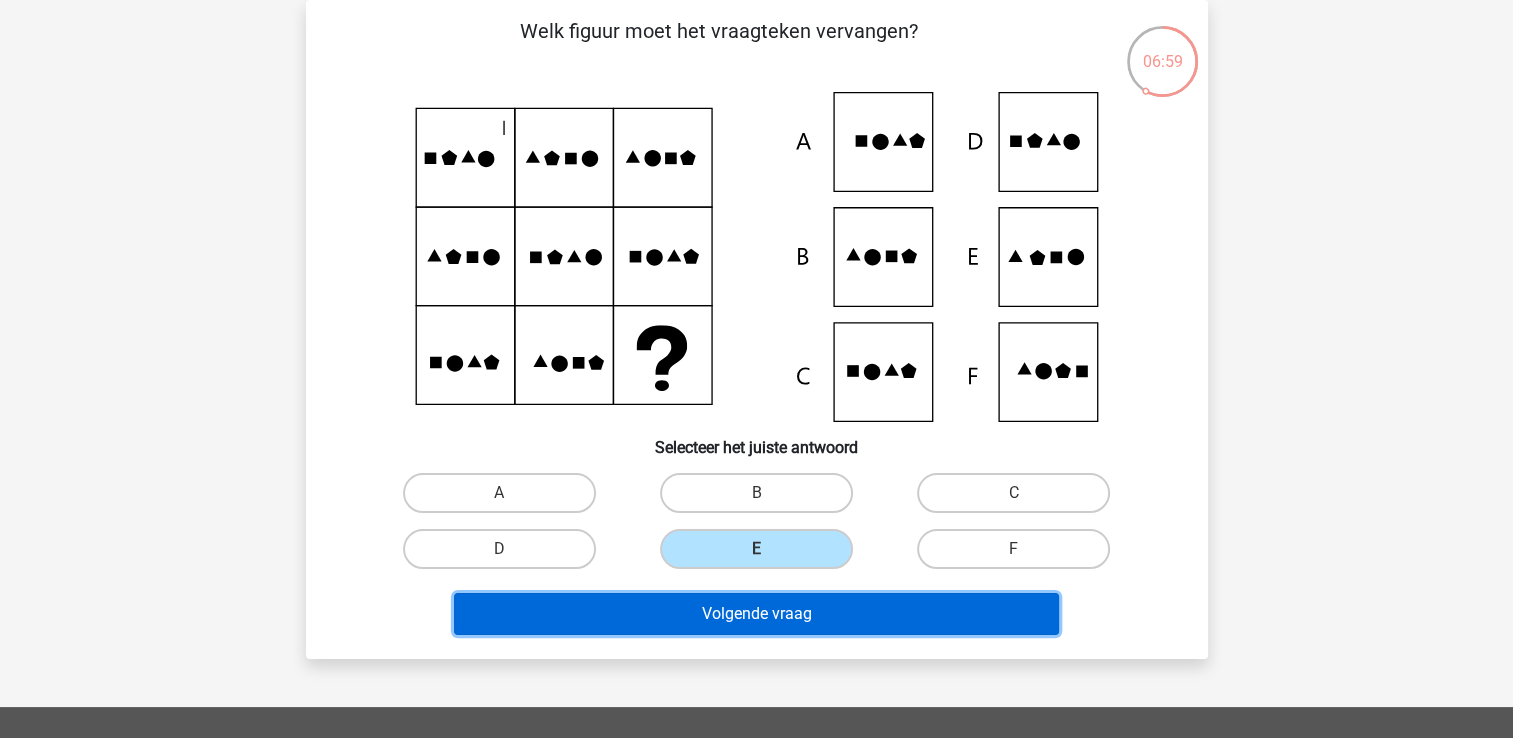 click on "Volgende vraag" at bounding box center [756, 614] 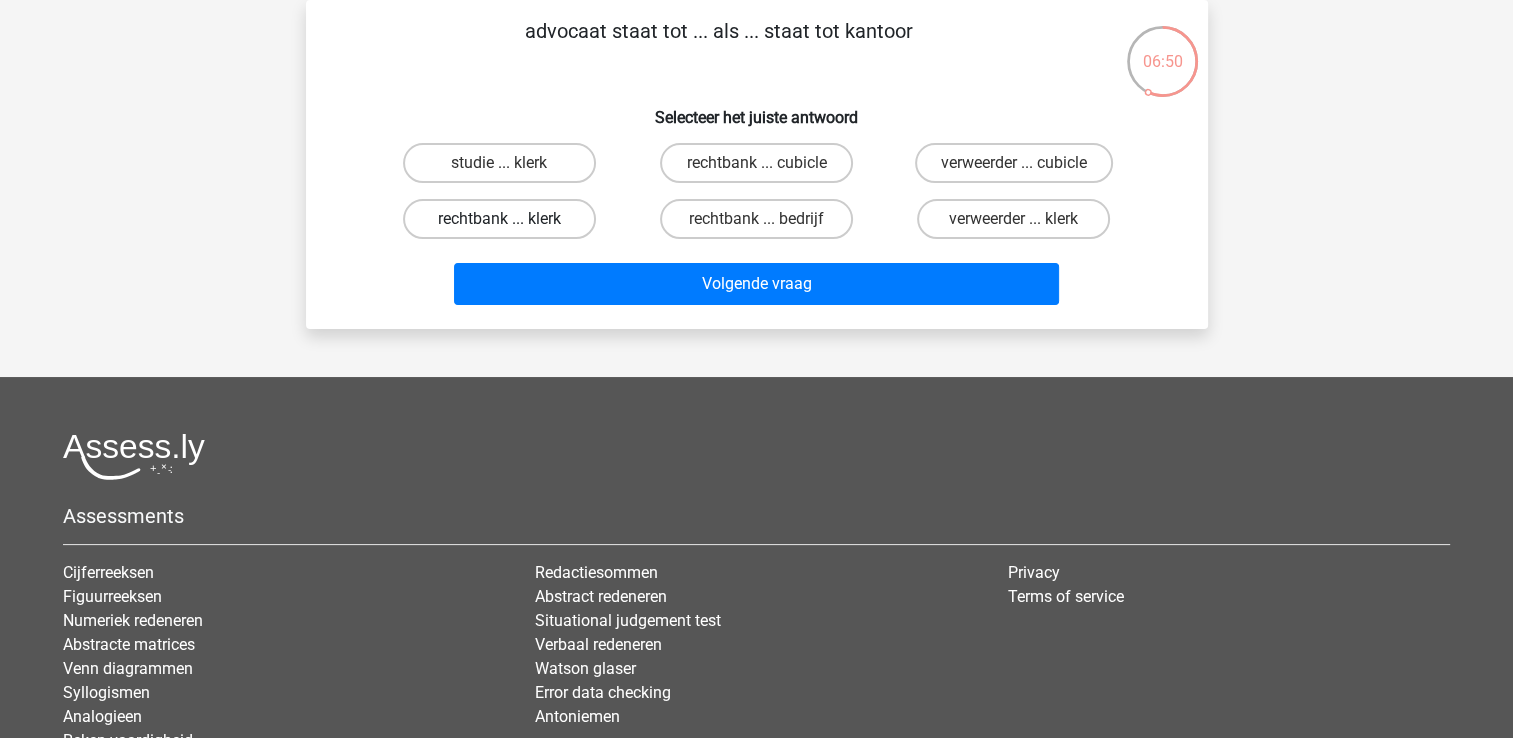 click on "rechtbank ... klerk" at bounding box center [499, 219] 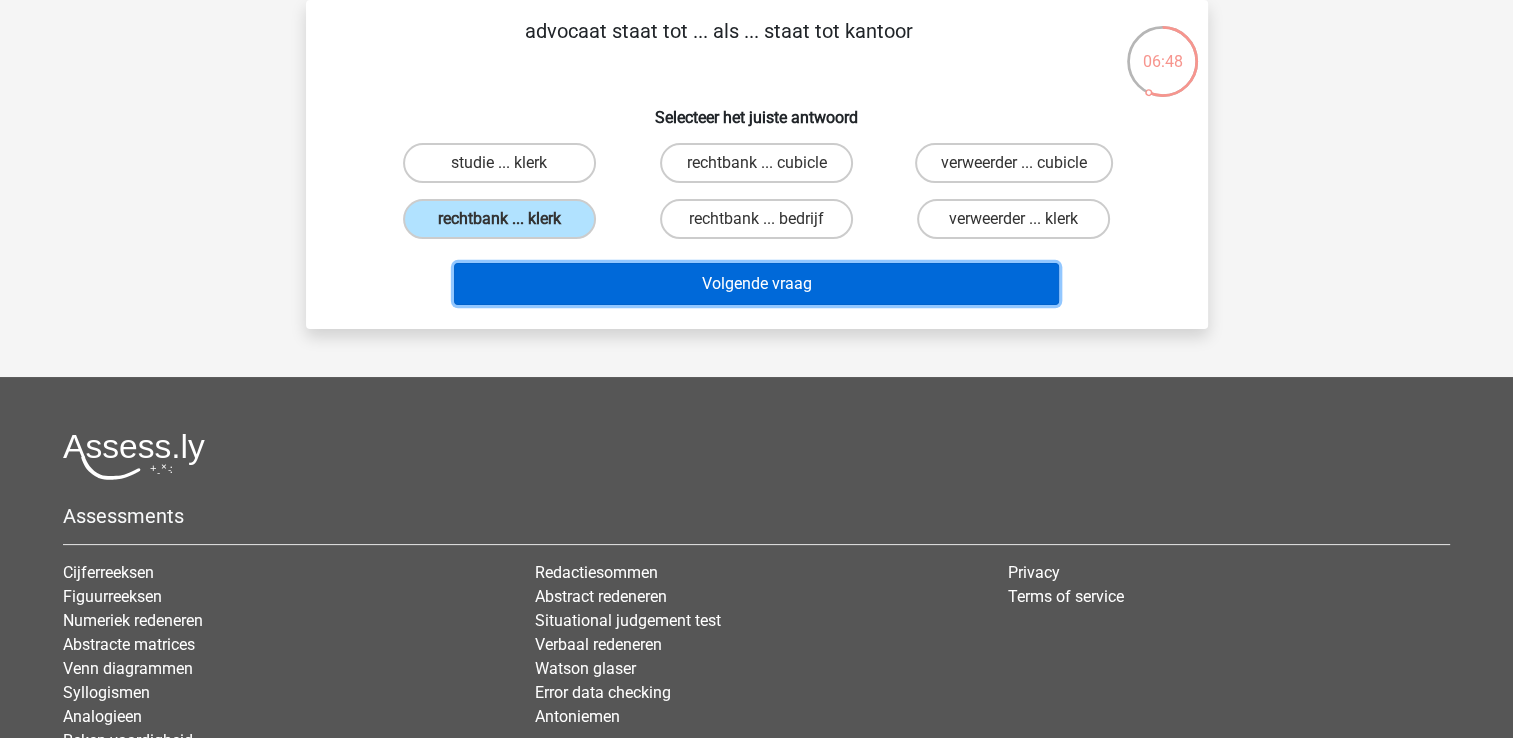 click on "Volgende vraag" at bounding box center (756, 284) 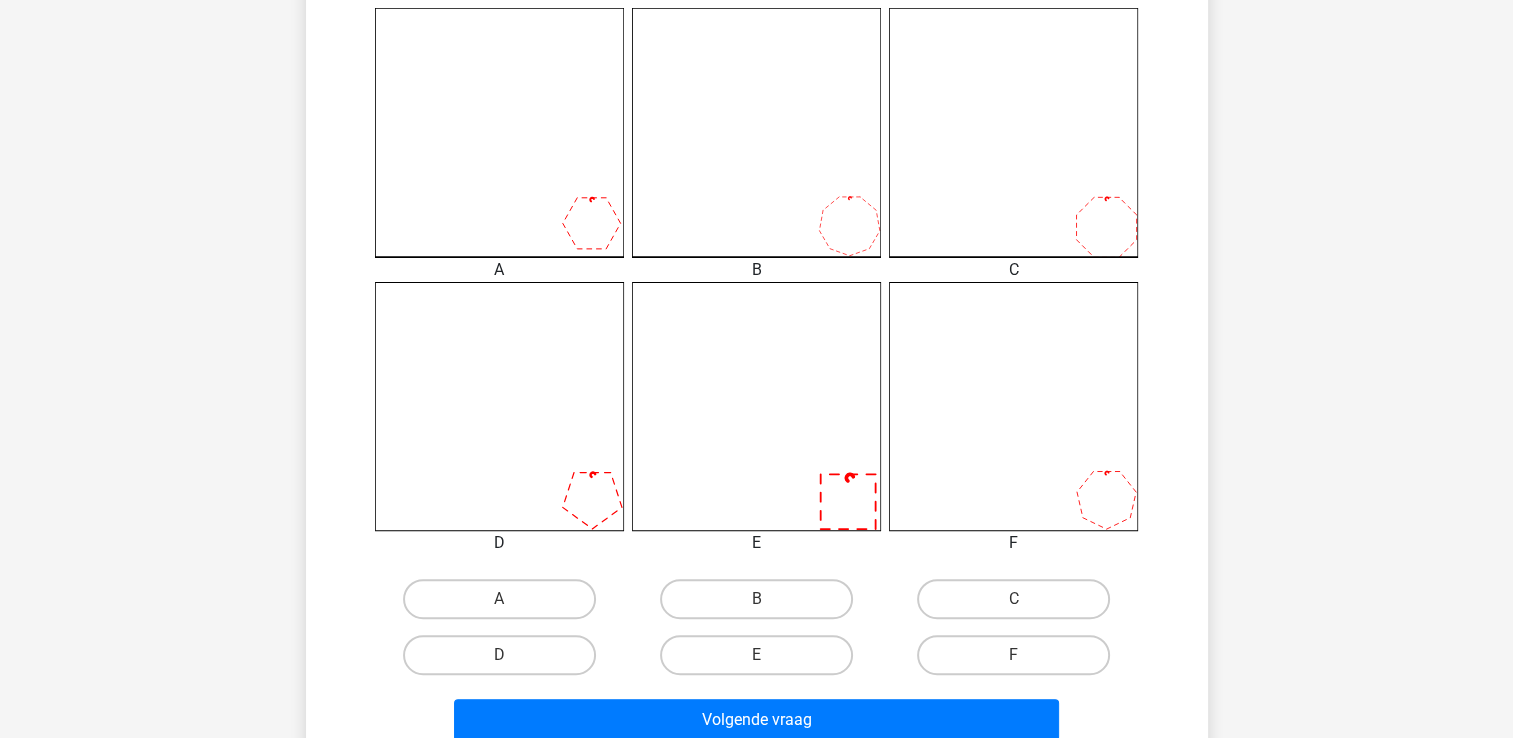 scroll, scrollTop: 592, scrollLeft: 0, axis: vertical 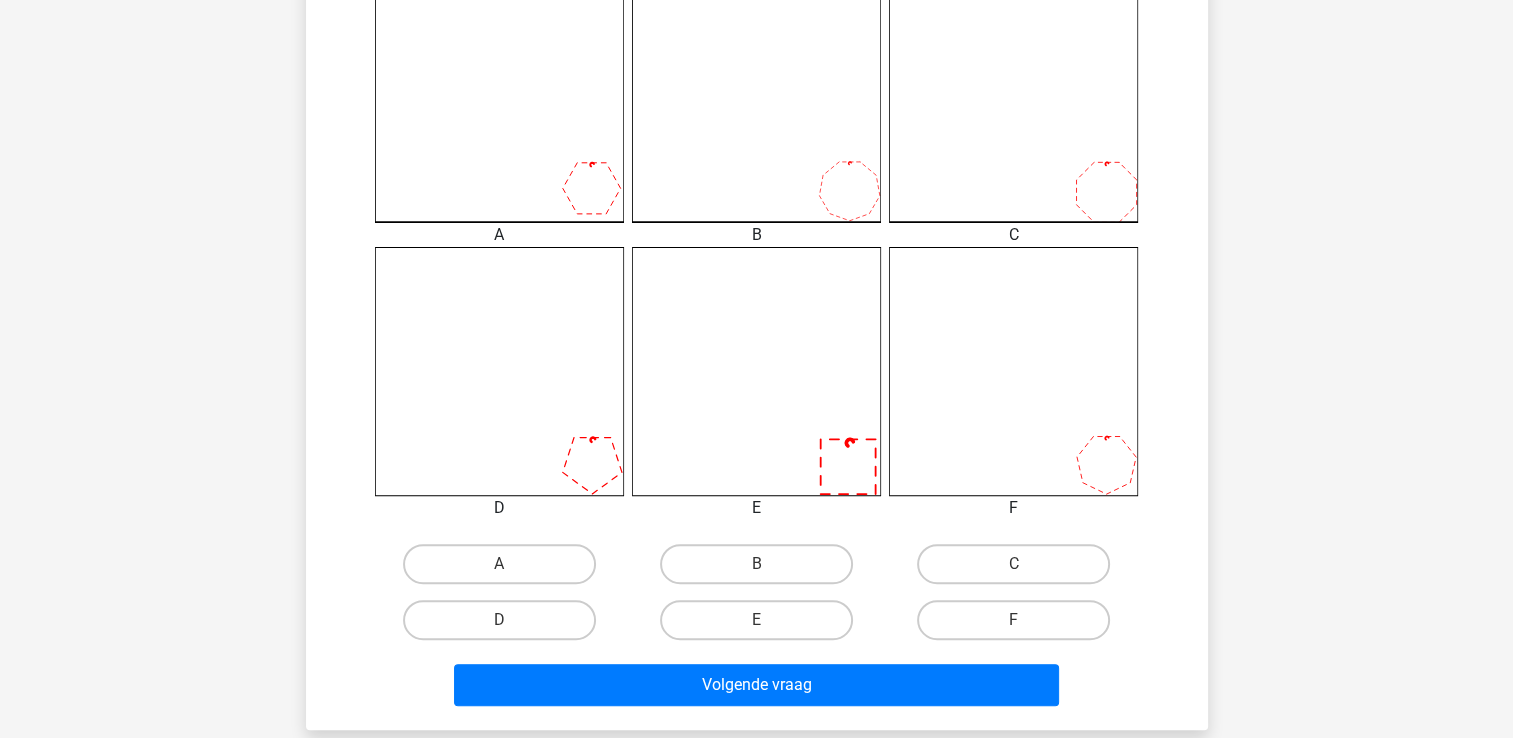 click 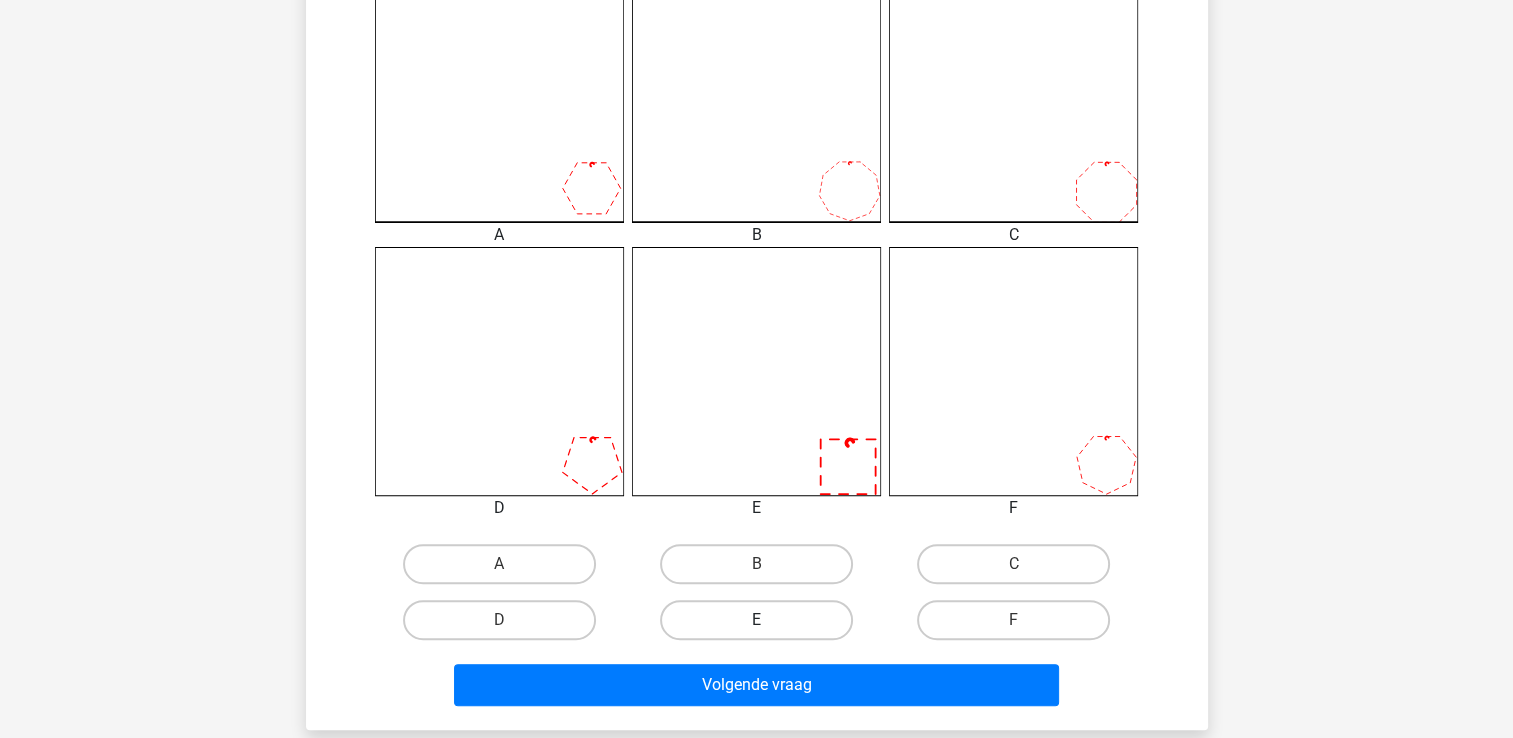 click on "E" at bounding box center (756, 620) 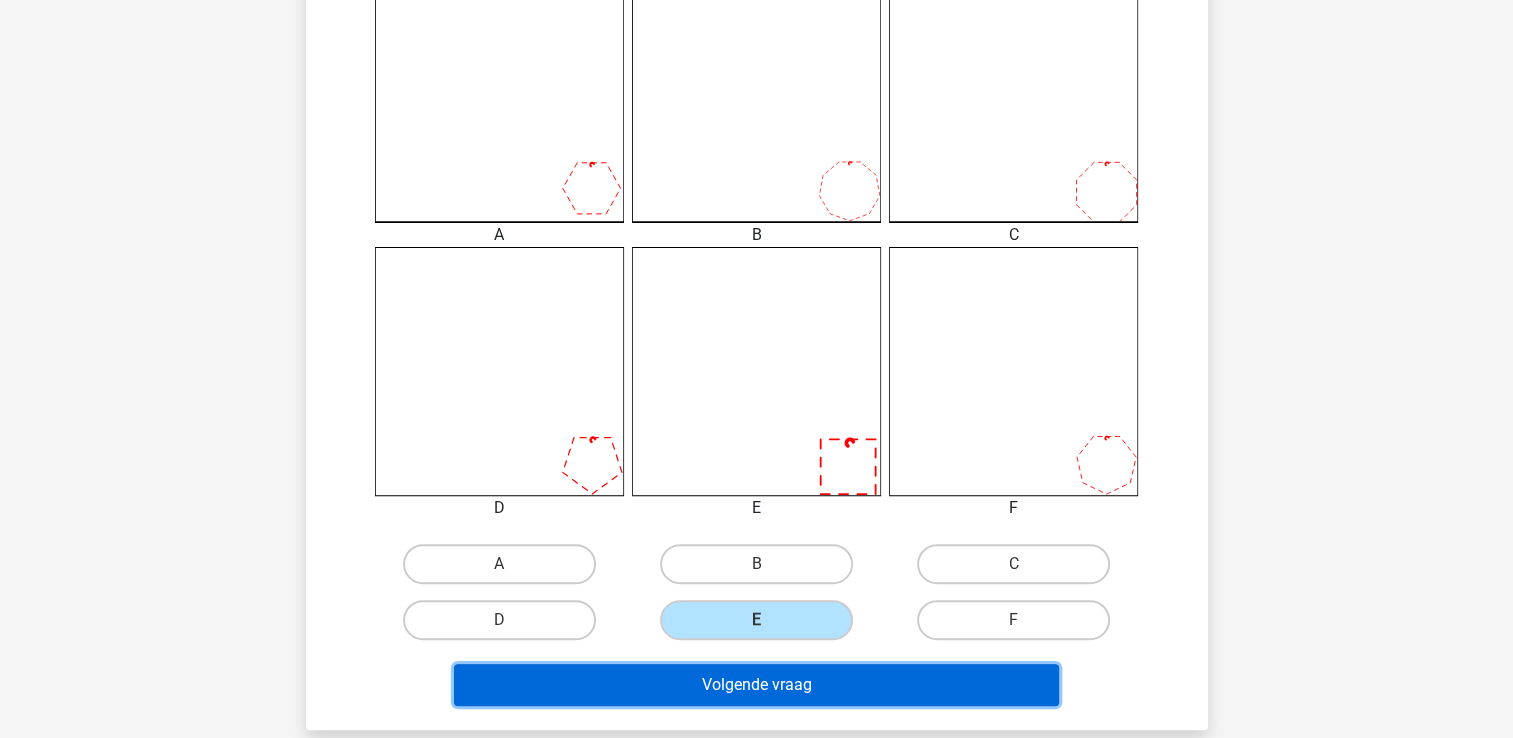 click on "Volgende vraag" at bounding box center [756, 685] 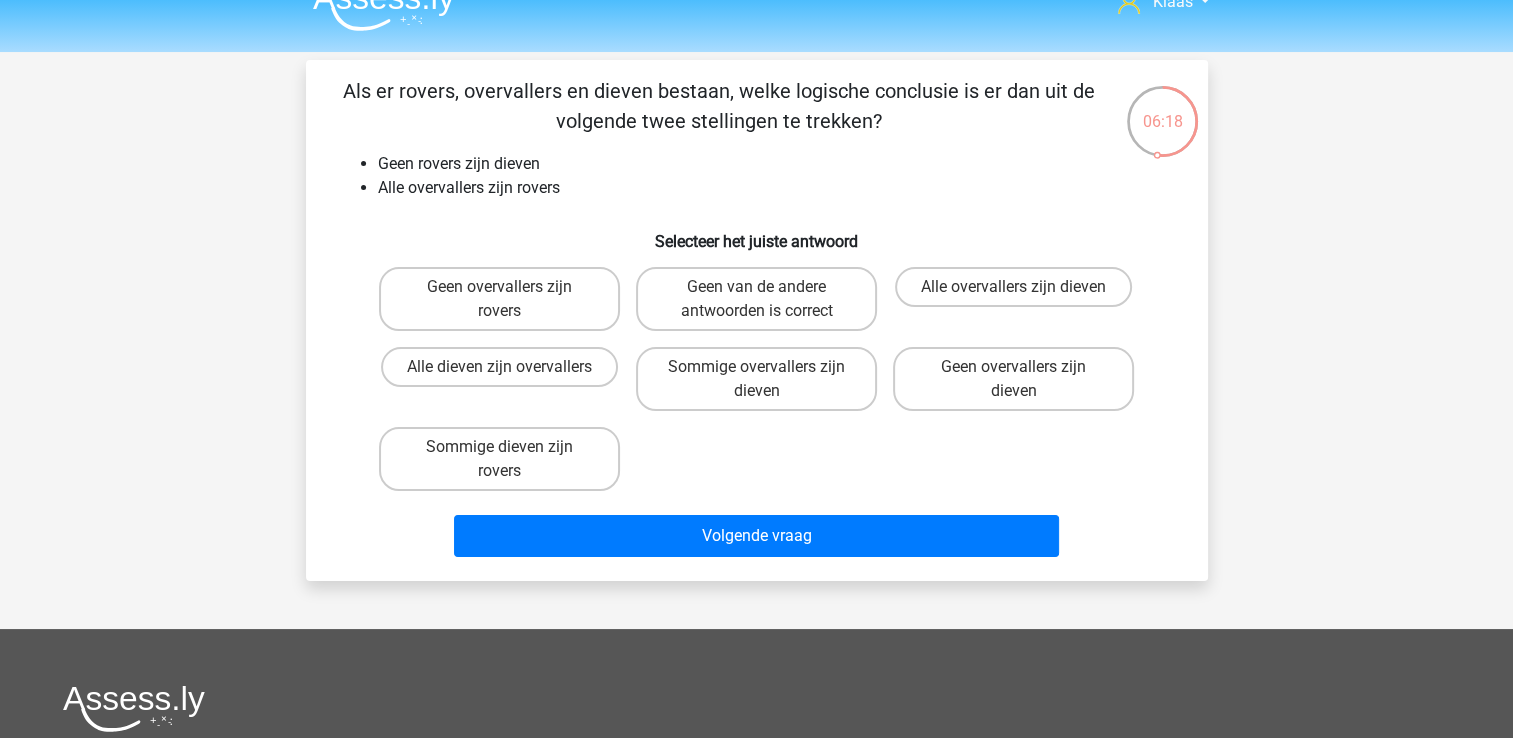 scroll, scrollTop: 0, scrollLeft: 0, axis: both 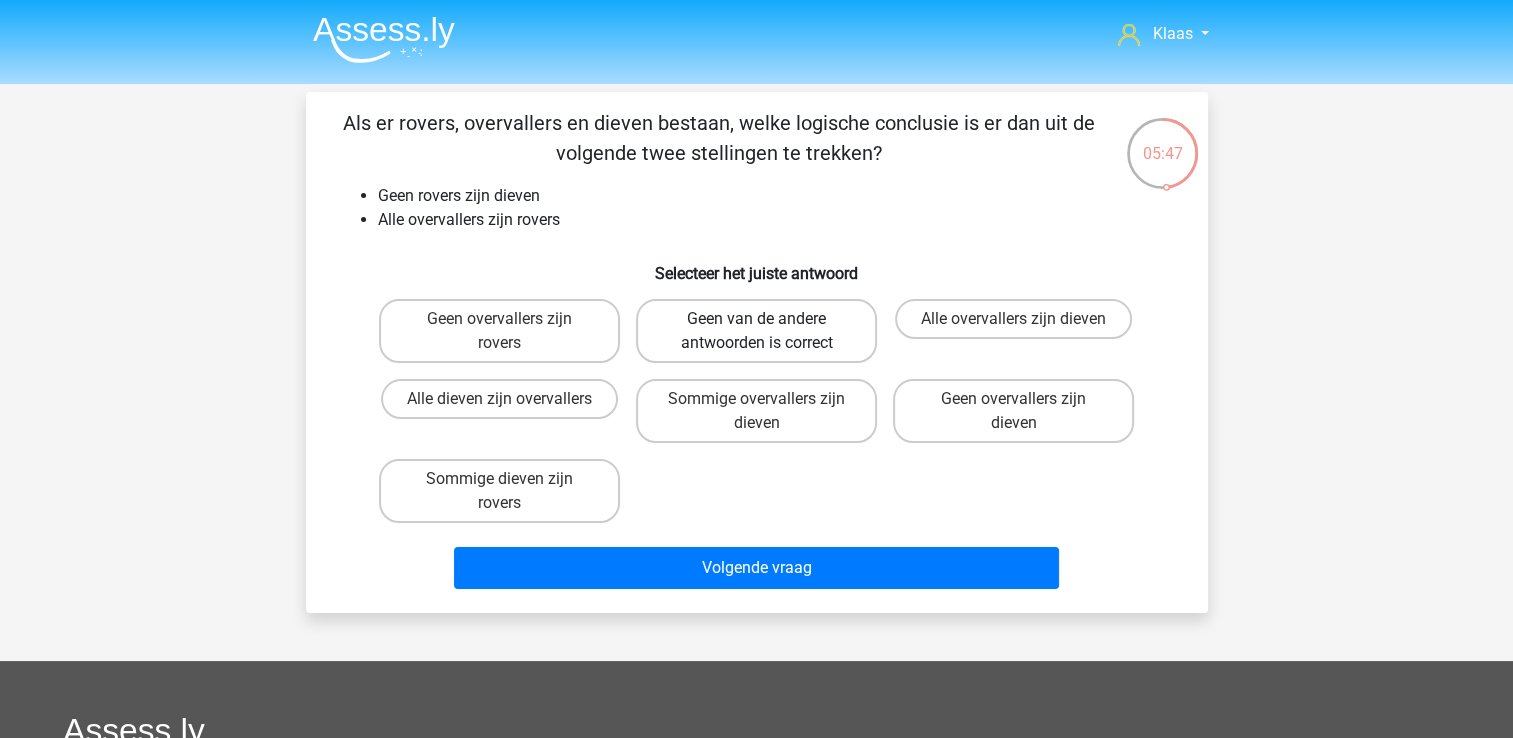 click on "Geen van de andere antwoorden is correct" at bounding box center [756, 331] 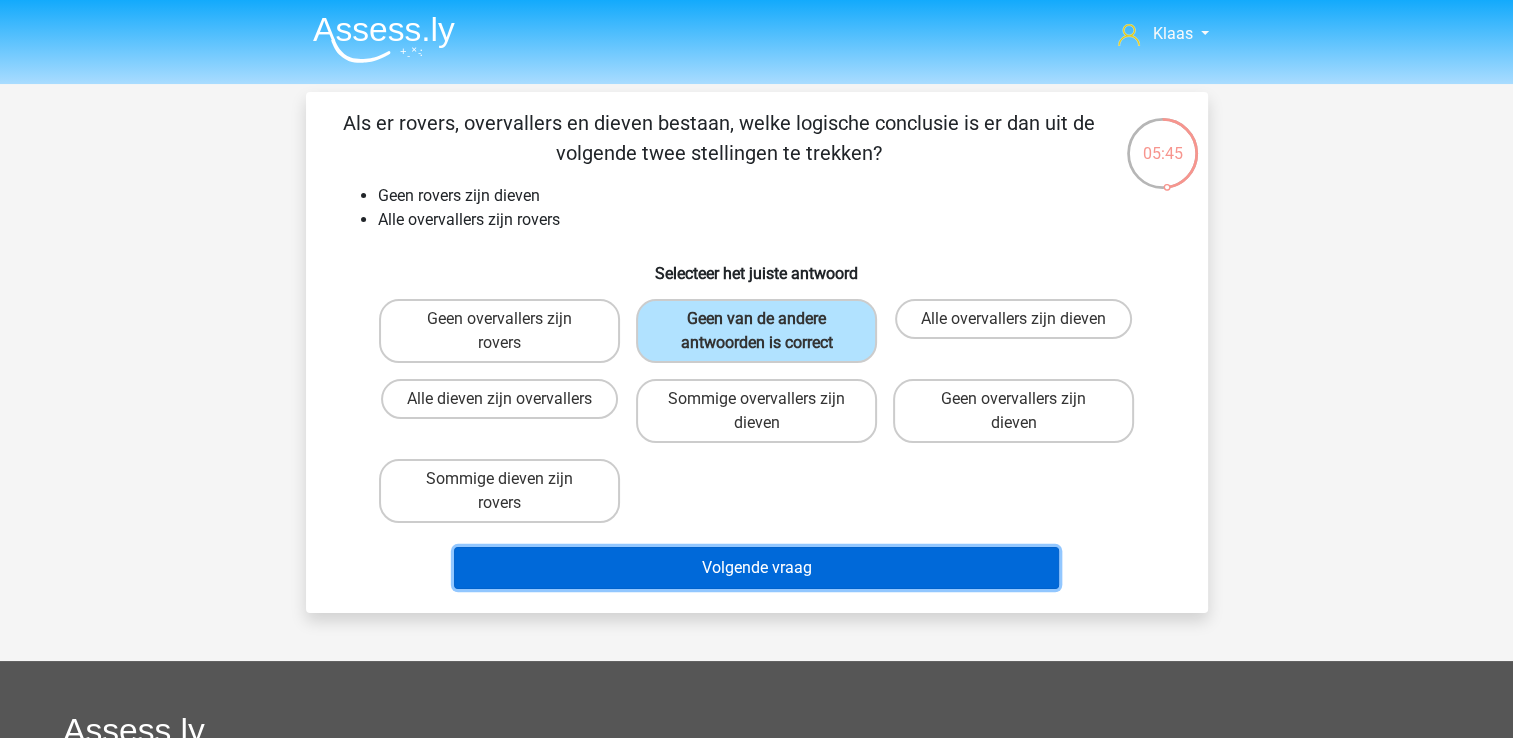 click on "Volgende vraag" at bounding box center [756, 568] 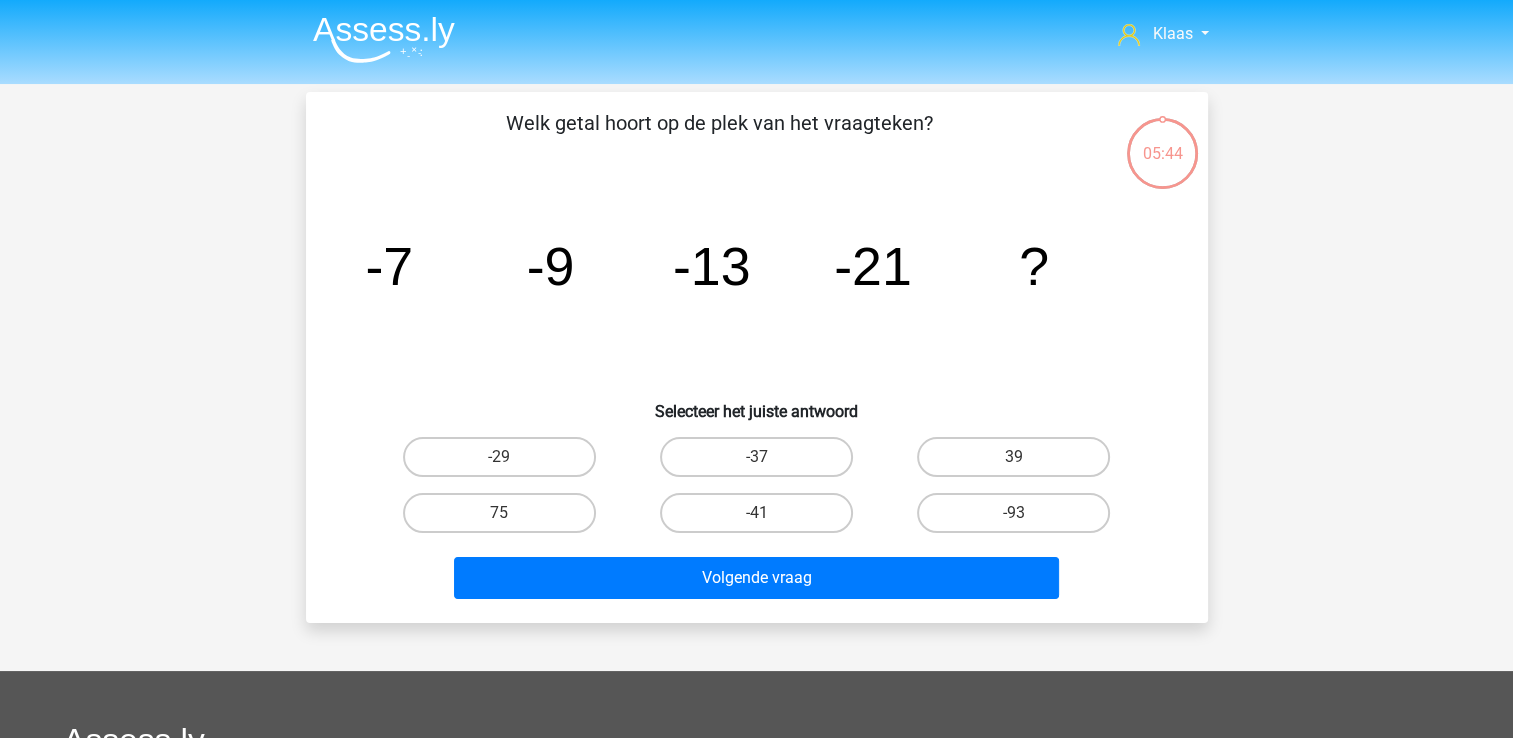 scroll, scrollTop: 92, scrollLeft: 0, axis: vertical 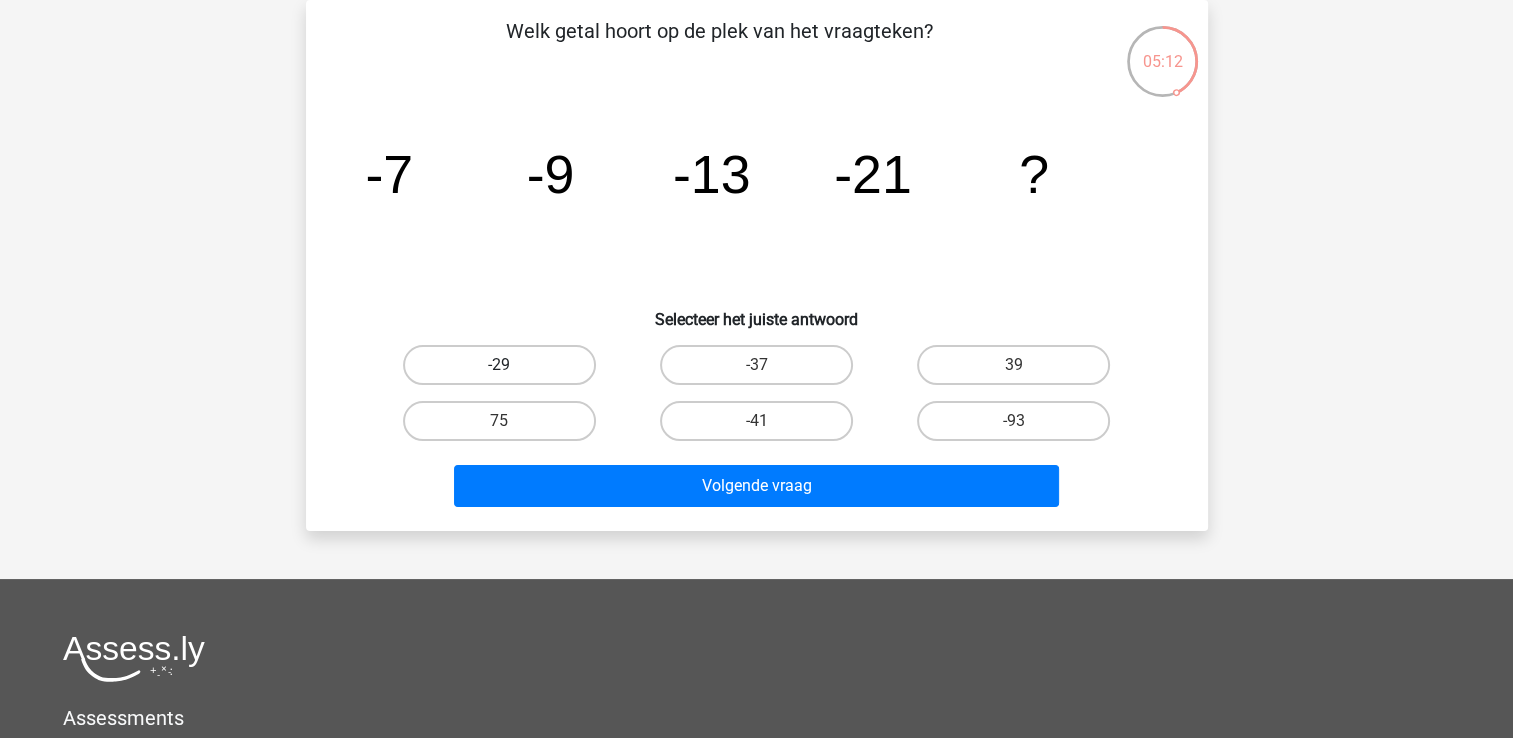 click on "-29" at bounding box center (499, 365) 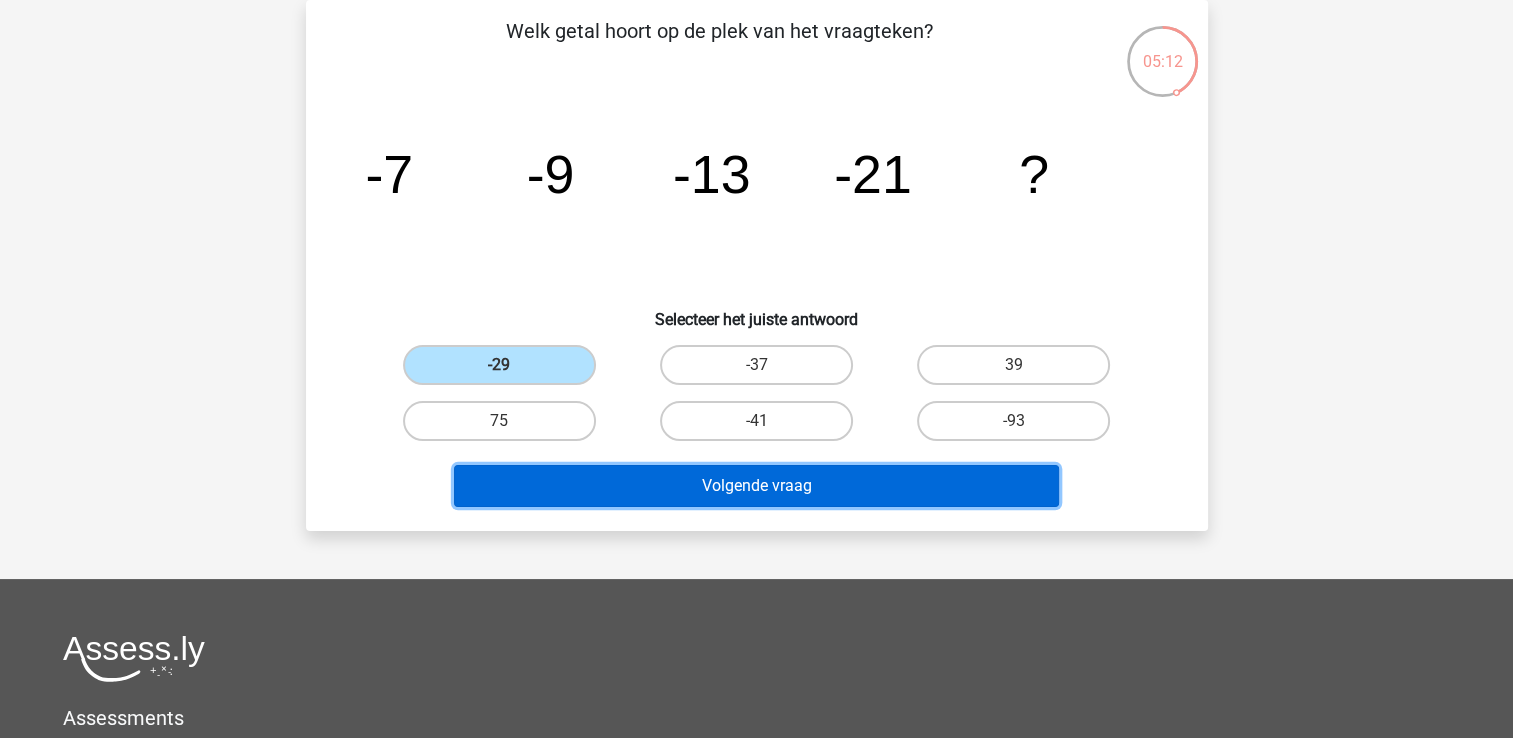 click on "Volgende vraag" at bounding box center [756, 486] 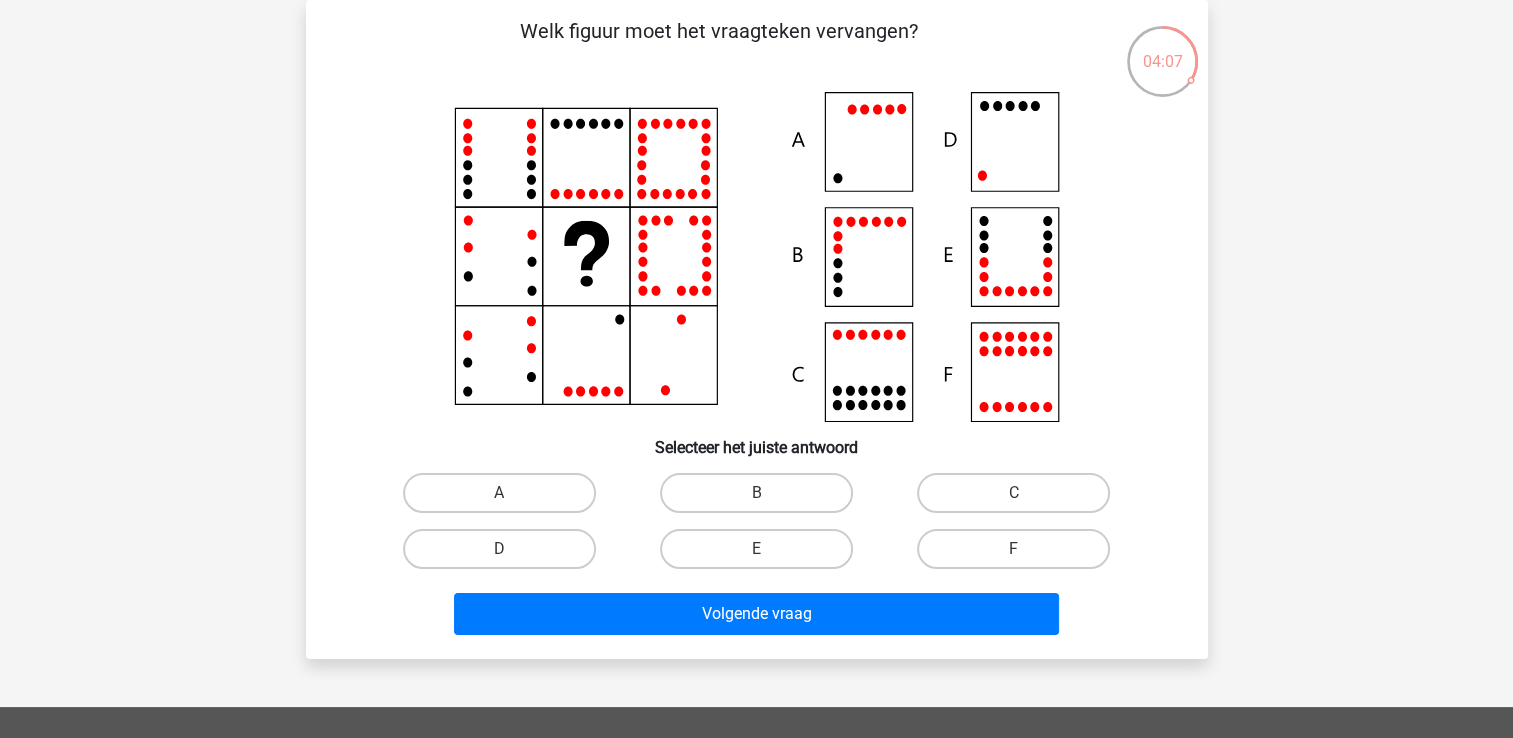 click 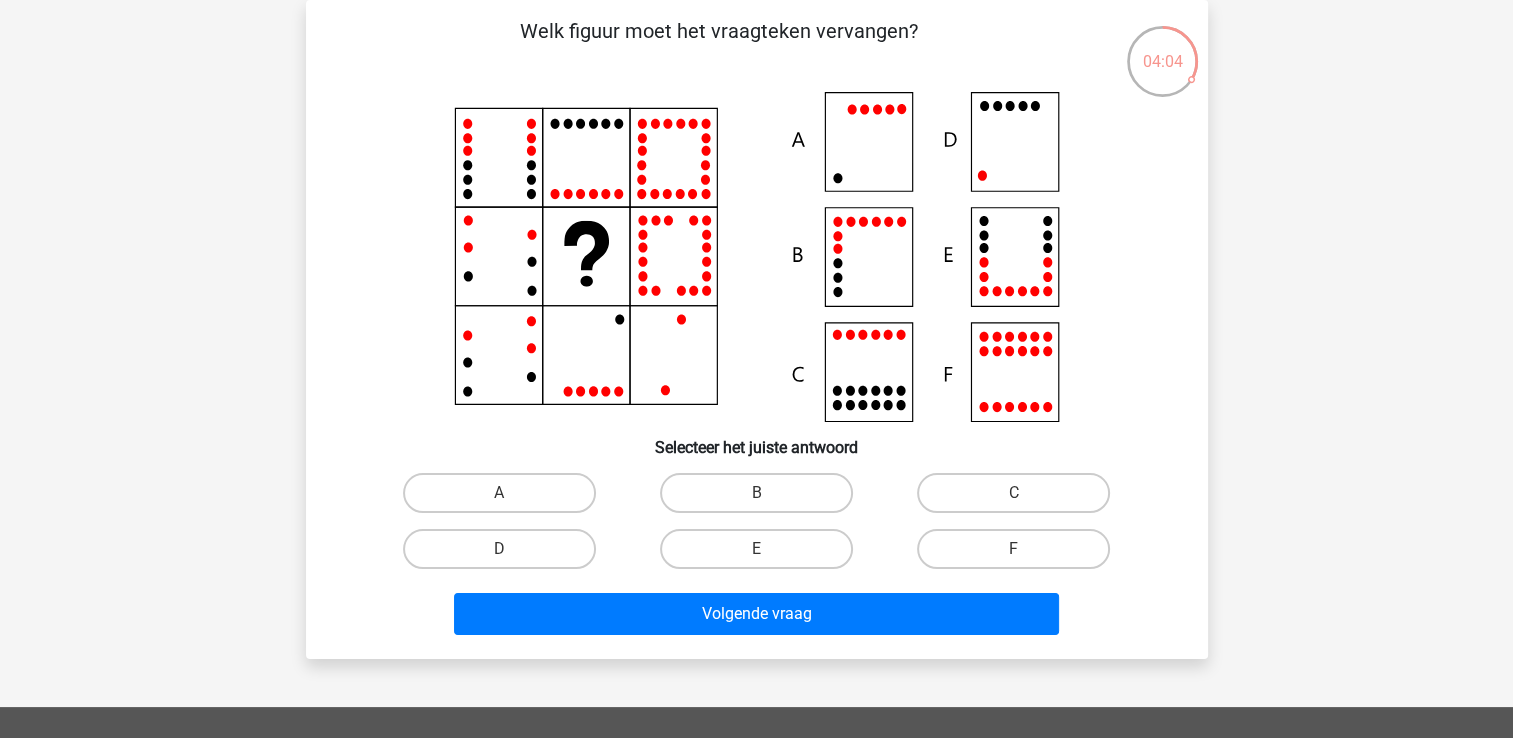 click 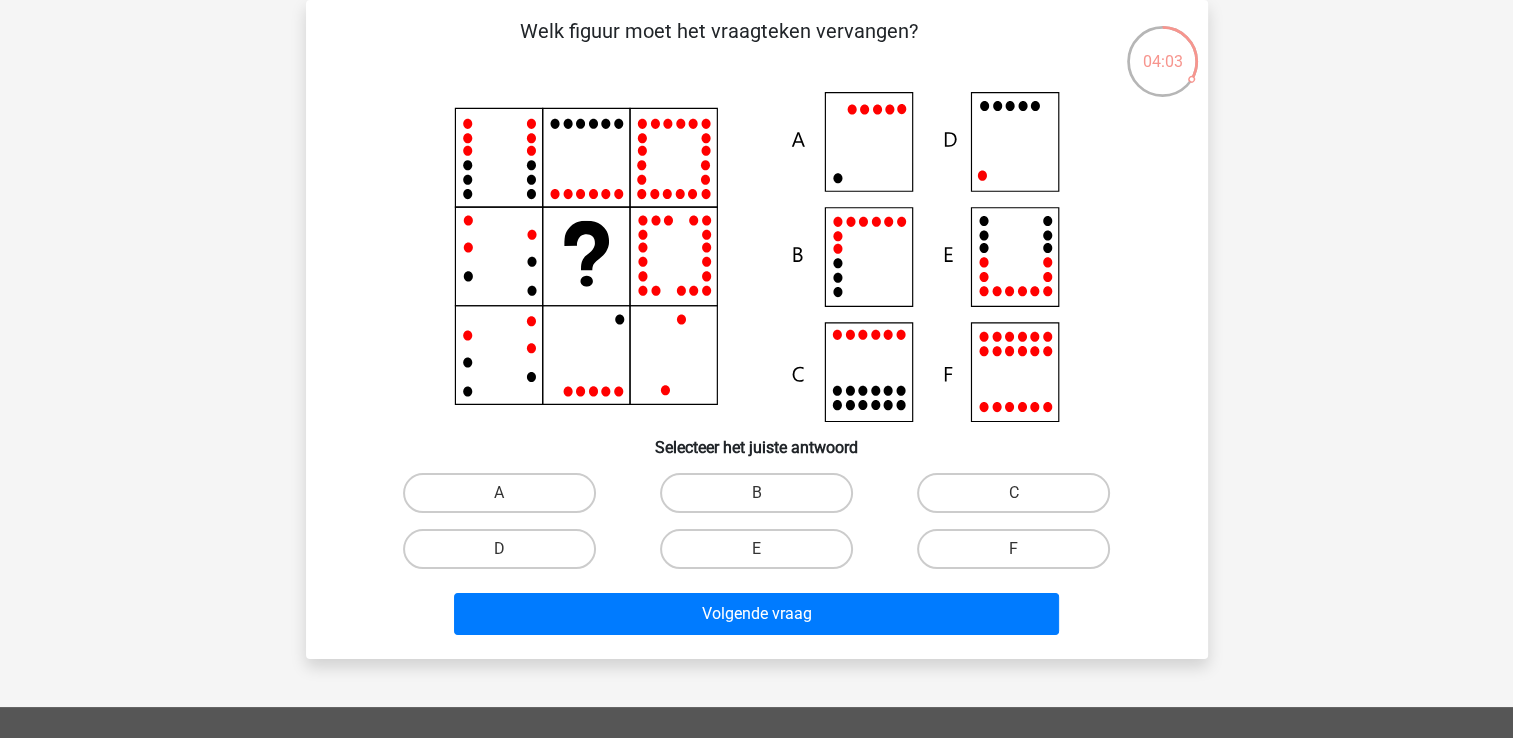 click 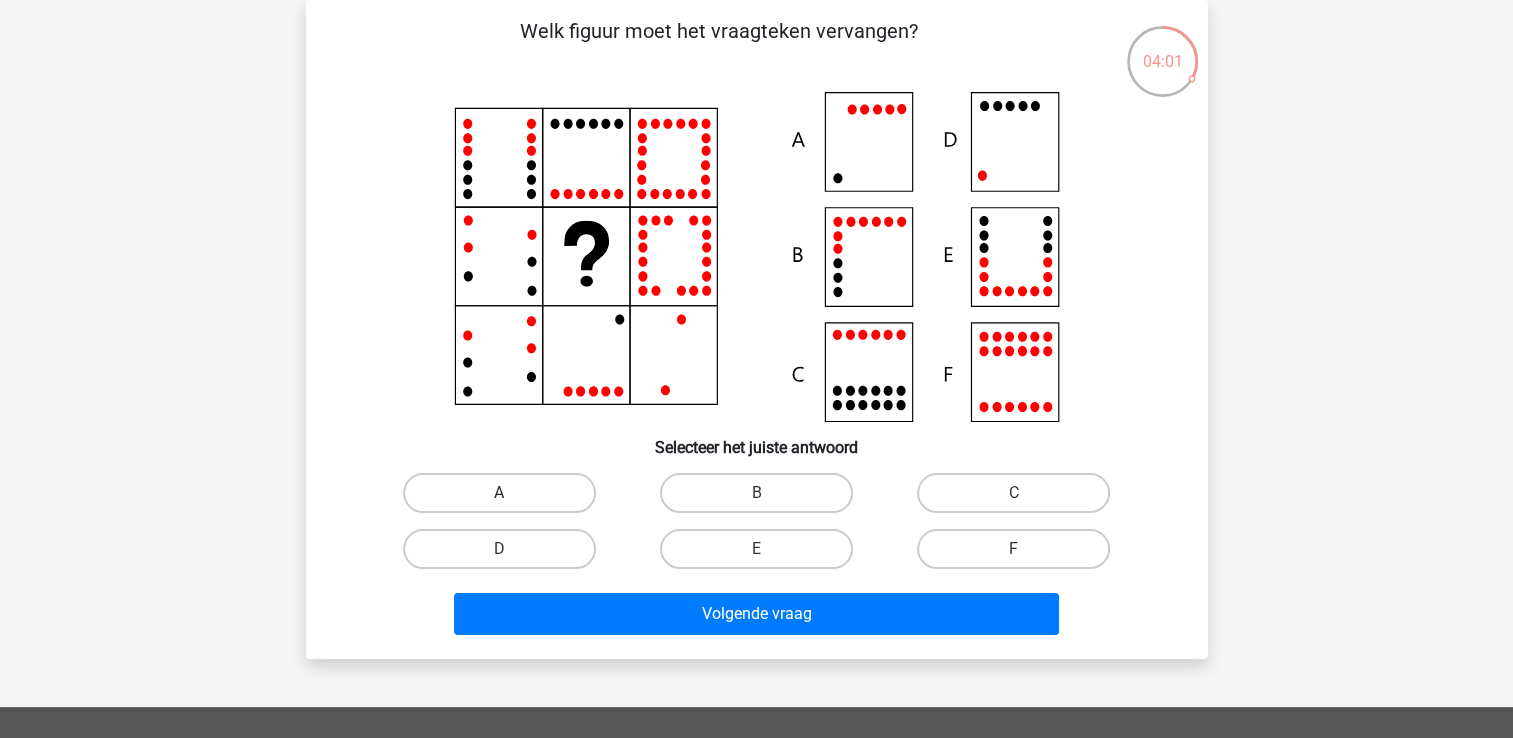 click on "A" at bounding box center (499, 493) 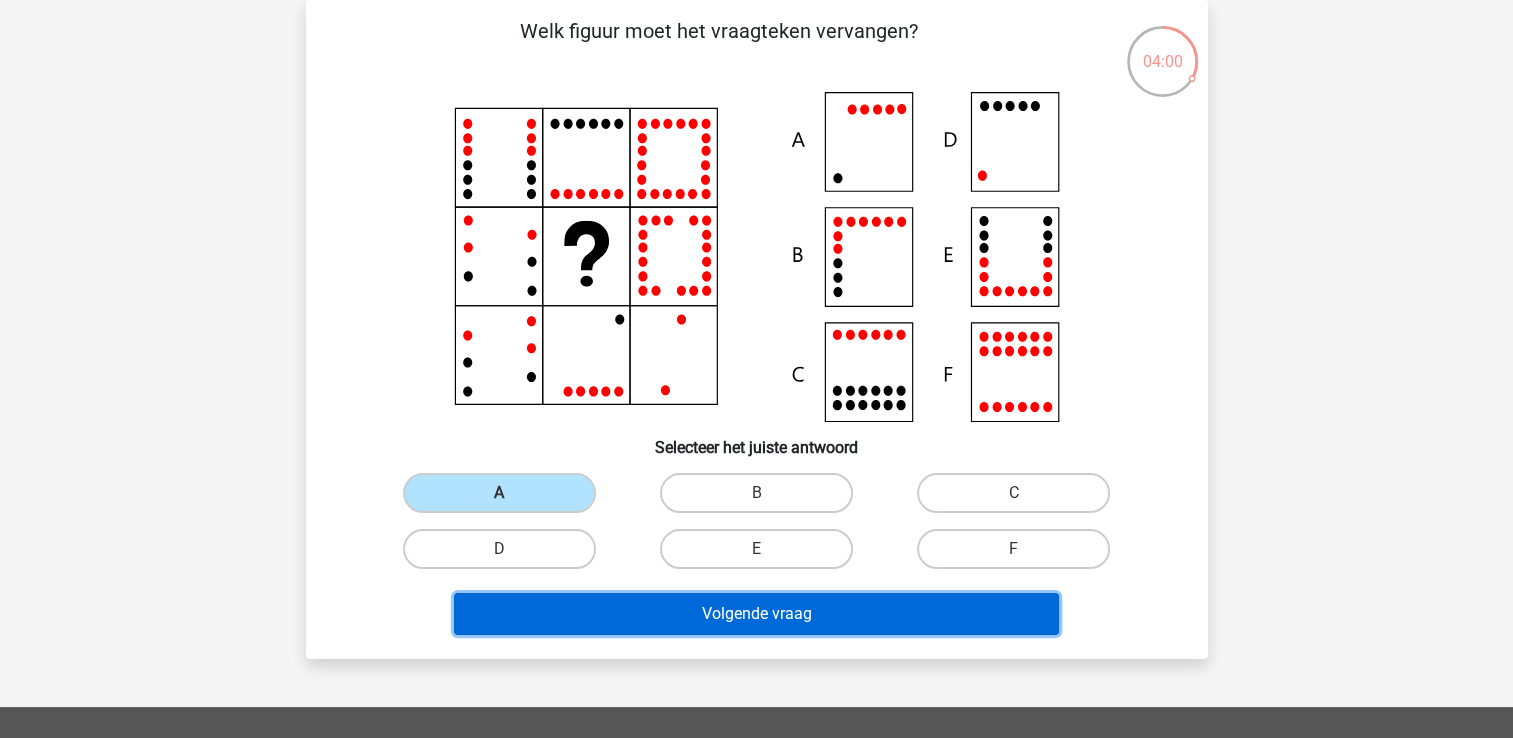 click on "Volgende vraag" at bounding box center [756, 614] 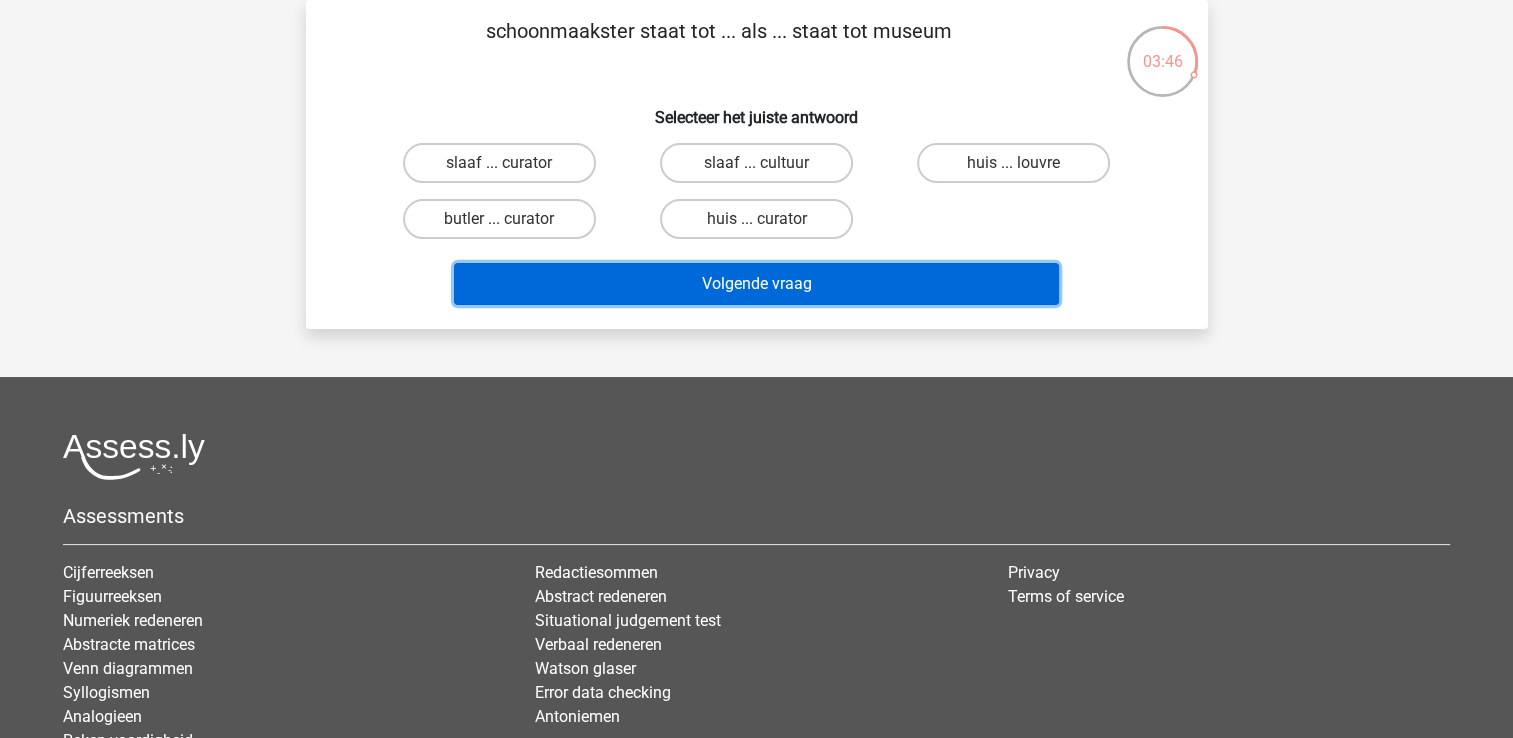 click on "Volgende vraag" at bounding box center (756, 284) 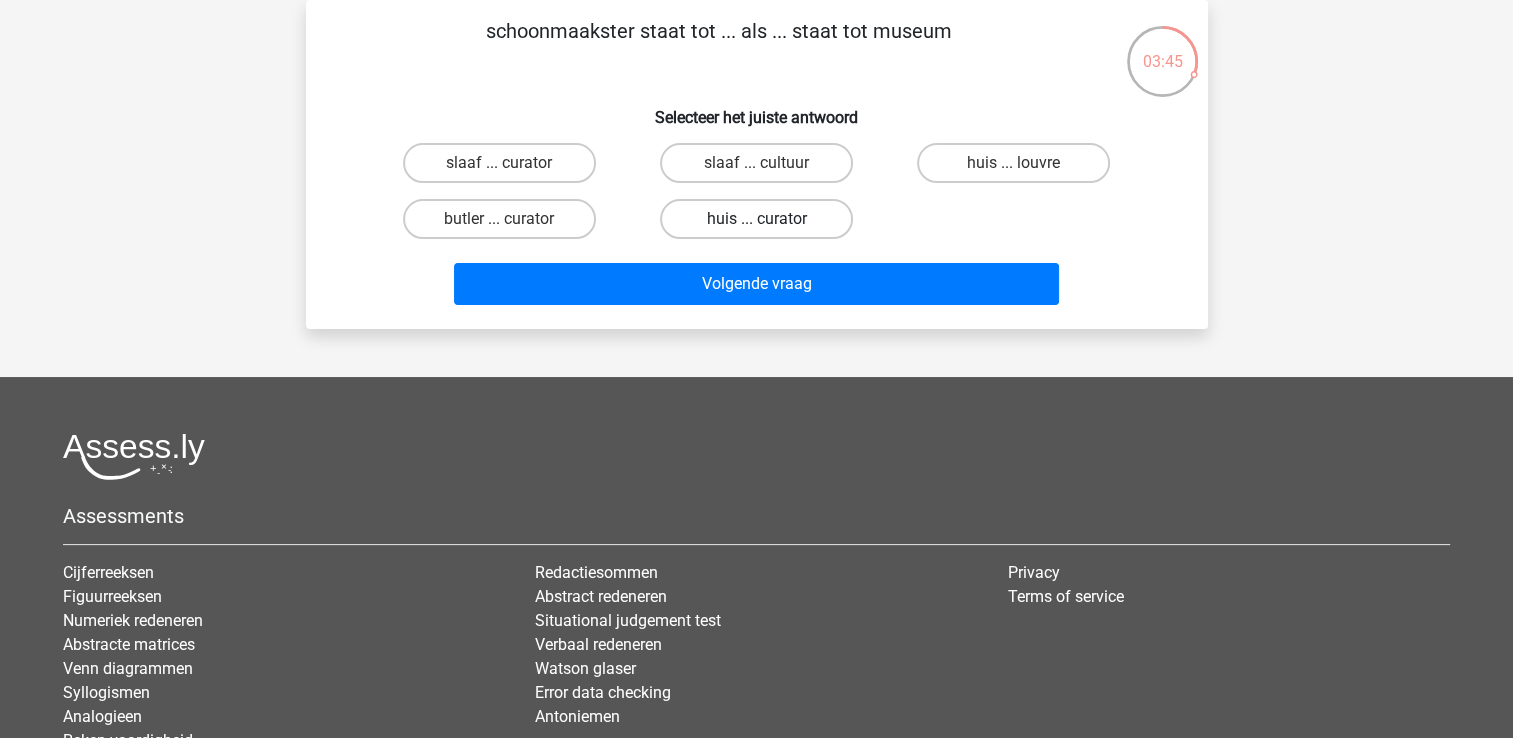 click on "huis ... curator" at bounding box center [756, 219] 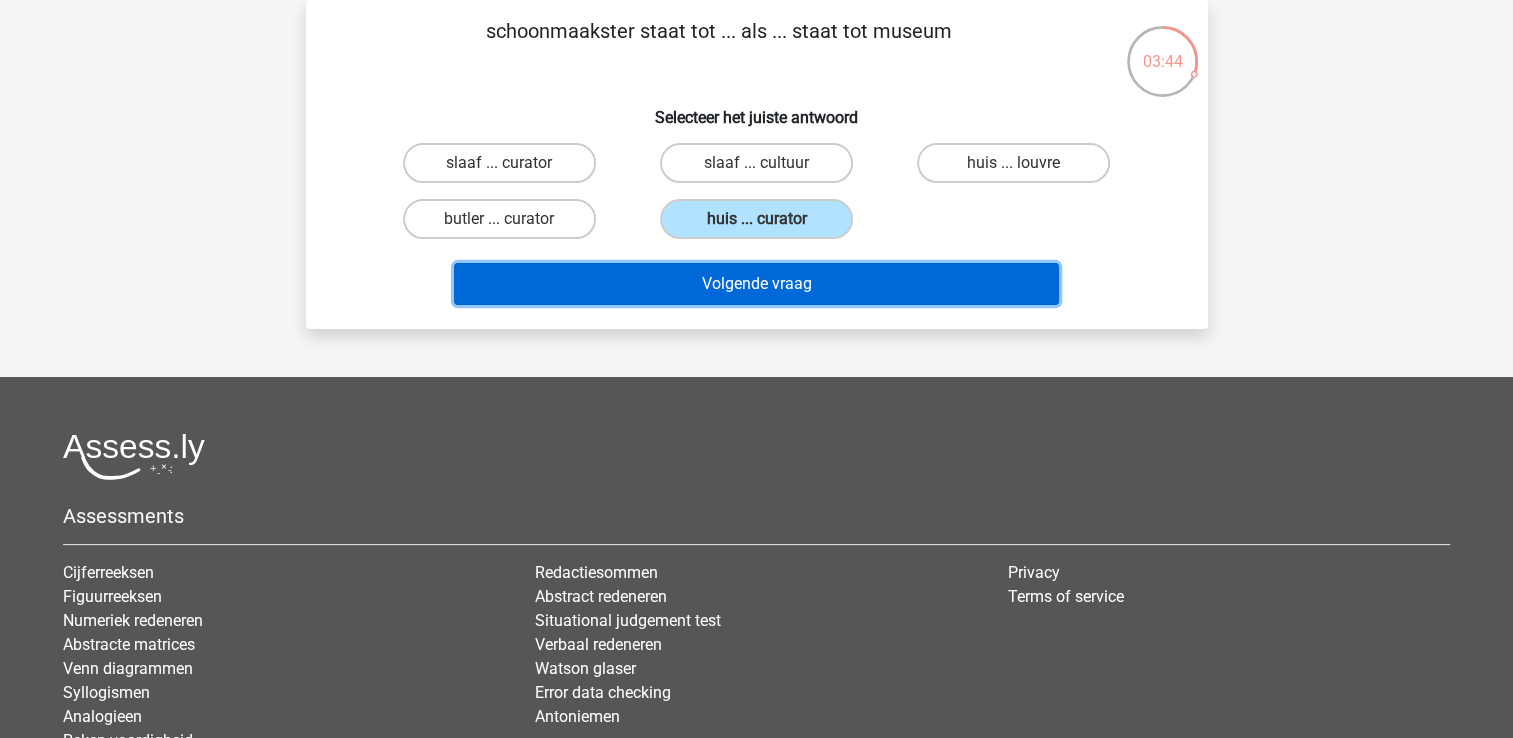 click on "Volgende vraag" at bounding box center [756, 284] 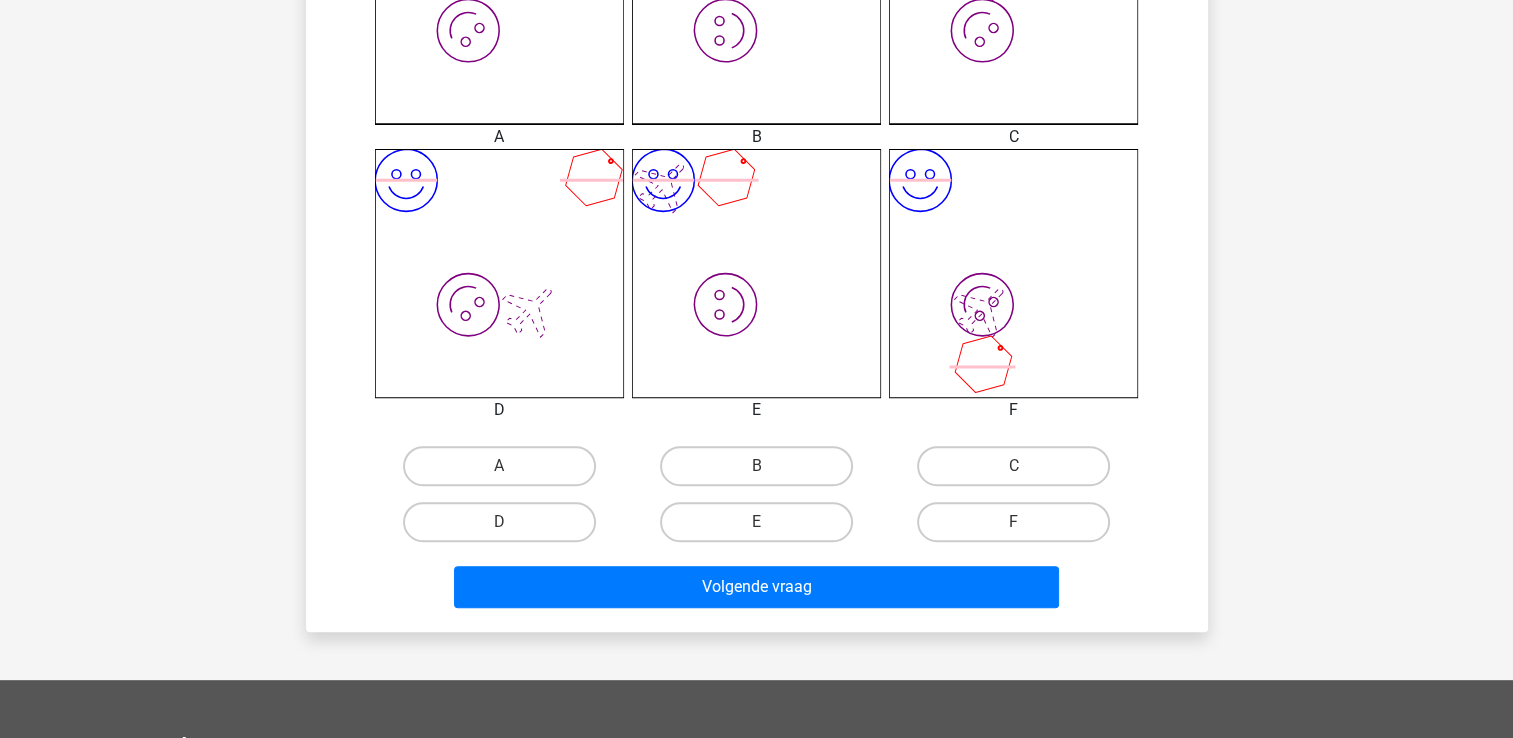 scroll, scrollTop: 692, scrollLeft: 0, axis: vertical 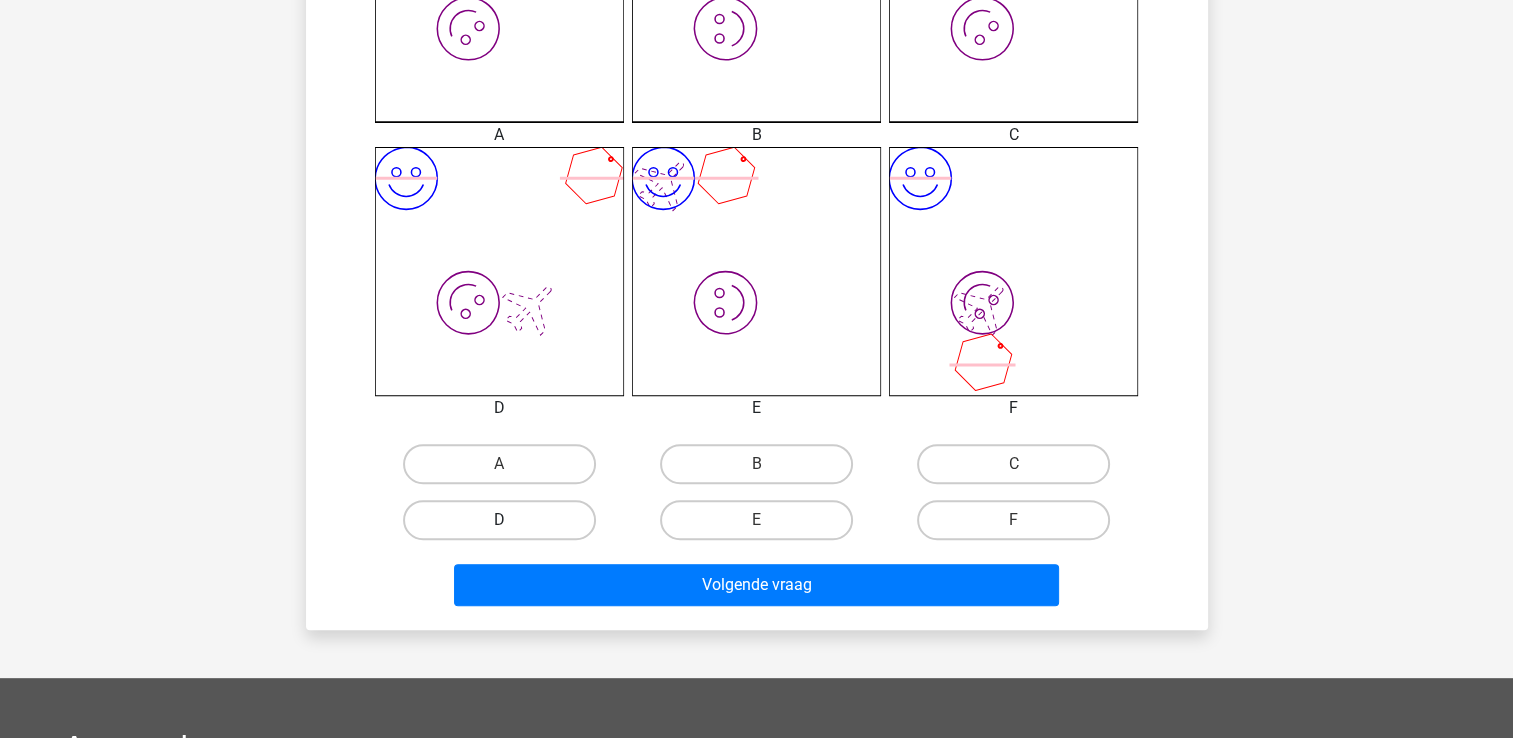 click on "D" at bounding box center [499, 520] 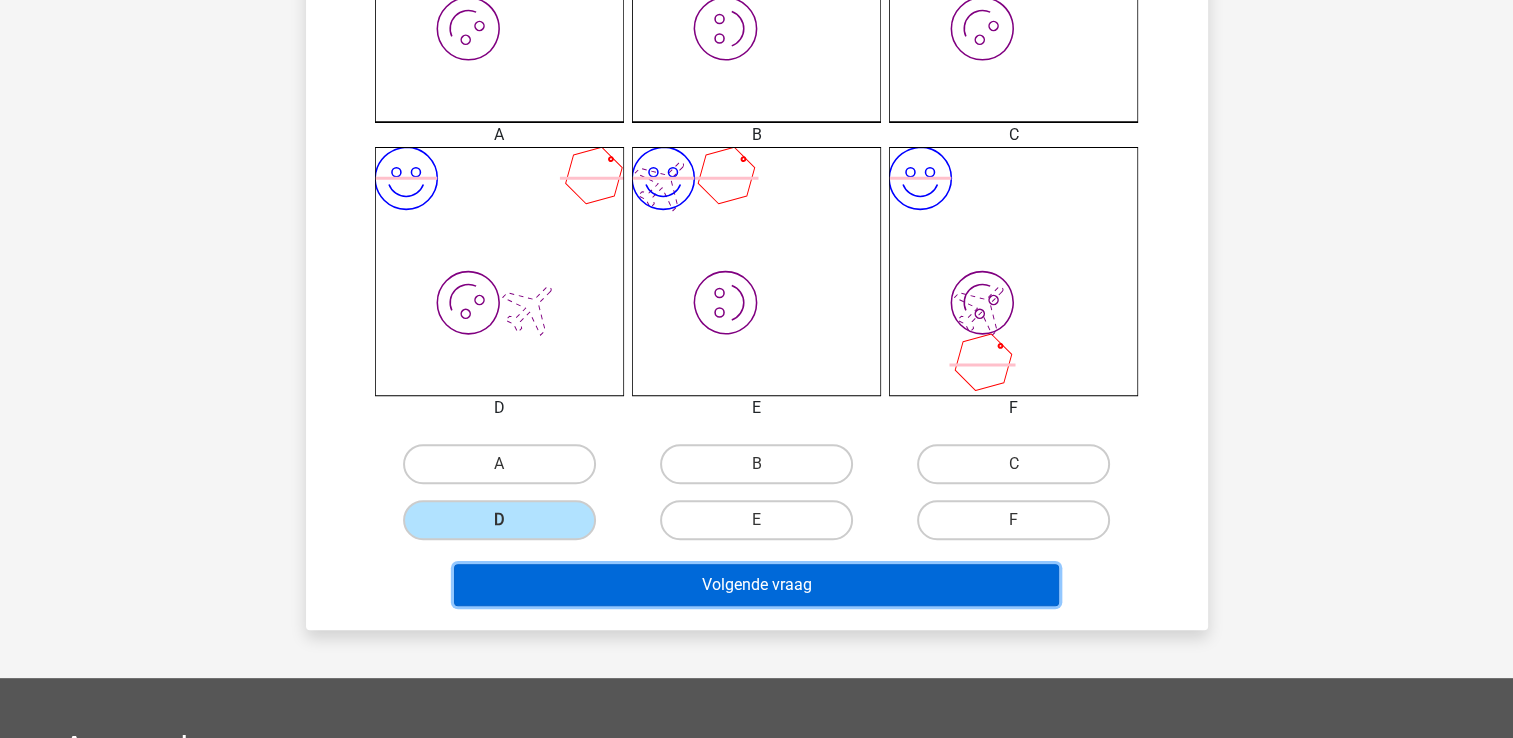 click on "Volgende vraag" at bounding box center (756, 585) 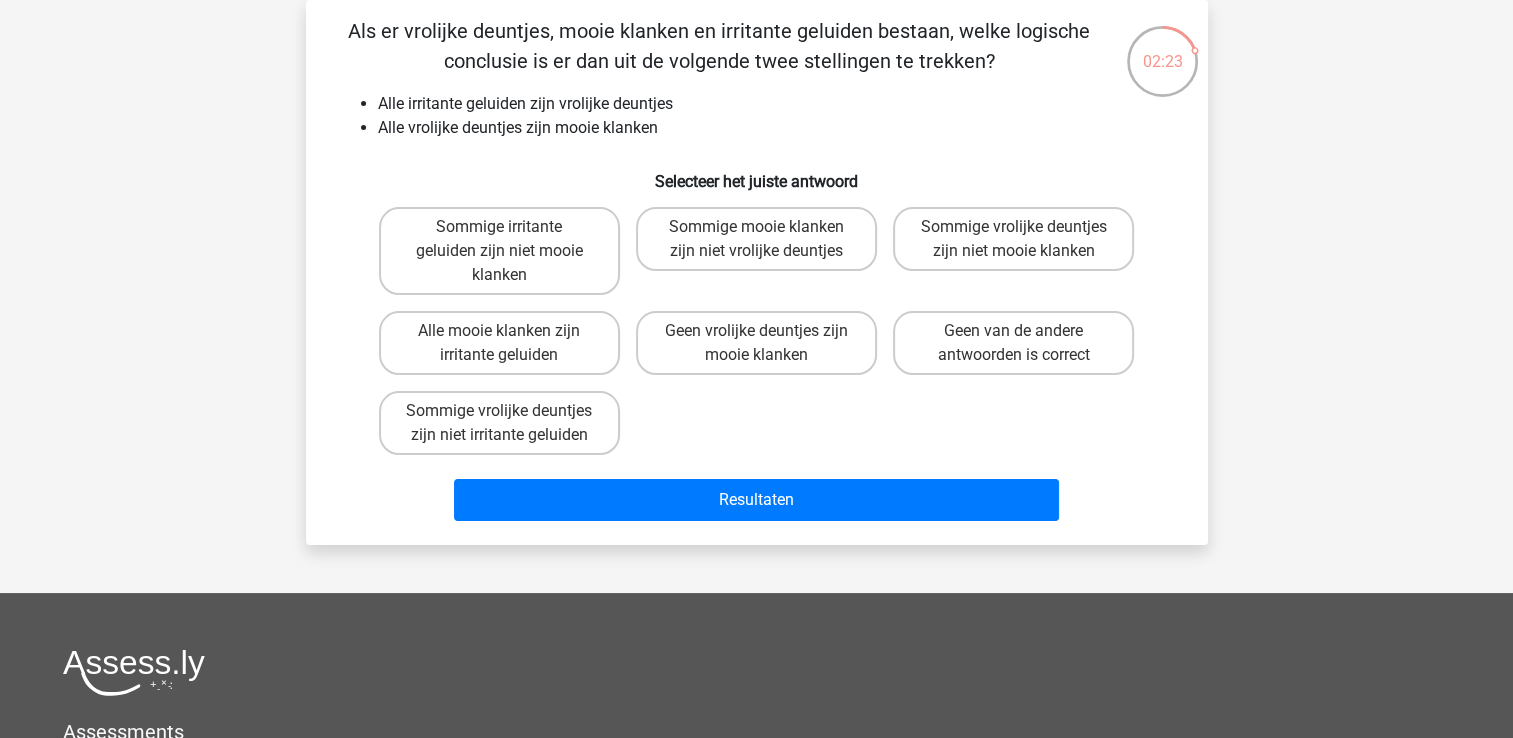 scroll, scrollTop: 0, scrollLeft: 0, axis: both 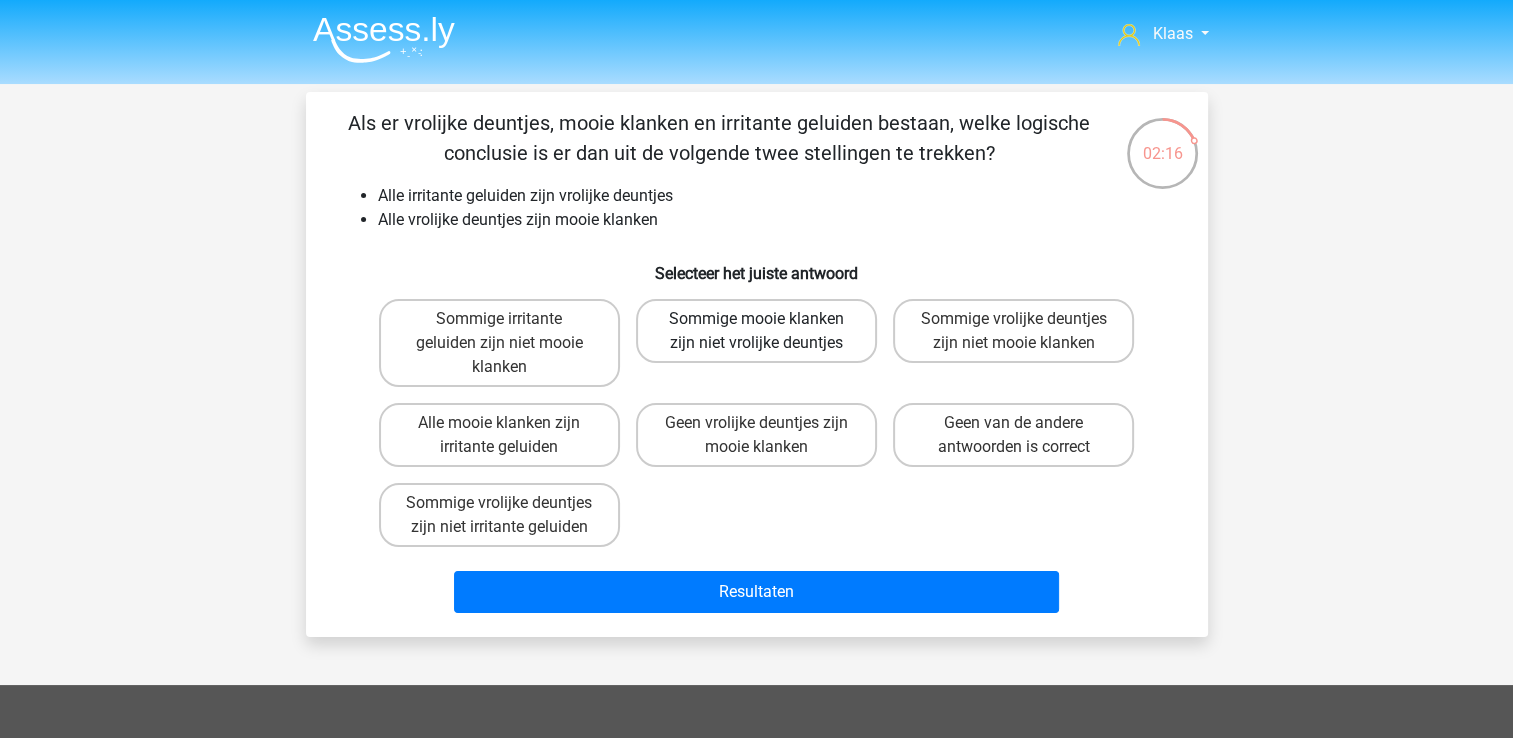 click on "Sommige mooie klanken zijn niet vrolijke deuntjes" at bounding box center (756, 331) 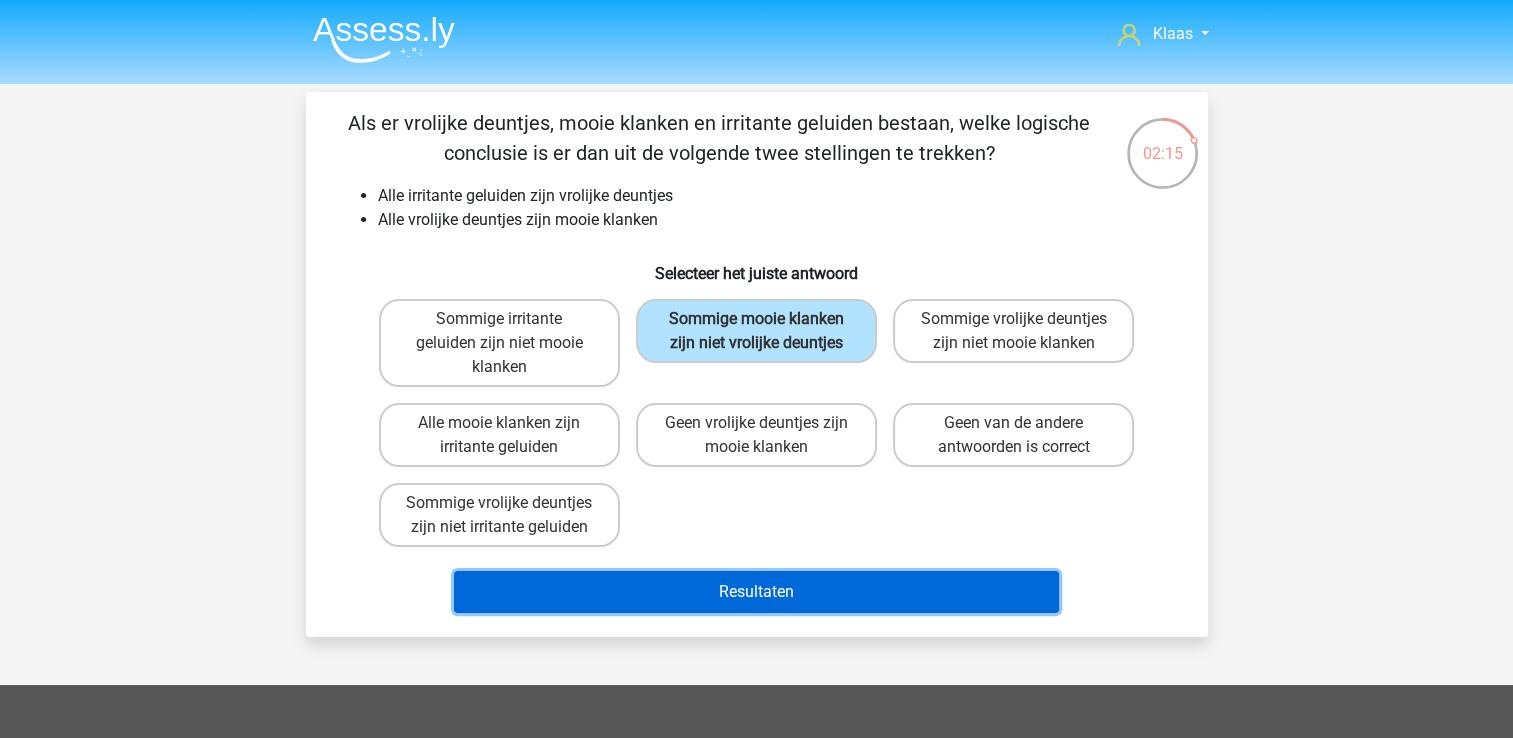 click on "Resultaten" at bounding box center [756, 592] 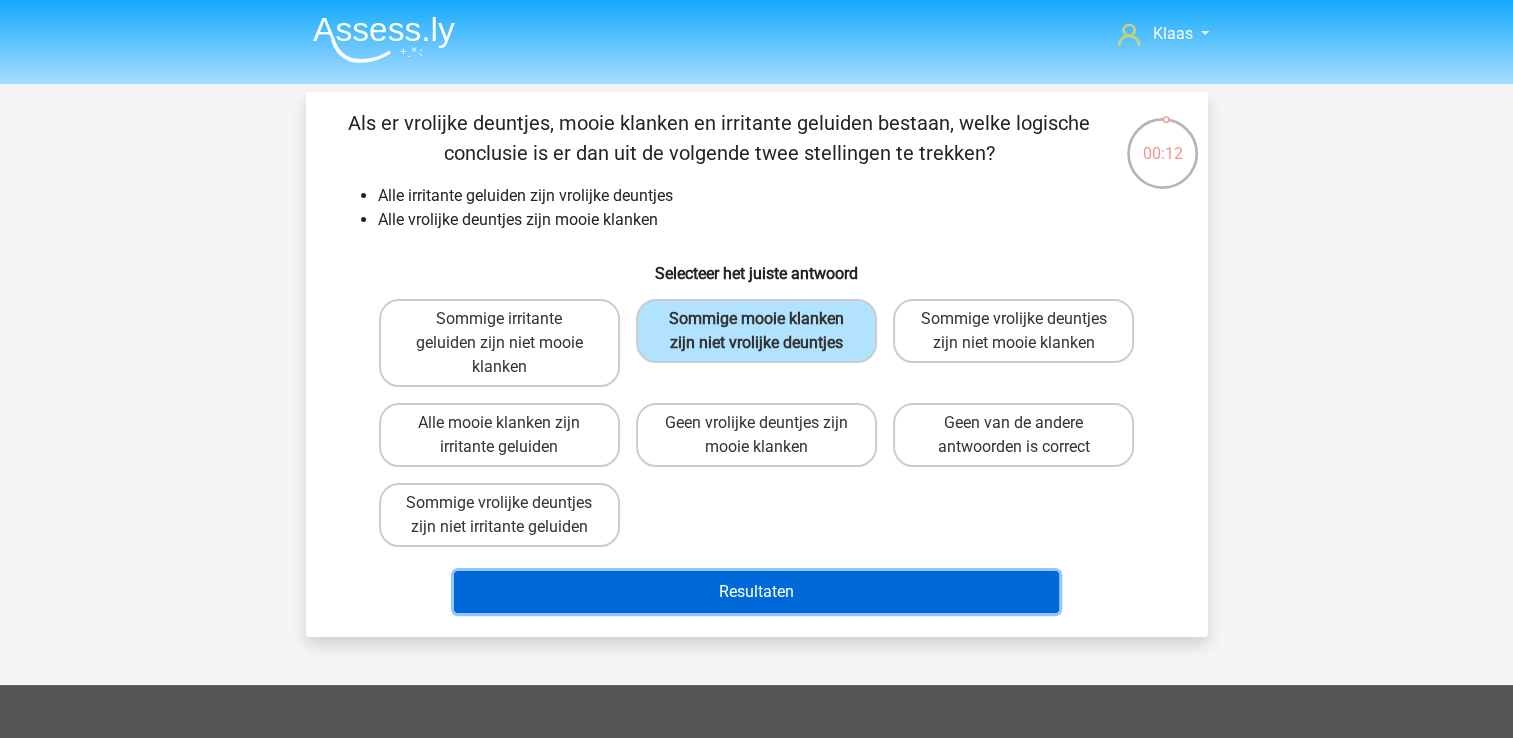 click on "Resultaten" at bounding box center [756, 592] 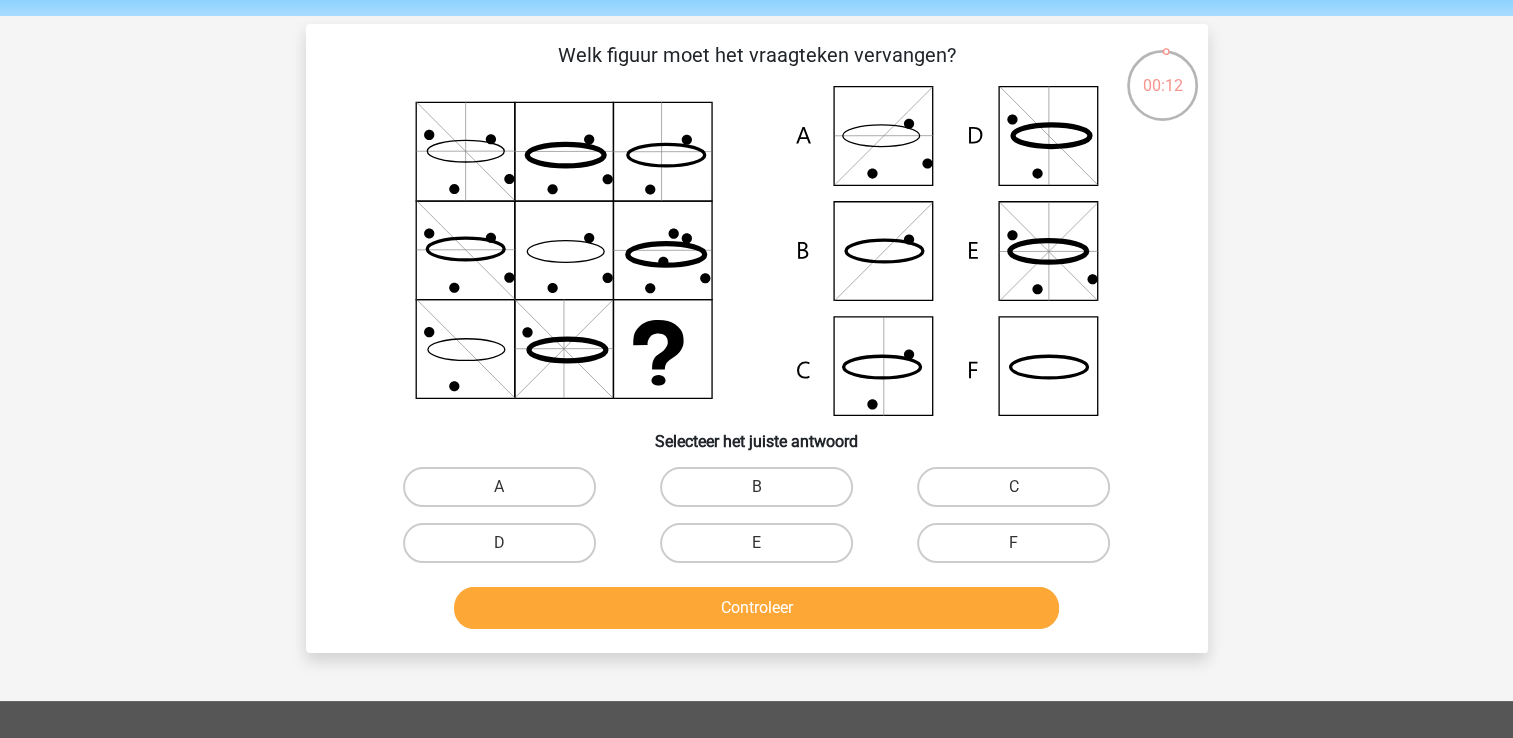 scroll, scrollTop: 92, scrollLeft: 0, axis: vertical 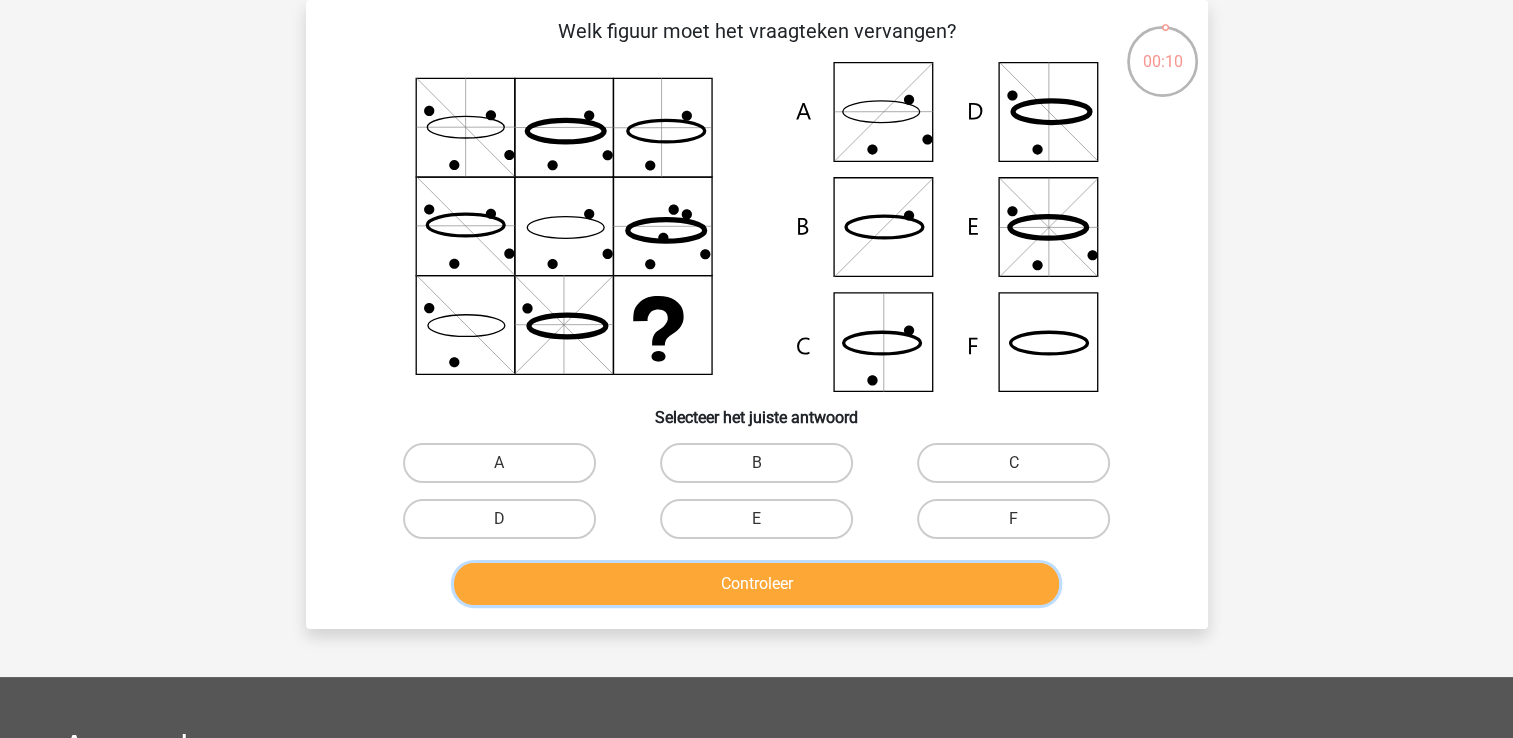 click on "Controleer" at bounding box center [756, 584] 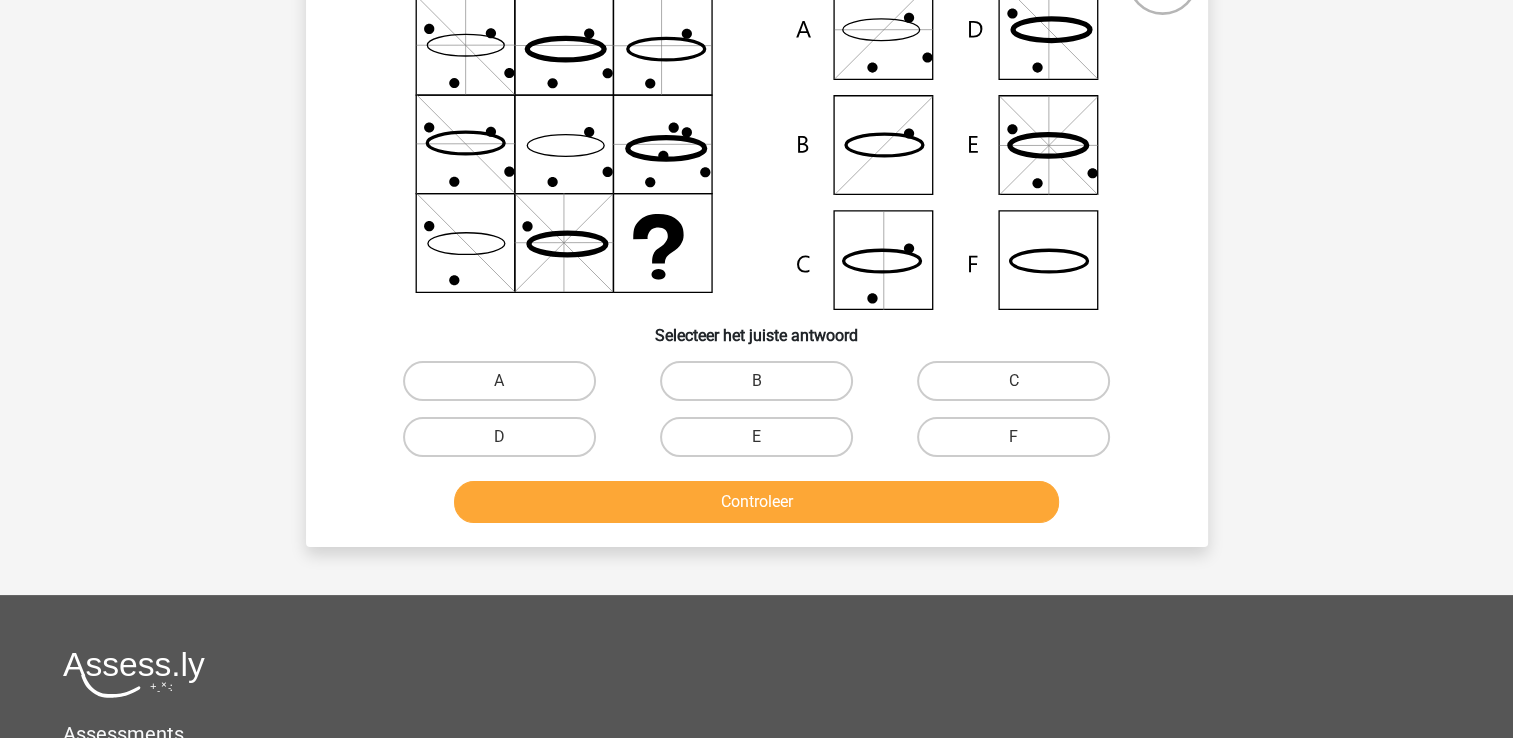 scroll, scrollTop: 292, scrollLeft: 0, axis: vertical 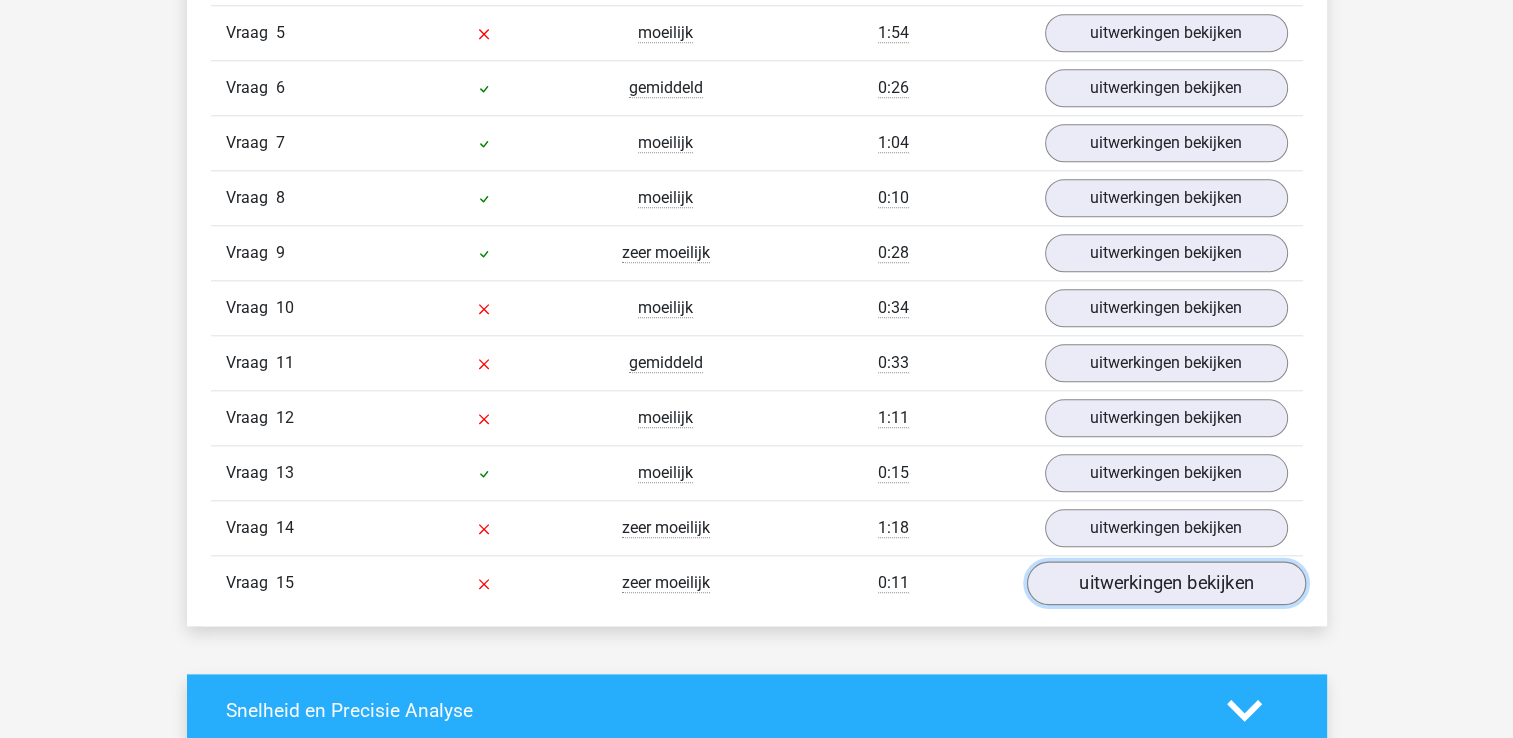 click on "uitwerkingen bekijken" at bounding box center (1165, 584) 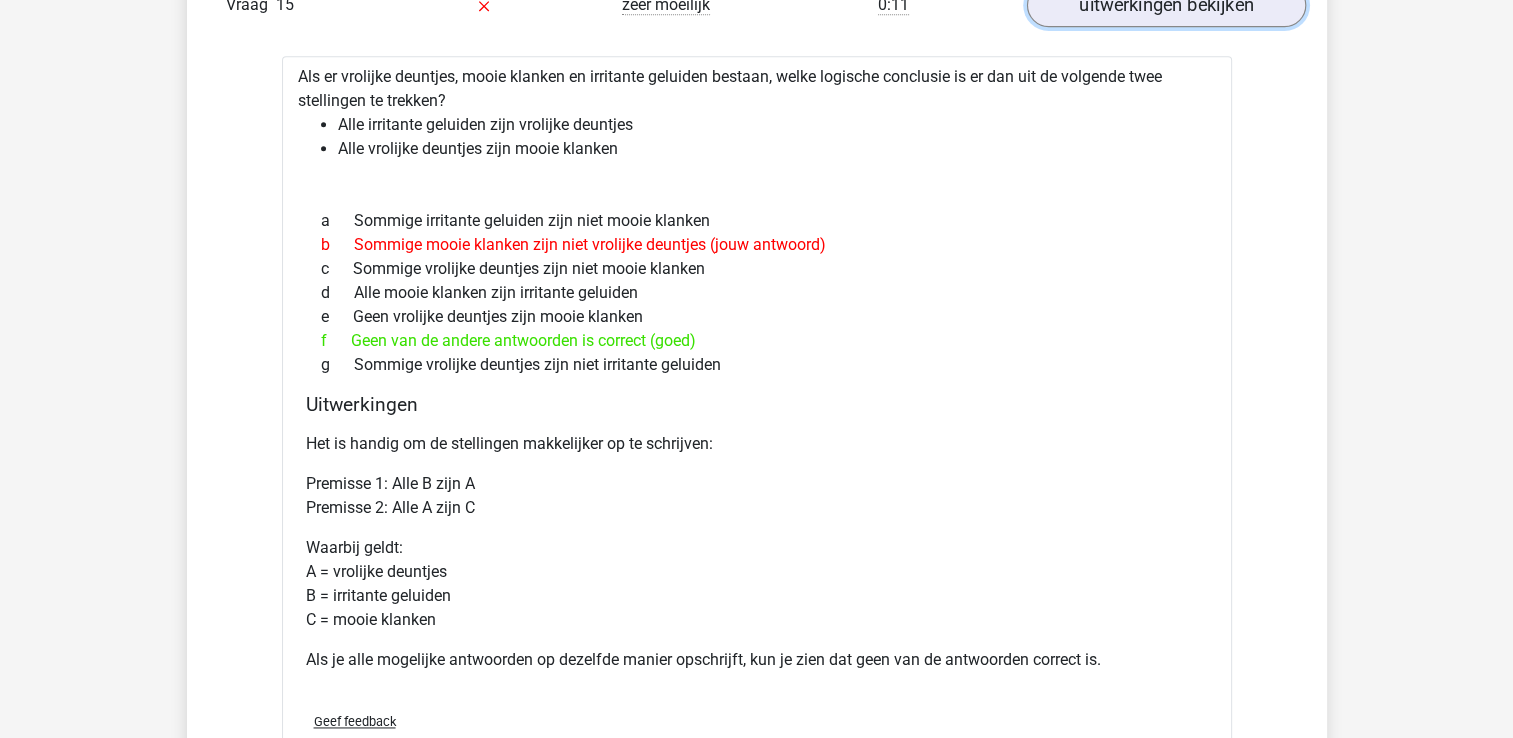 scroll, scrollTop: 2700, scrollLeft: 0, axis: vertical 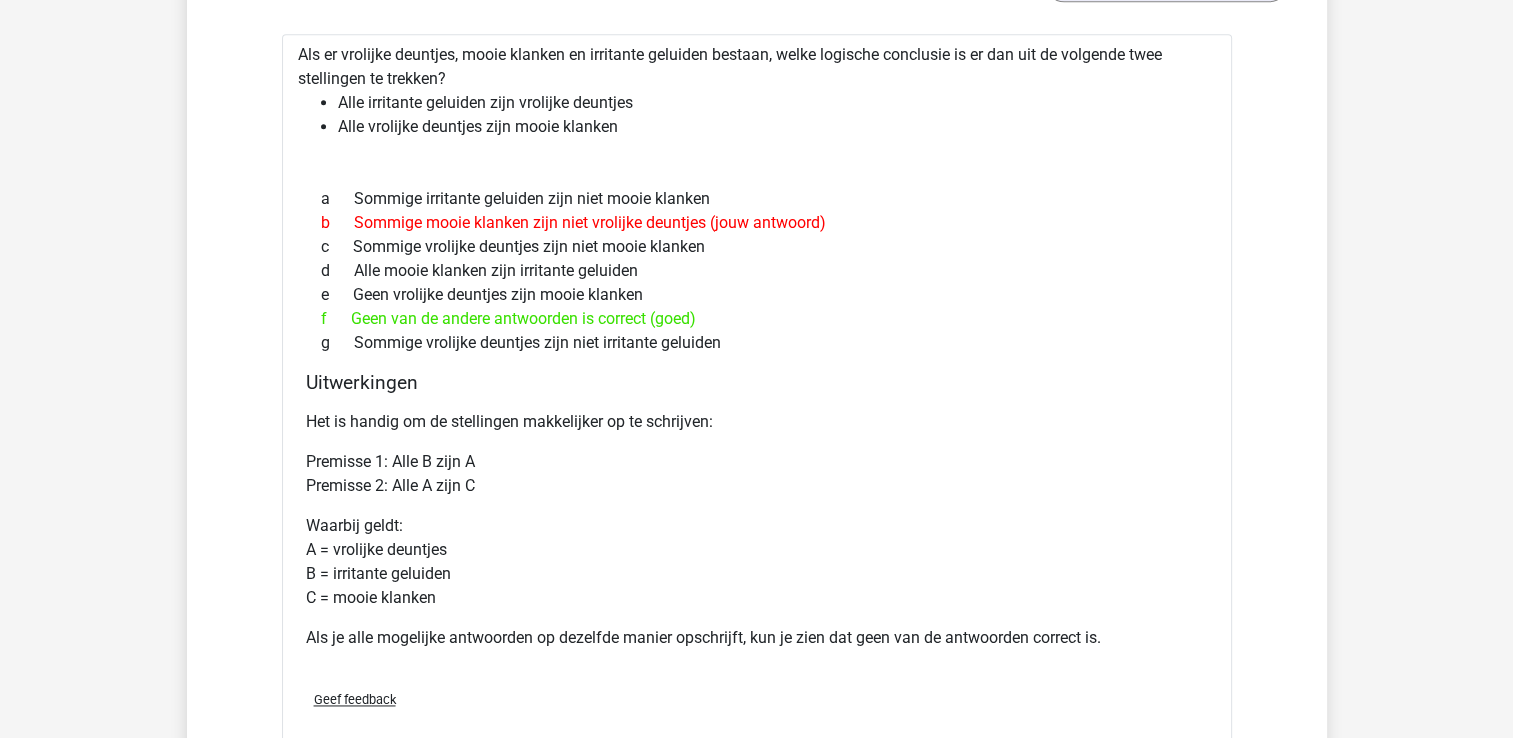 click on "f
Geen van de andere antwoorden is correct
(goed)" at bounding box center (757, 319) 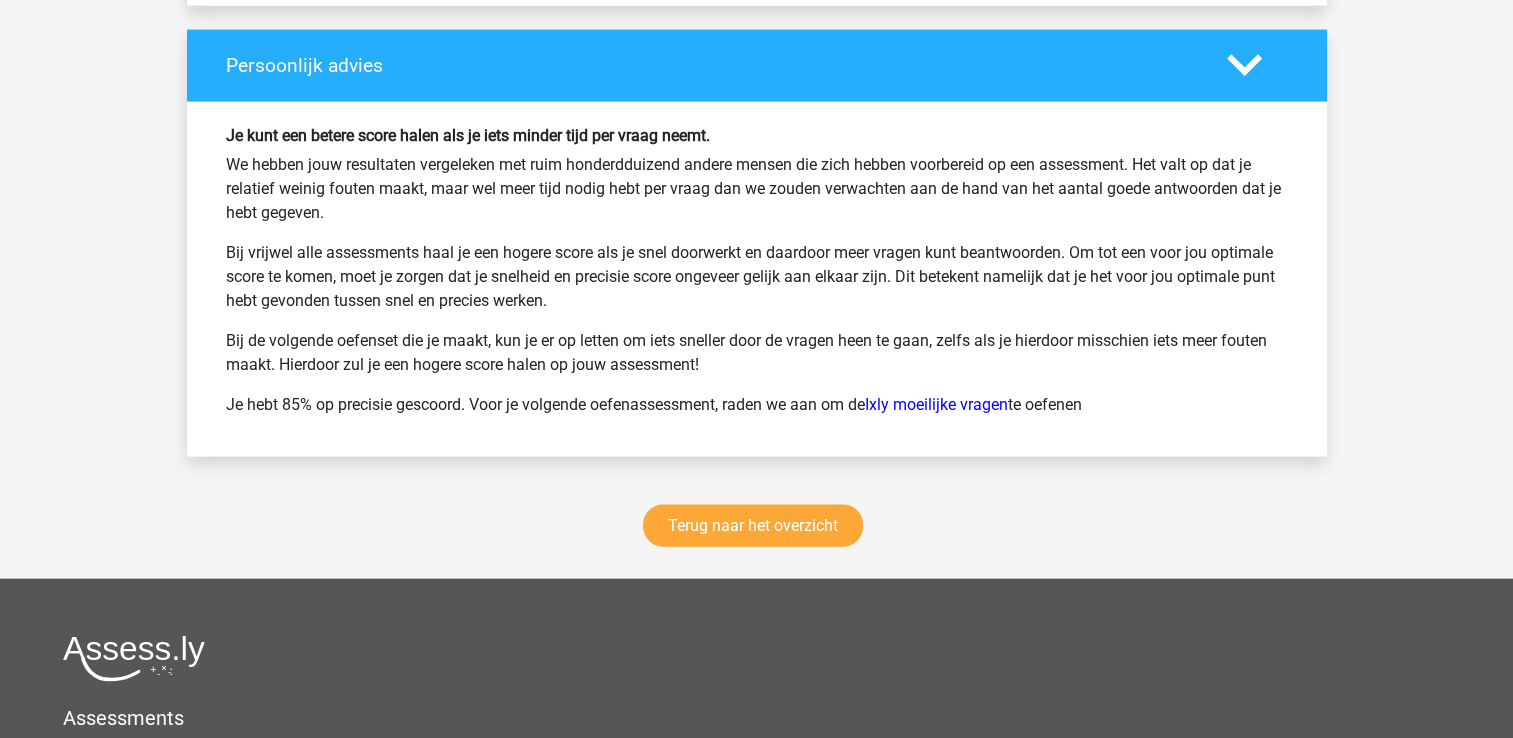 scroll, scrollTop: 4200, scrollLeft: 0, axis: vertical 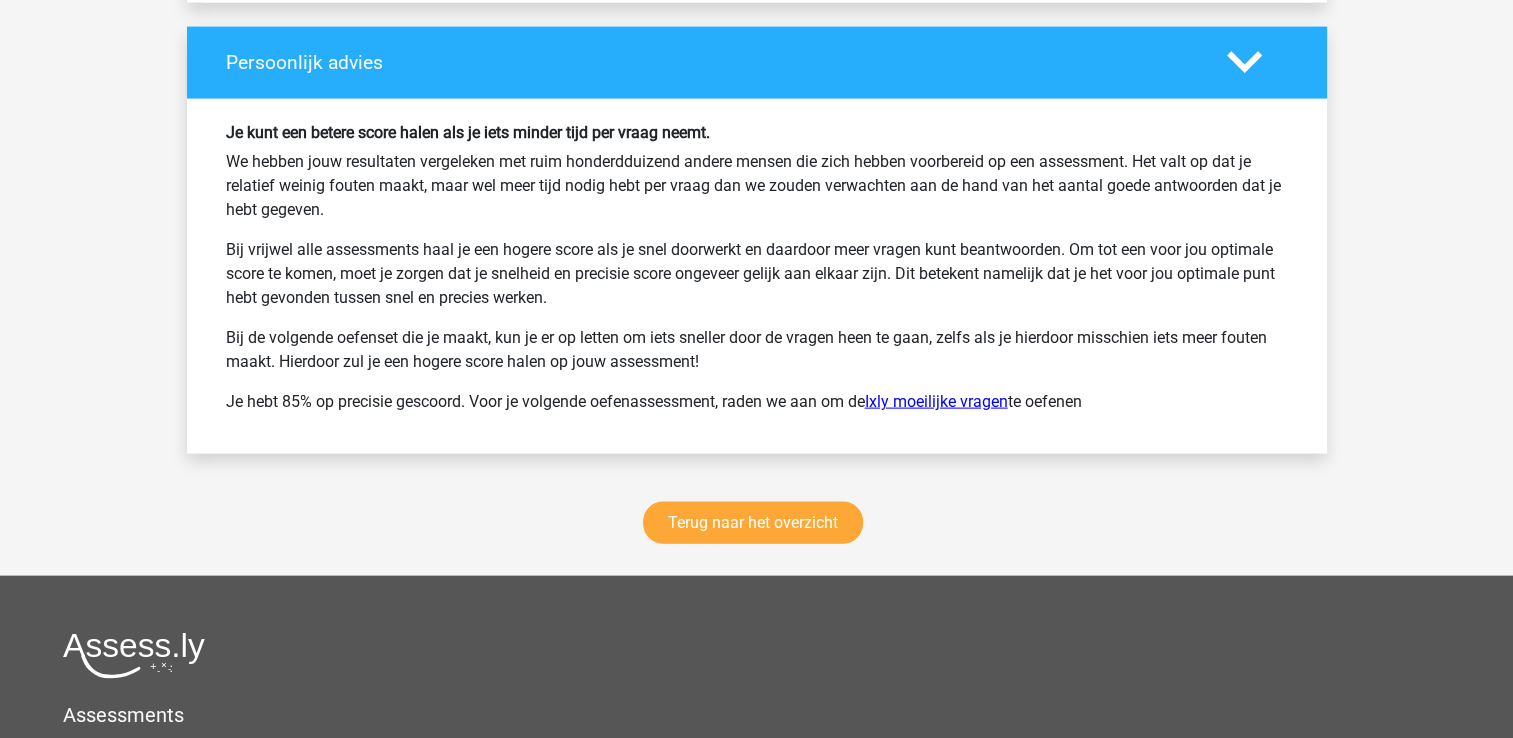 click on "Ixly moeilijke vragen" at bounding box center [936, 401] 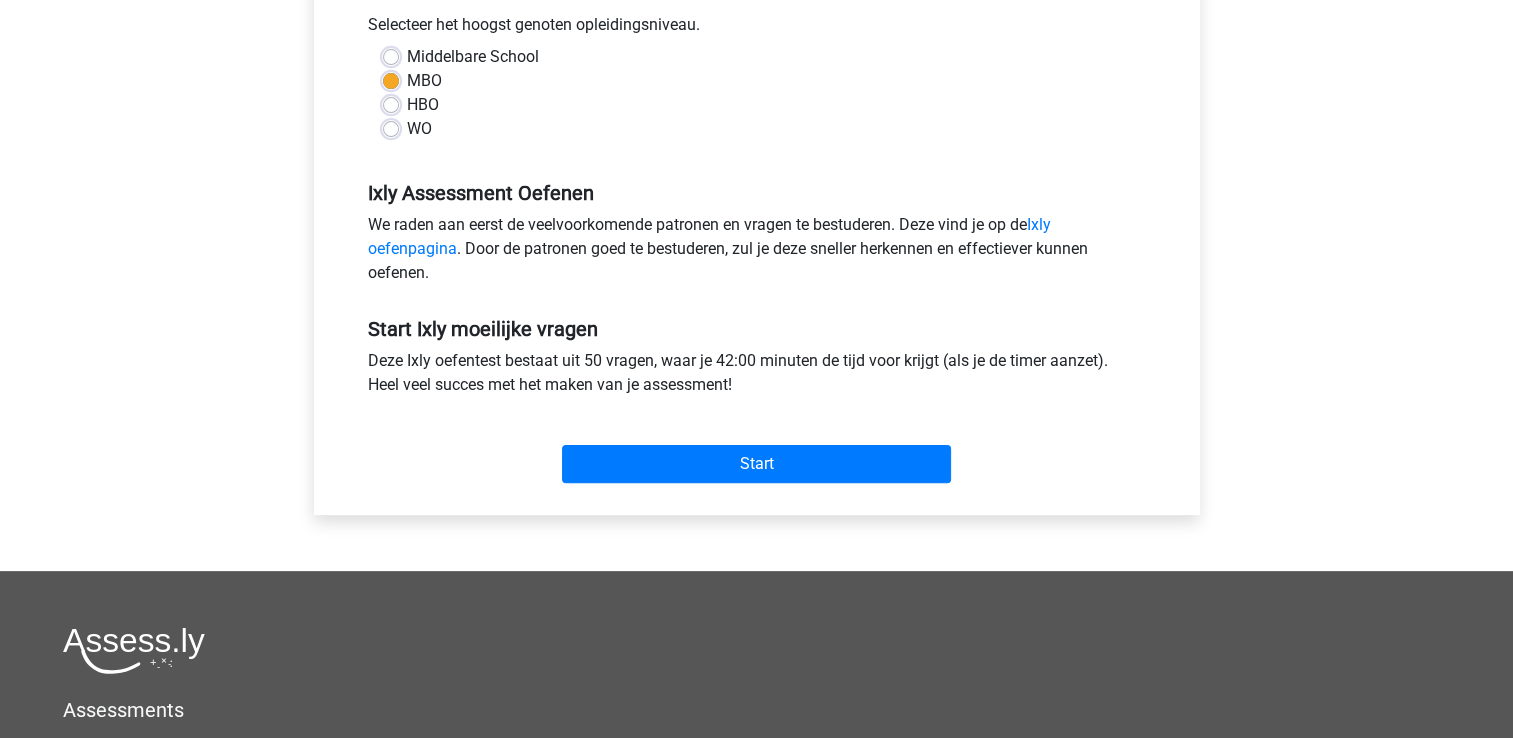 scroll, scrollTop: 500, scrollLeft: 0, axis: vertical 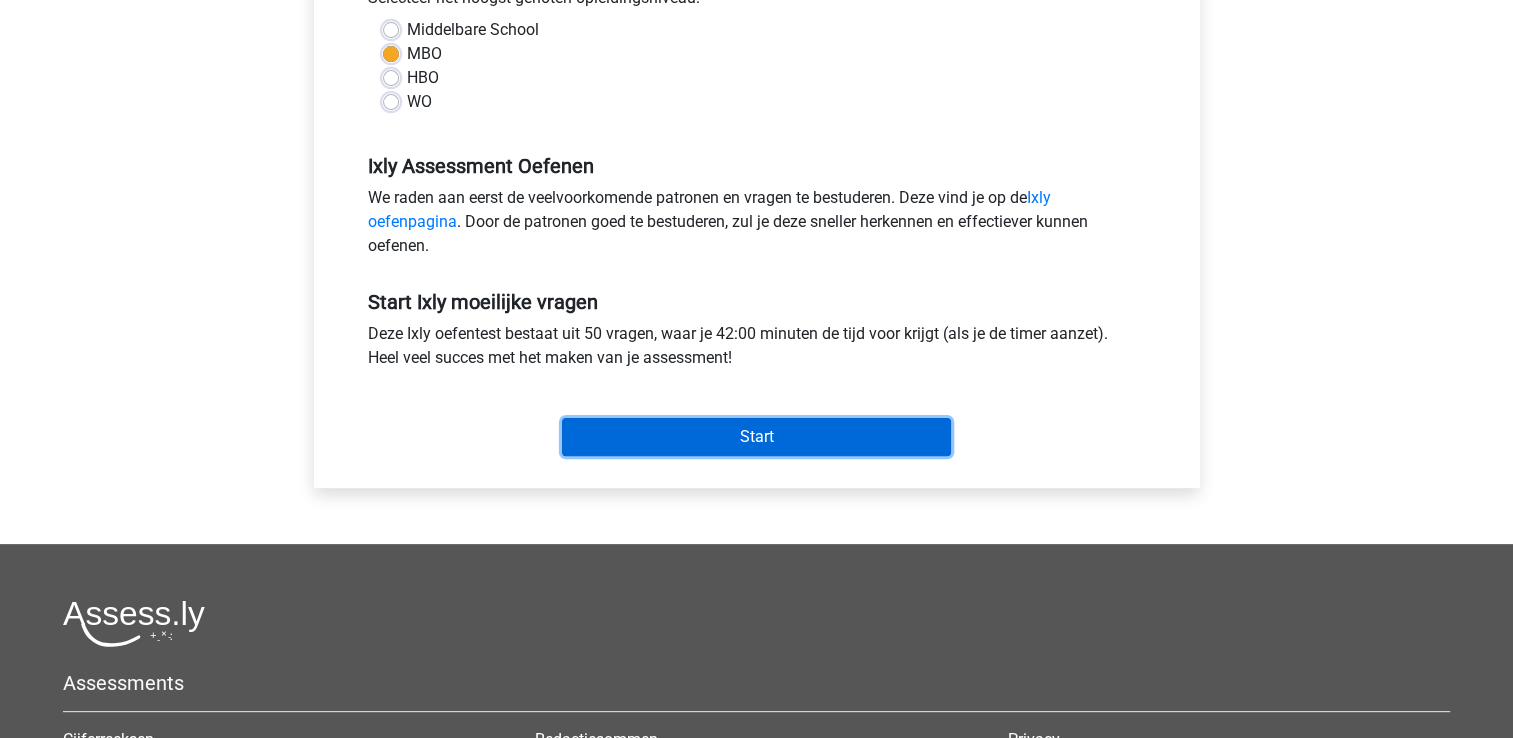 click on "Start" at bounding box center (756, 437) 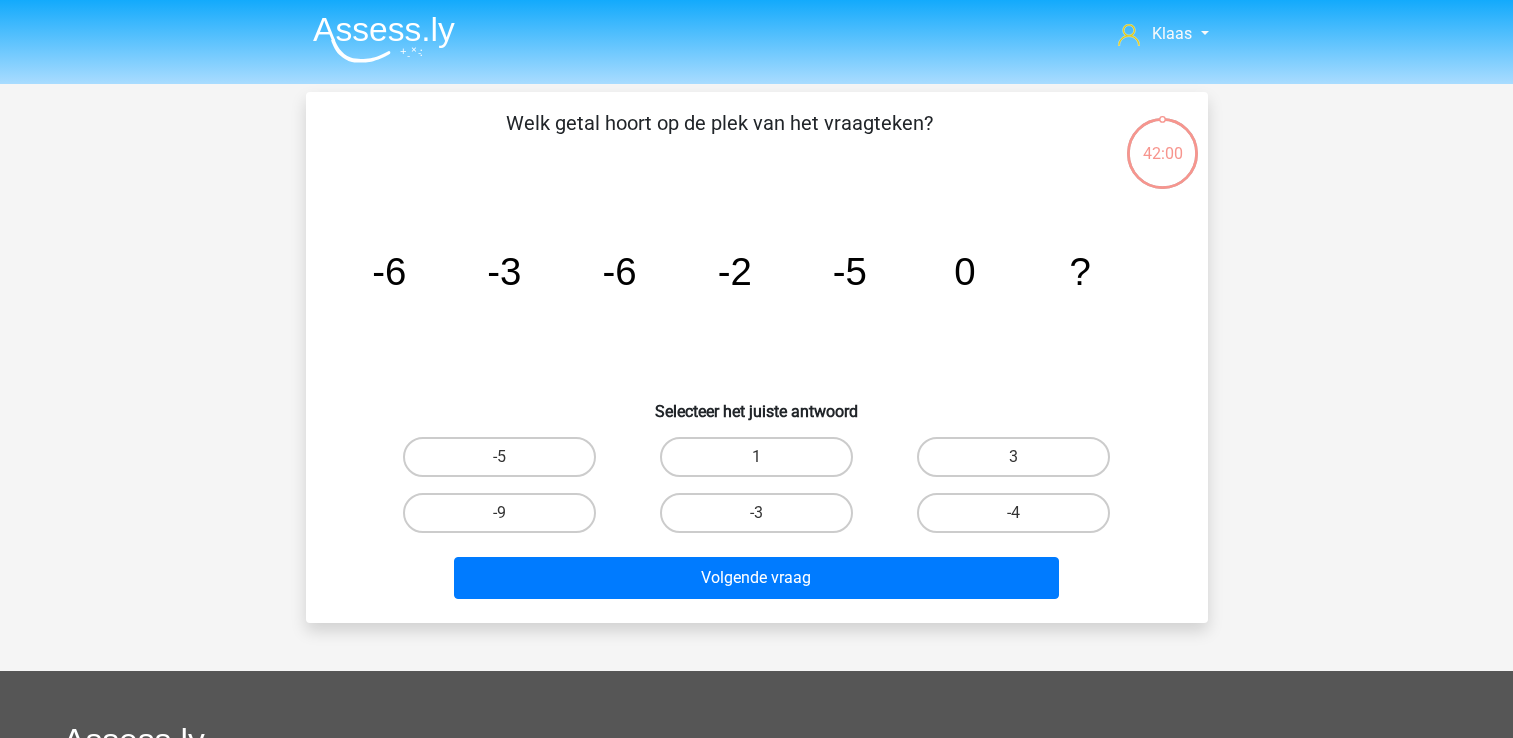 scroll, scrollTop: 0, scrollLeft: 0, axis: both 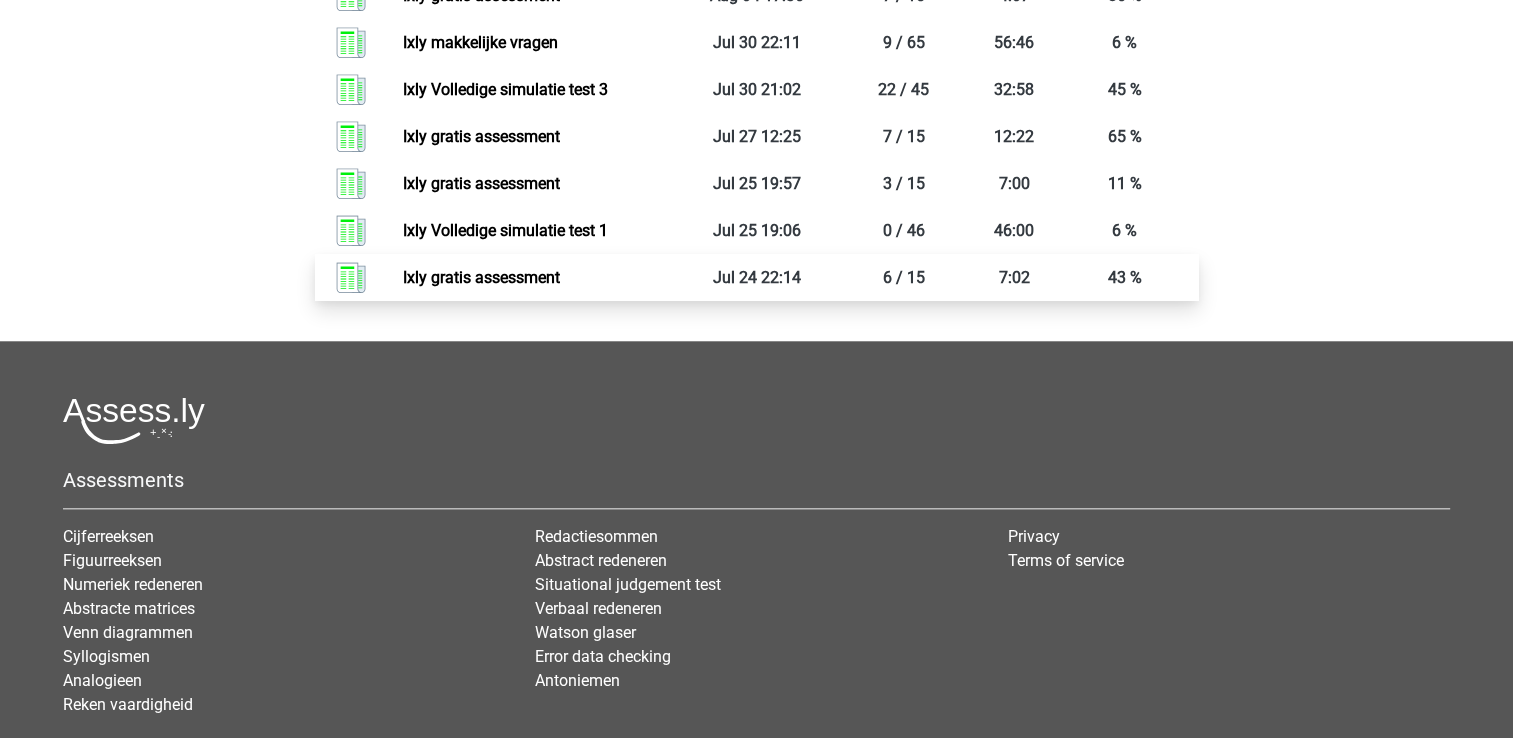click on "Ixly gratis assessment" at bounding box center [481, 277] 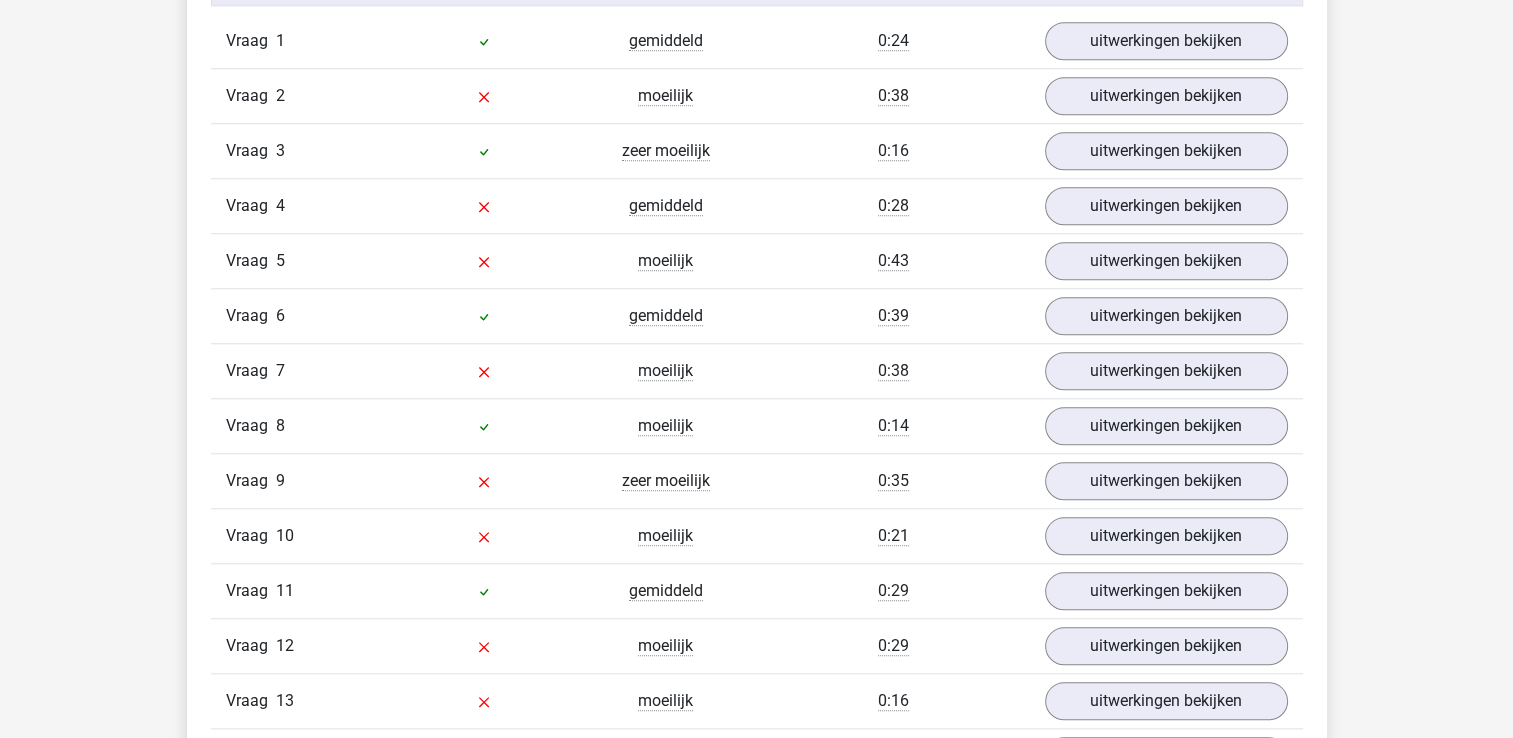 scroll, scrollTop: 2000, scrollLeft: 0, axis: vertical 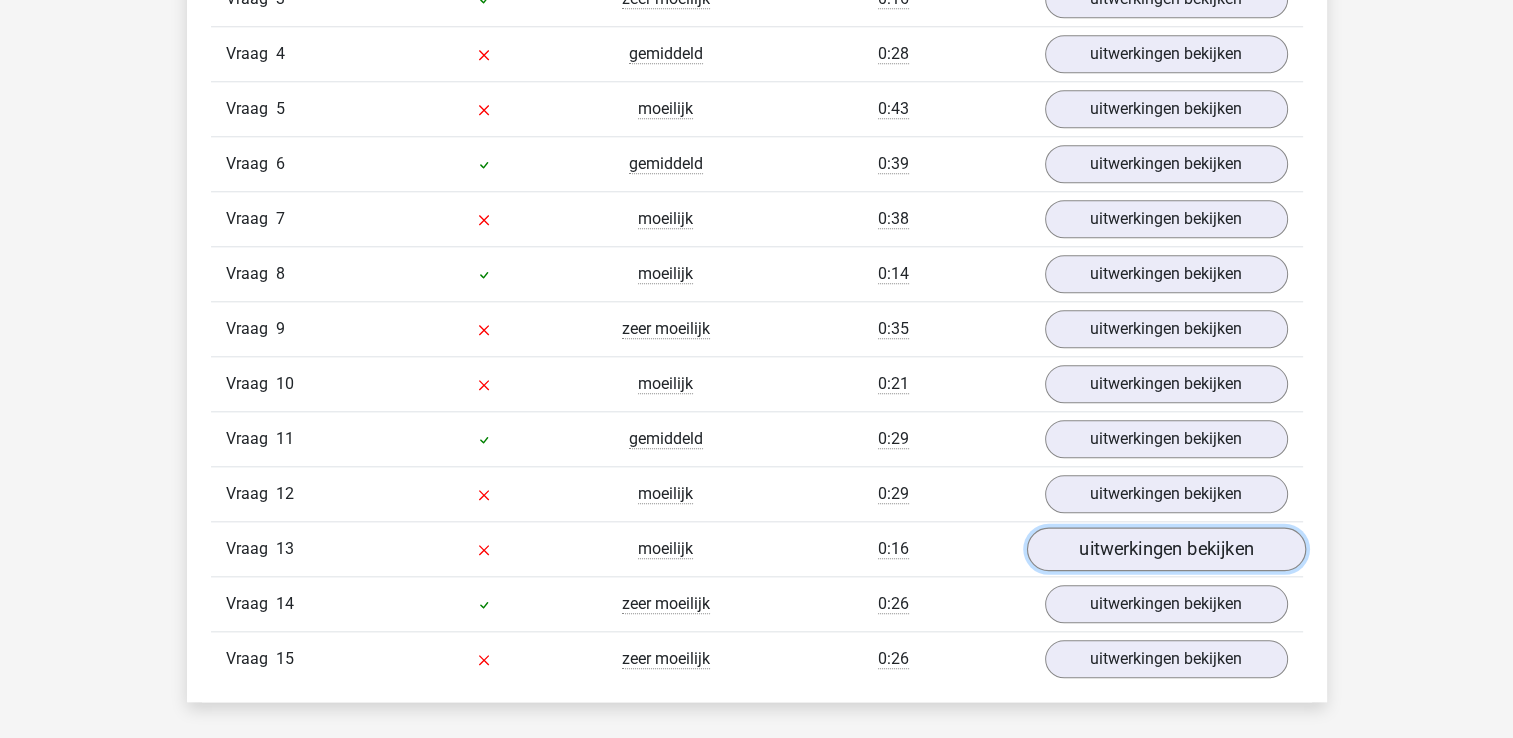 click on "uitwerkingen bekijken" at bounding box center [1165, 550] 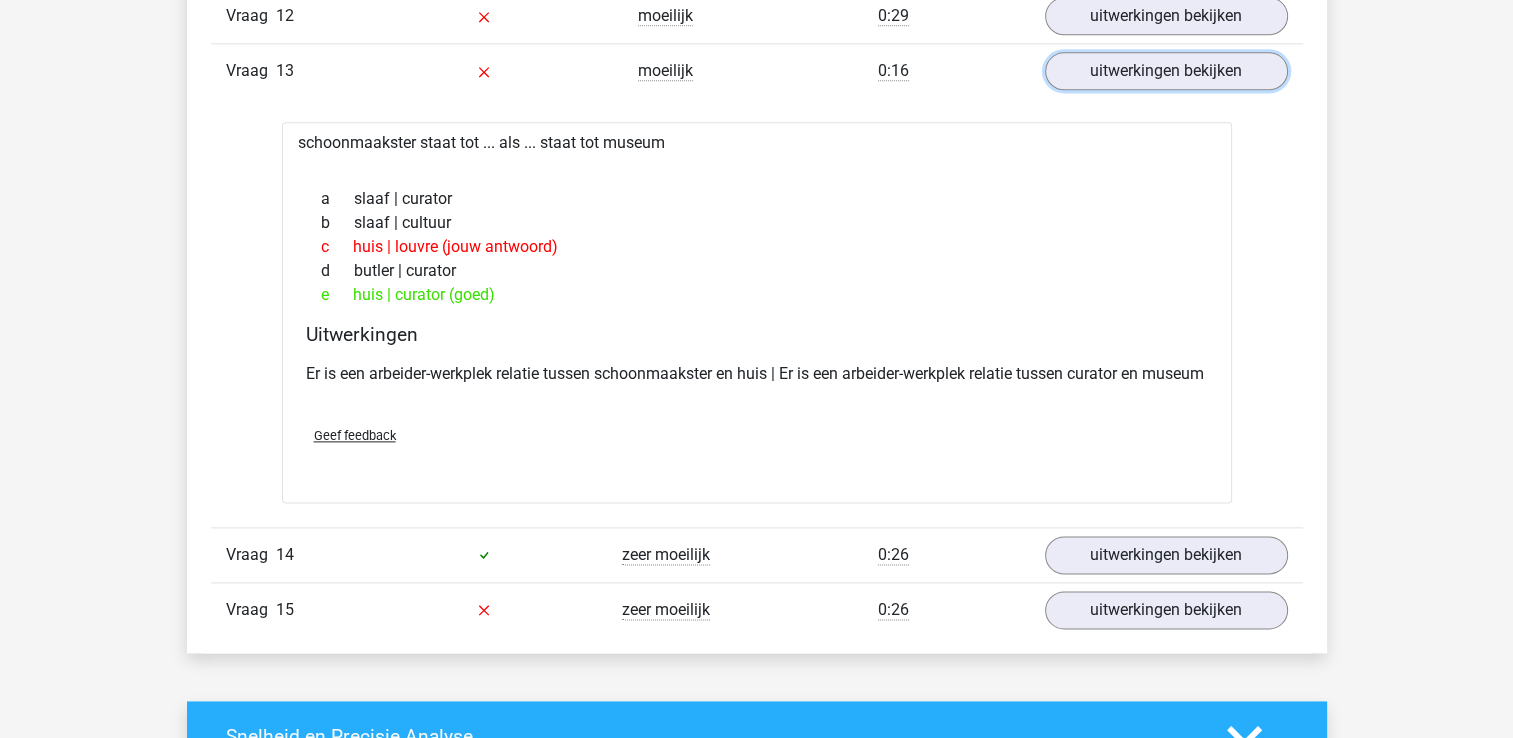 scroll, scrollTop: 2500, scrollLeft: 0, axis: vertical 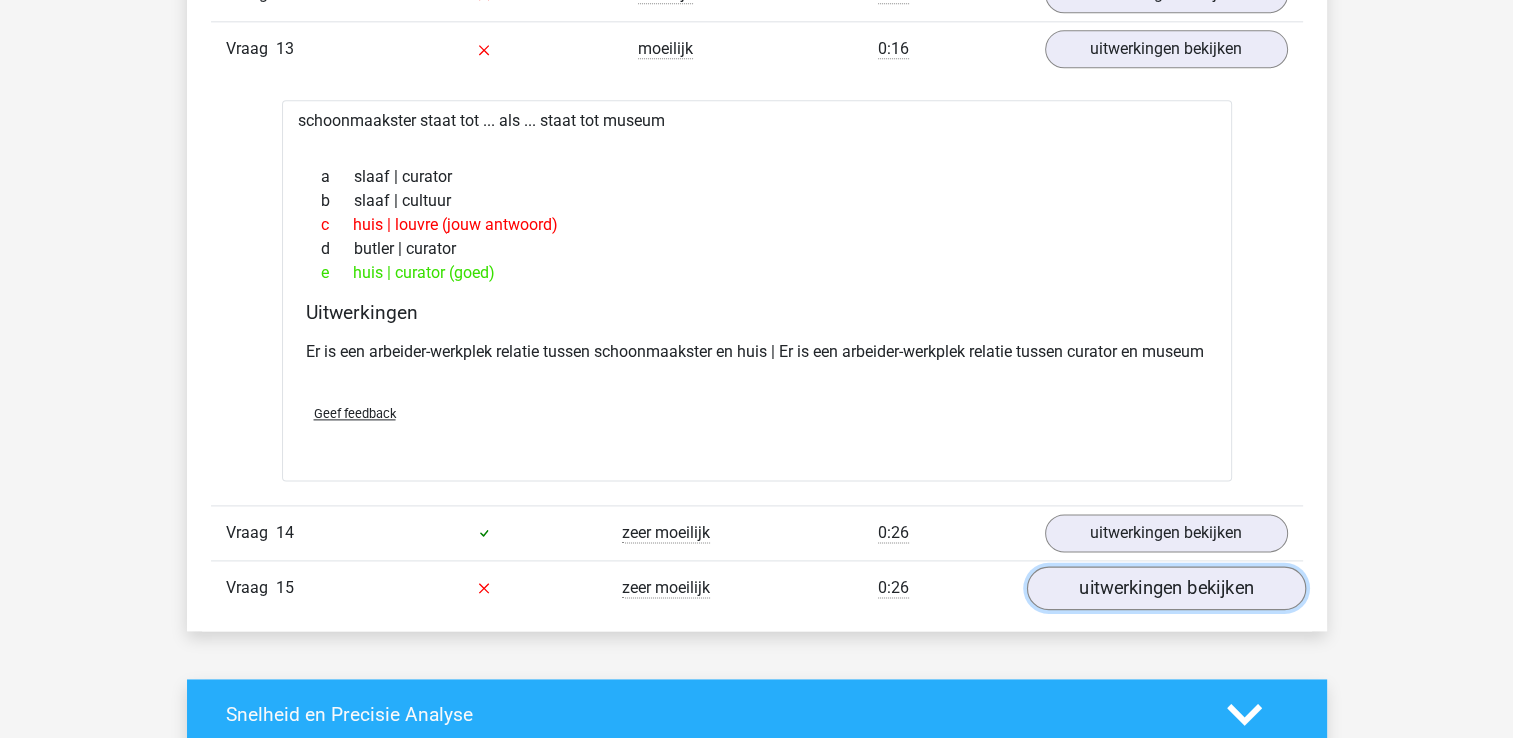 click on "uitwerkingen bekijken" at bounding box center (1165, 588) 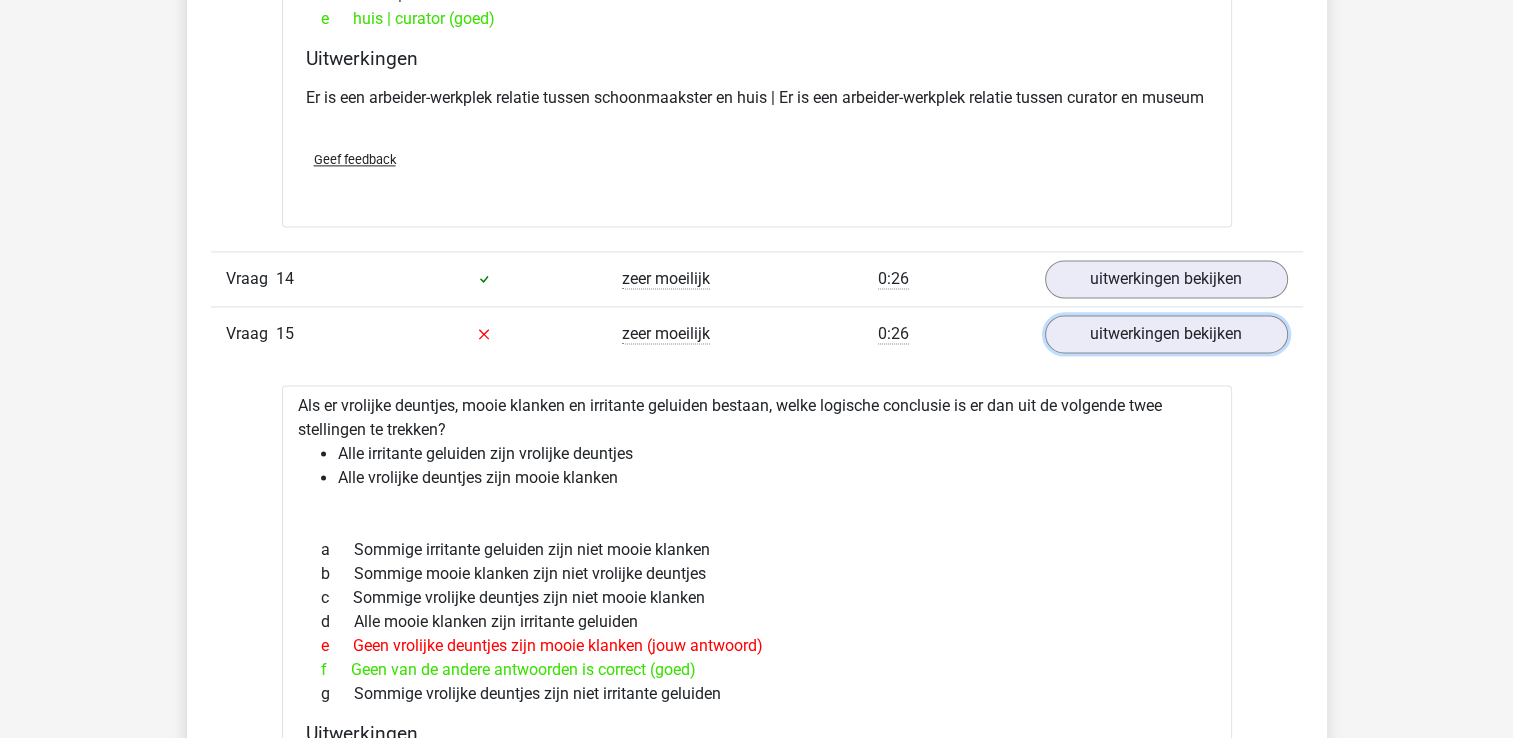 scroll, scrollTop: 2700, scrollLeft: 0, axis: vertical 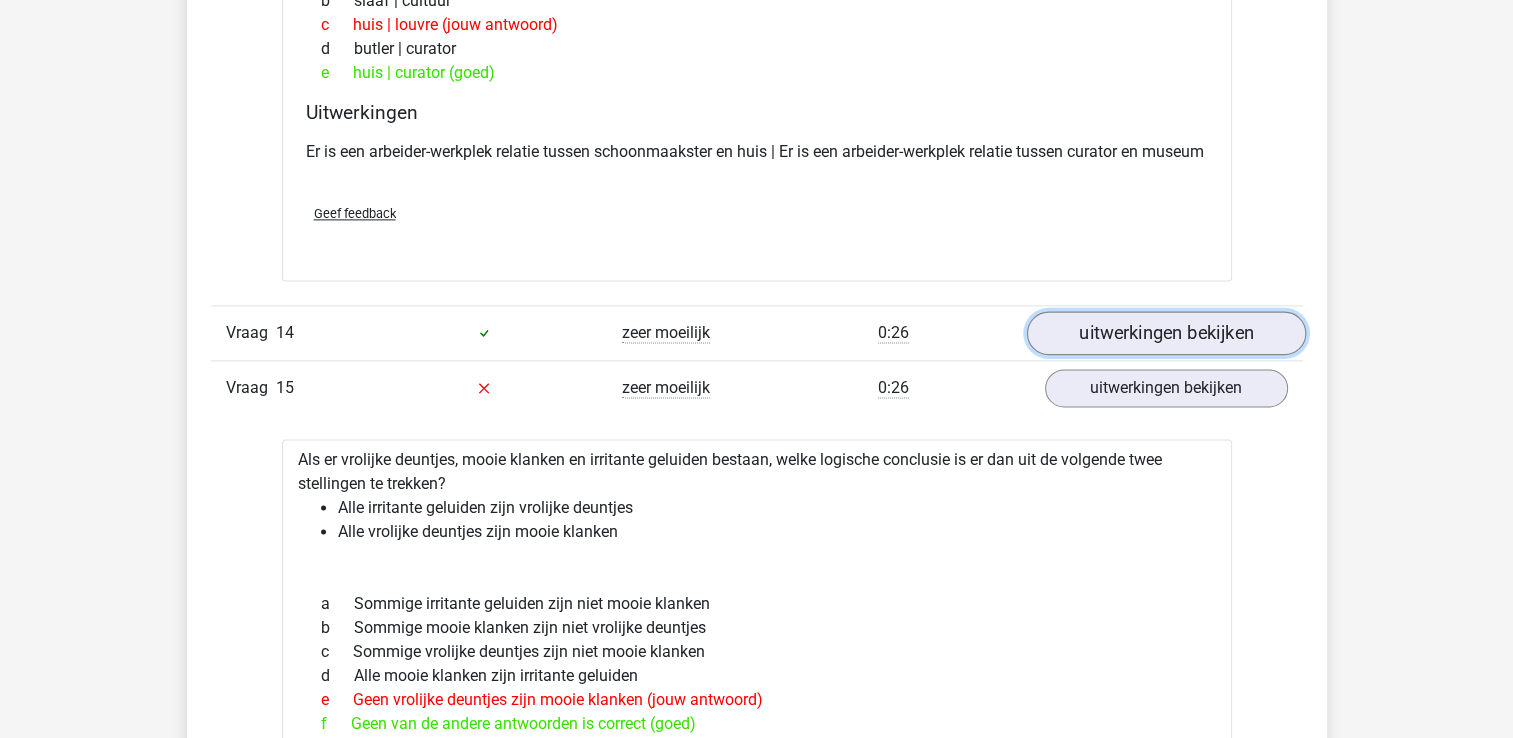 click on "uitwerkingen bekijken" at bounding box center [1165, 333] 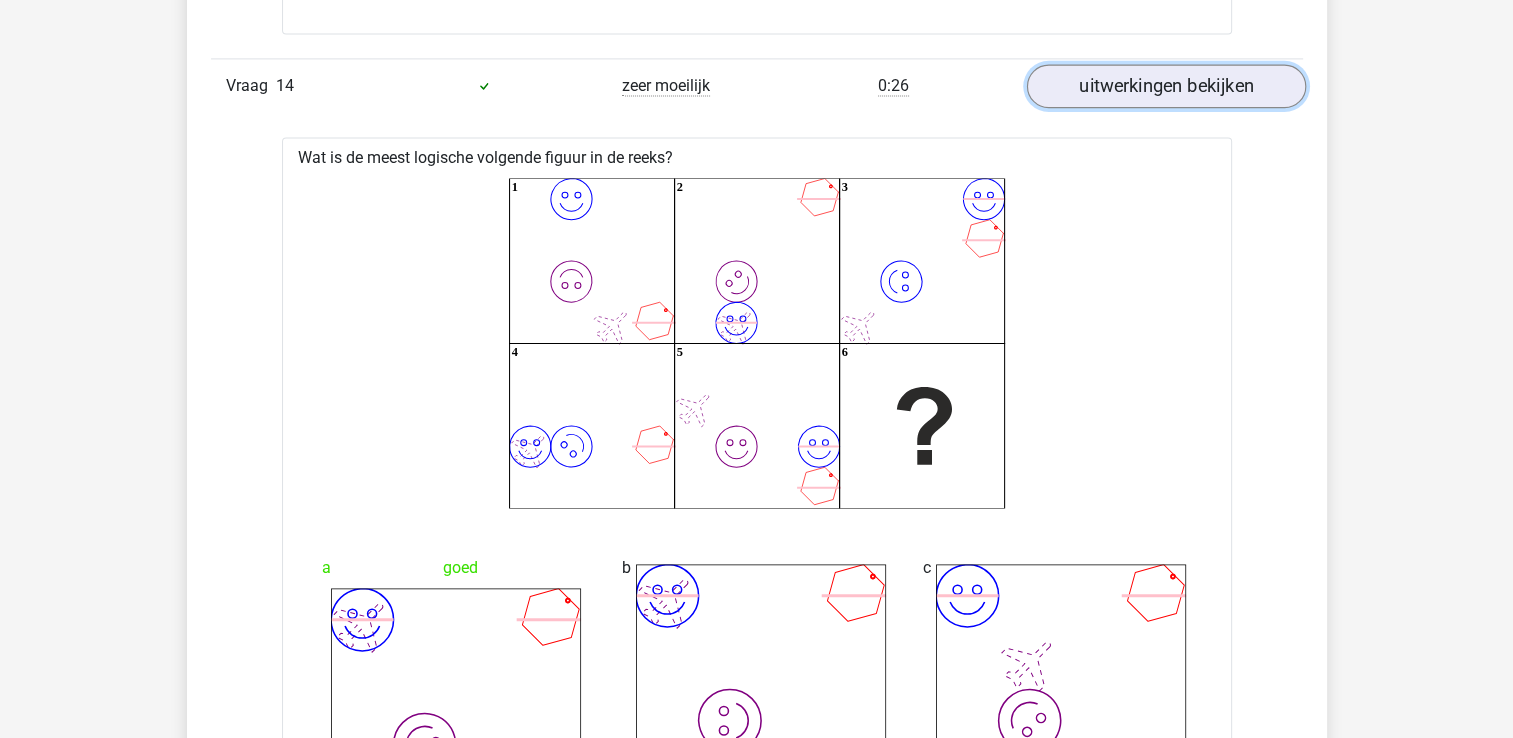 scroll, scrollTop: 2900, scrollLeft: 0, axis: vertical 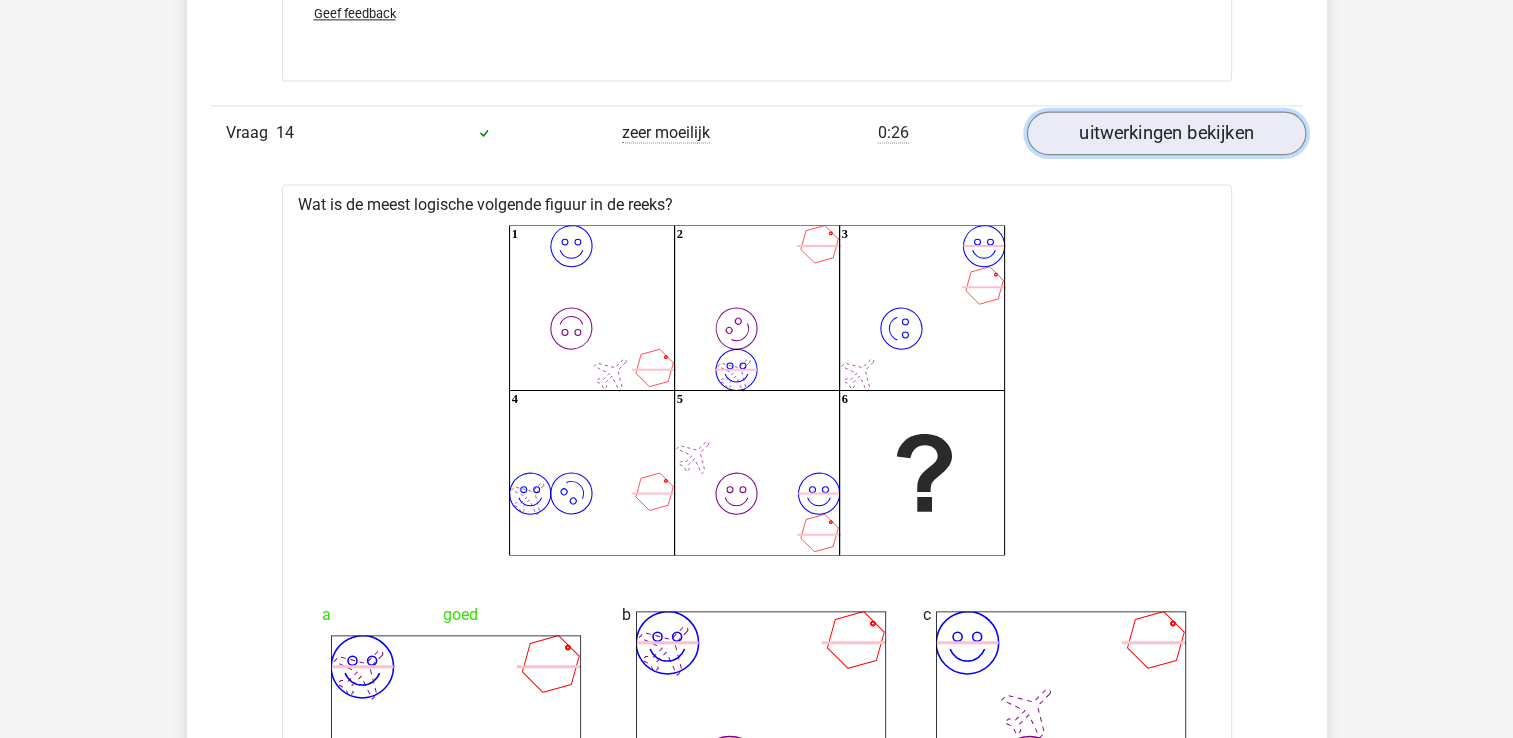 click on "uitwerkingen bekijken" at bounding box center [1165, 133] 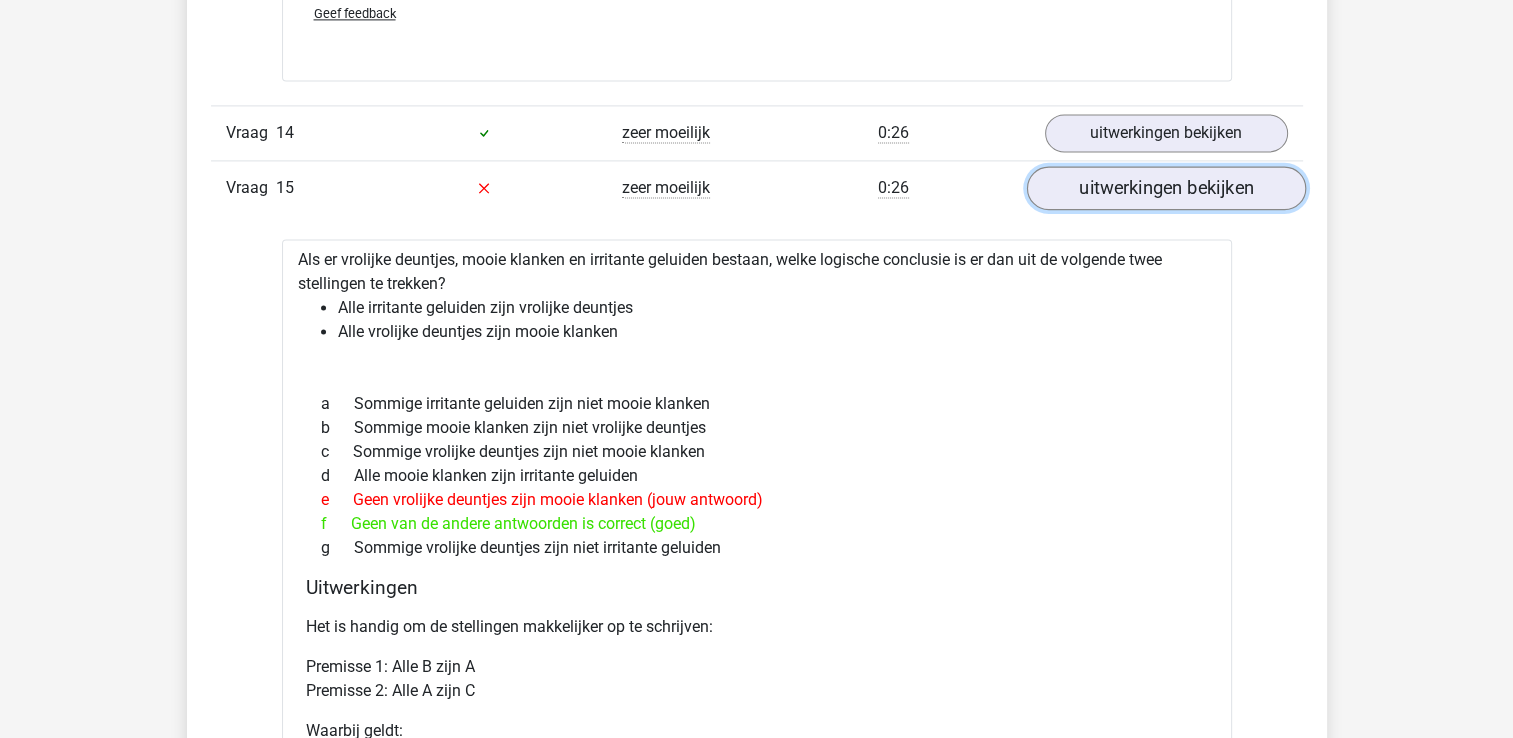 click on "uitwerkingen bekijken" at bounding box center [1165, 188] 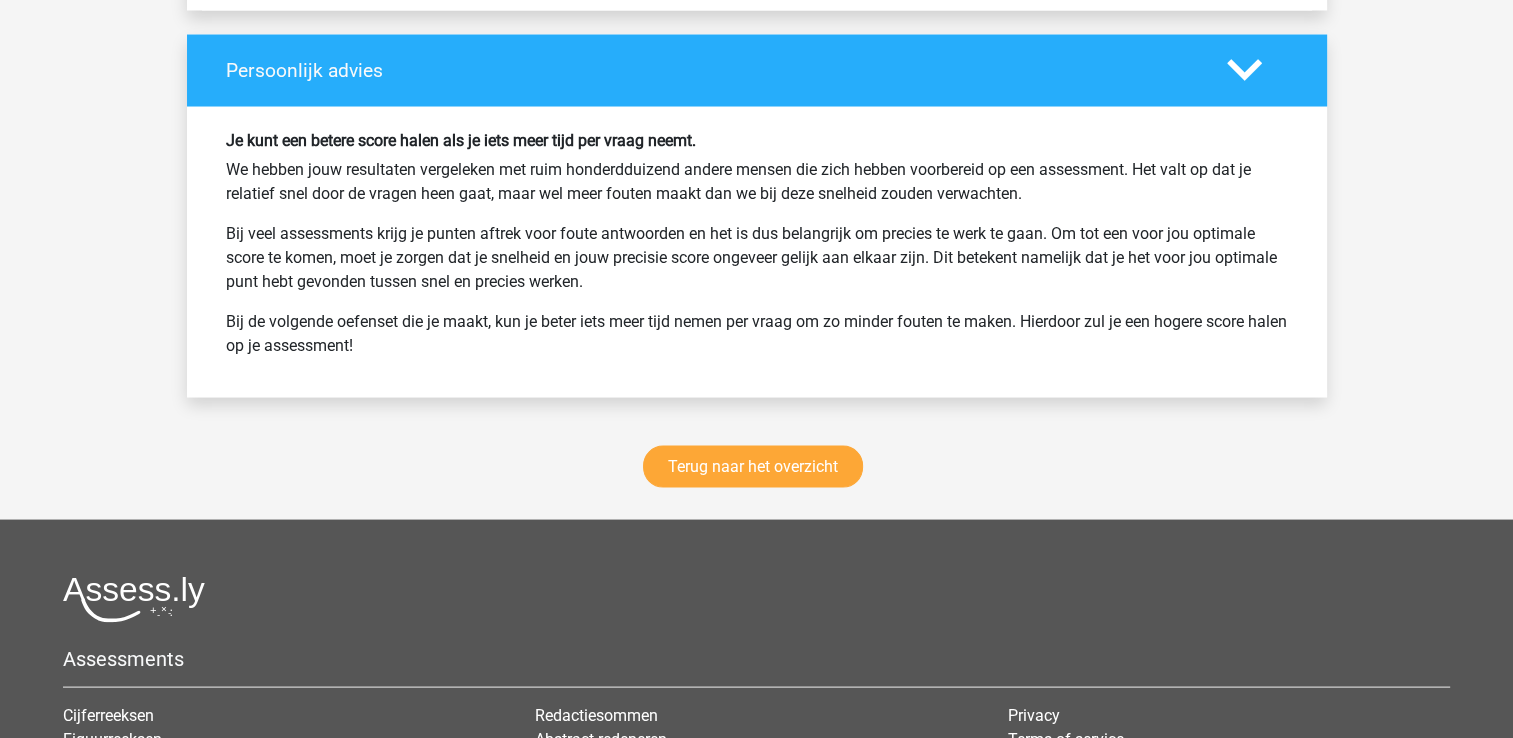 scroll, scrollTop: 3900, scrollLeft: 0, axis: vertical 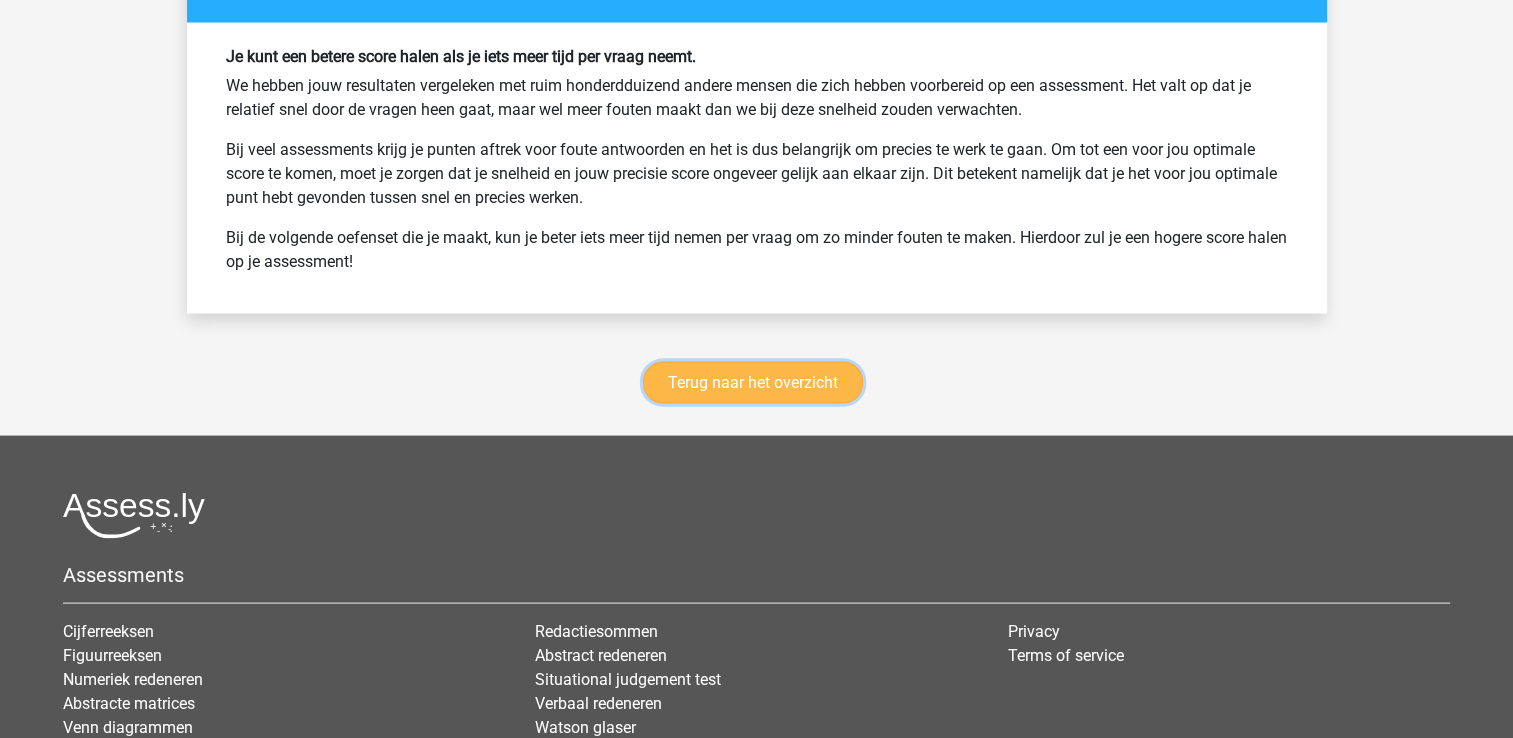 click on "Terug naar het overzicht" at bounding box center [753, 383] 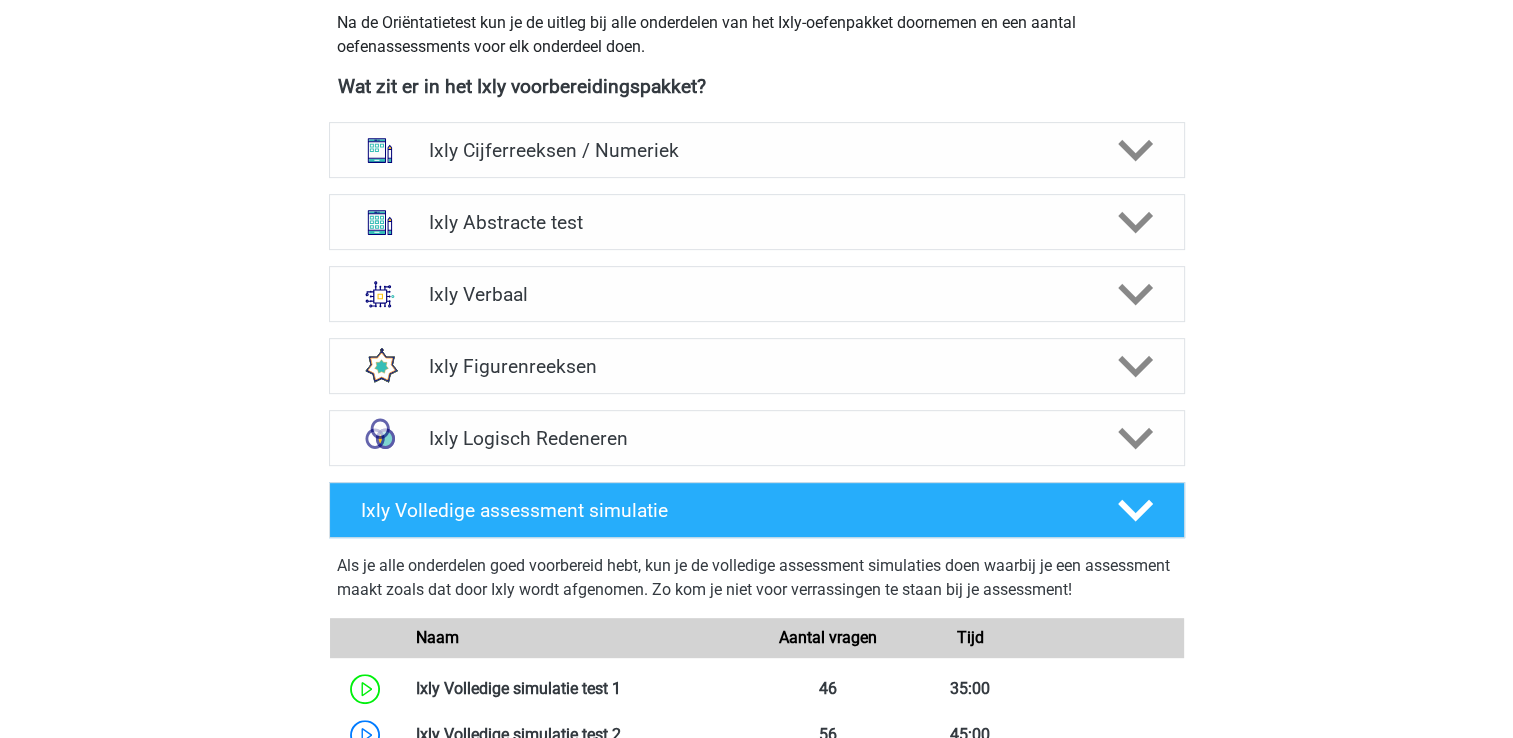 scroll, scrollTop: 800, scrollLeft: 0, axis: vertical 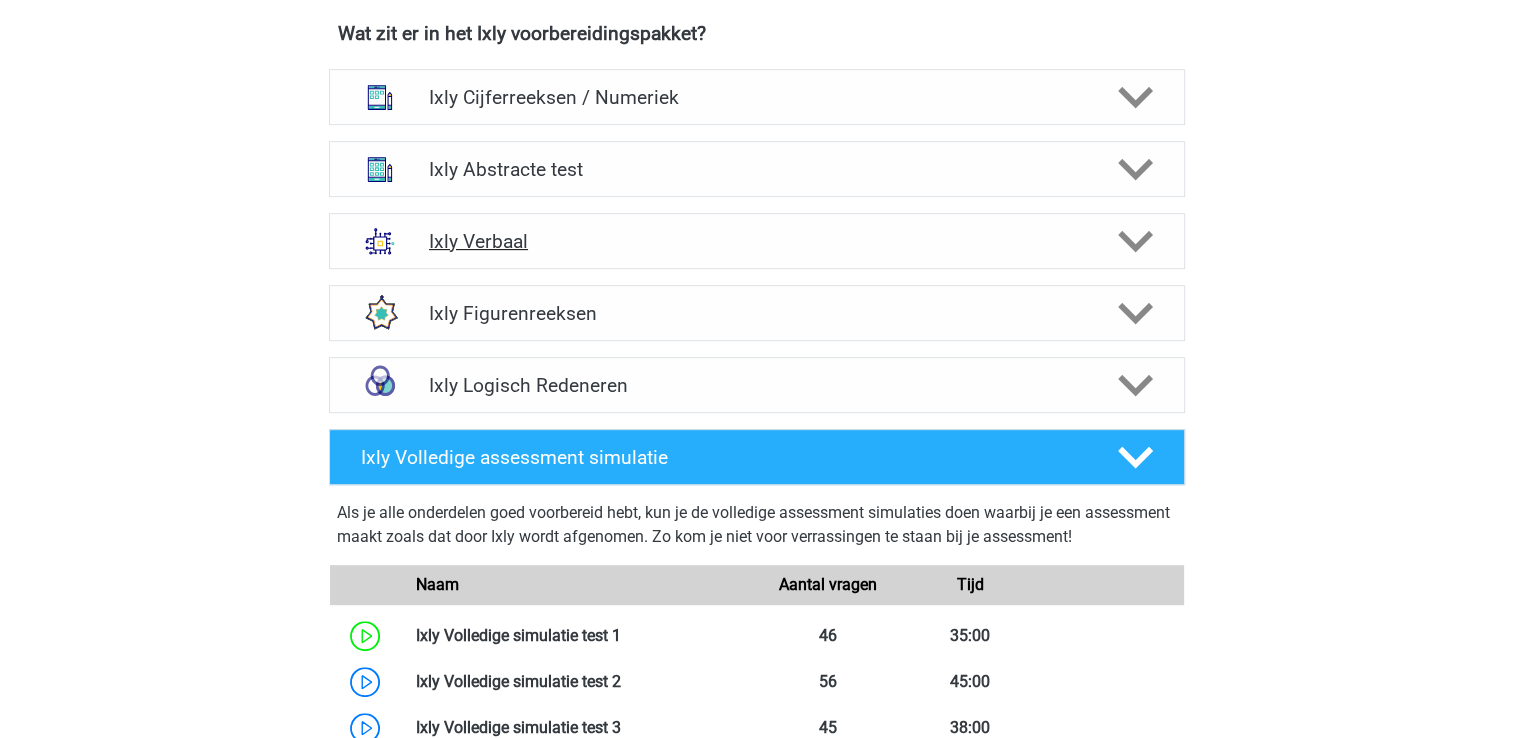 click on "Ixly Verbaal" at bounding box center [756, 241] 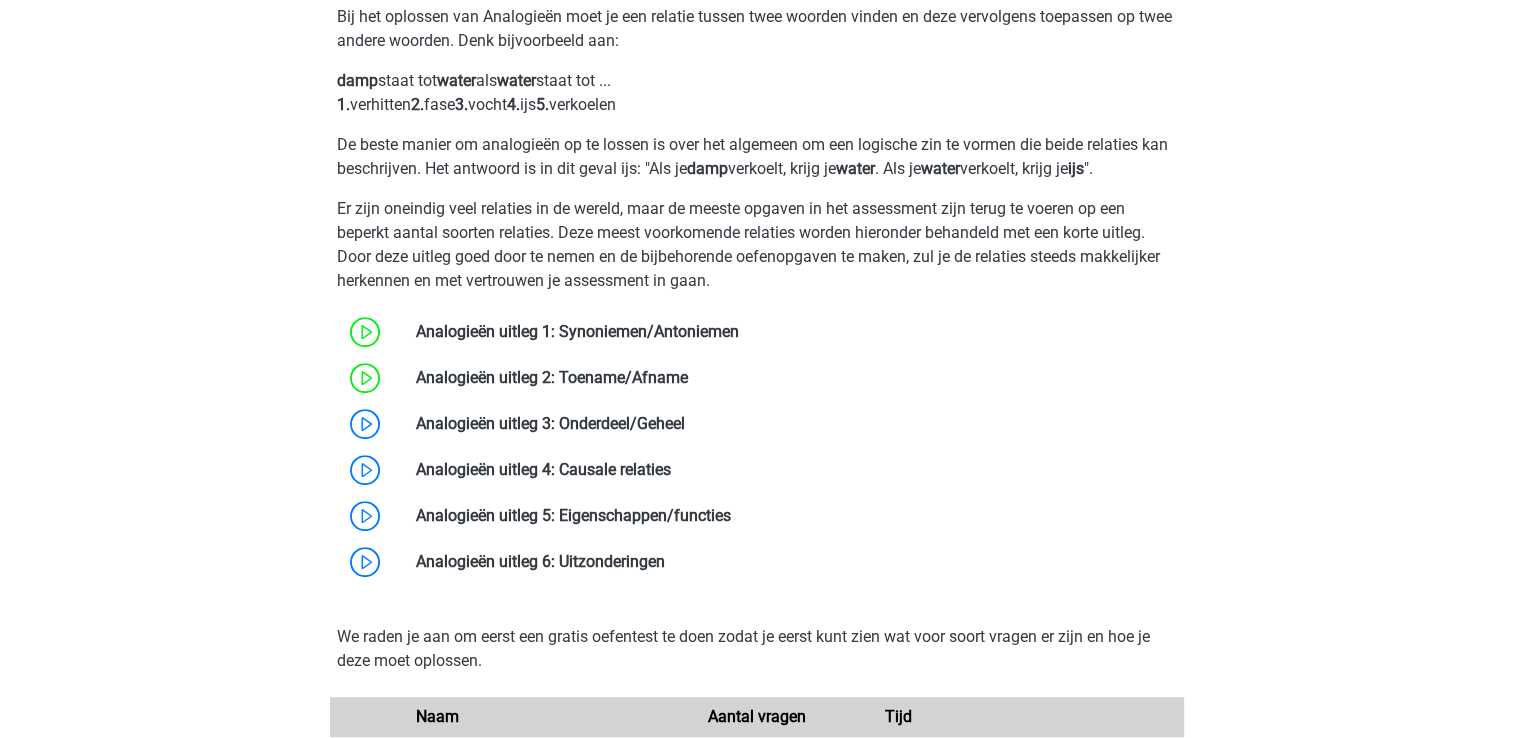 scroll, scrollTop: 1100, scrollLeft: 0, axis: vertical 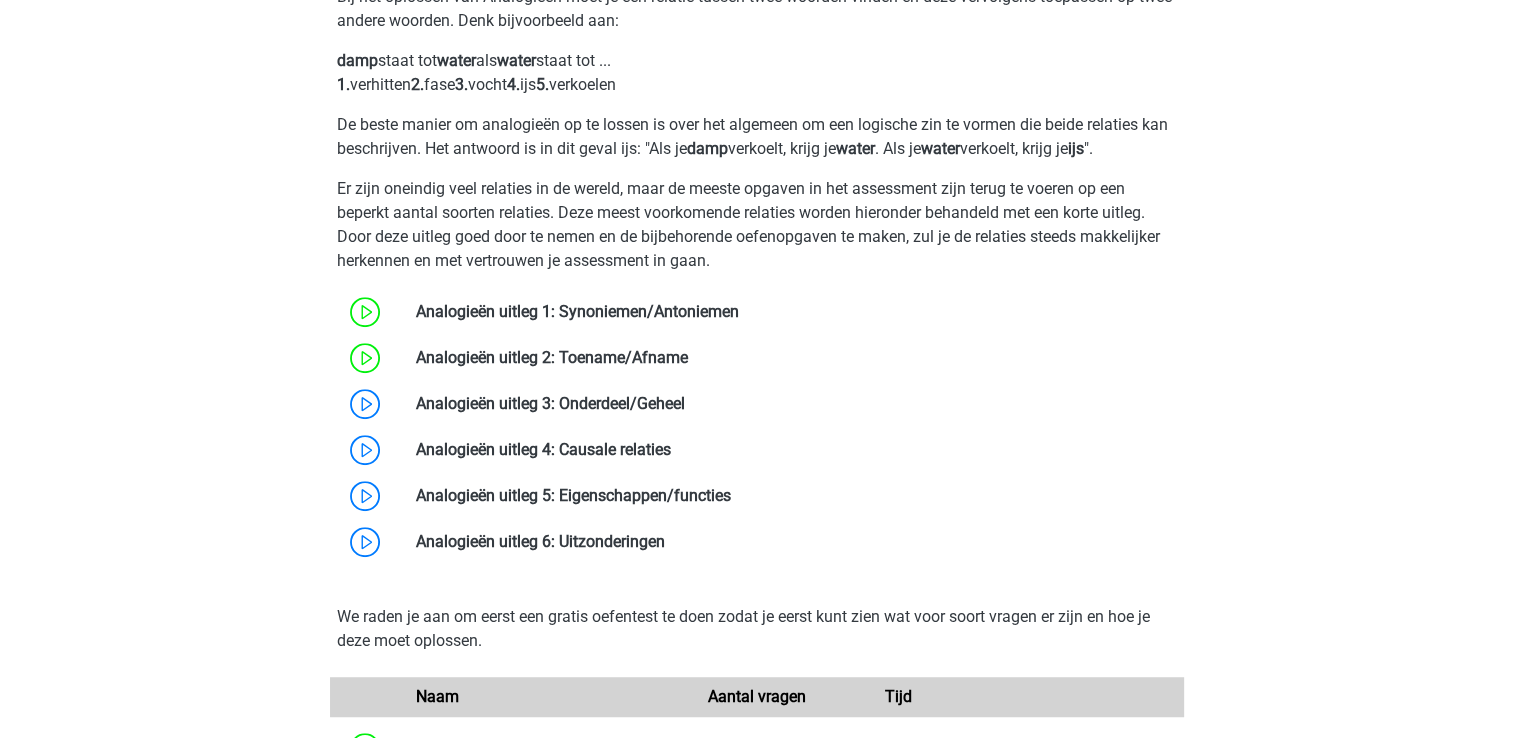 click at bounding box center (665, 541) 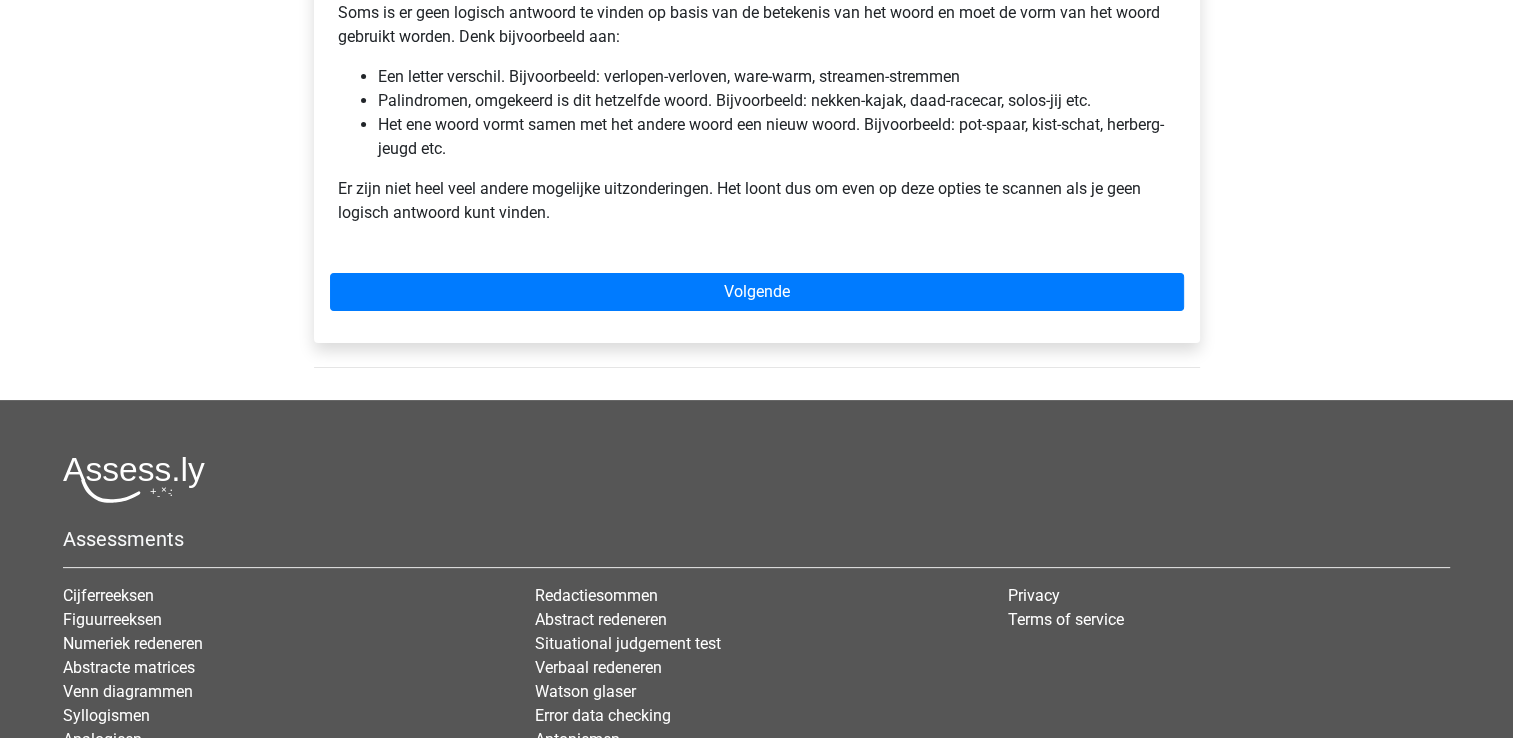 scroll, scrollTop: 400, scrollLeft: 0, axis: vertical 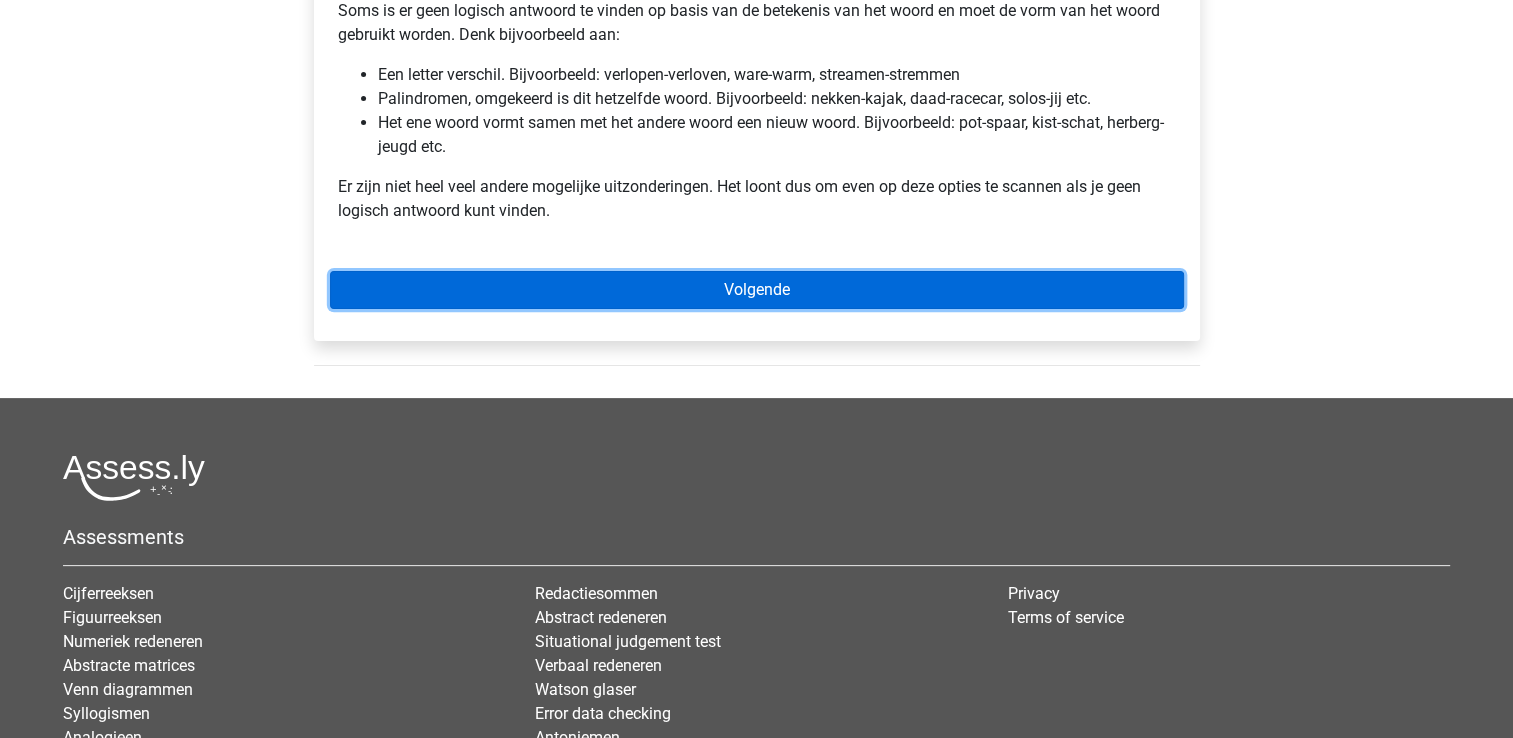click on "Volgende" at bounding box center (757, 290) 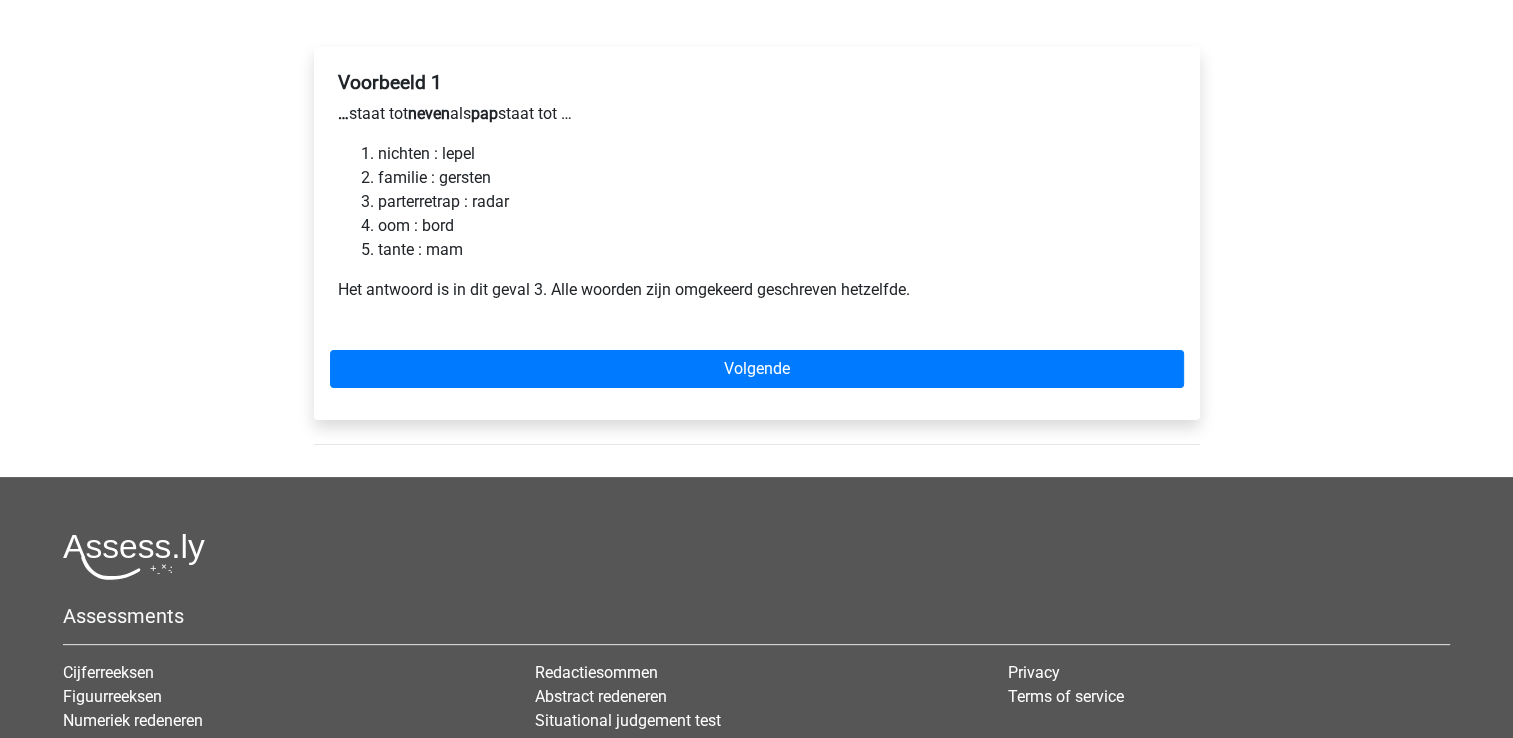 scroll, scrollTop: 300, scrollLeft: 0, axis: vertical 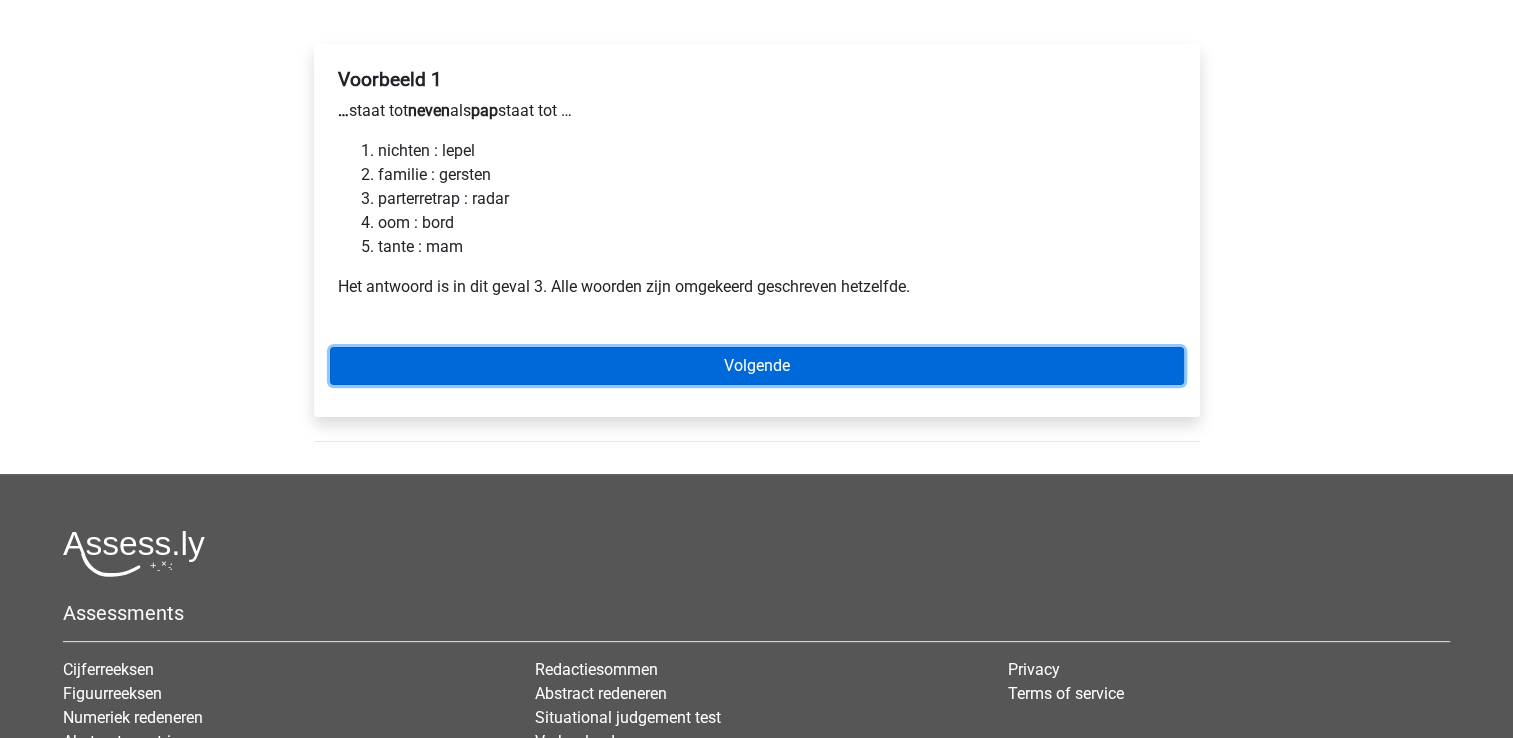 click on "Volgende" at bounding box center [757, 366] 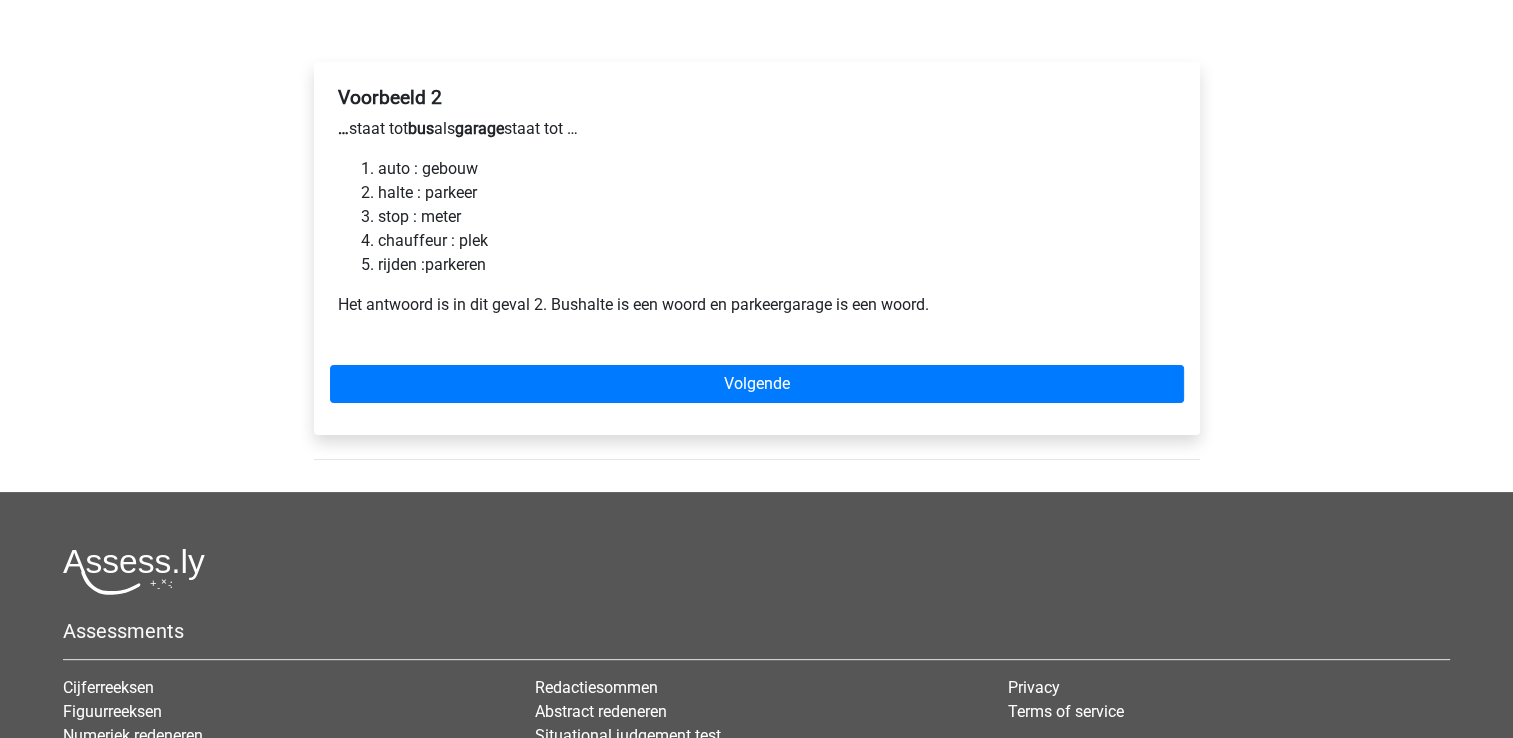 scroll, scrollTop: 300, scrollLeft: 0, axis: vertical 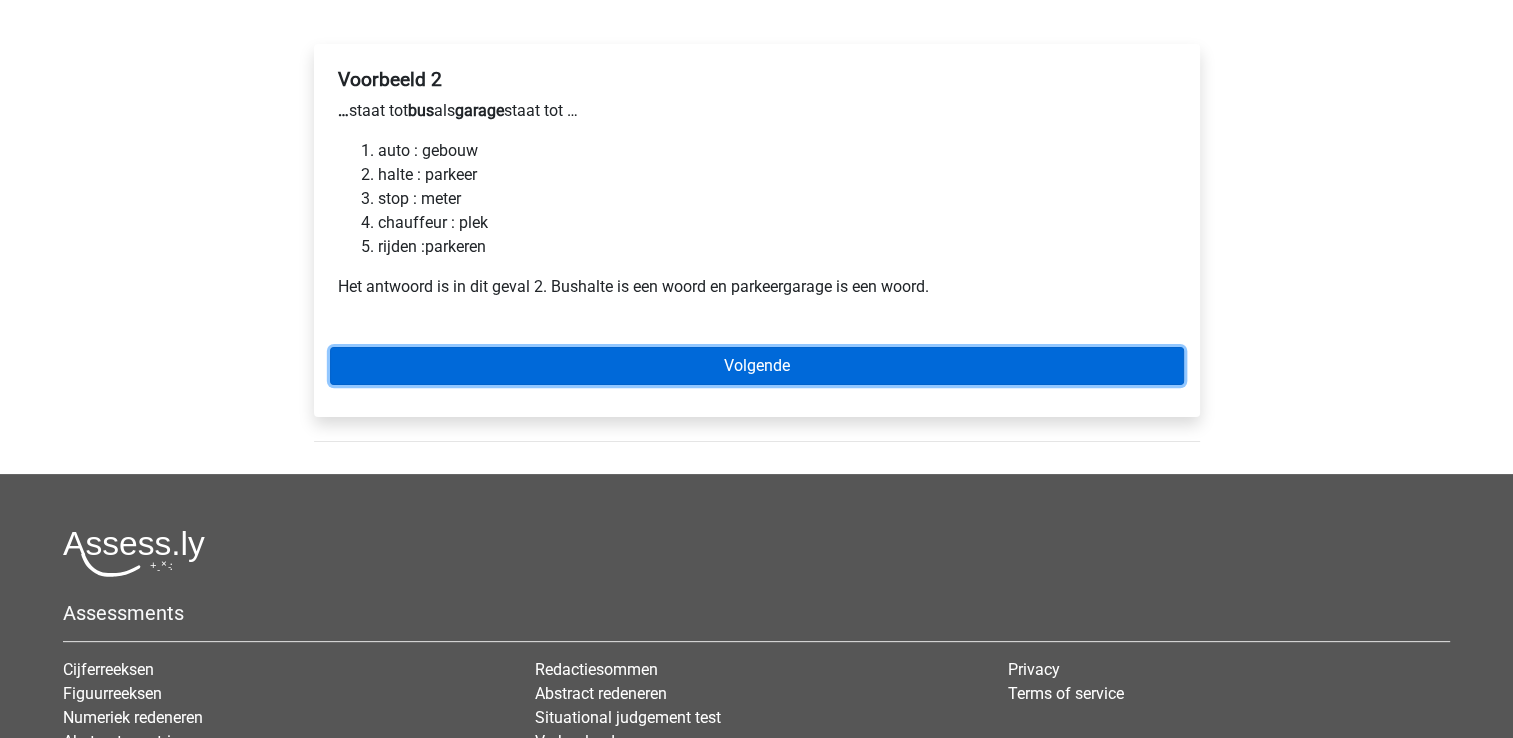 click on "Volgende" at bounding box center [757, 366] 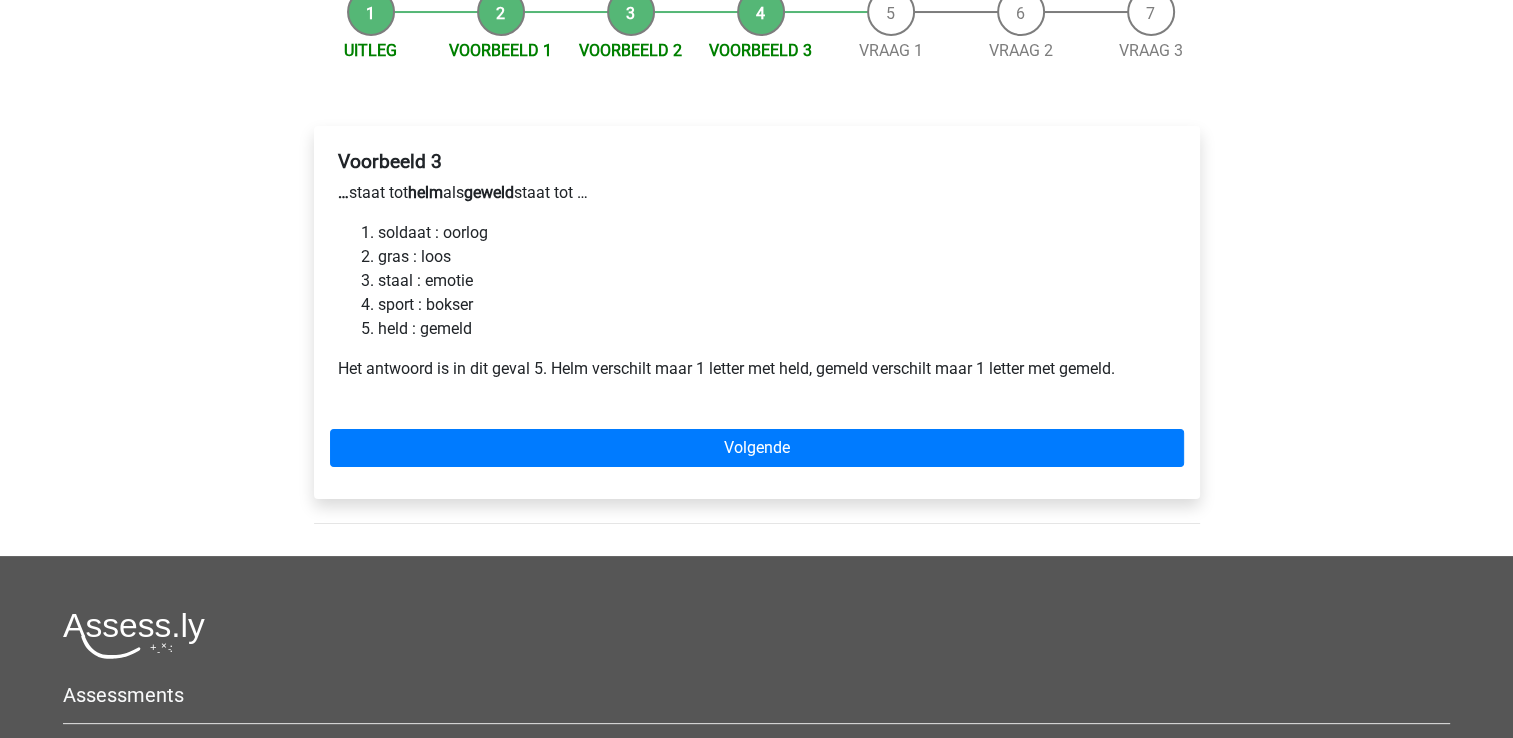 scroll, scrollTop: 300, scrollLeft: 0, axis: vertical 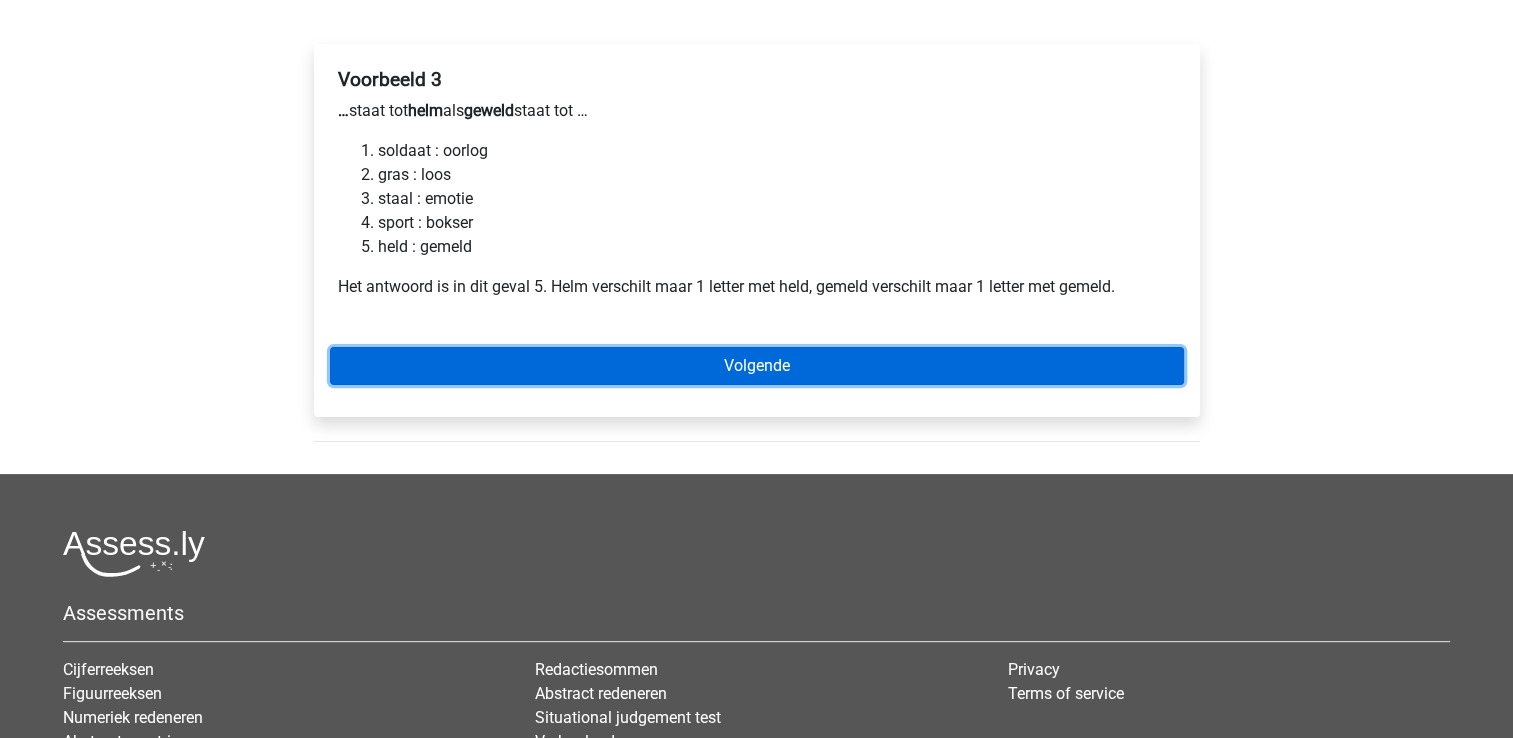 click on "Volgende" at bounding box center (757, 366) 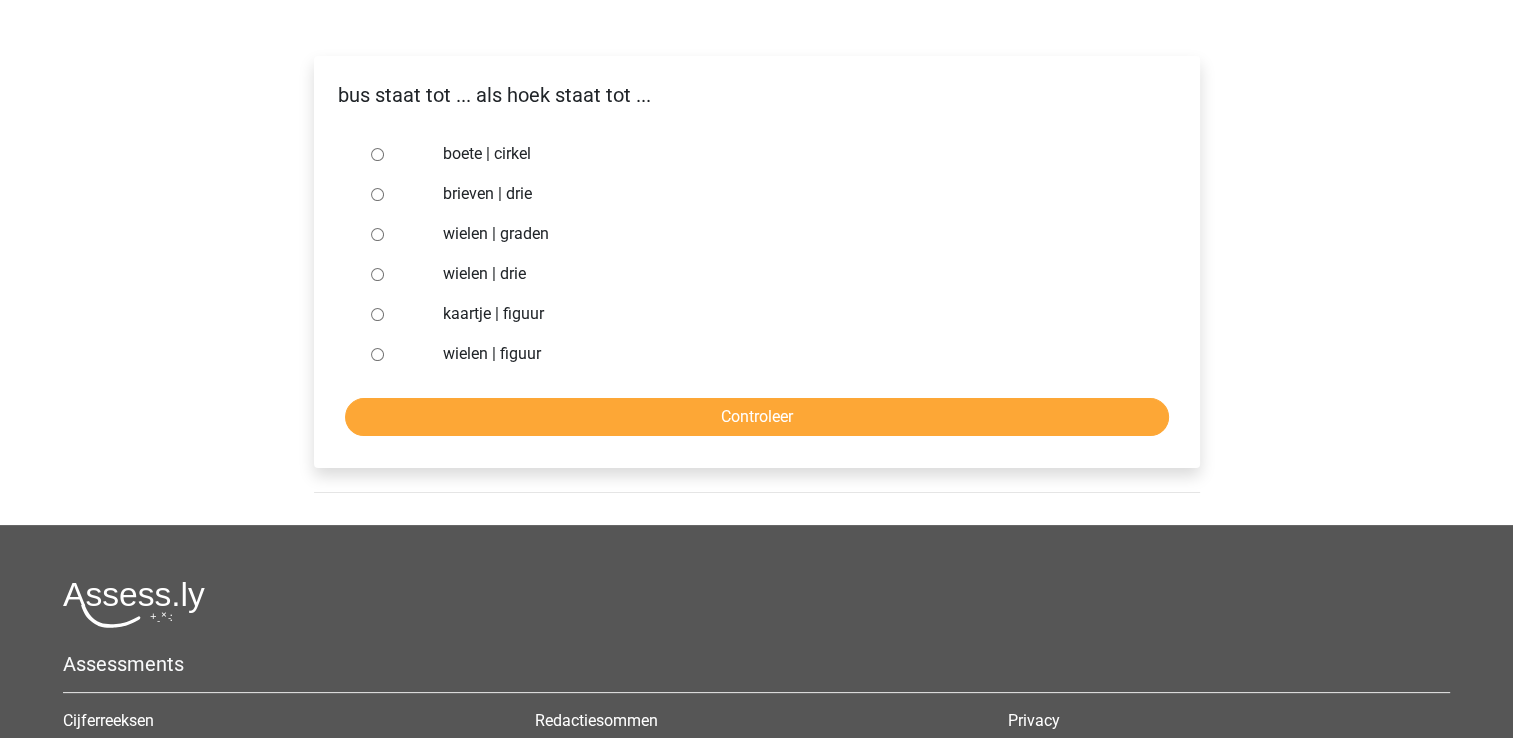 scroll, scrollTop: 300, scrollLeft: 0, axis: vertical 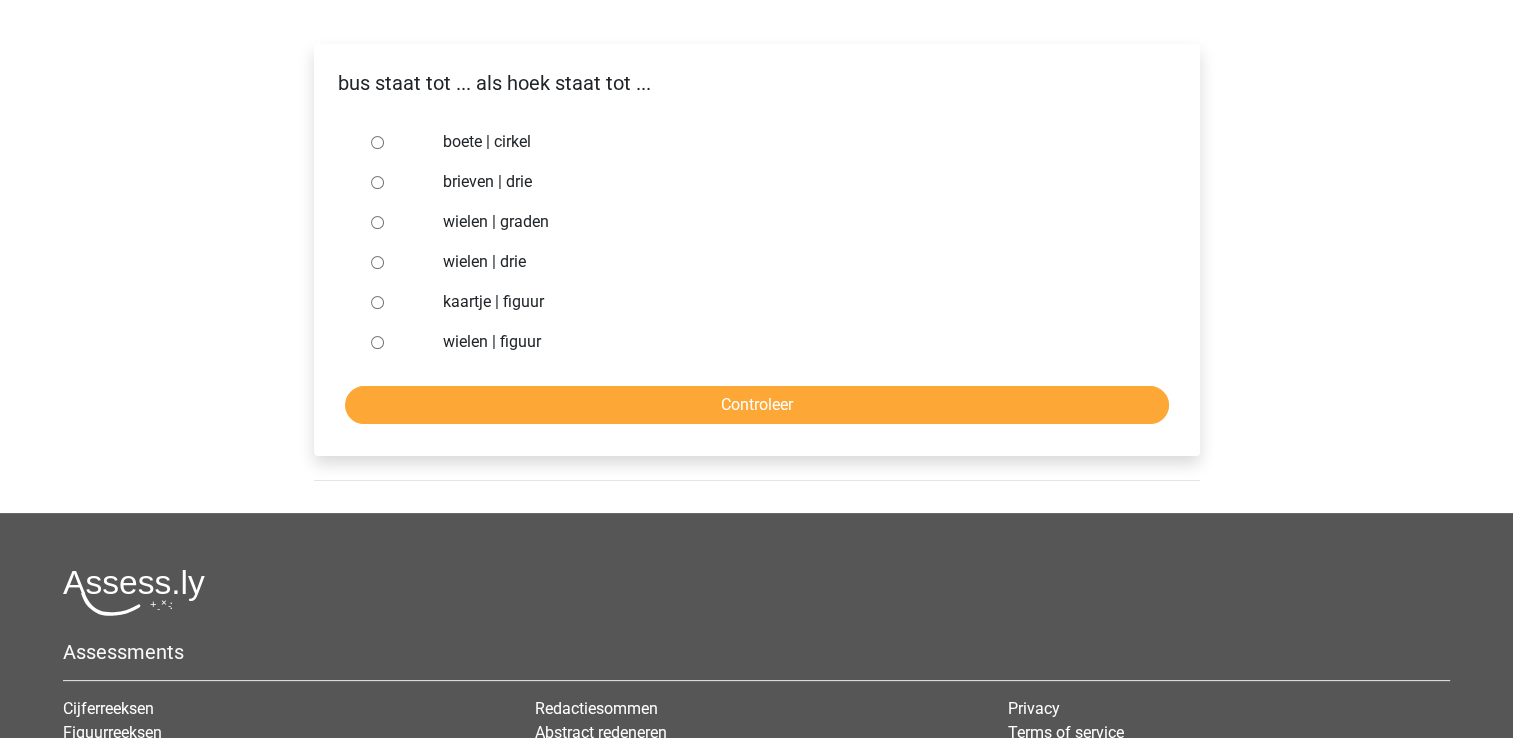 click on "wielen | graden" at bounding box center (789, 222) 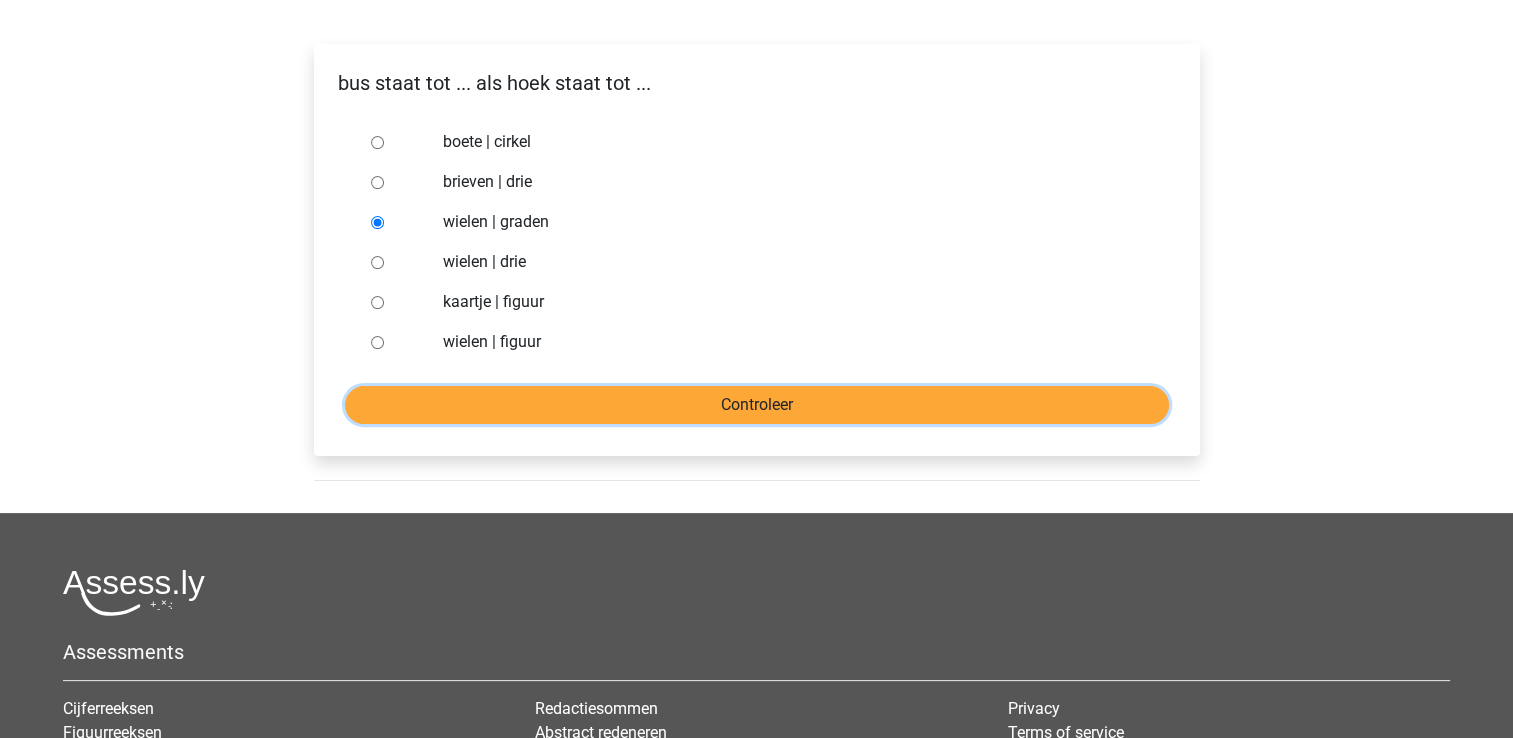 click on "Controleer" at bounding box center [757, 405] 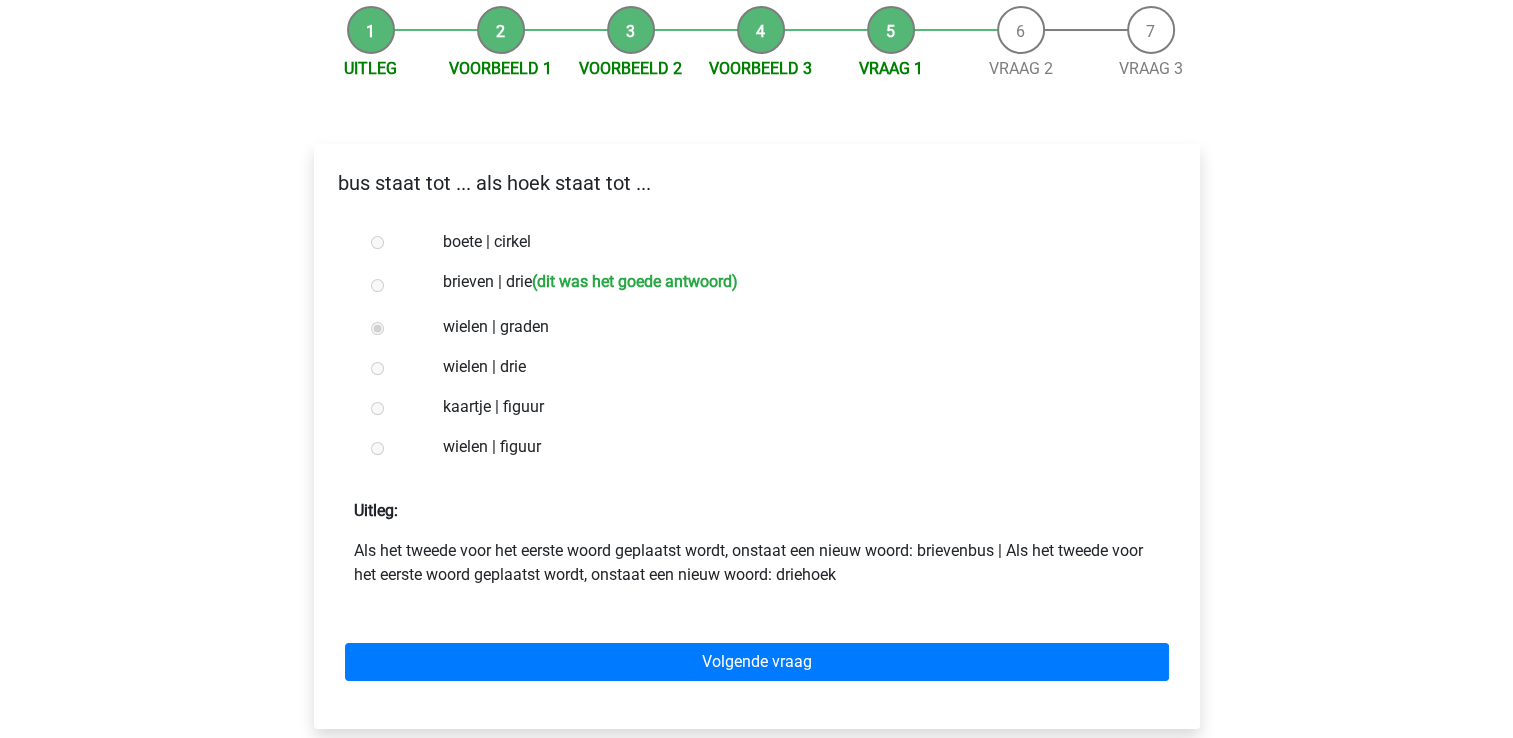 scroll, scrollTop: 200, scrollLeft: 0, axis: vertical 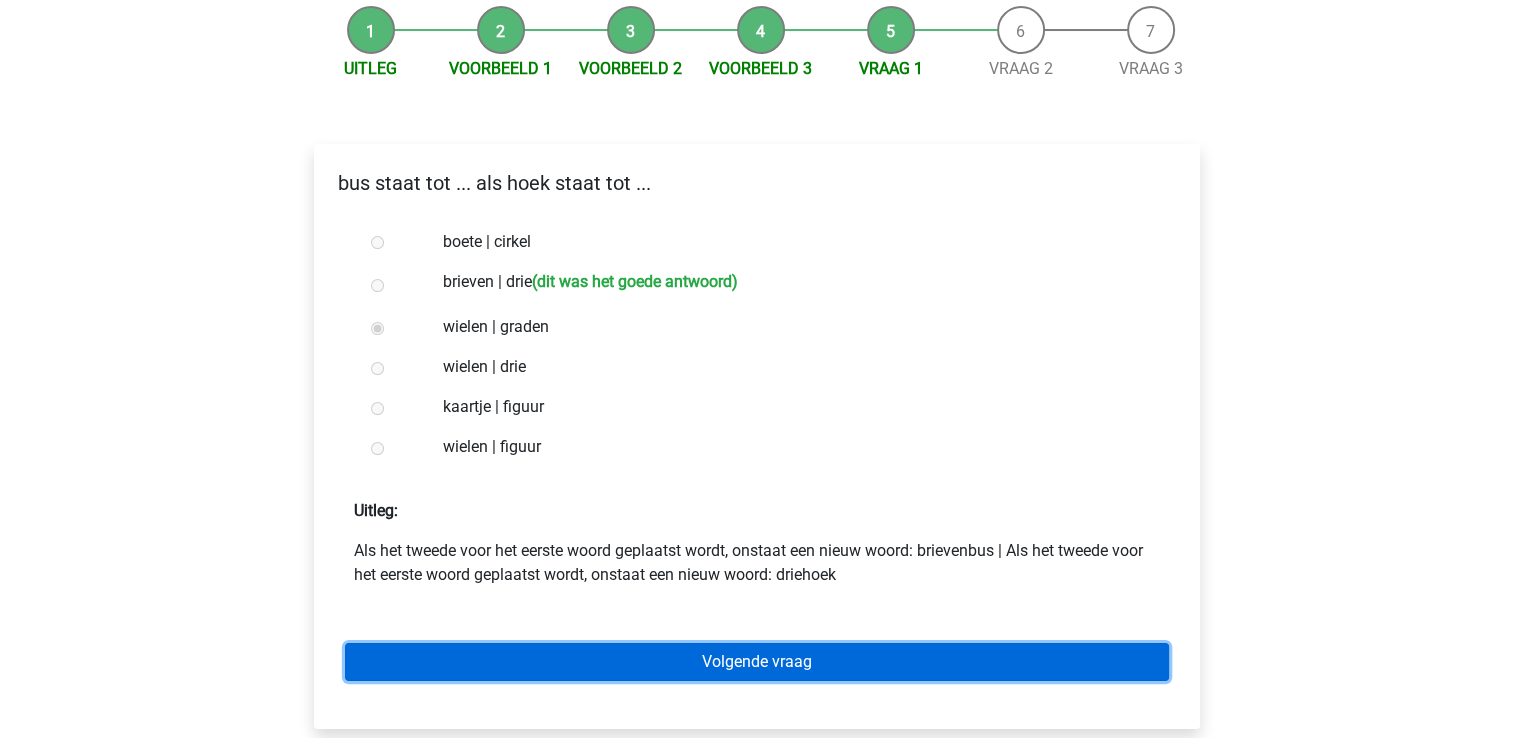click on "Volgende vraag" at bounding box center [757, 662] 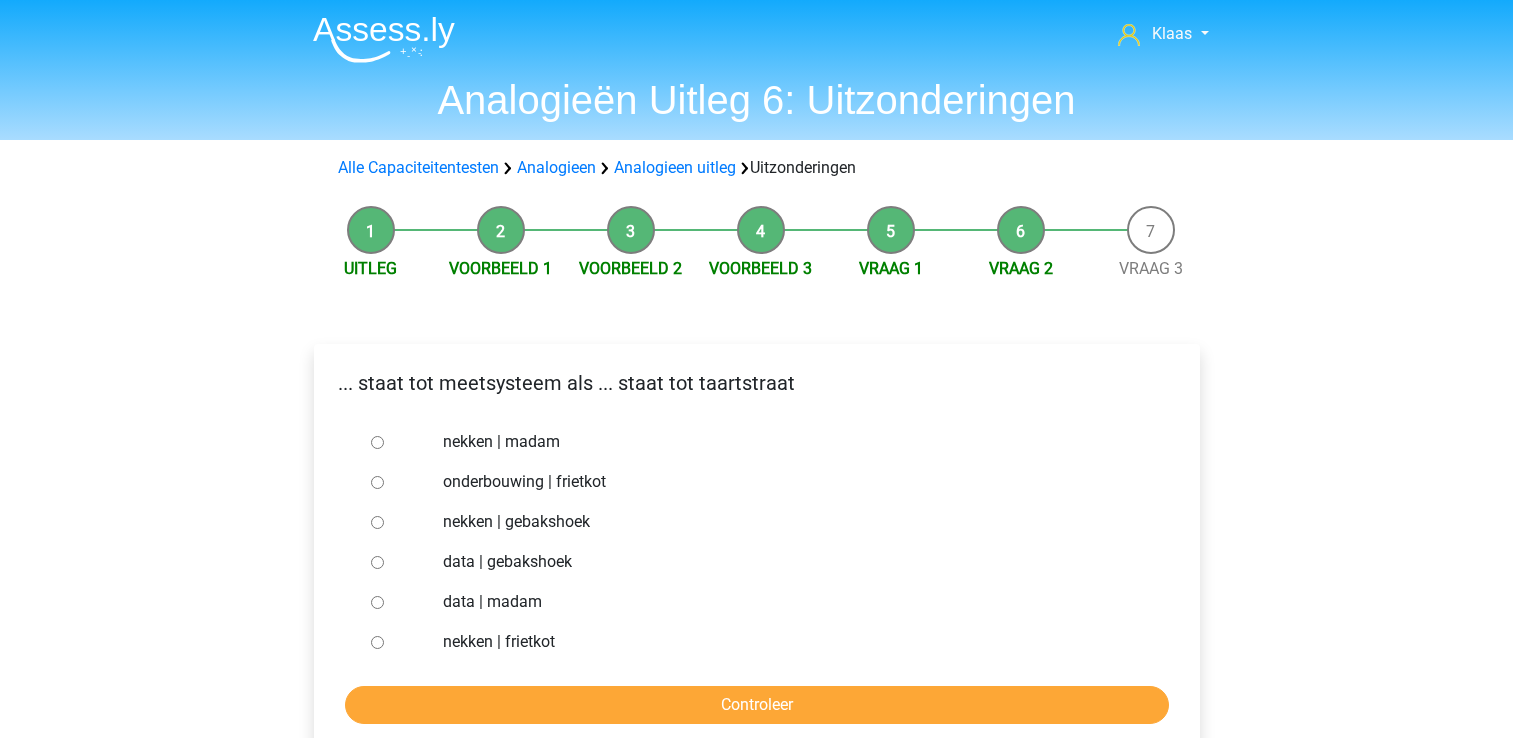 scroll, scrollTop: 0, scrollLeft: 0, axis: both 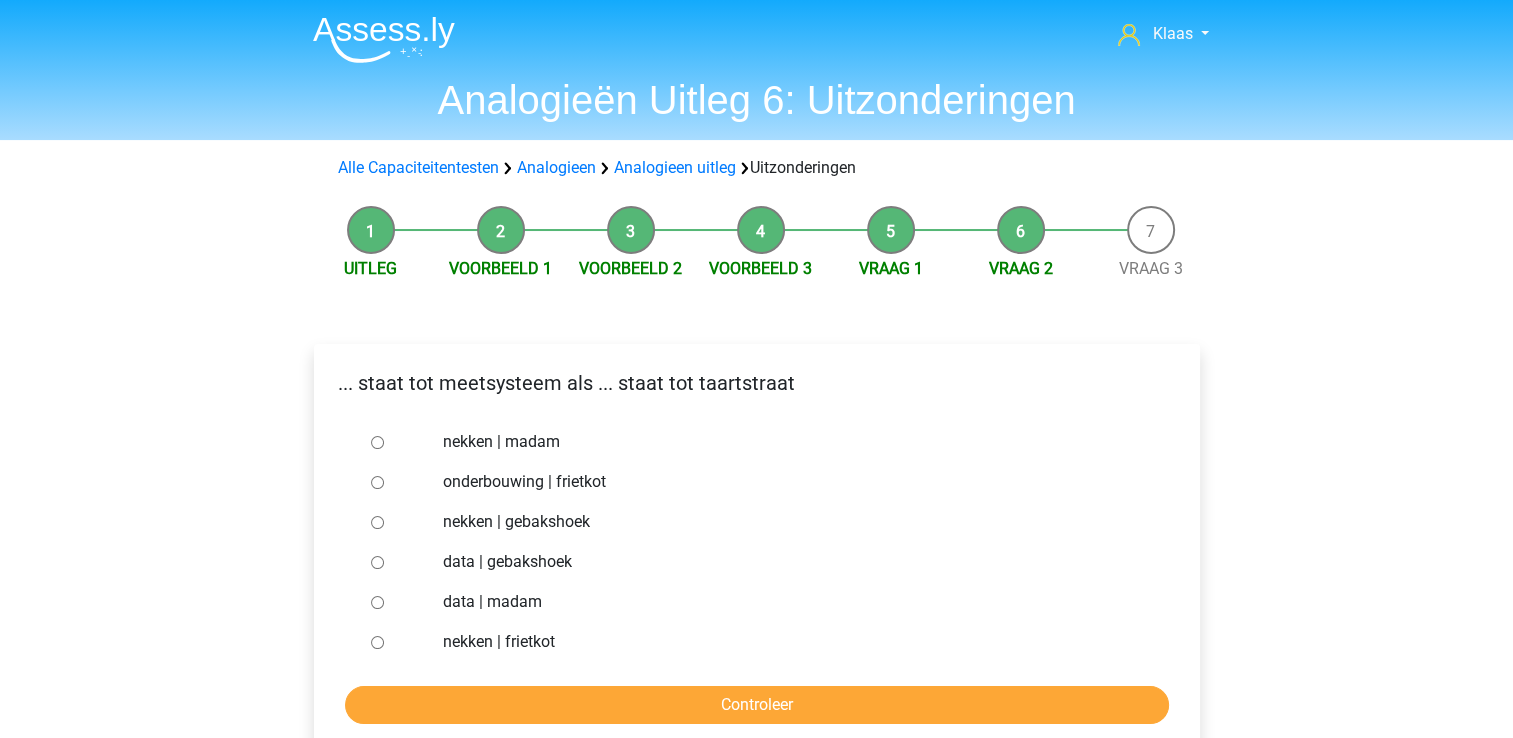 click on "nekken | madam" at bounding box center (789, 442) 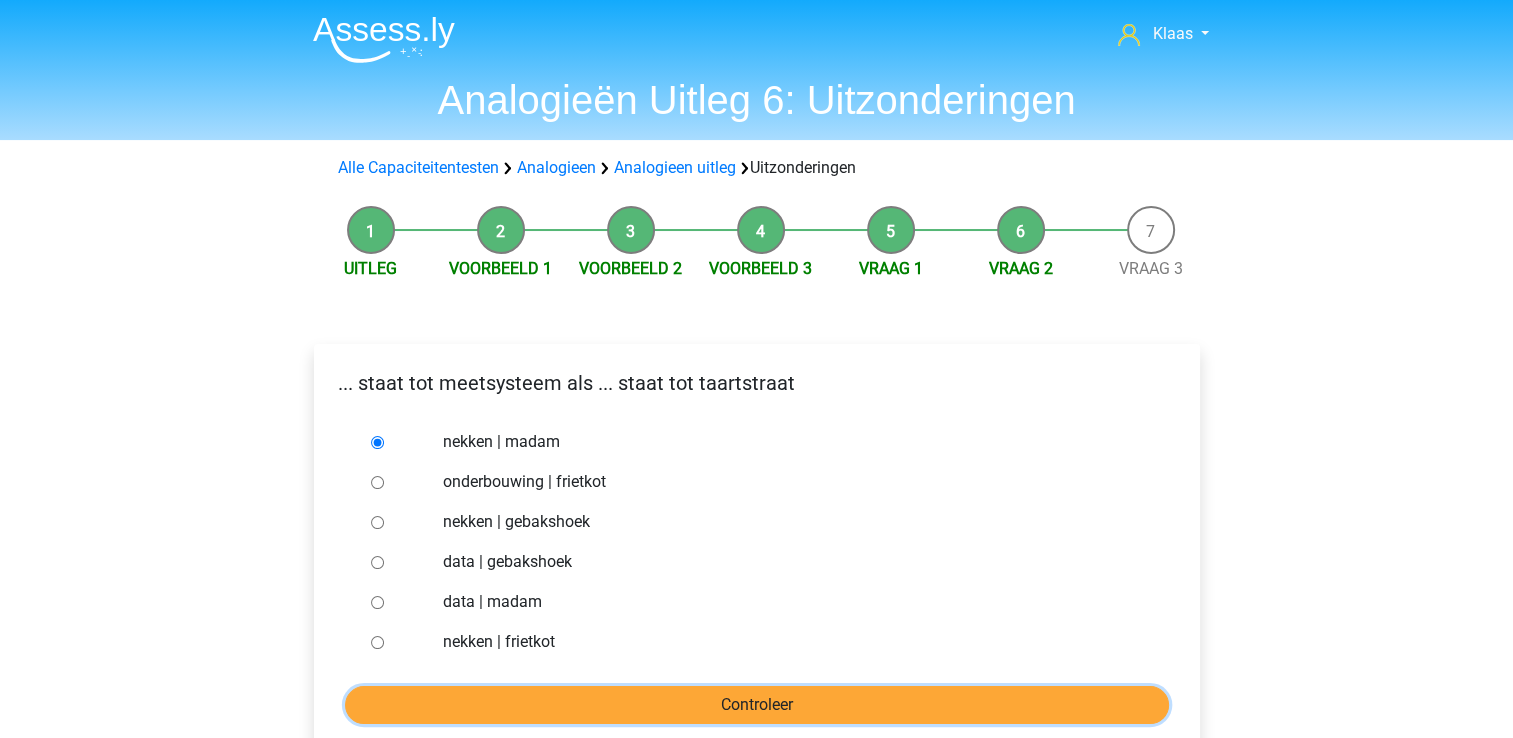 click on "Controleer" at bounding box center [757, 705] 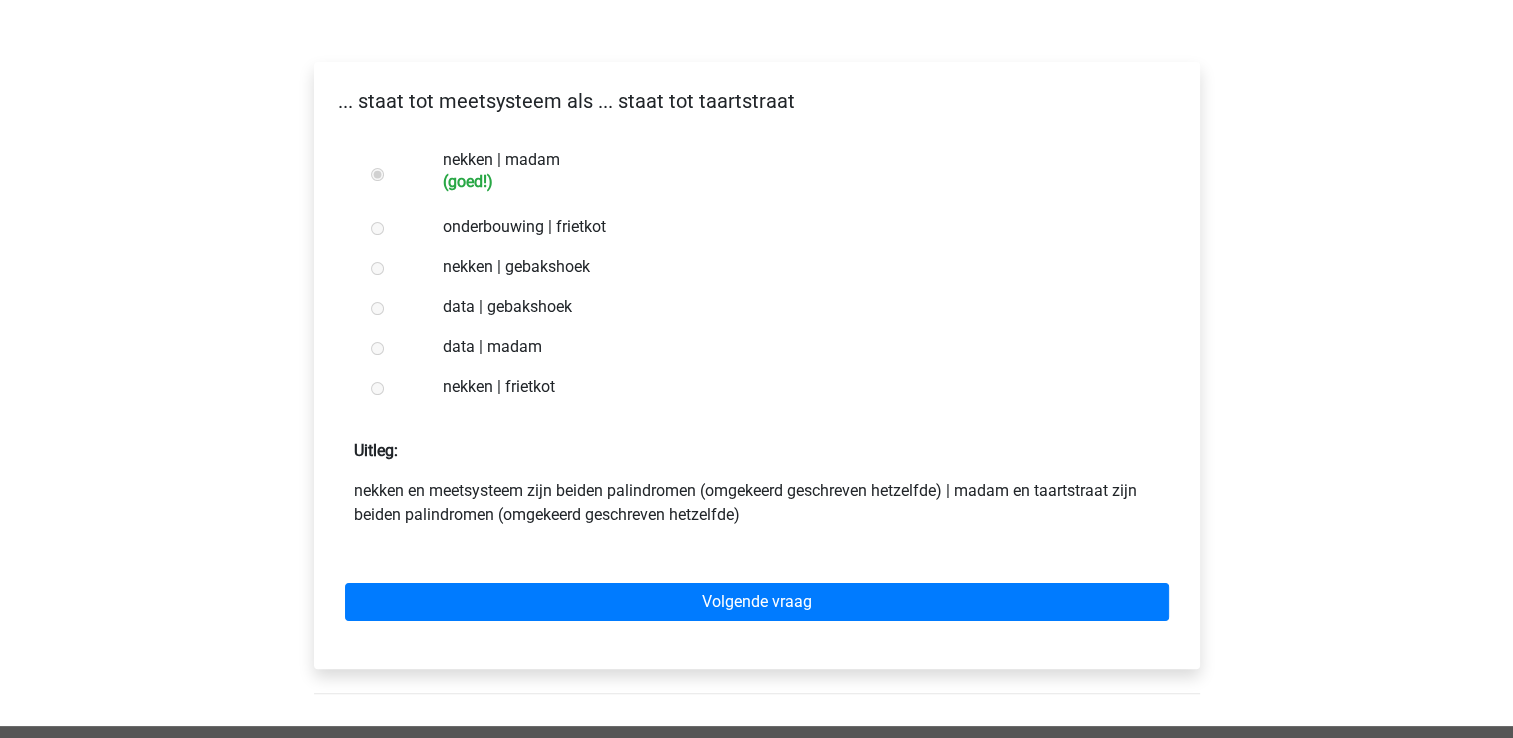 scroll, scrollTop: 300, scrollLeft: 0, axis: vertical 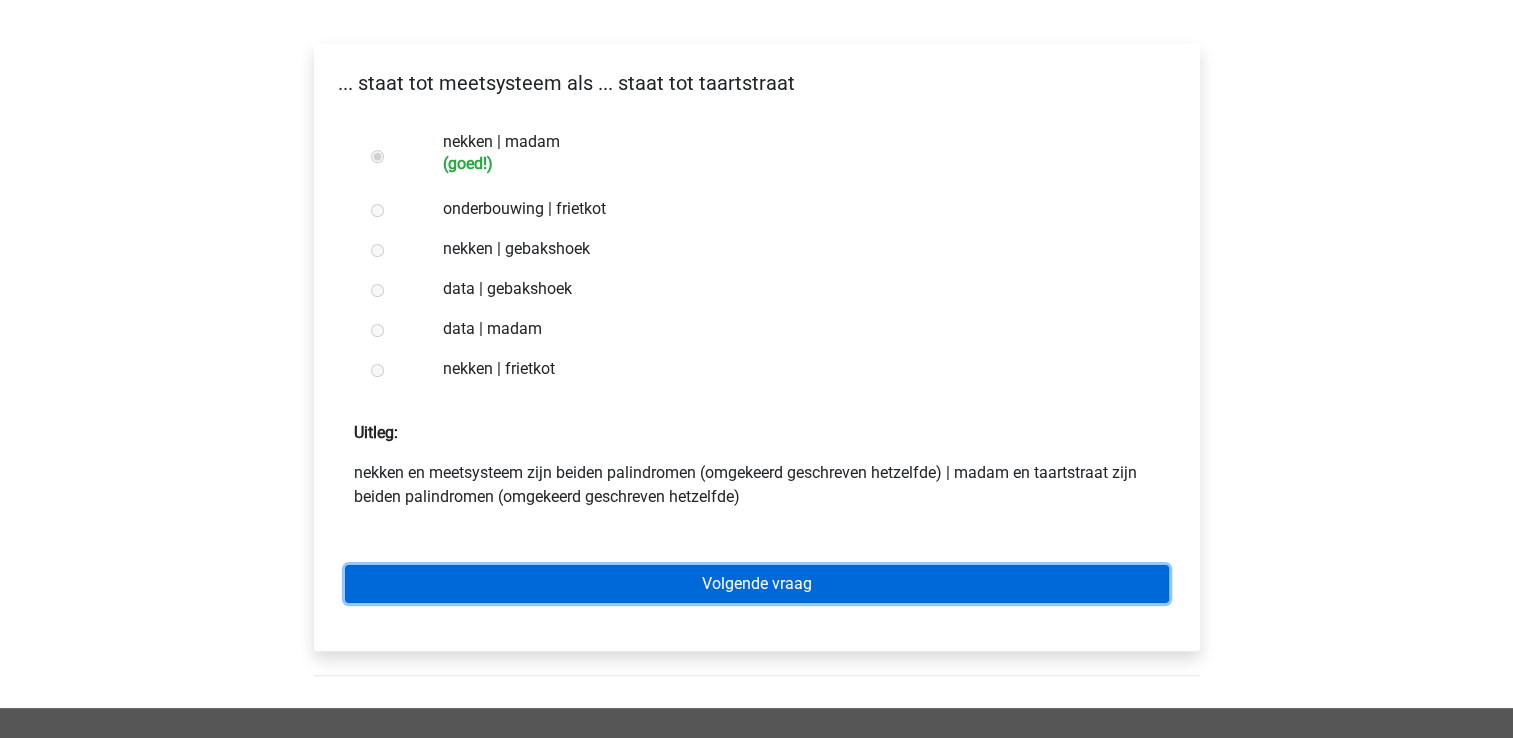click on "Volgende vraag" at bounding box center [757, 584] 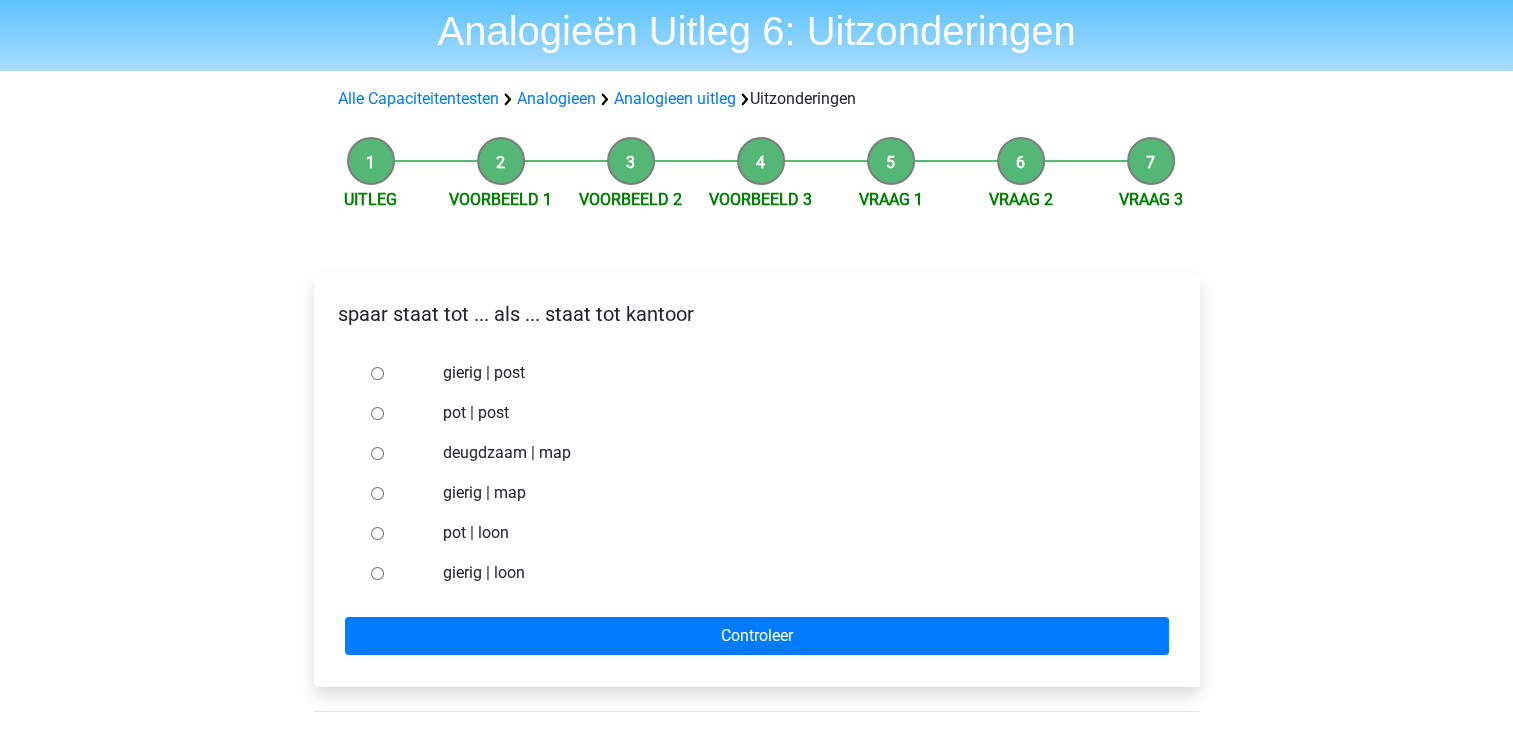scroll, scrollTop: 200, scrollLeft: 0, axis: vertical 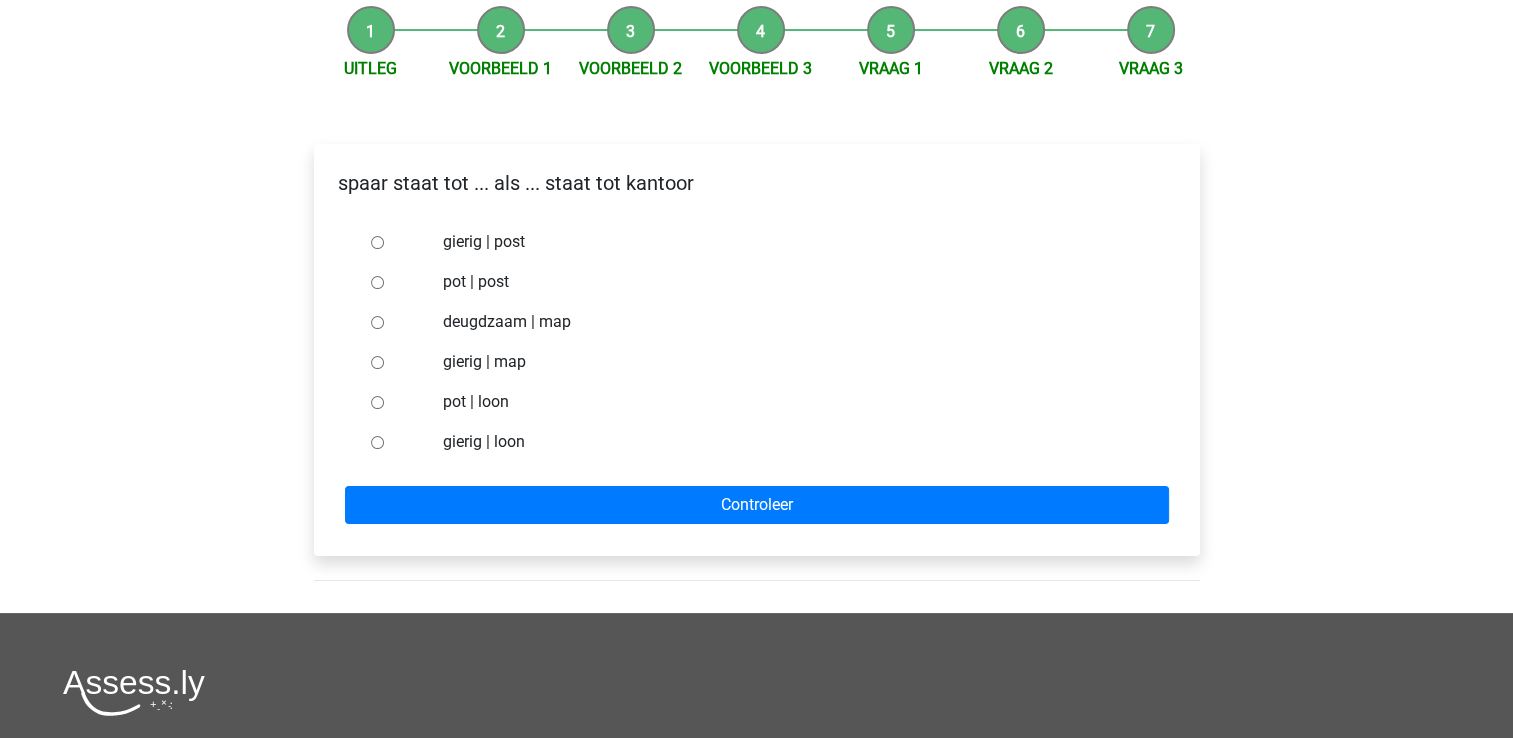 click on "pot | post" at bounding box center [377, 282] 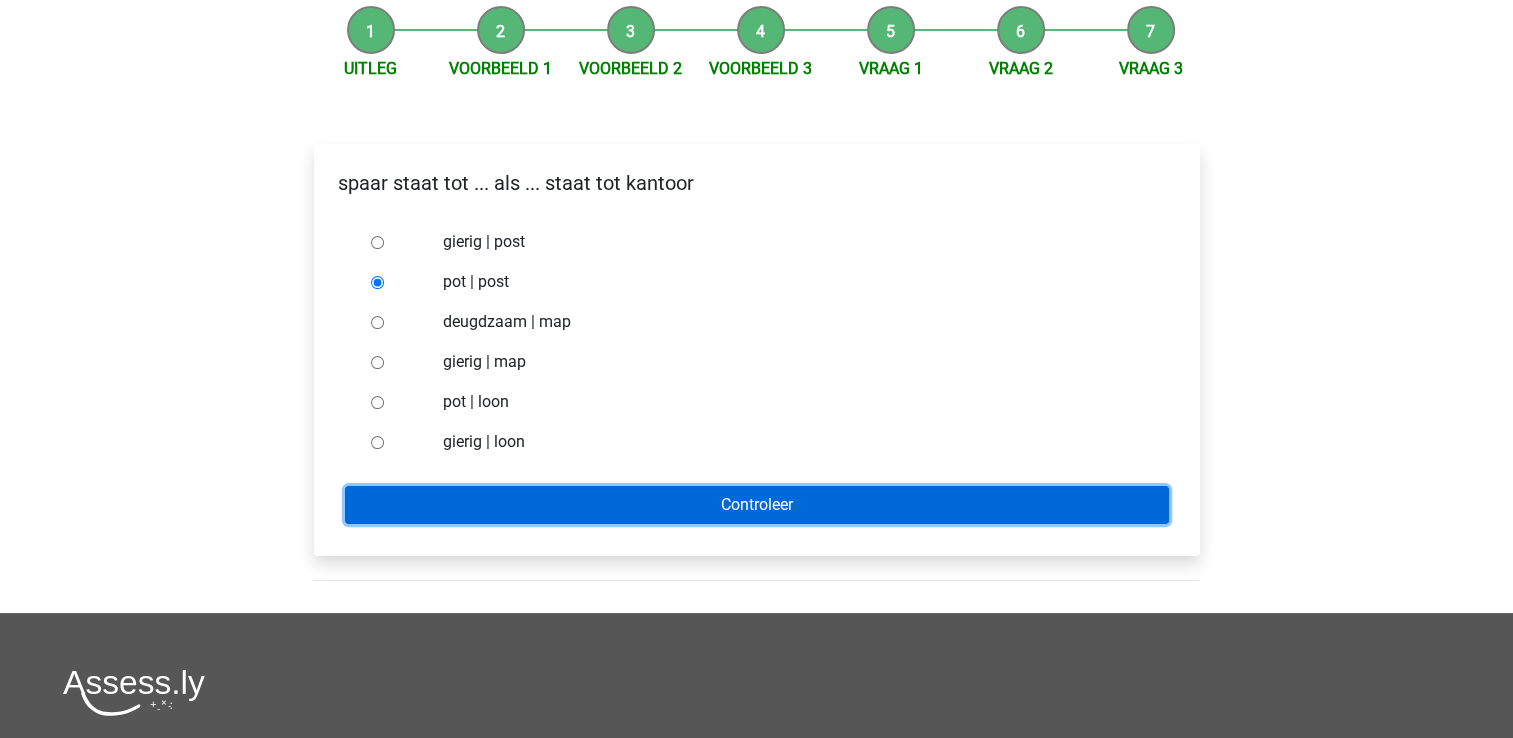 click on "Controleer" at bounding box center (757, 505) 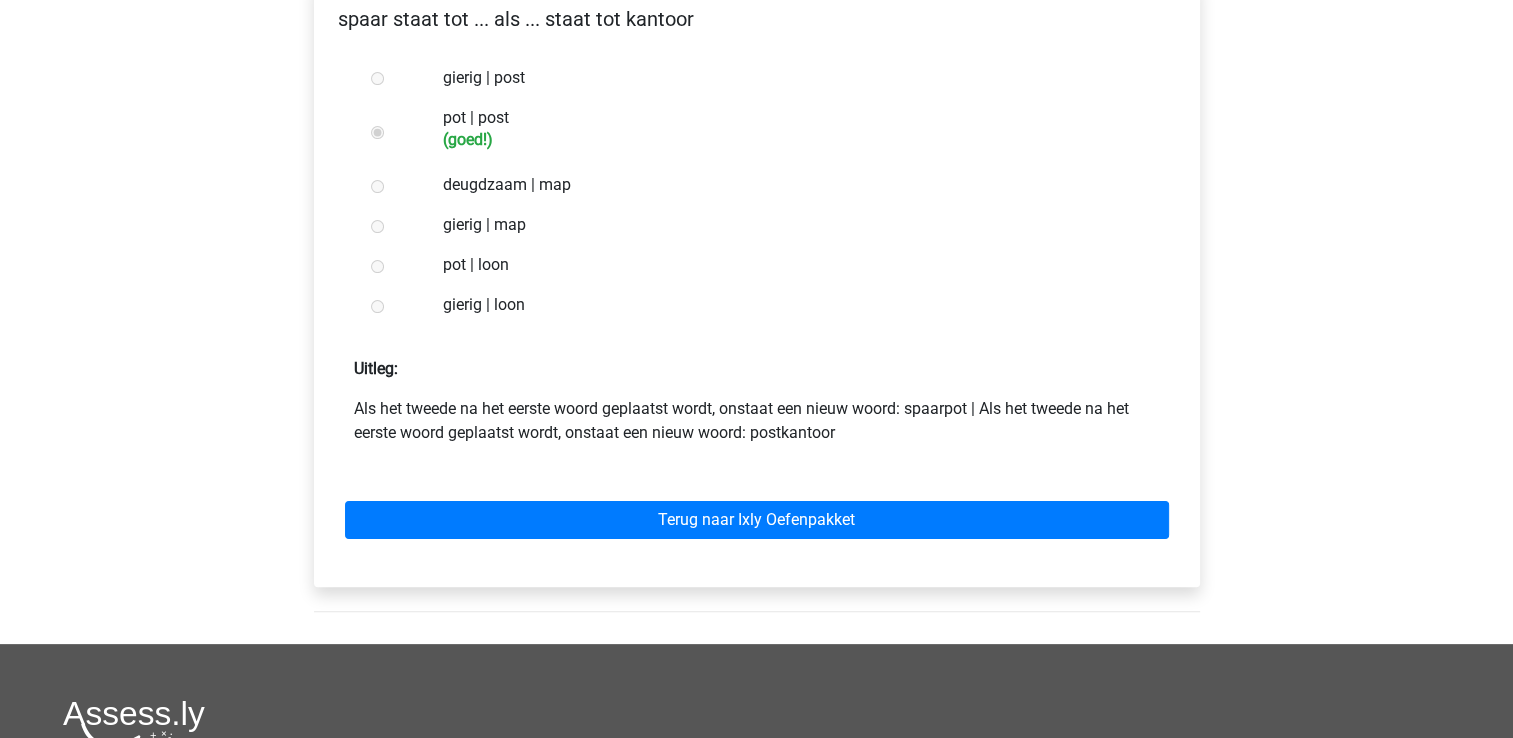 scroll, scrollTop: 400, scrollLeft: 0, axis: vertical 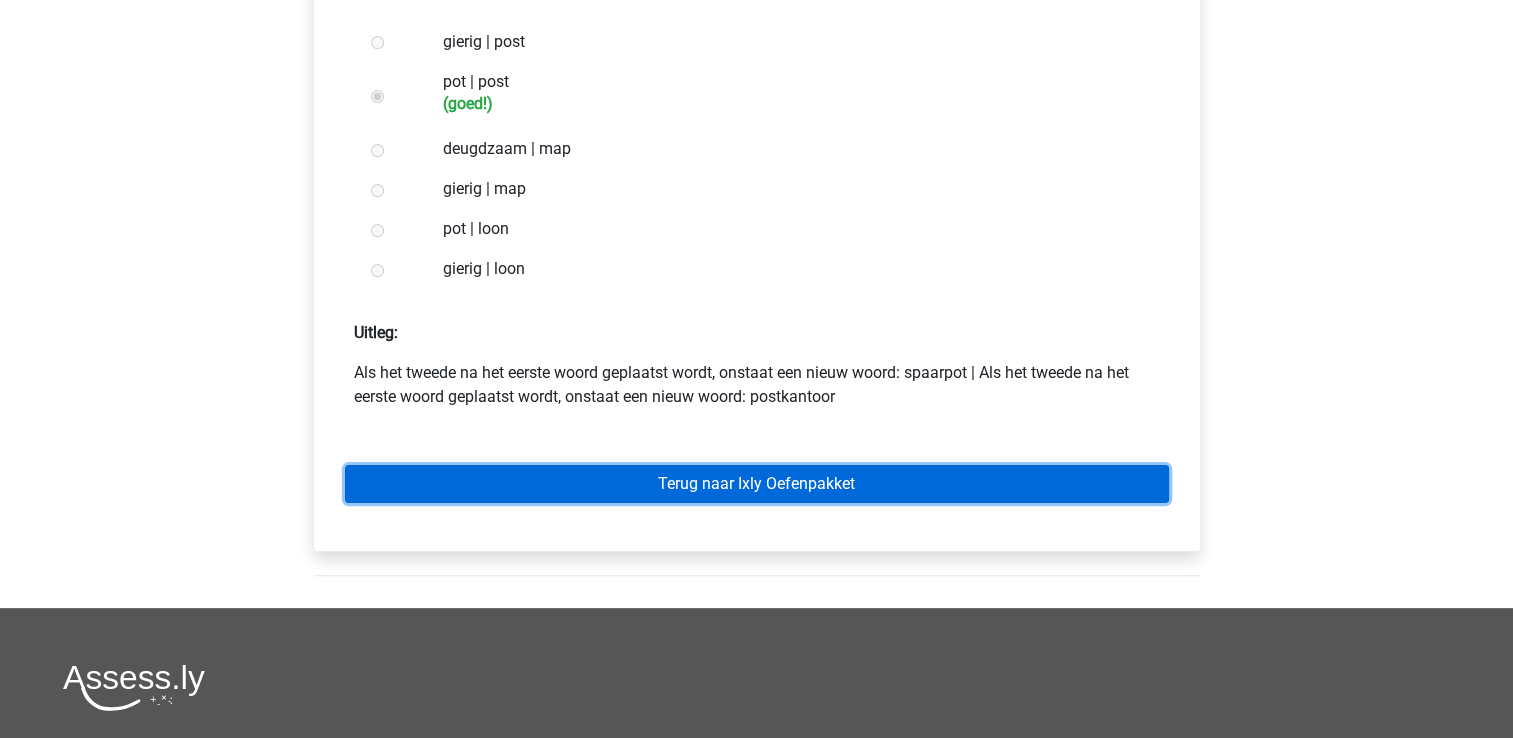click on "Terug naar Ixly Oefenpakket" at bounding box center [757, 484] 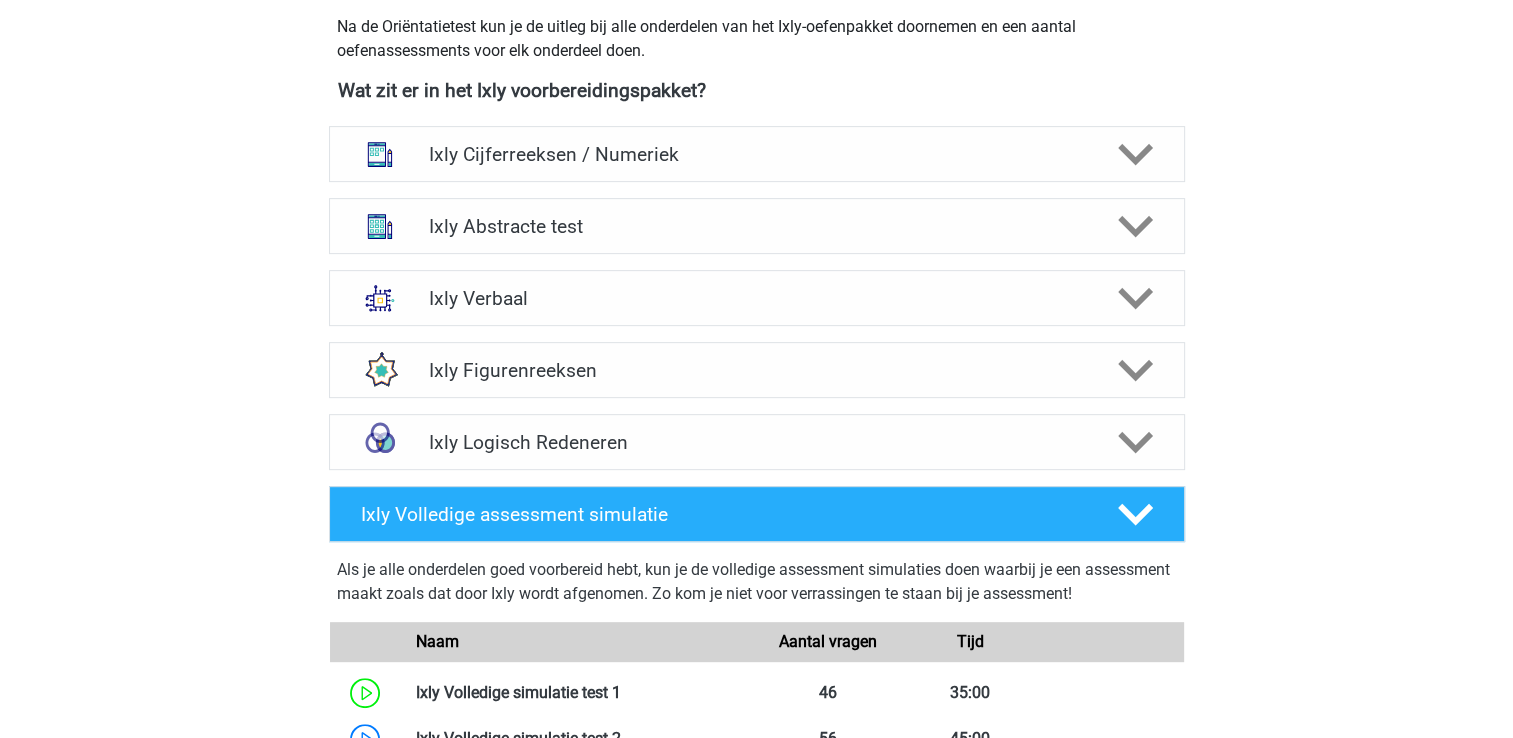 scroll, scrollTop: 800, scrollLeft: 0, axis: vertical 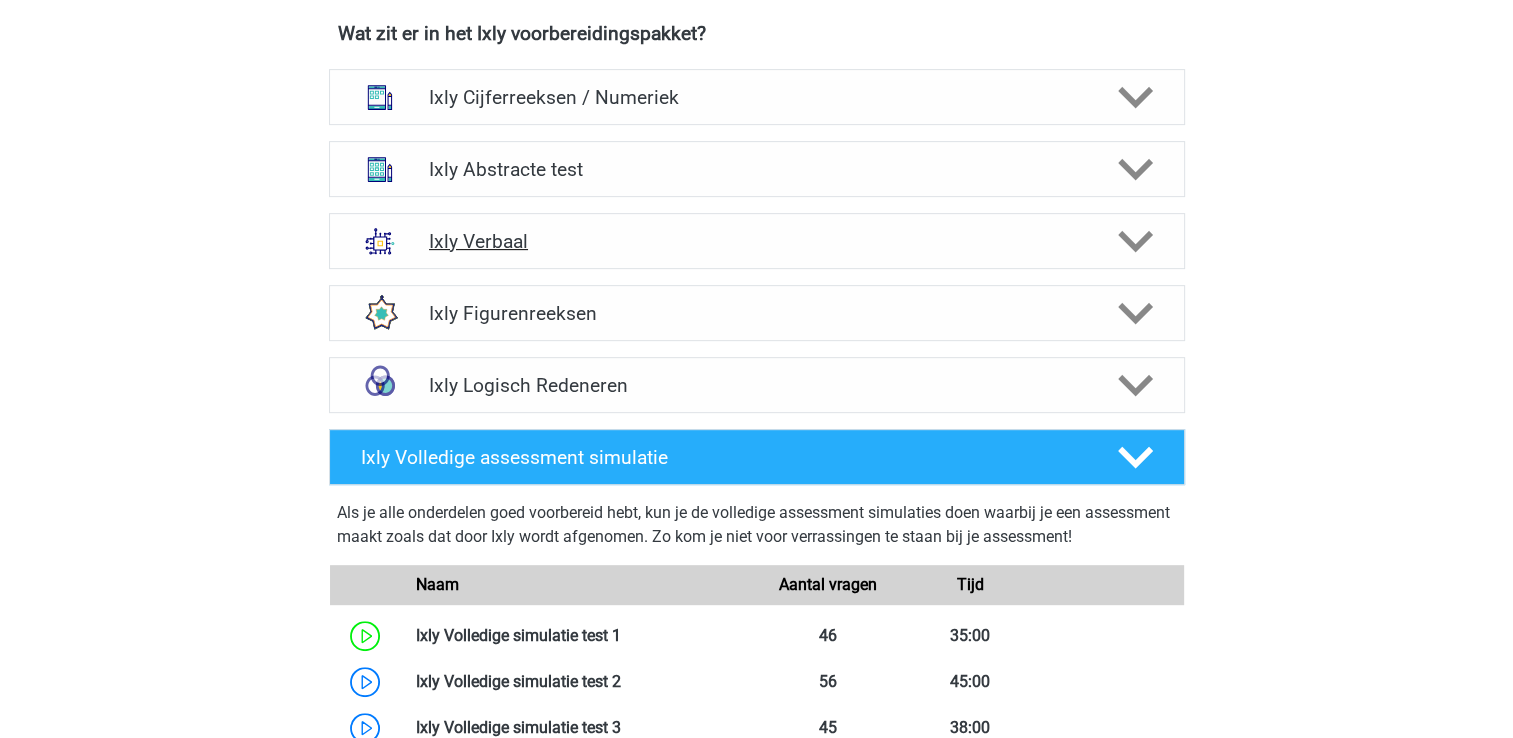 click on "Ixly Verbaal" at bounding box center [756, 241] 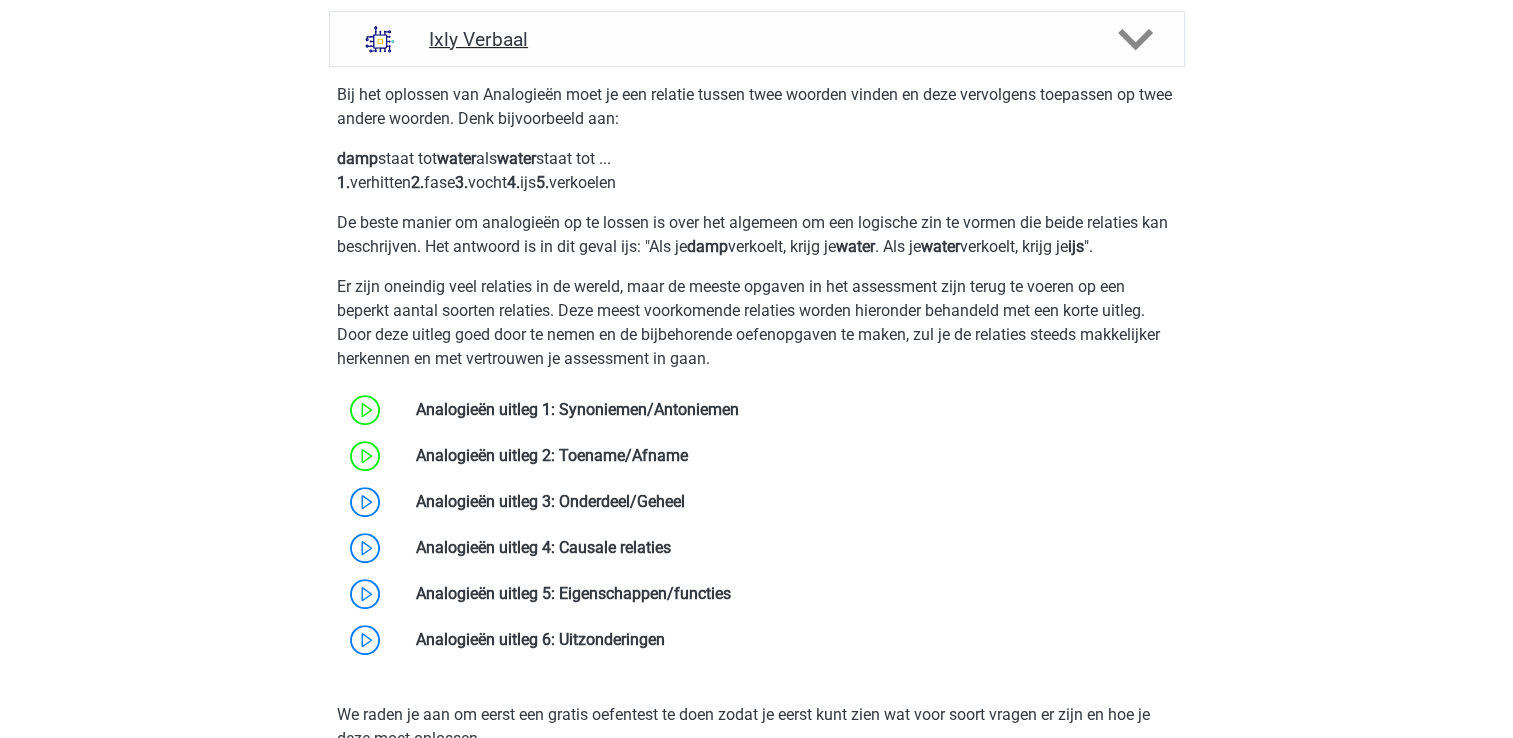scroll, scrollTop: 1200, scrollLeft: 0, axis: vertical 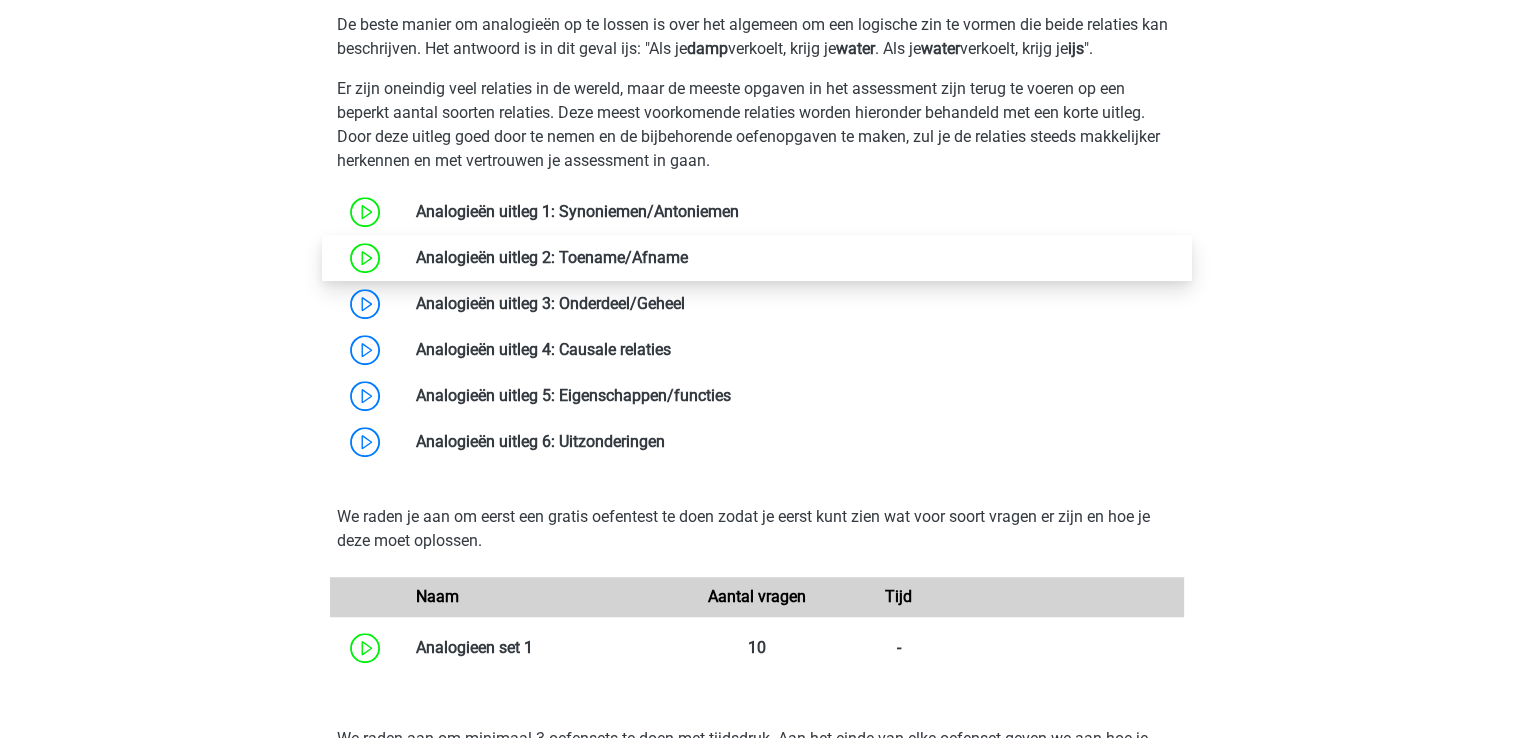 click at bounding box center [688, 257] 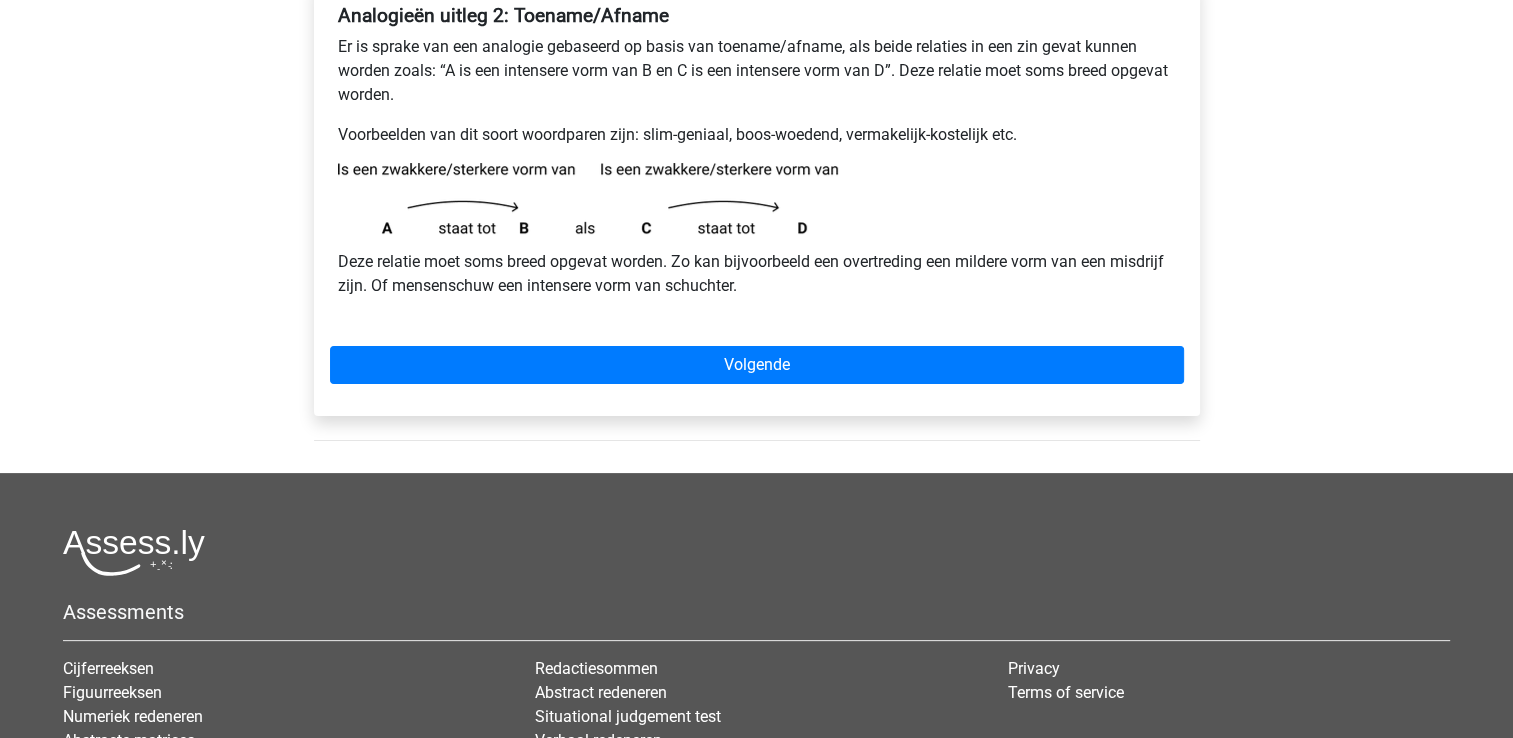 scroll, scrollTop: 400, scrollLeft: 0, axis: vertical 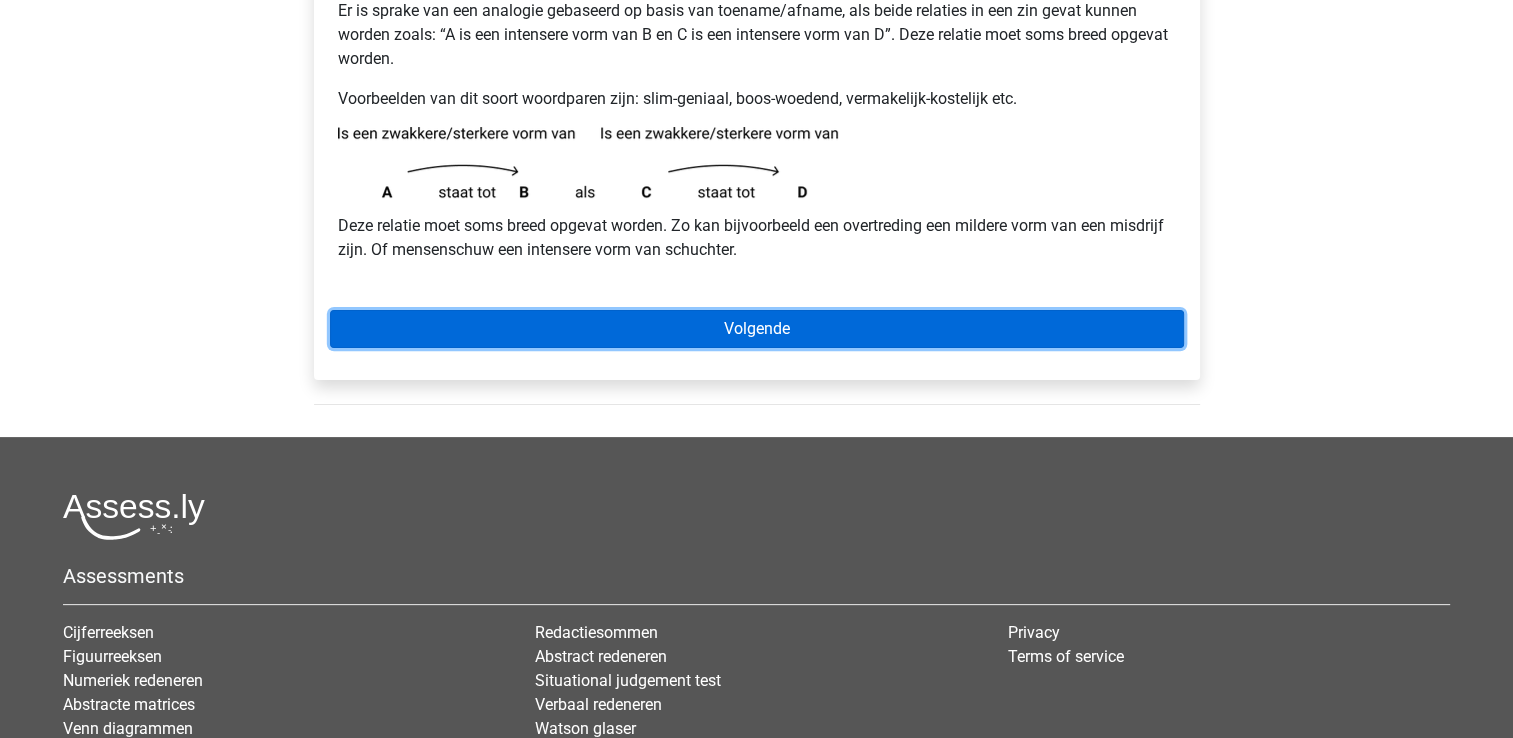 click on "Volgende" at bounding box center [757, 329] 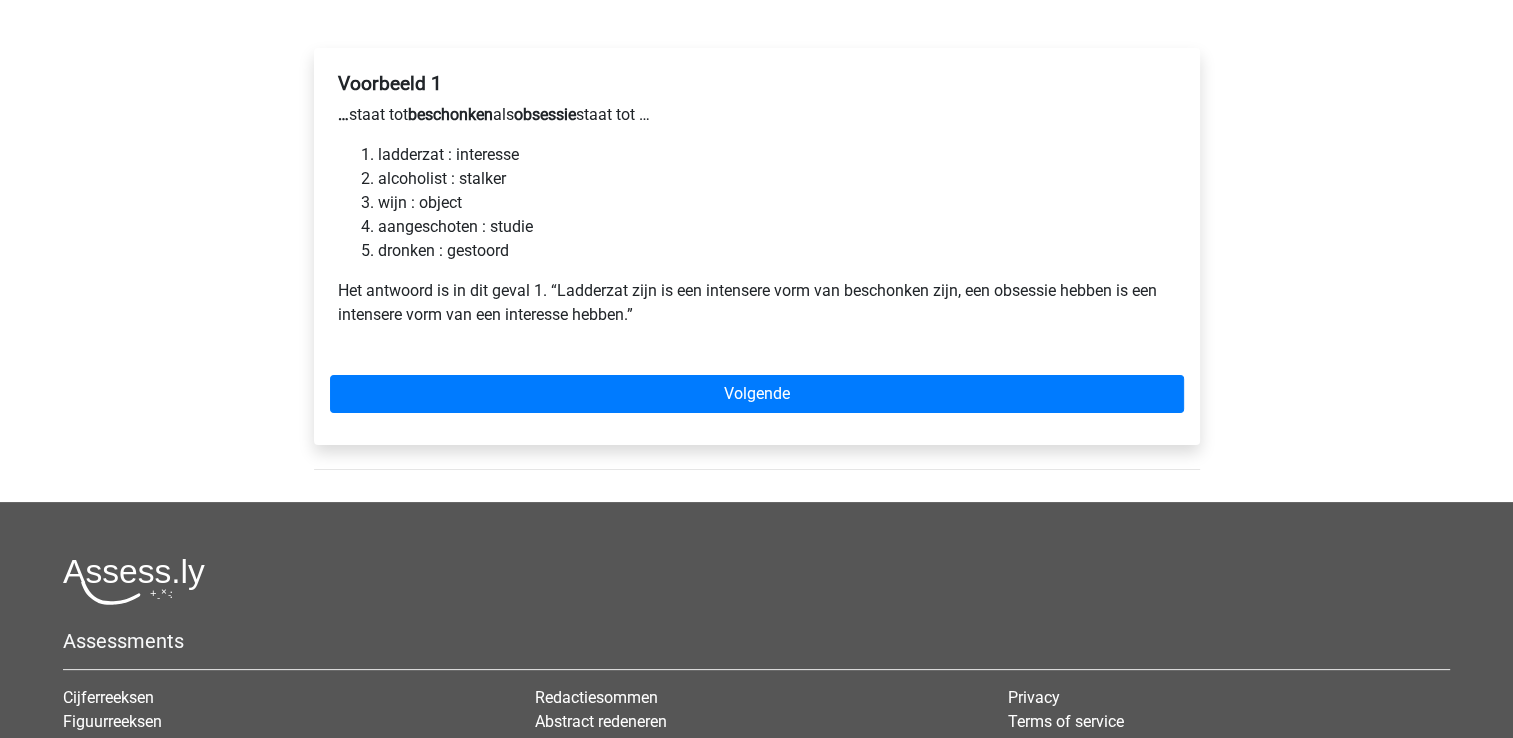 scroll, scrollTop: 300, scrollLeft: 0, axis: vertical 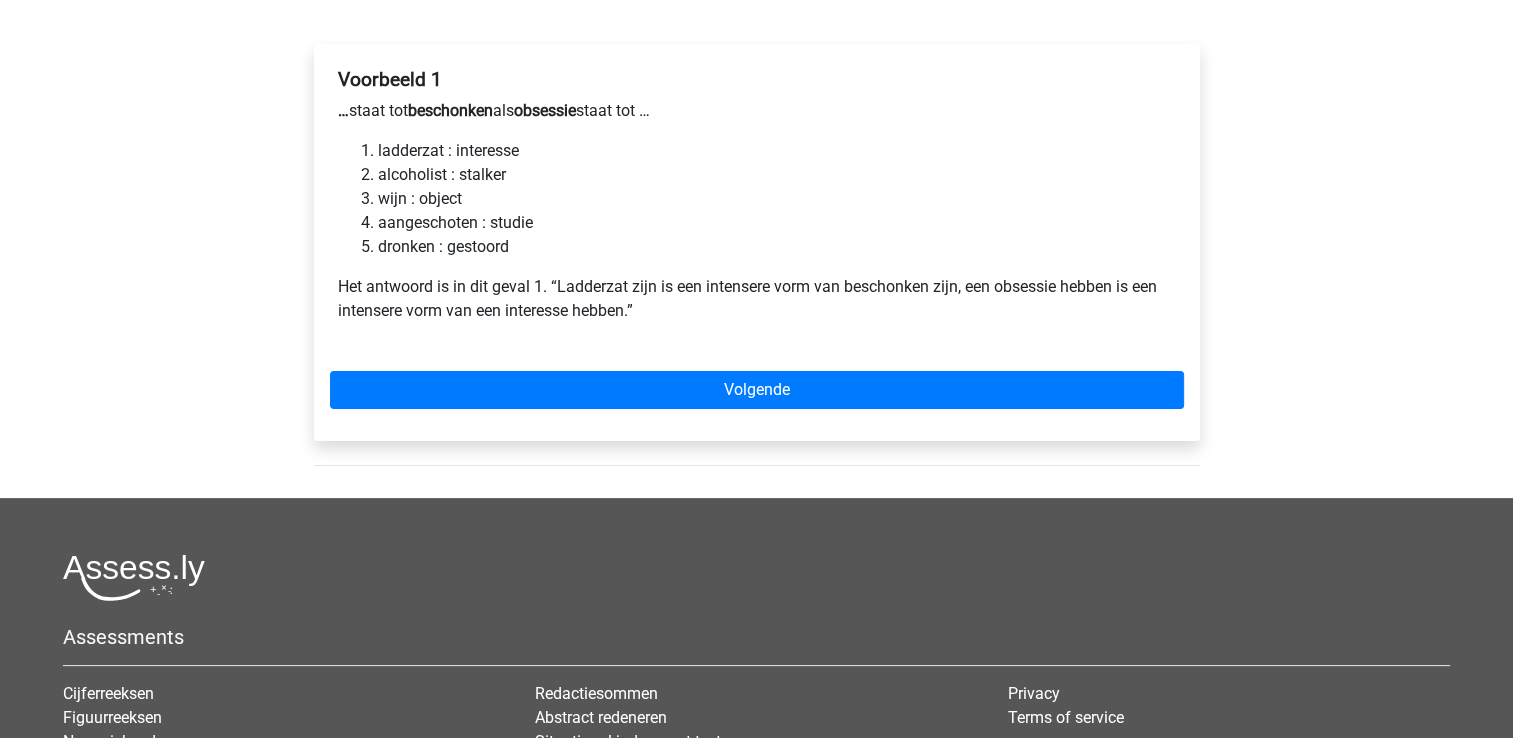 click on "ladderzat : interesse" at bounding box center (777, 151) 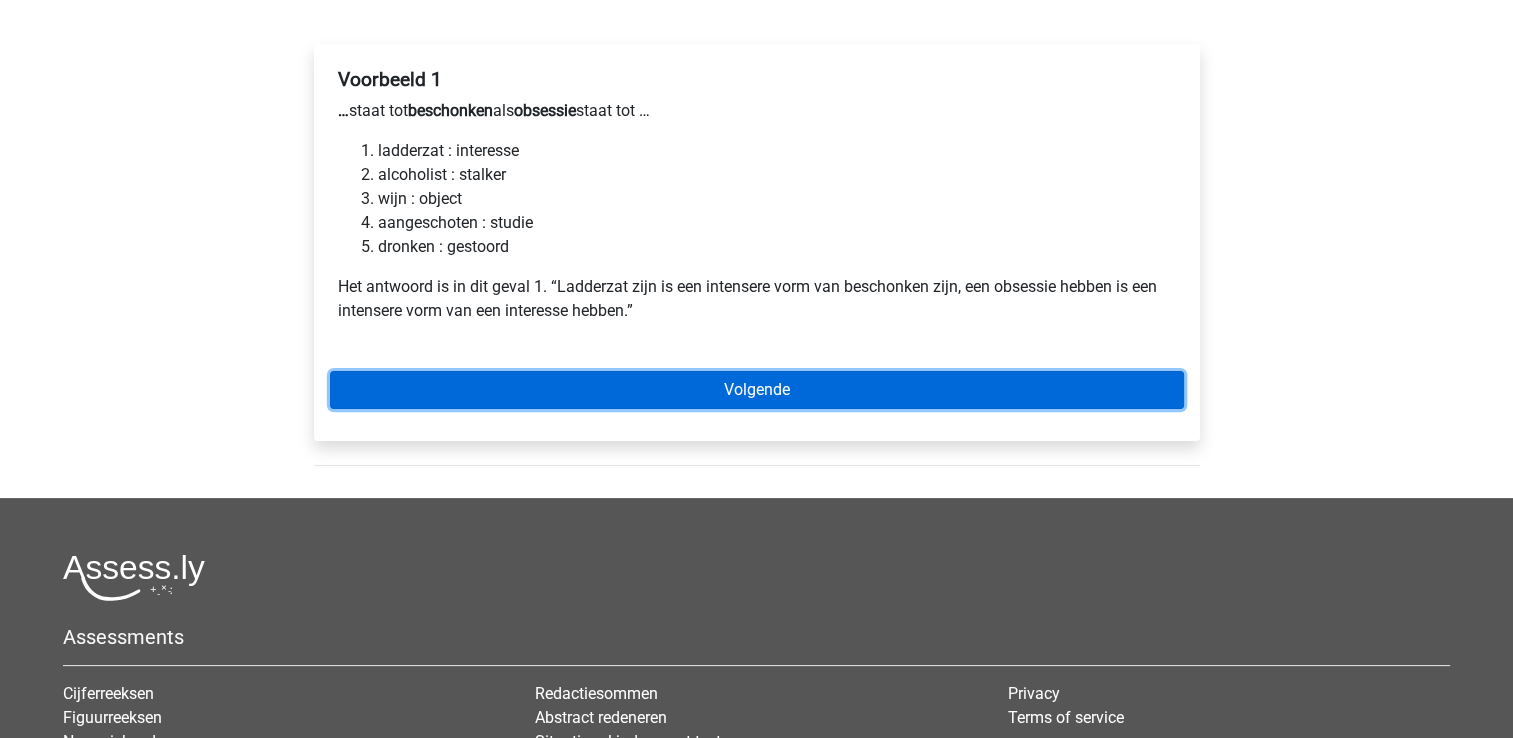 click on "Volgende" at bounding box center (757, 390) 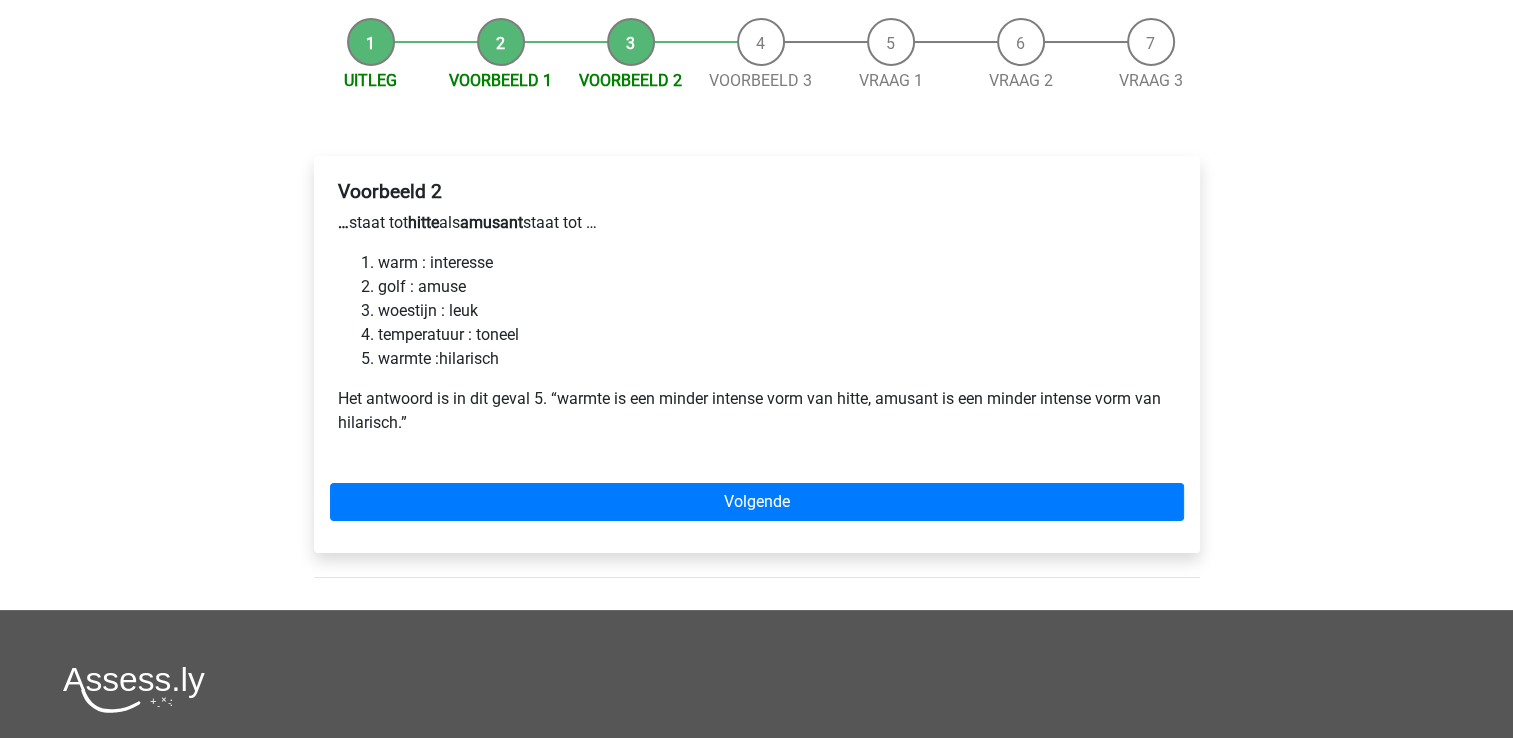 scroll, scrollTop: 200, scrollLeft: 0, axis: vertical 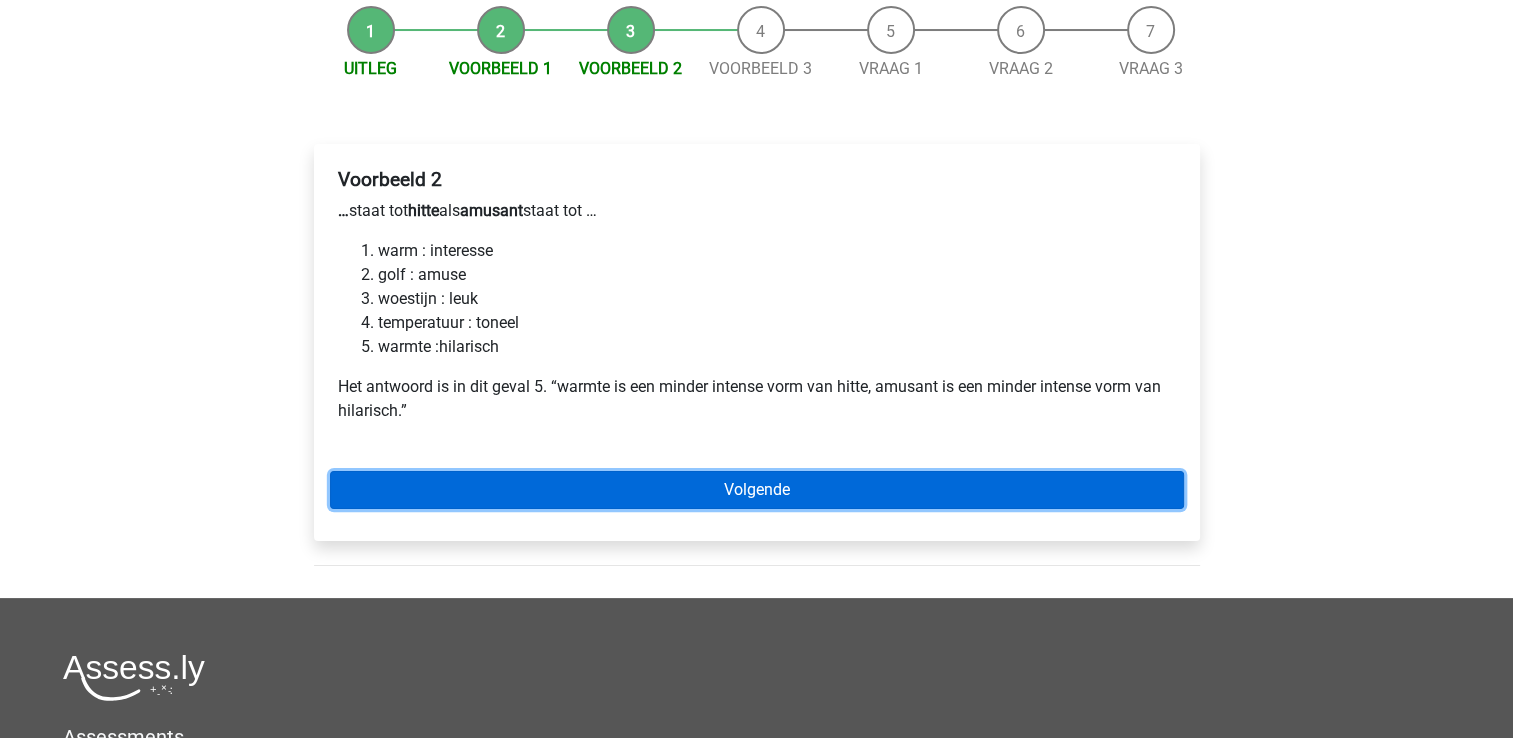 click on "Volgende" at bounding box center [757, 490] 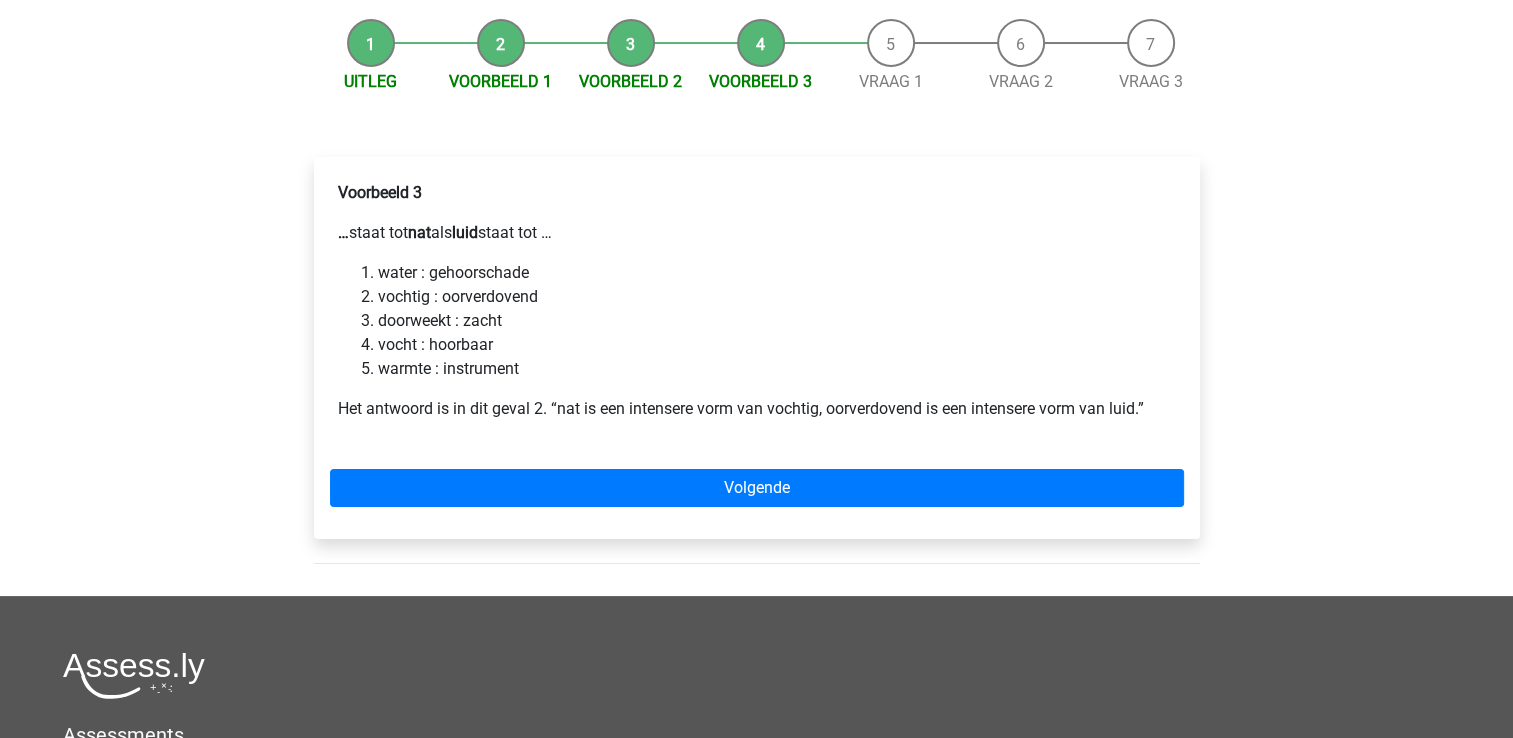 scroll, scrollTop: 200, scrollLeft: 0, axis: vertical 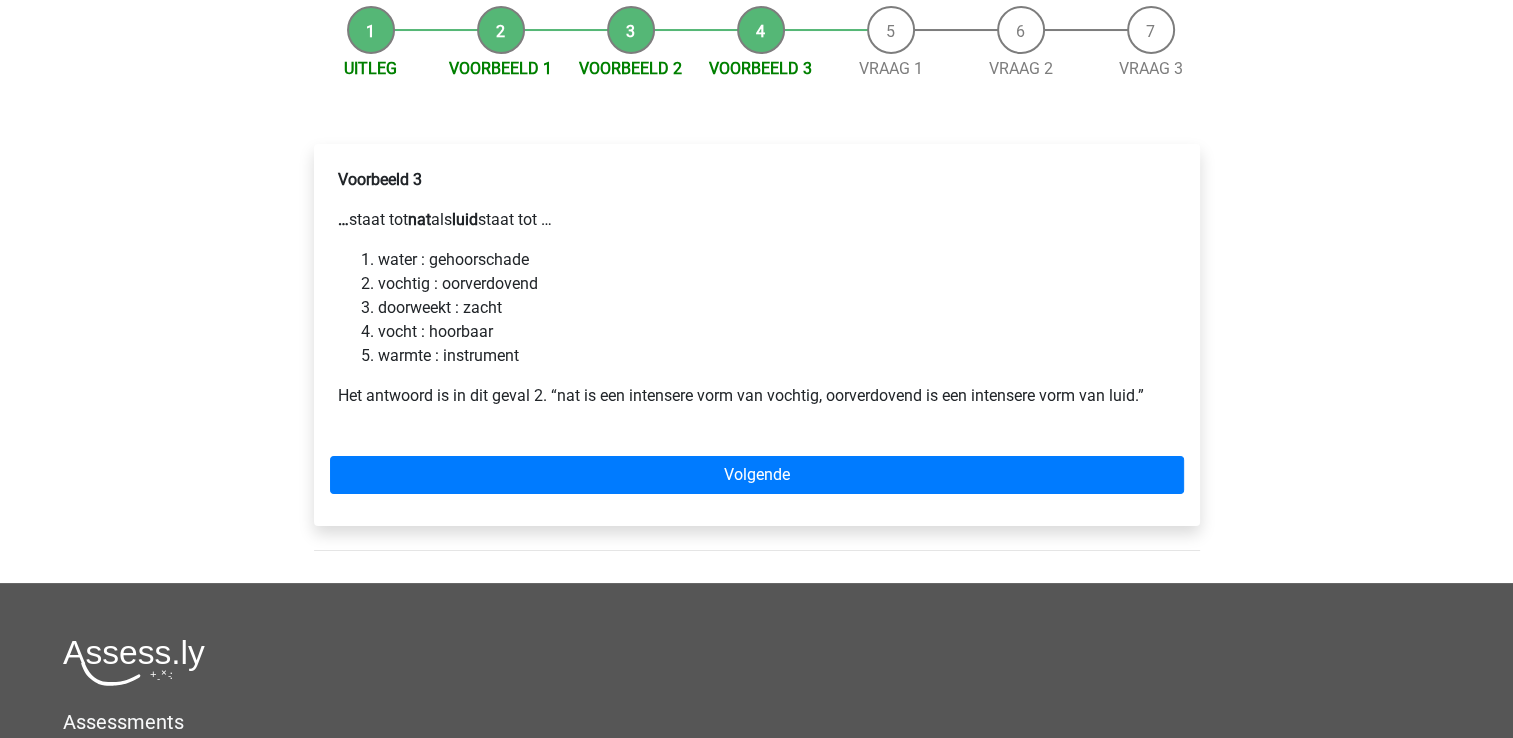 click on "vocht : hoorbaar" at bounding box center (777, 332) 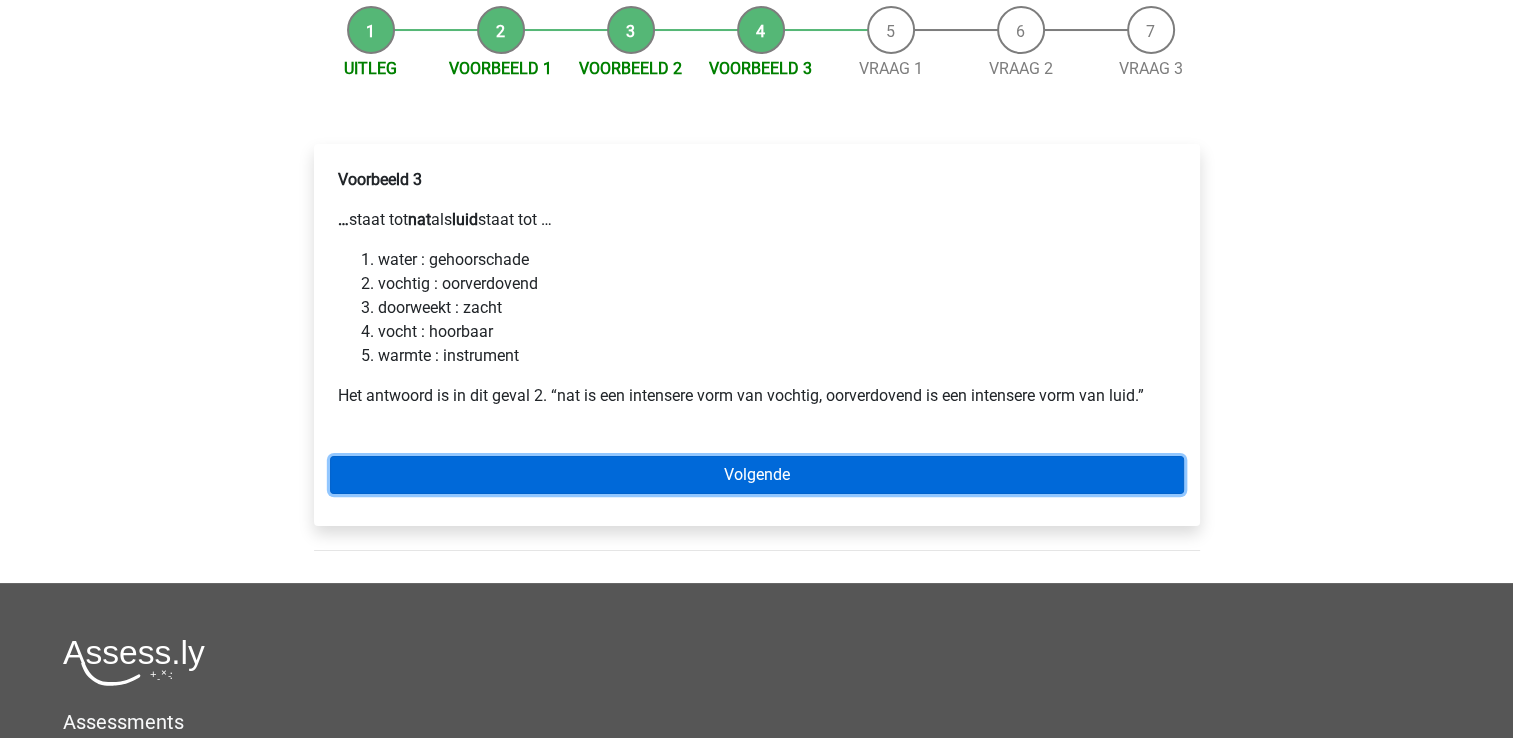 click on "Volgende" at bounding box center (757, 475) 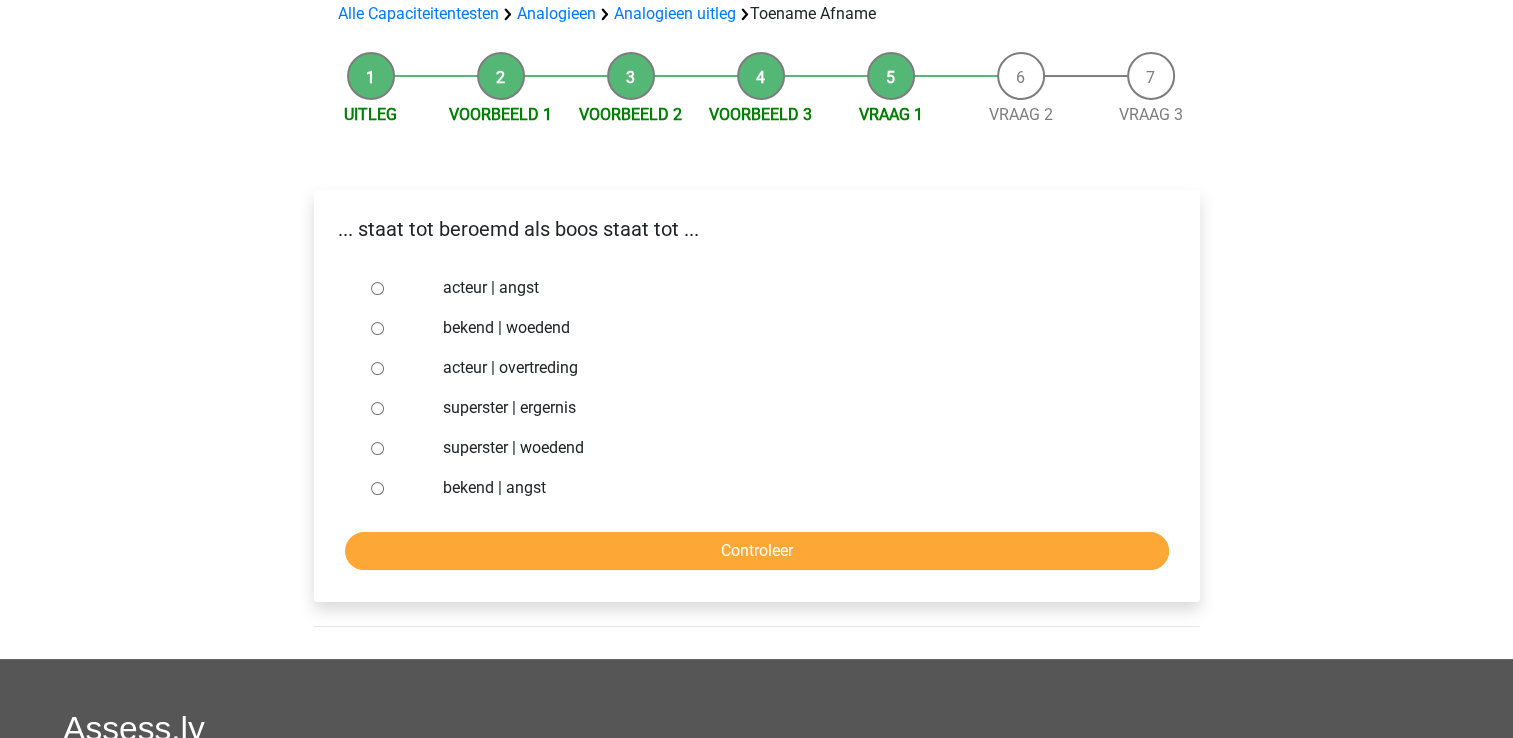 scroll, scrollTop: 200, scrollLeft: 0, axis: vertical 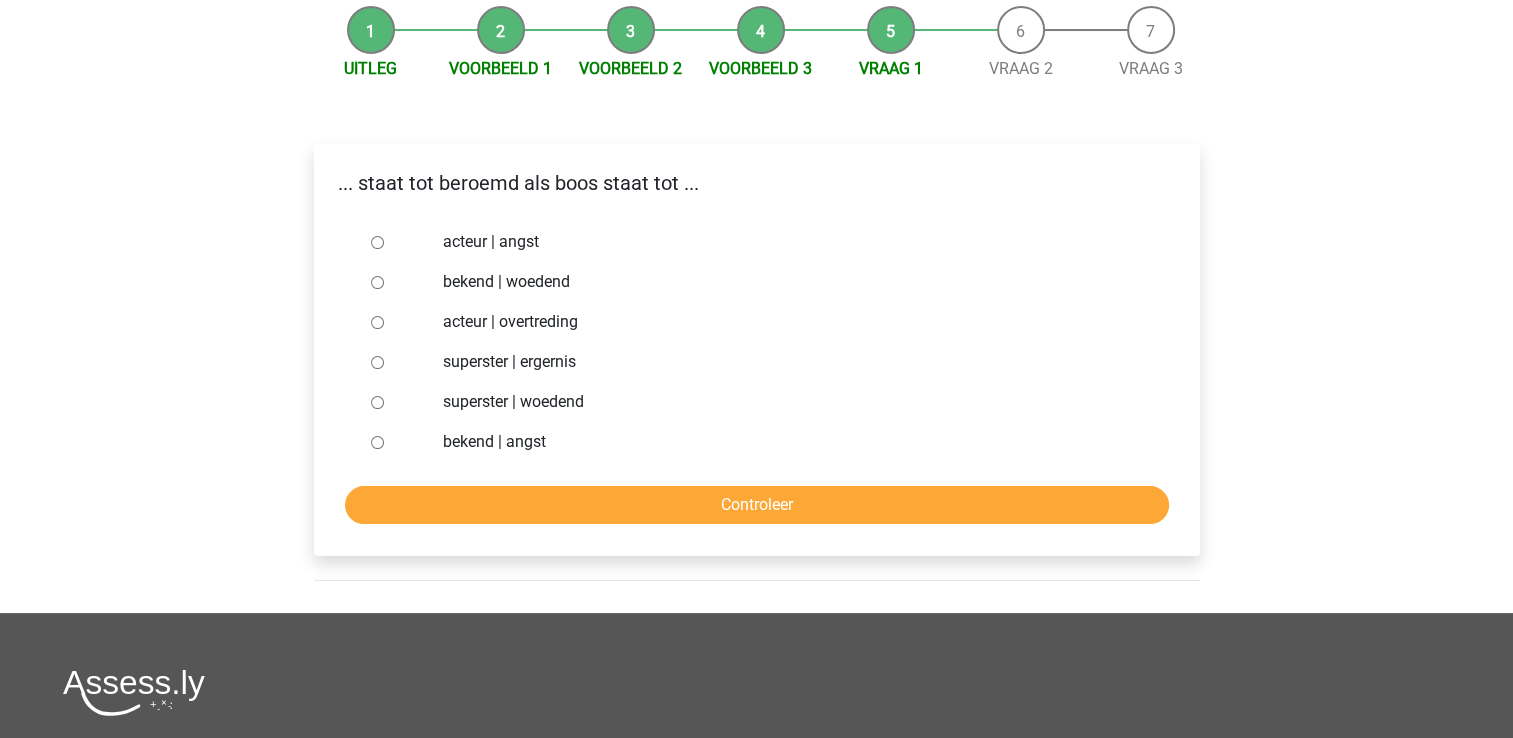 click at bounding box center (396, 282) 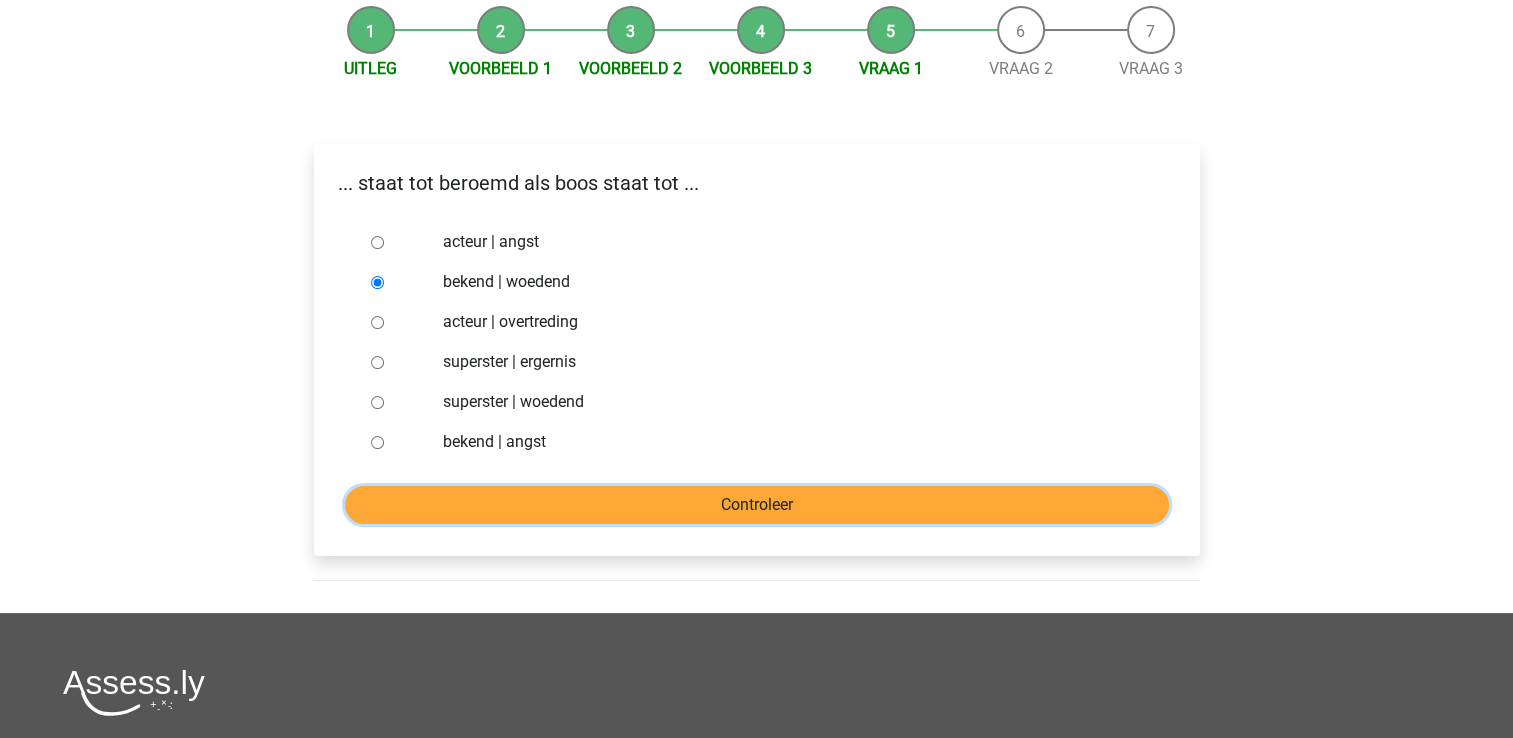 click on "Controleer" at bounding box center (757, 505) 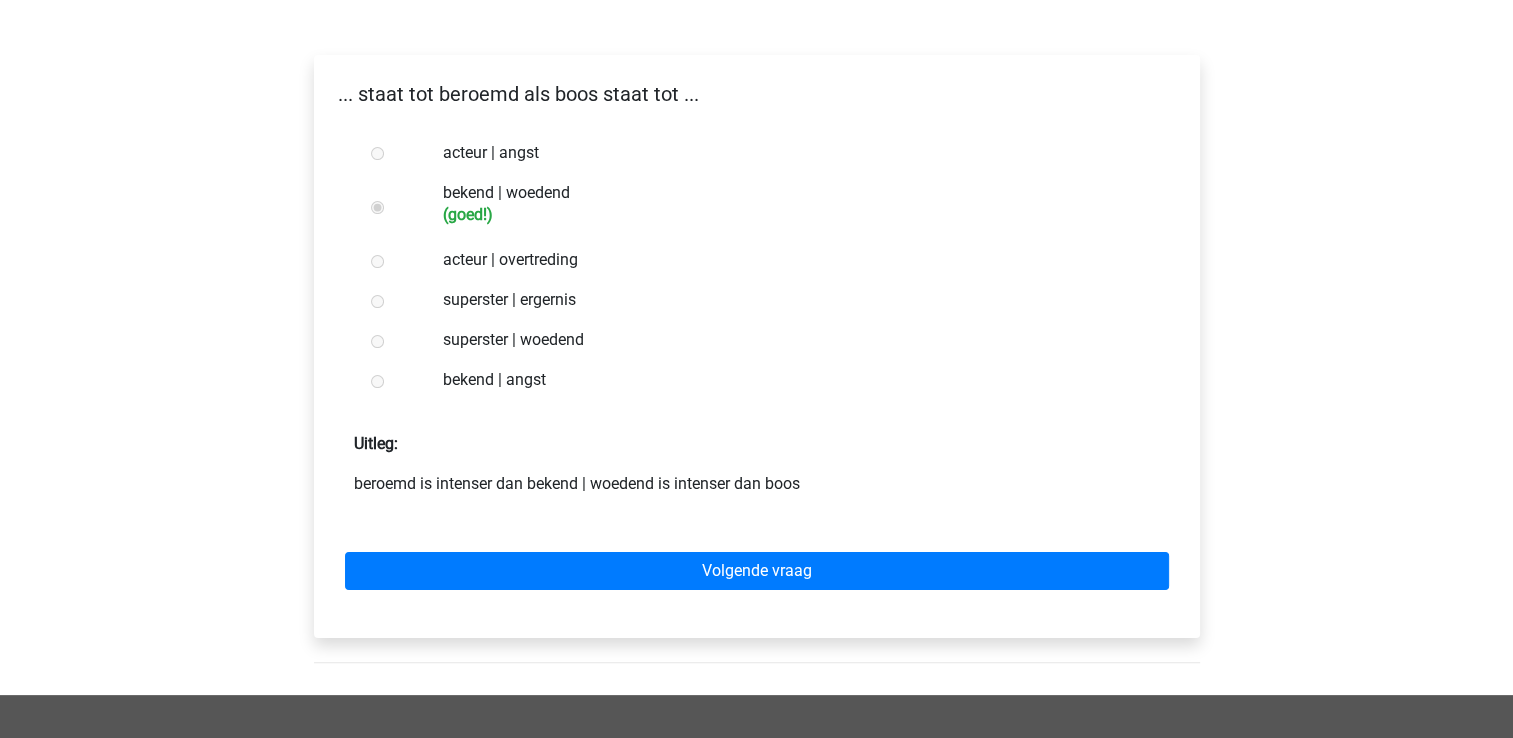 scroll, scrollTop: 300, scrollLeft: 0, axis: vertical 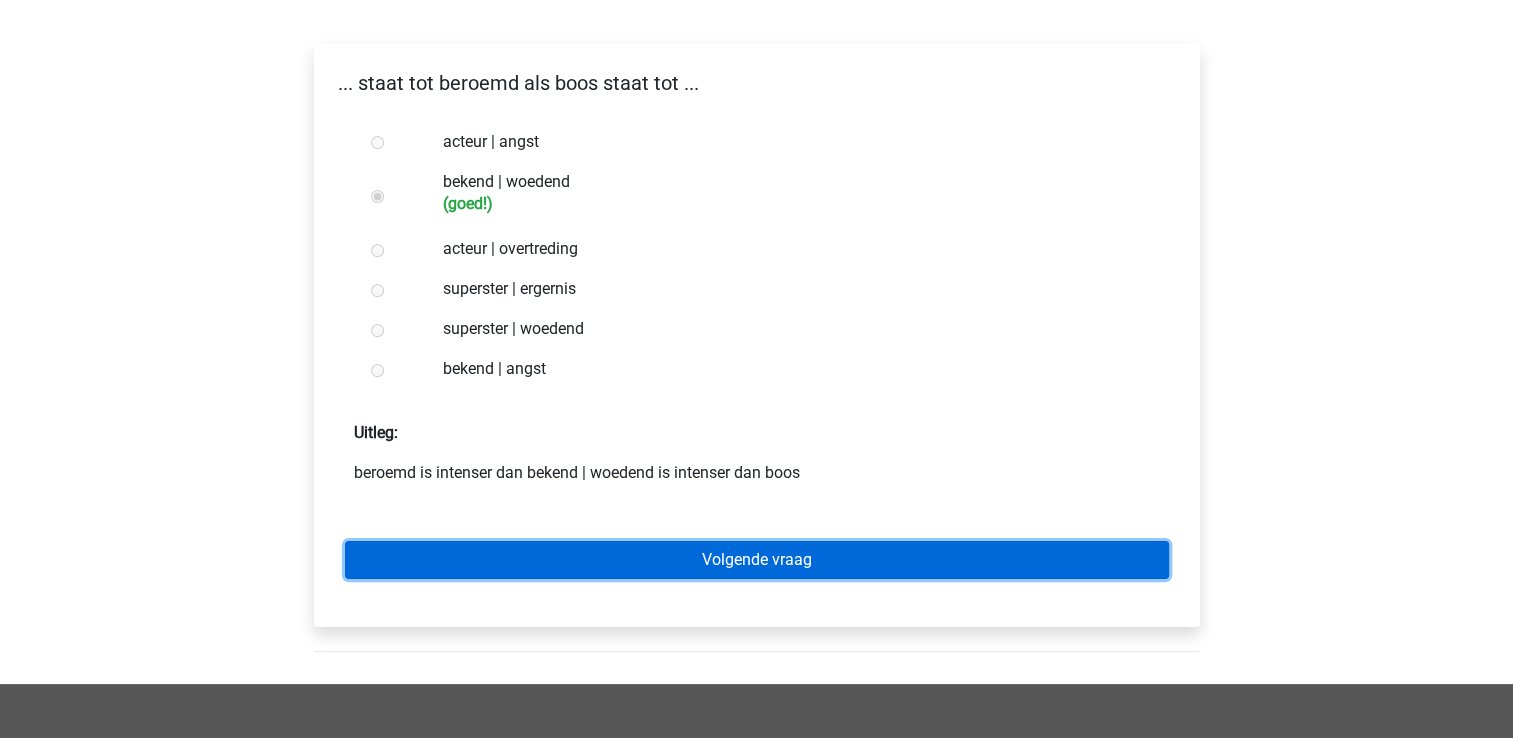 click on "Volgende vraag" at bounding box center [757, 560] 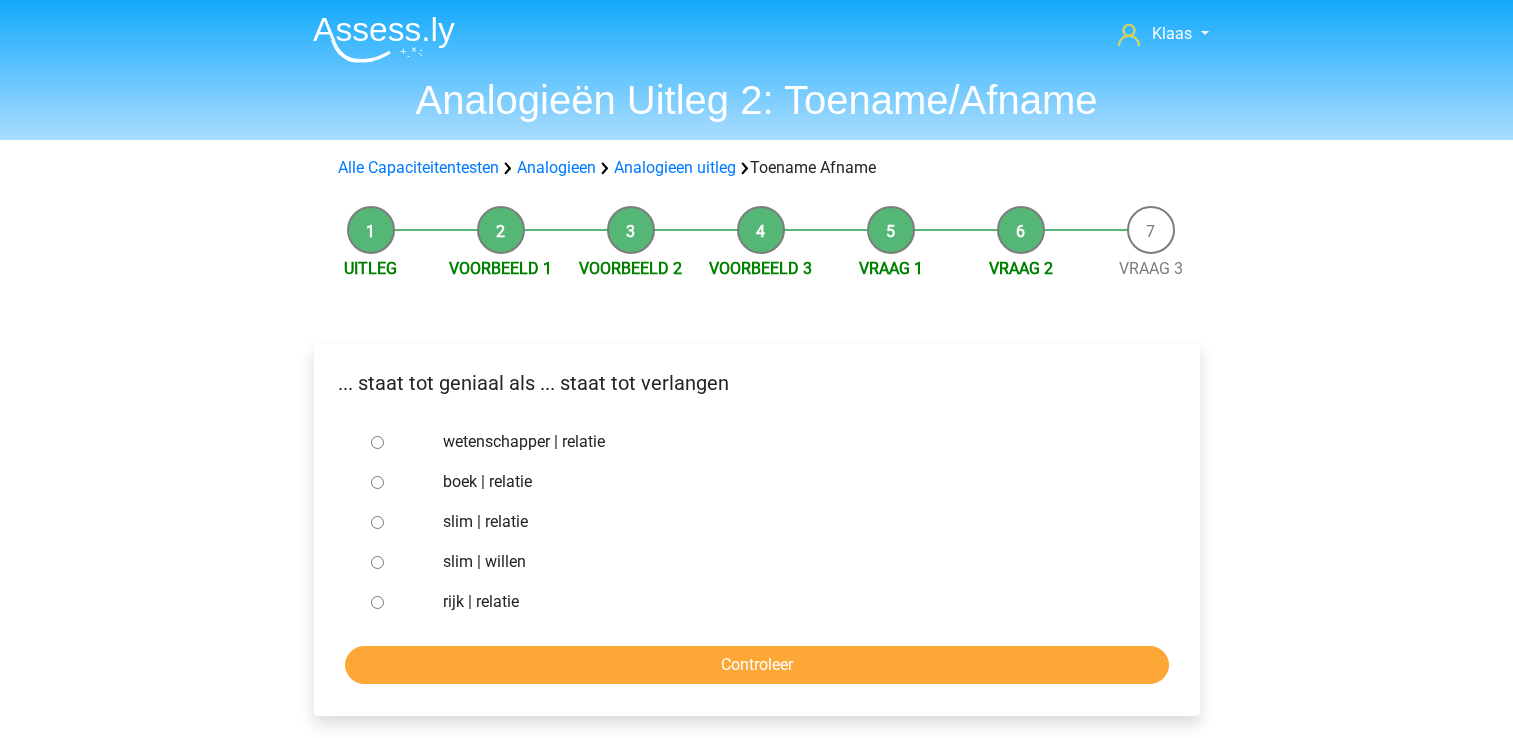 scroll, scrollTop: 0, scrollLeft: 0, axis: both 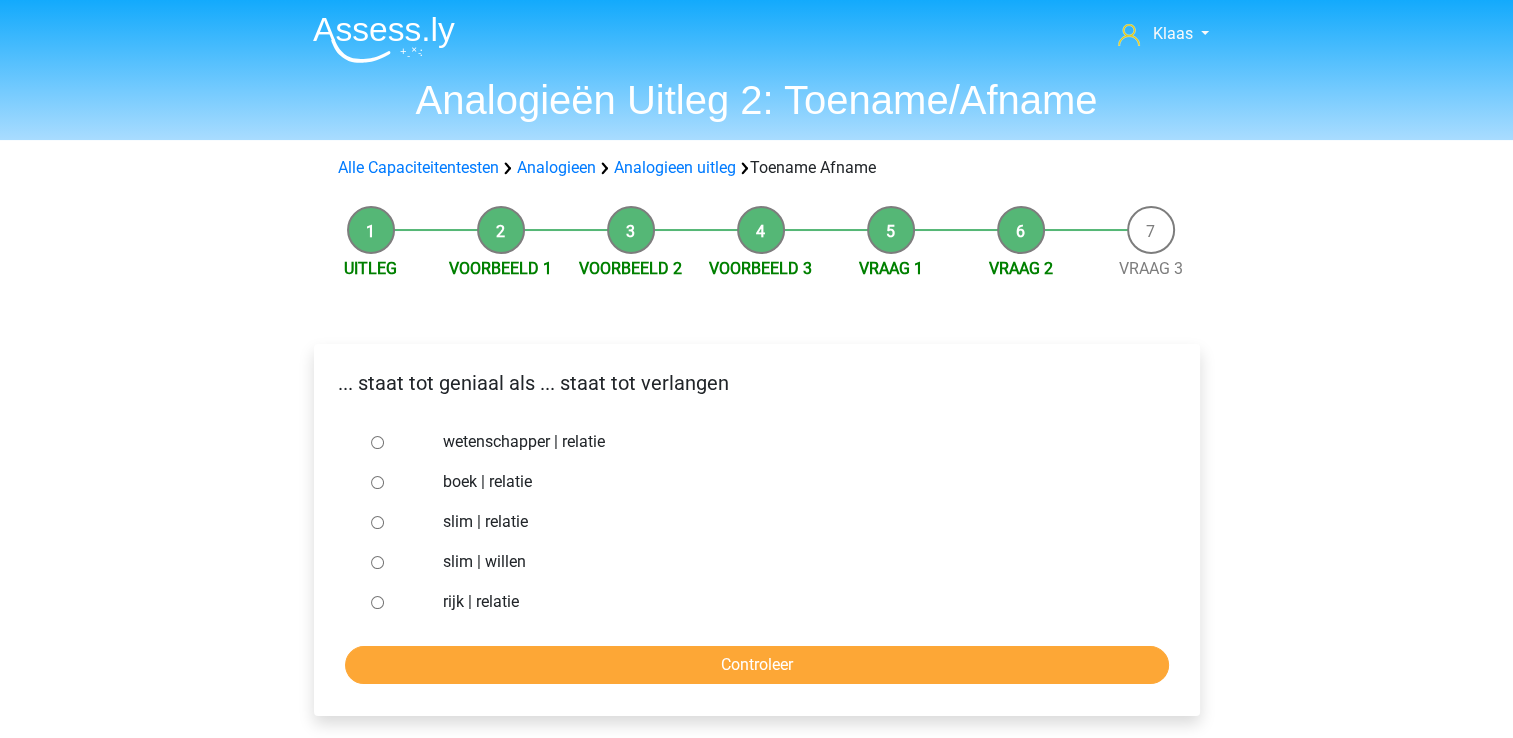 click at bounding box center [396, 562] 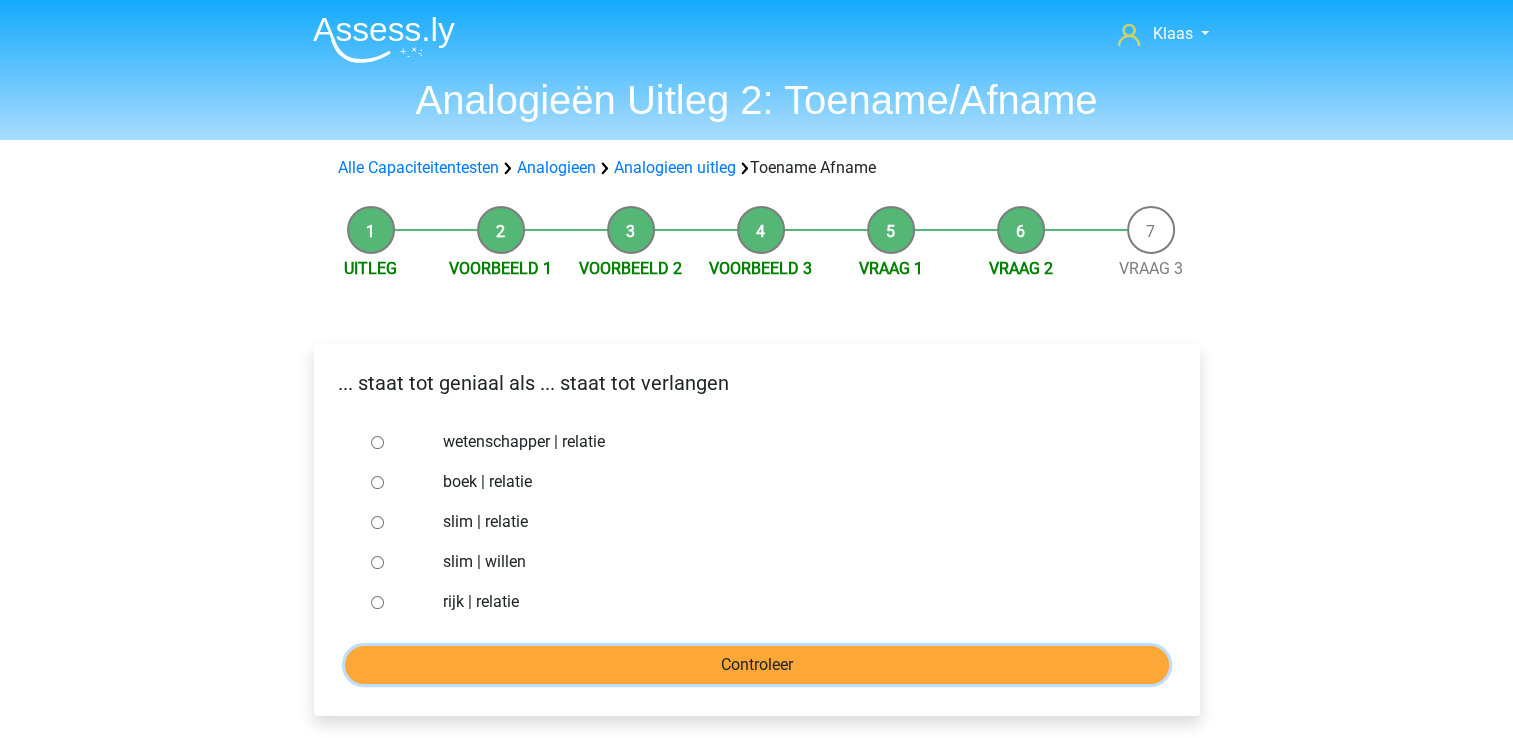 click on "Controleer" at bounding box center (757, 665) 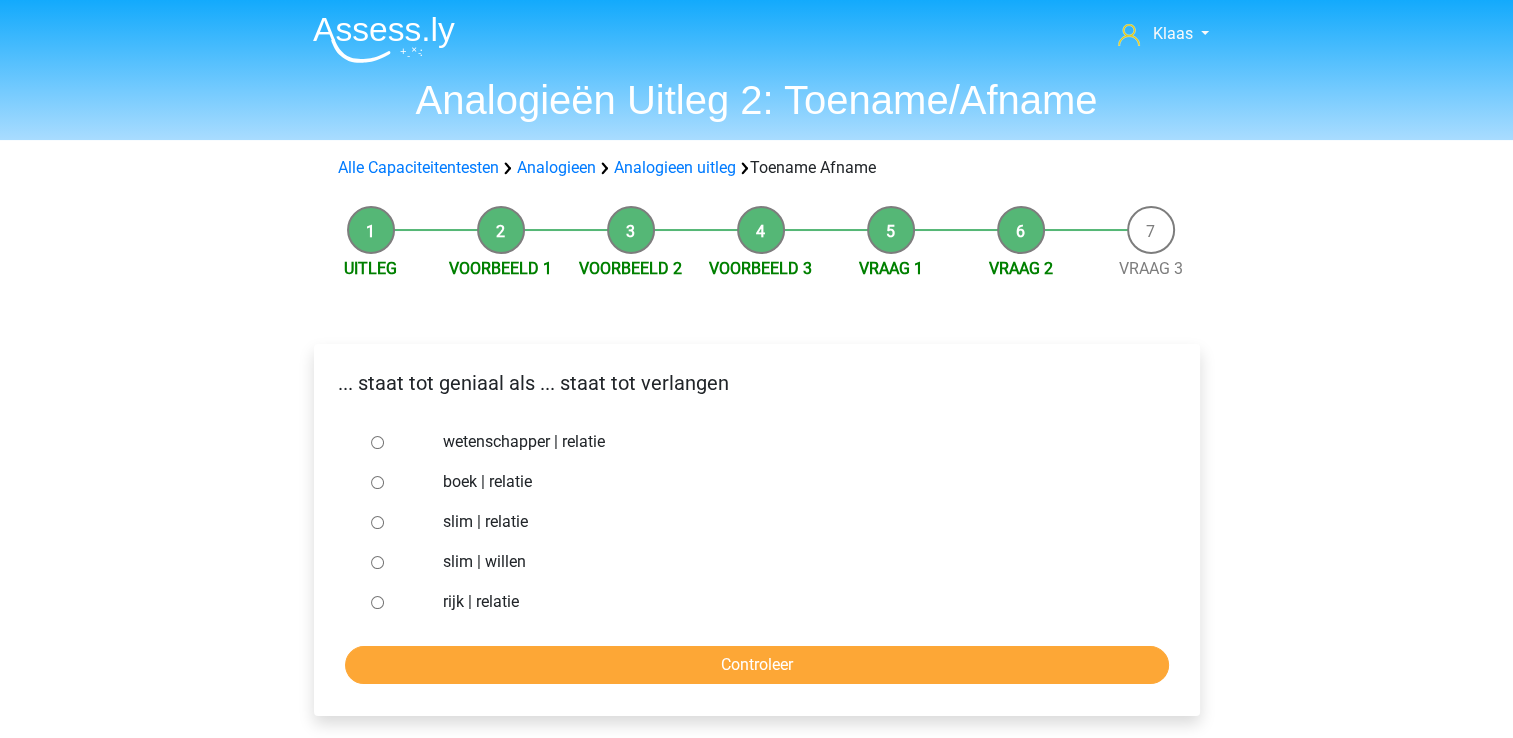 click on "slim | willen" at bounding box center (377, 562) 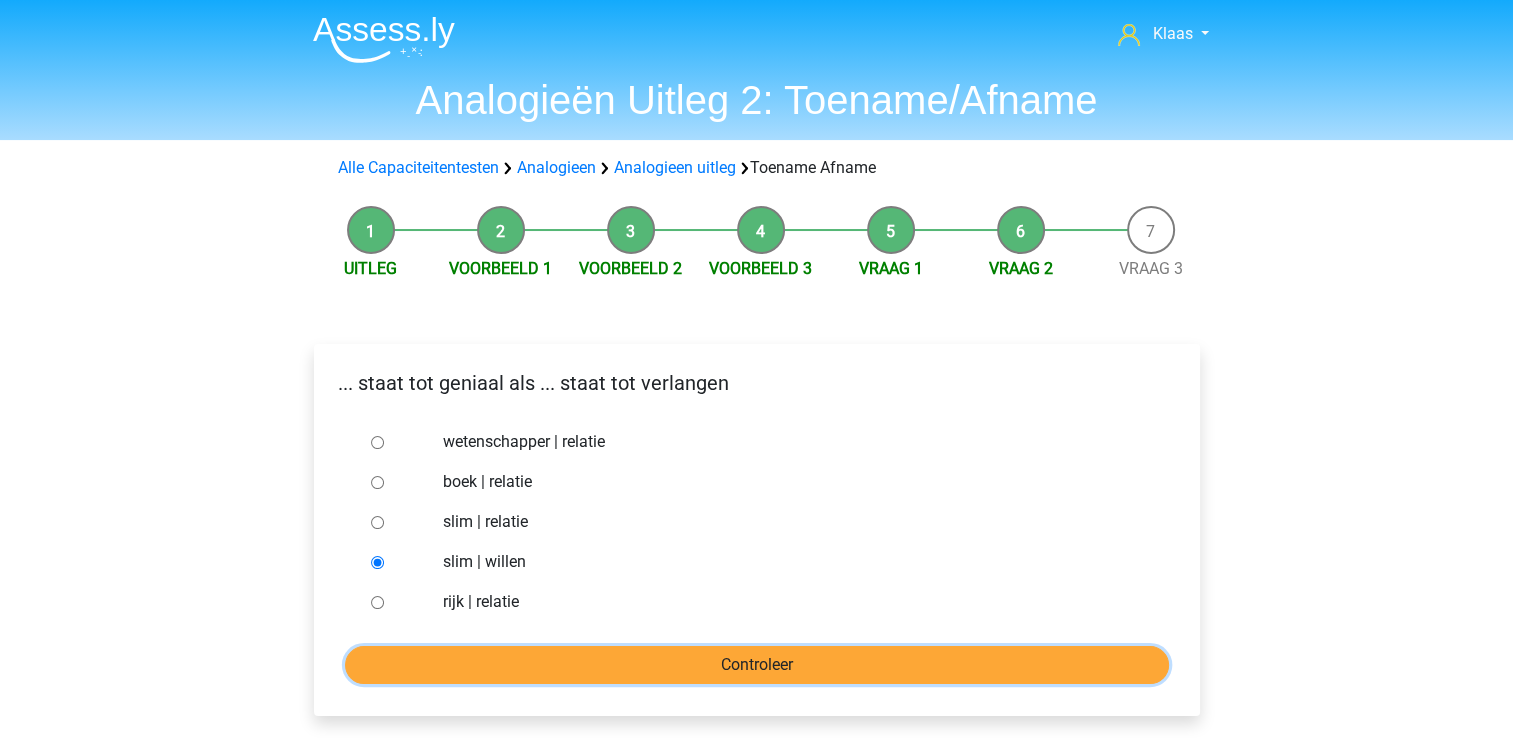 click on "Controleer" at bounding box center (757, 665) 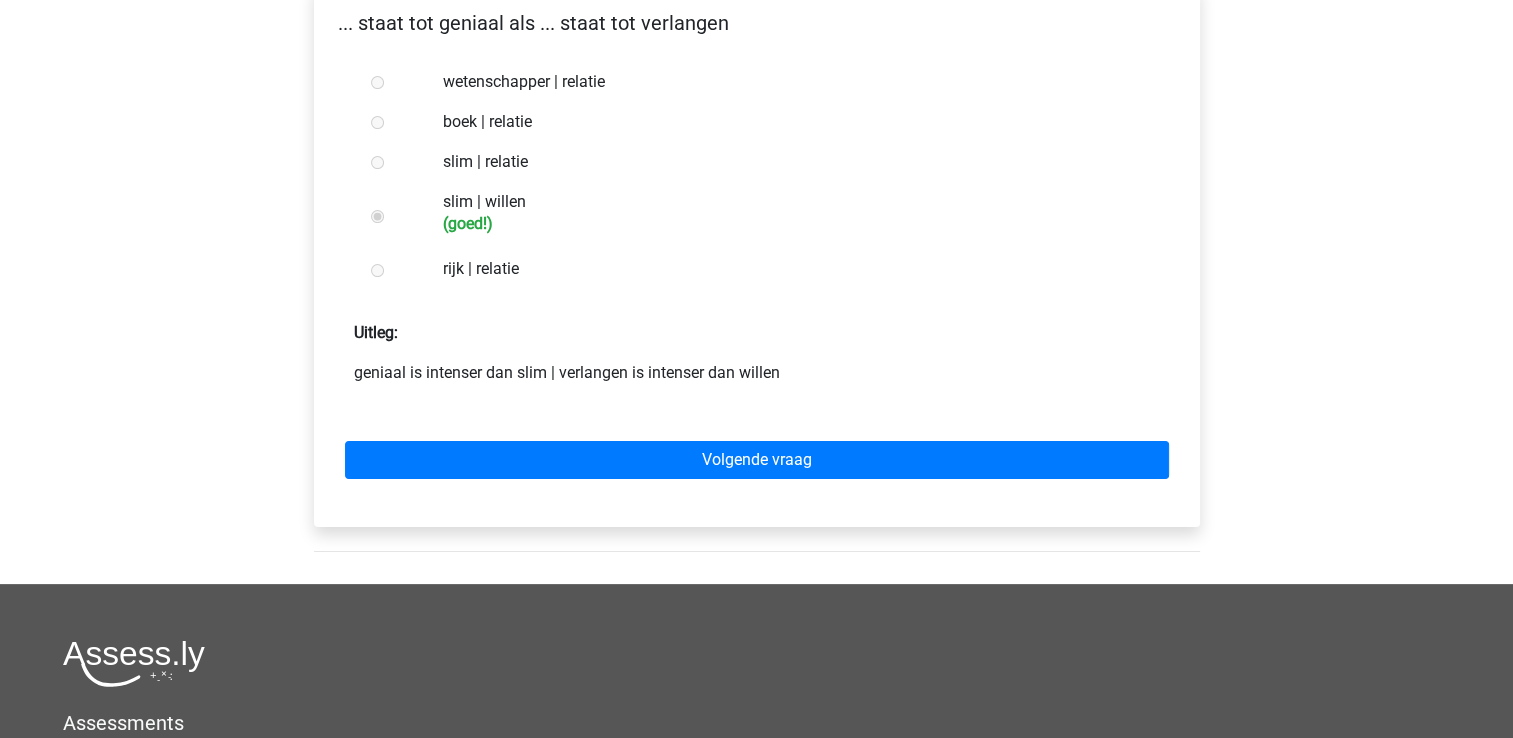 scroll, scrollTop: 400, scrollLeft: 0, axis: vertical 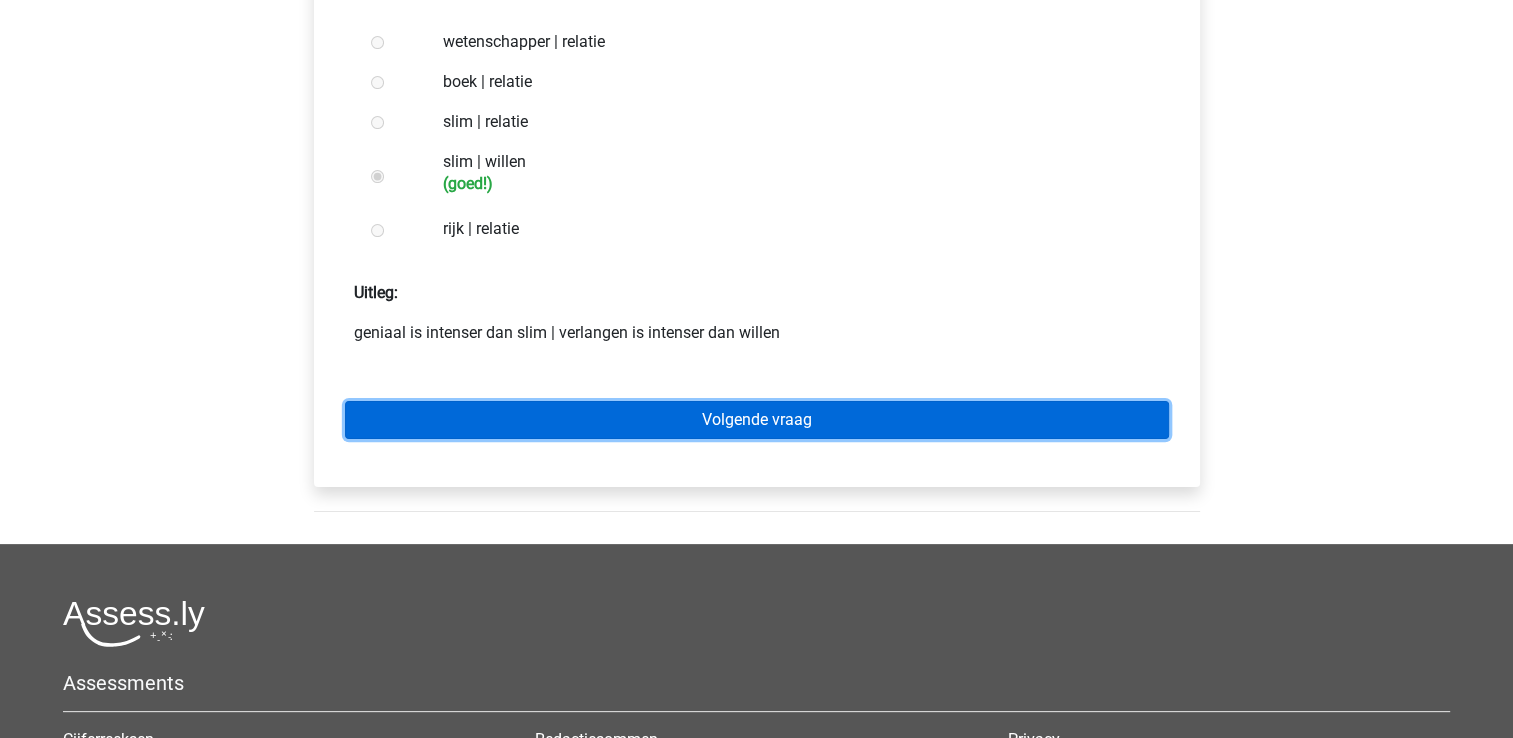 click on "Volgende vraag" at bounding box center (757, 420) 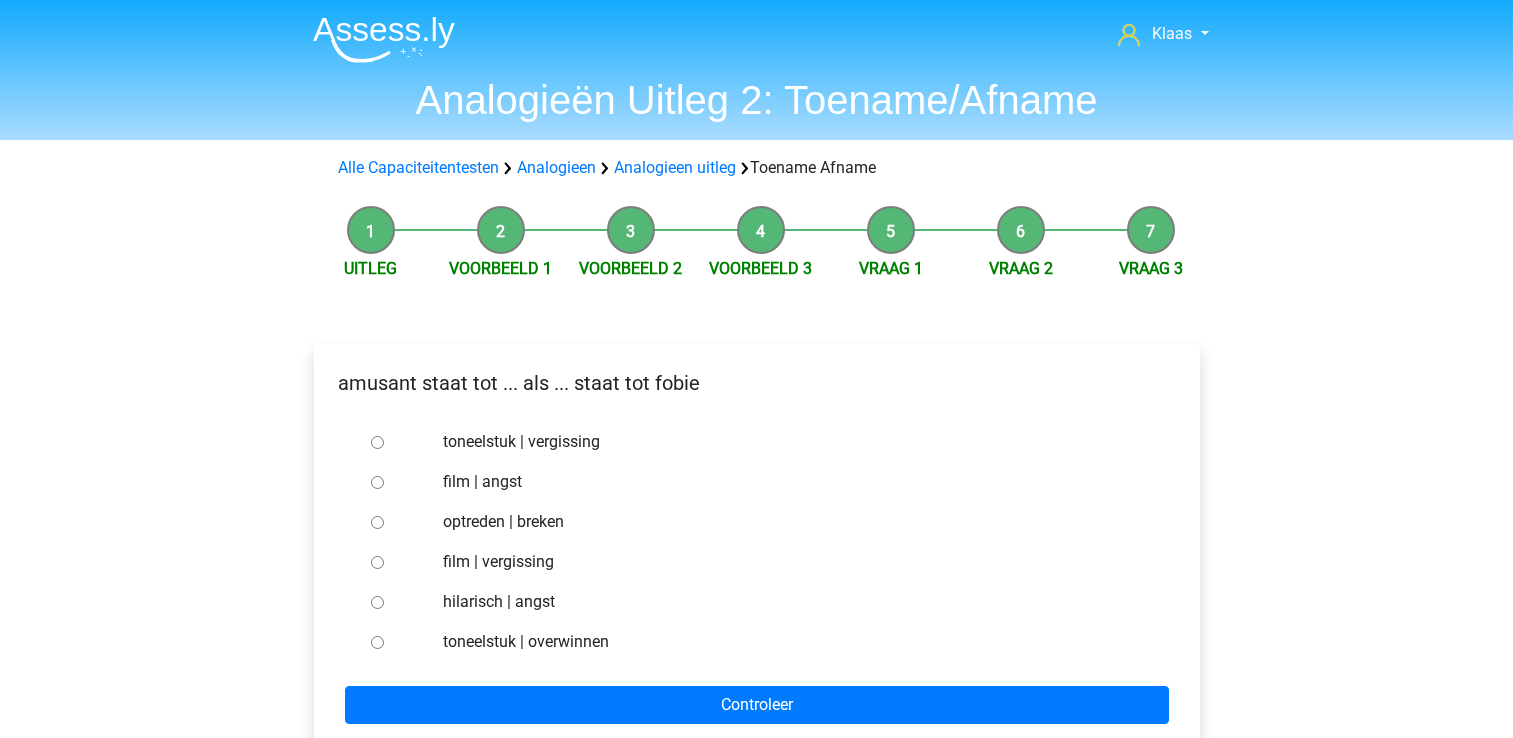 scroll, scrollTop: 0, scrollLeft: 0, axis: both 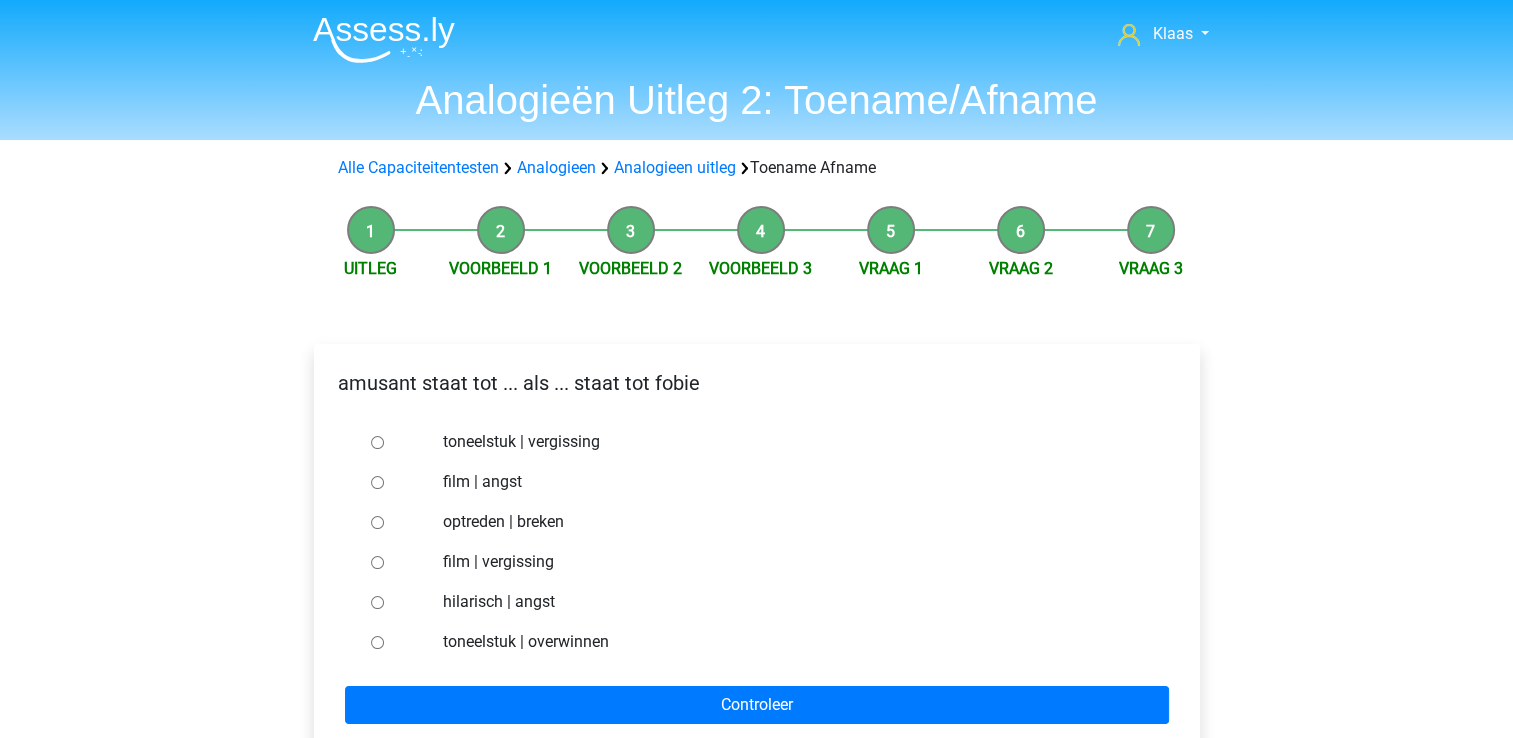 click on "hilarisch | angst" at bounding box center (377, 602) 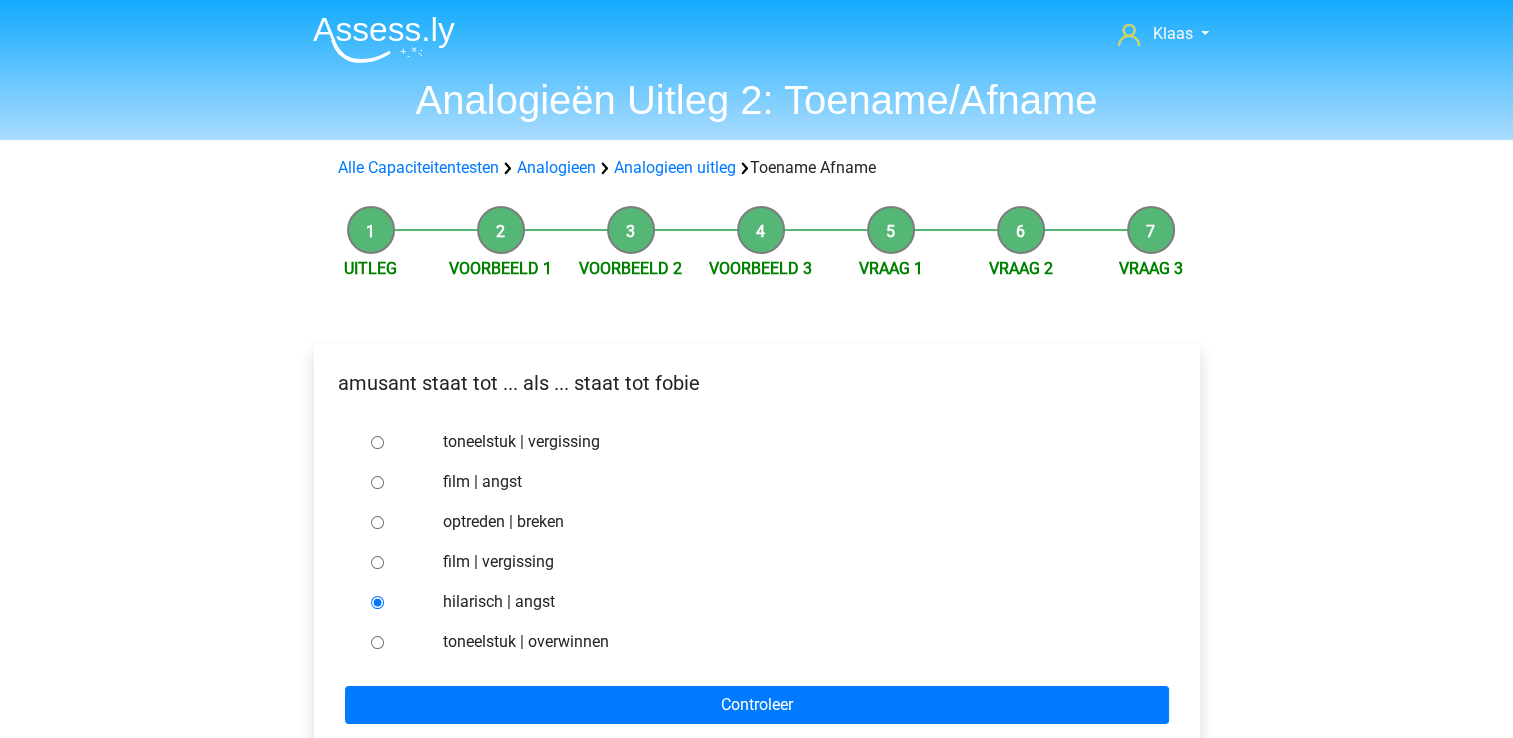 click on "toneelstuk | vergissing
film | angst
optreden | breken
film | vergissing
hilarisch | angst
toneelstuk | overwinnen
Controleer" at bounding box center (757, 573) 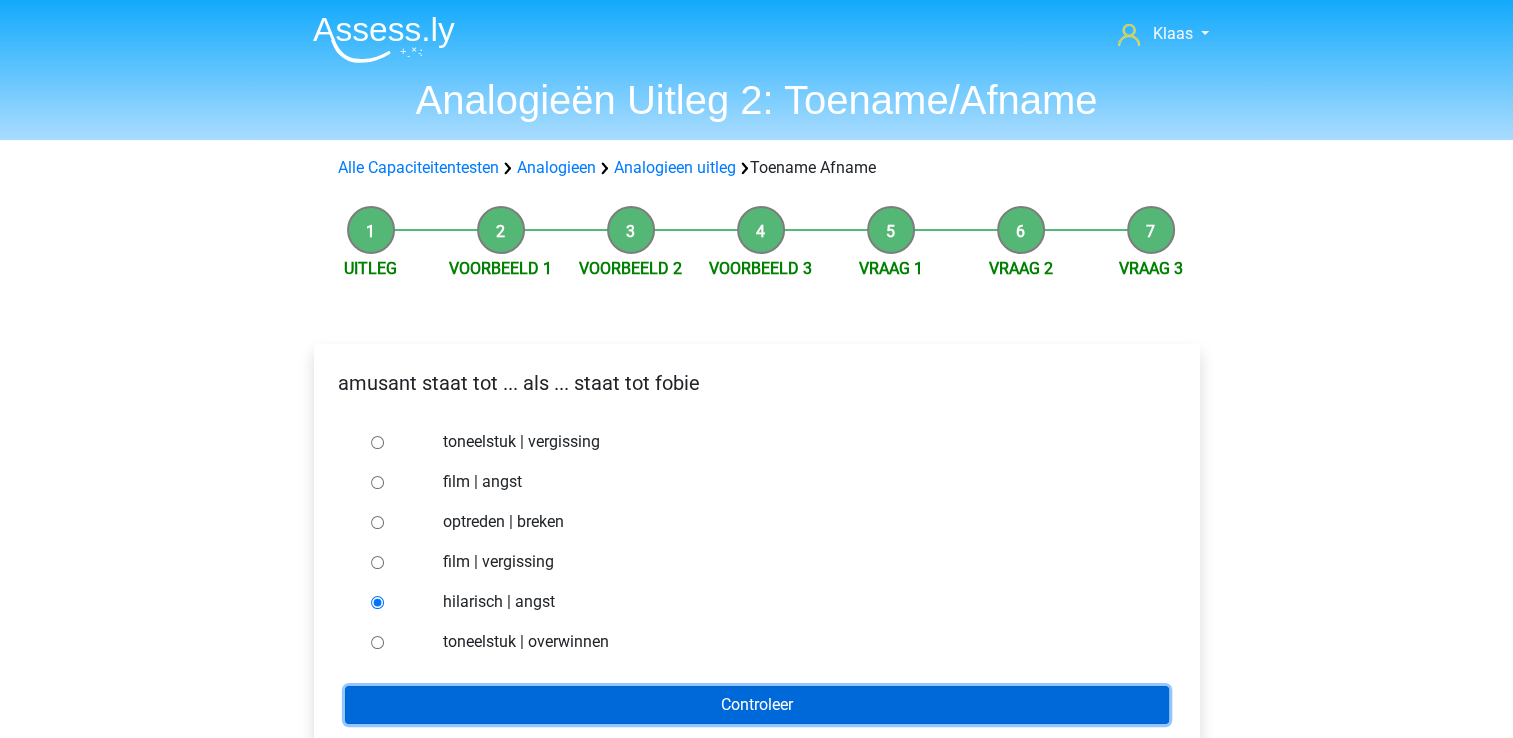 click on "Controleer" at bounding box center [757, 705] 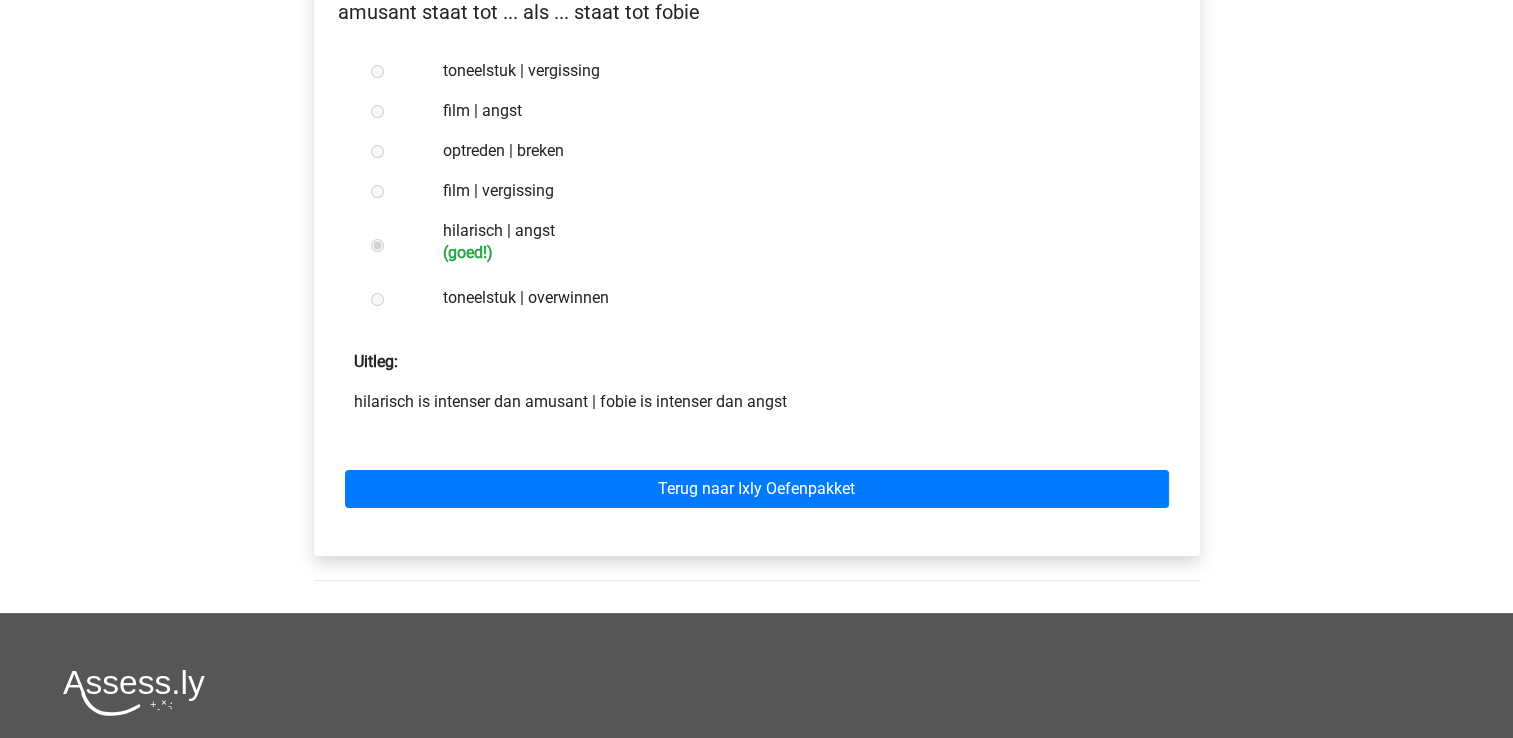 scroll, scrollTop: 300, scrollLeft: 0, axis: vertical 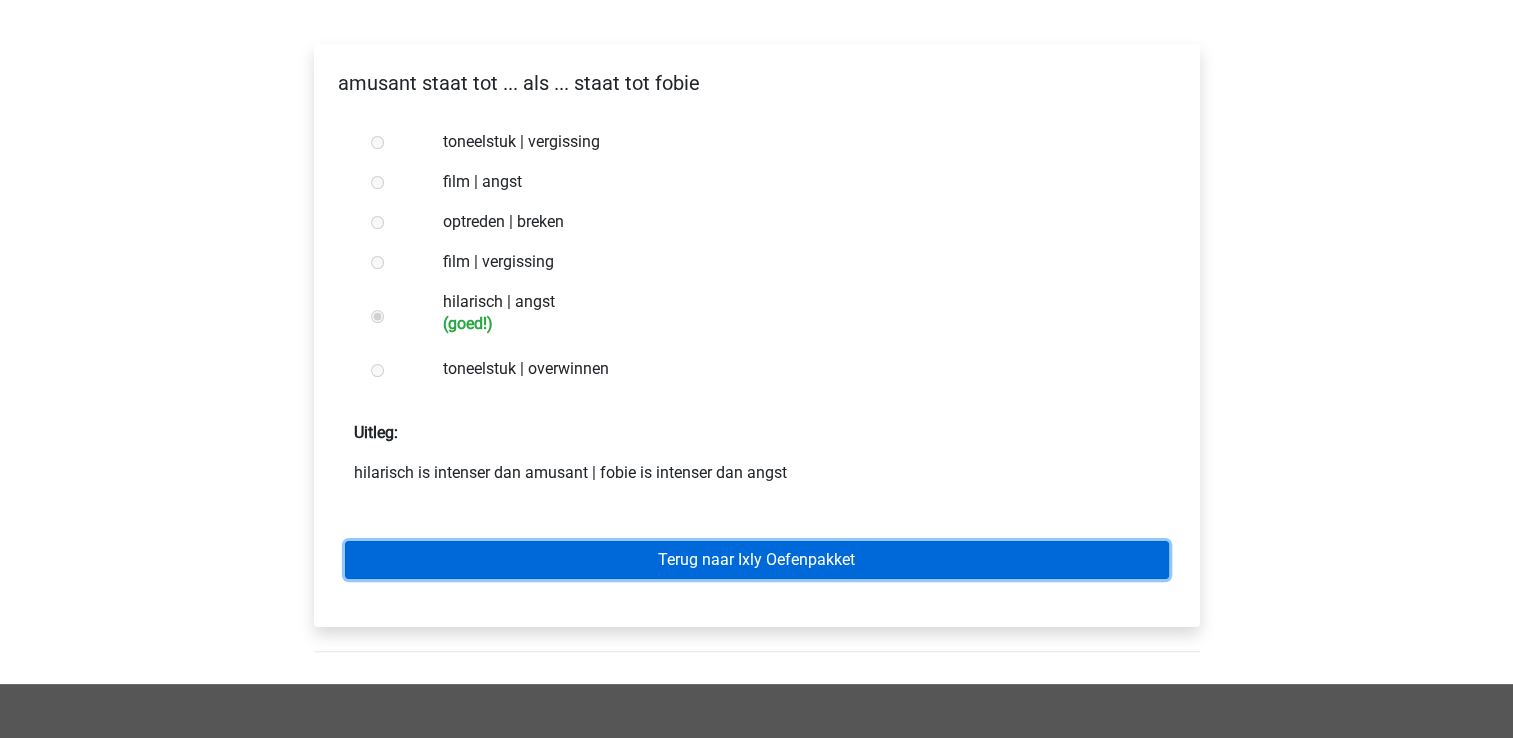 click on "Terug naar Ixly Oefenpakket" at bounding box center (757, 560) 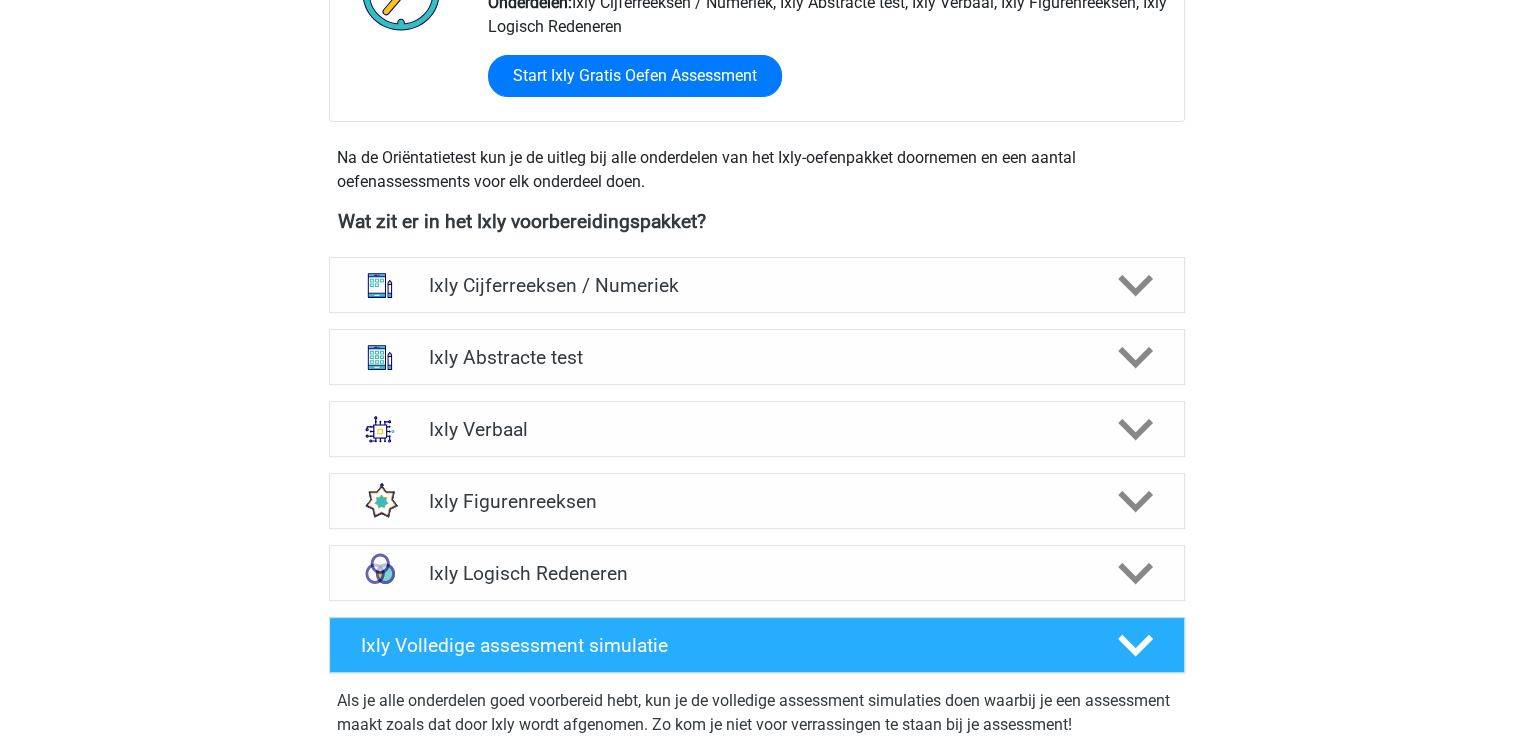 scroll, scrollTop: 600, scrollLeft: 0, axis: vertical 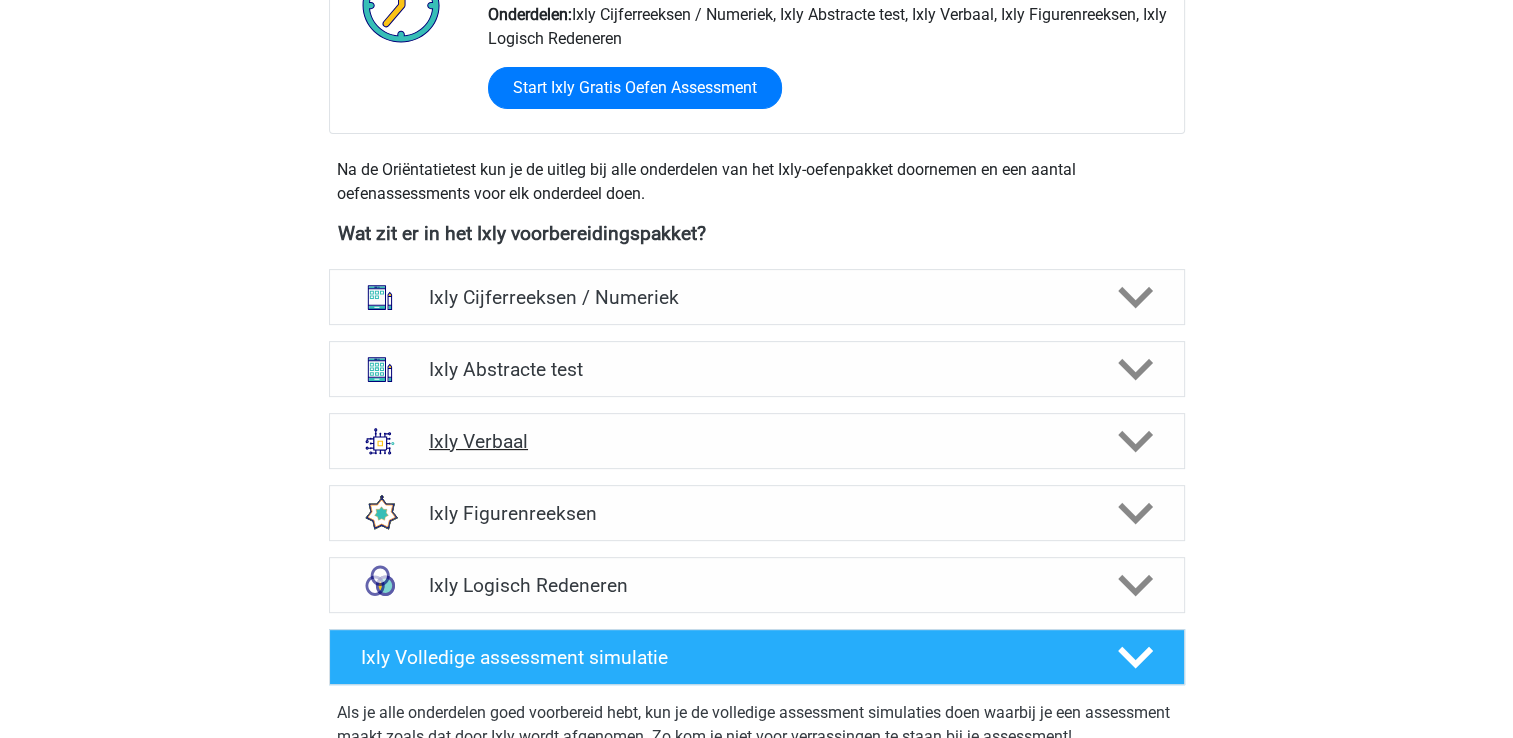 click at bounding box center [380, 441] 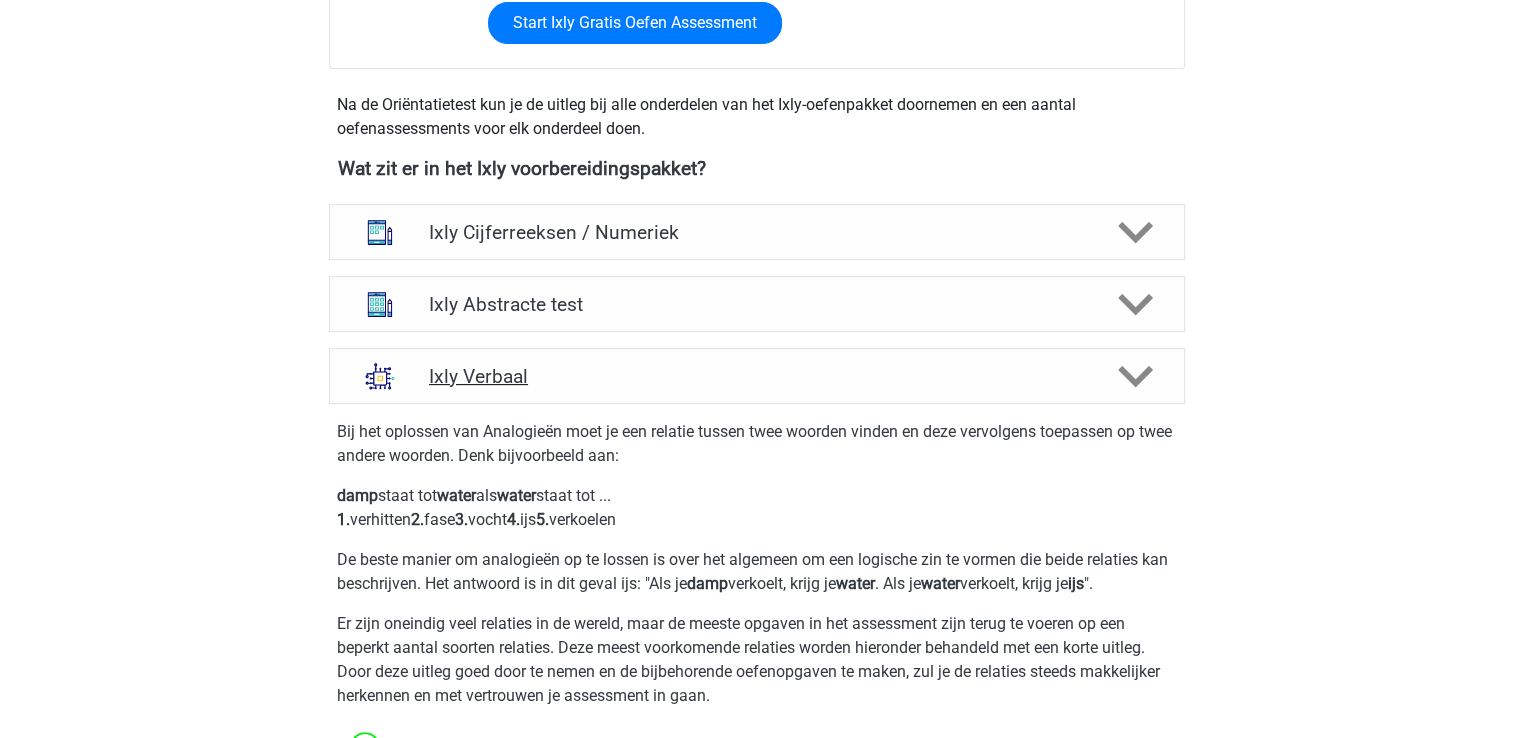 scroll, scrollTop: 600, scrollLeft: 0, axis: vertical 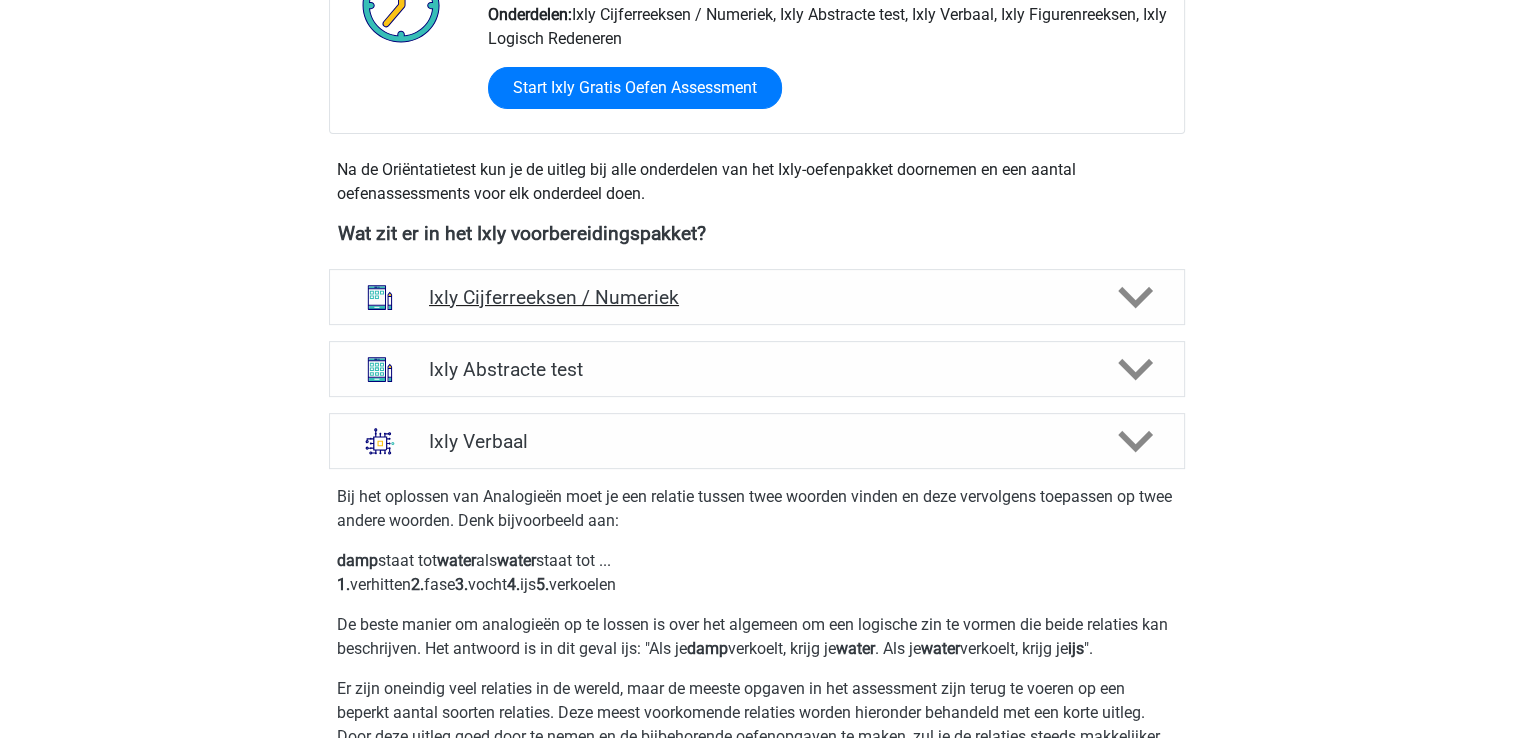 click at bounding box center [380, 297] 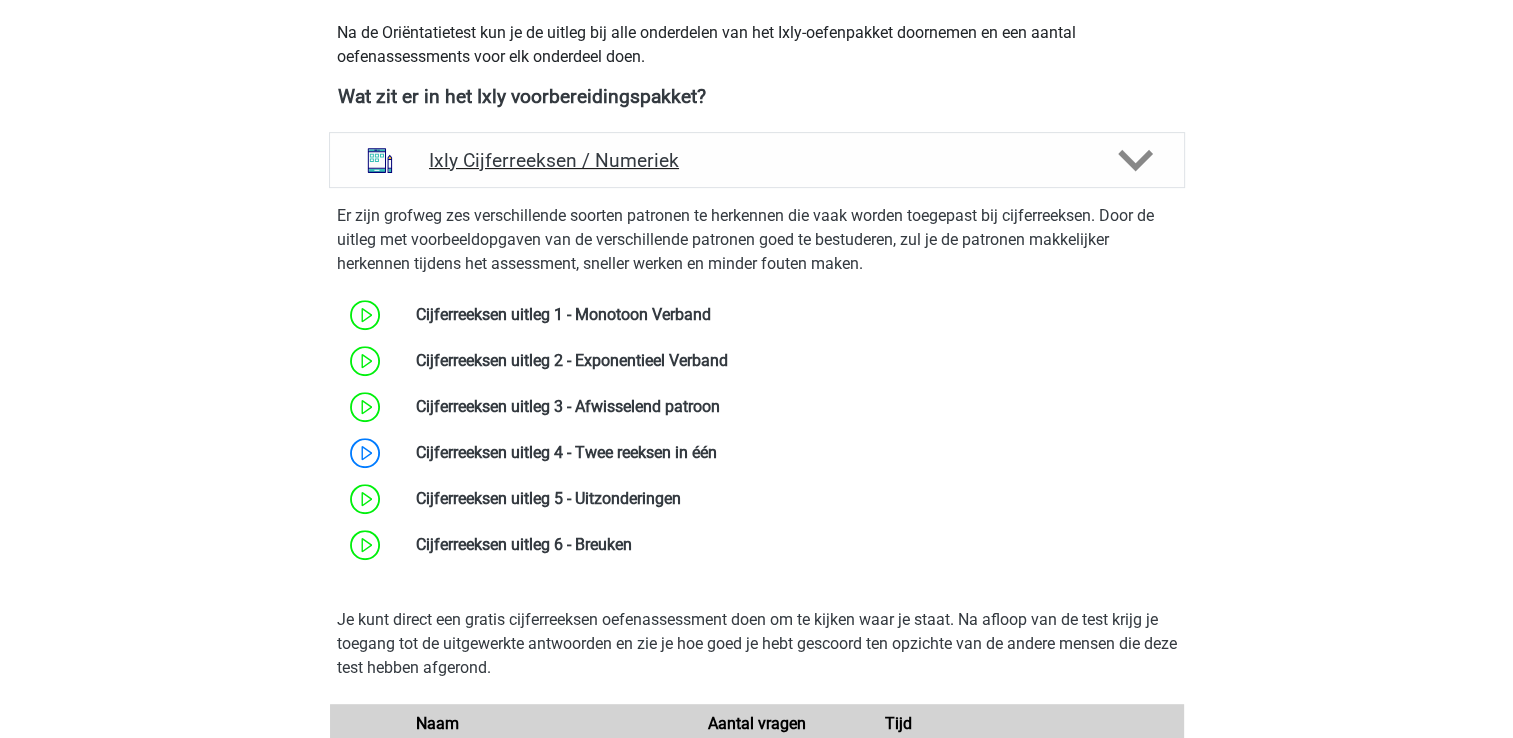 scroll, scrollTop: 800, scrollLeft: 0, axis: vertical 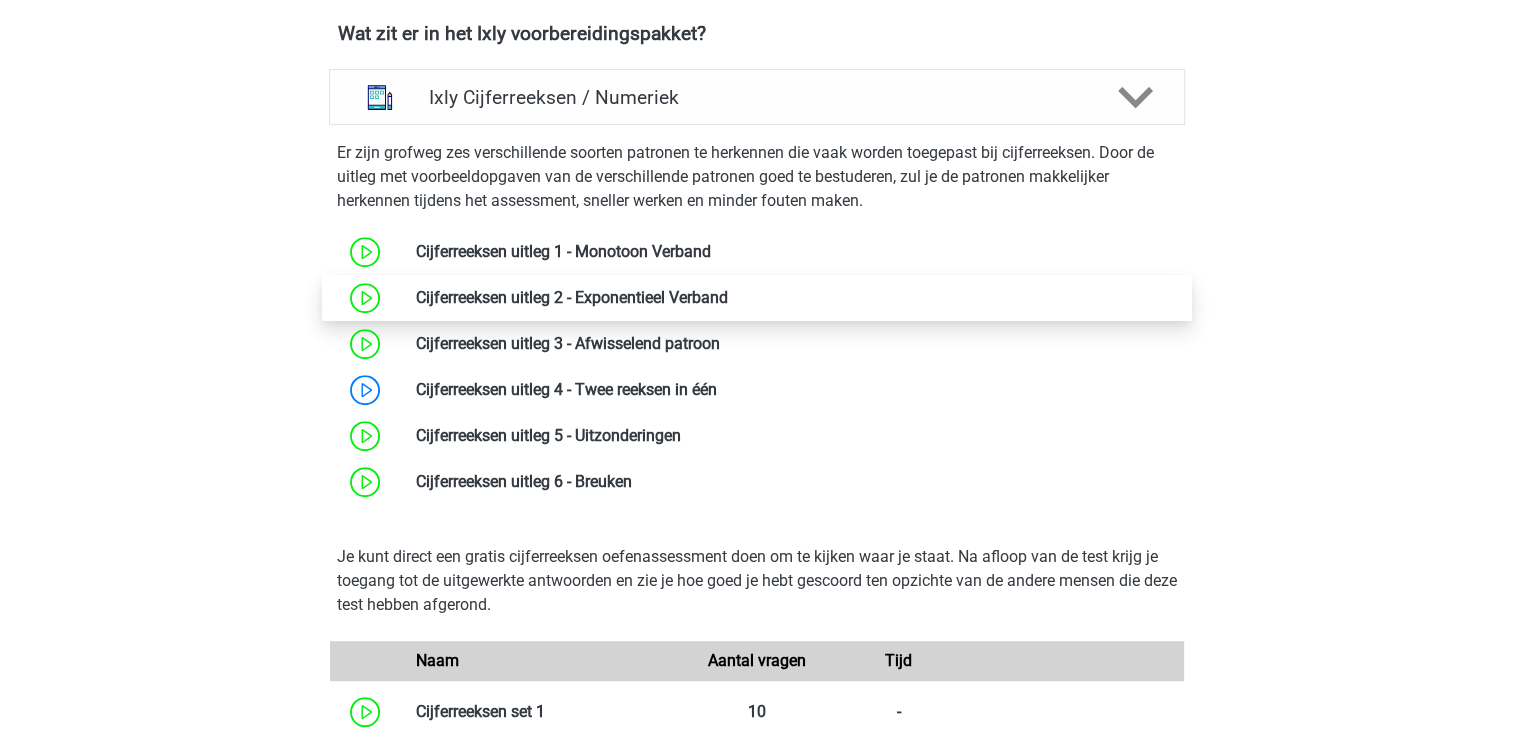 click at bounding box center [728, 297] 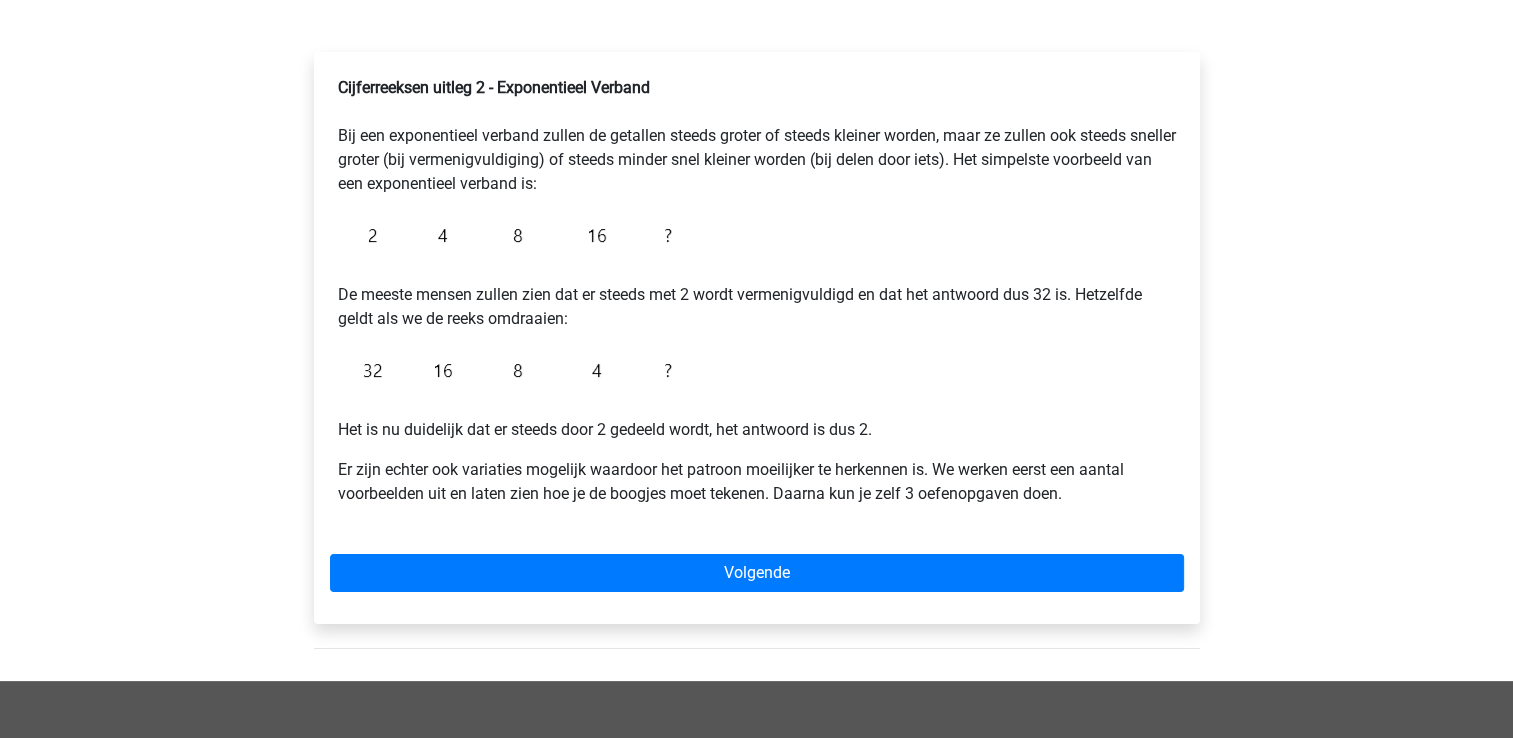 scroll, scrollTop: 300, scrollLeft: 0, axis: vertical 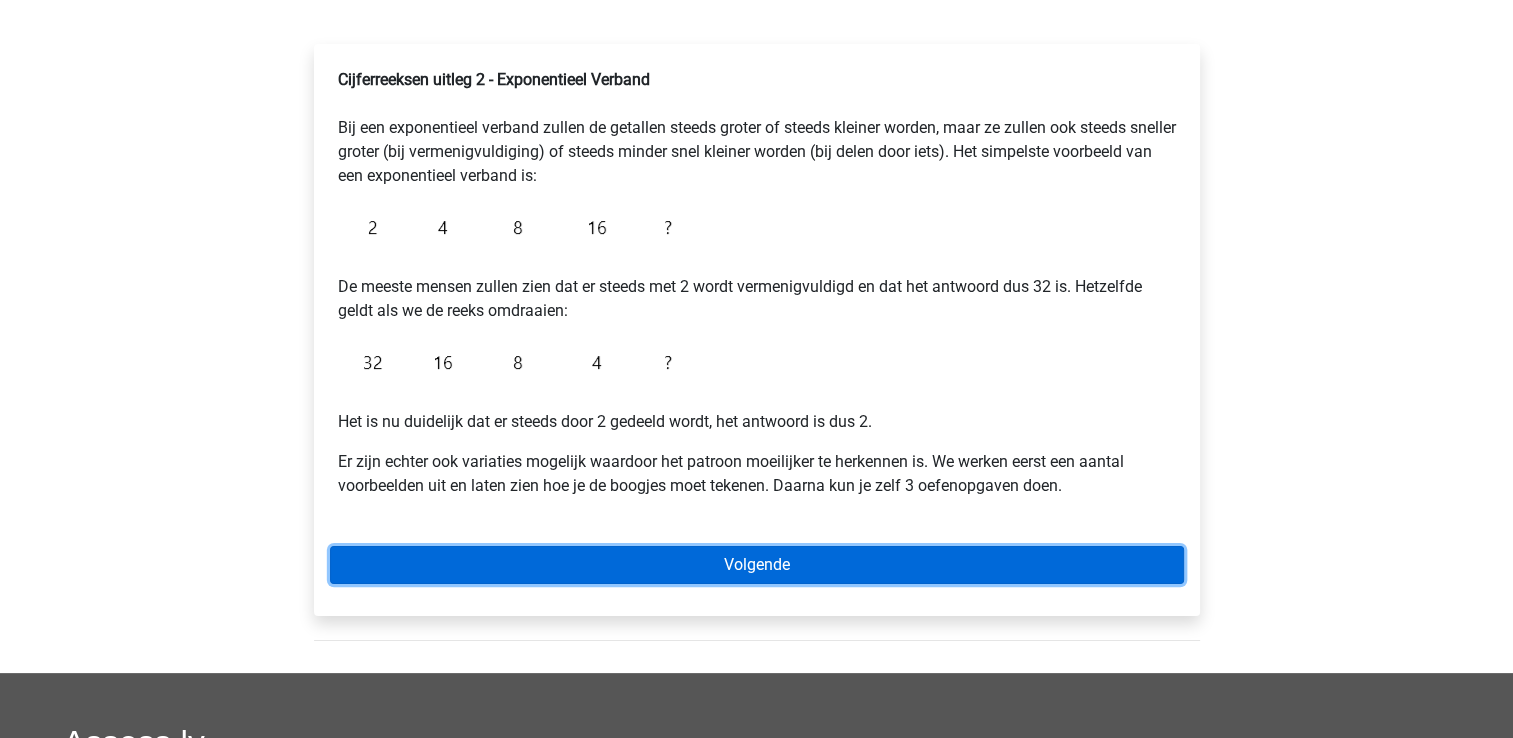 click on "Volgende" at bounding box center [757, 565] 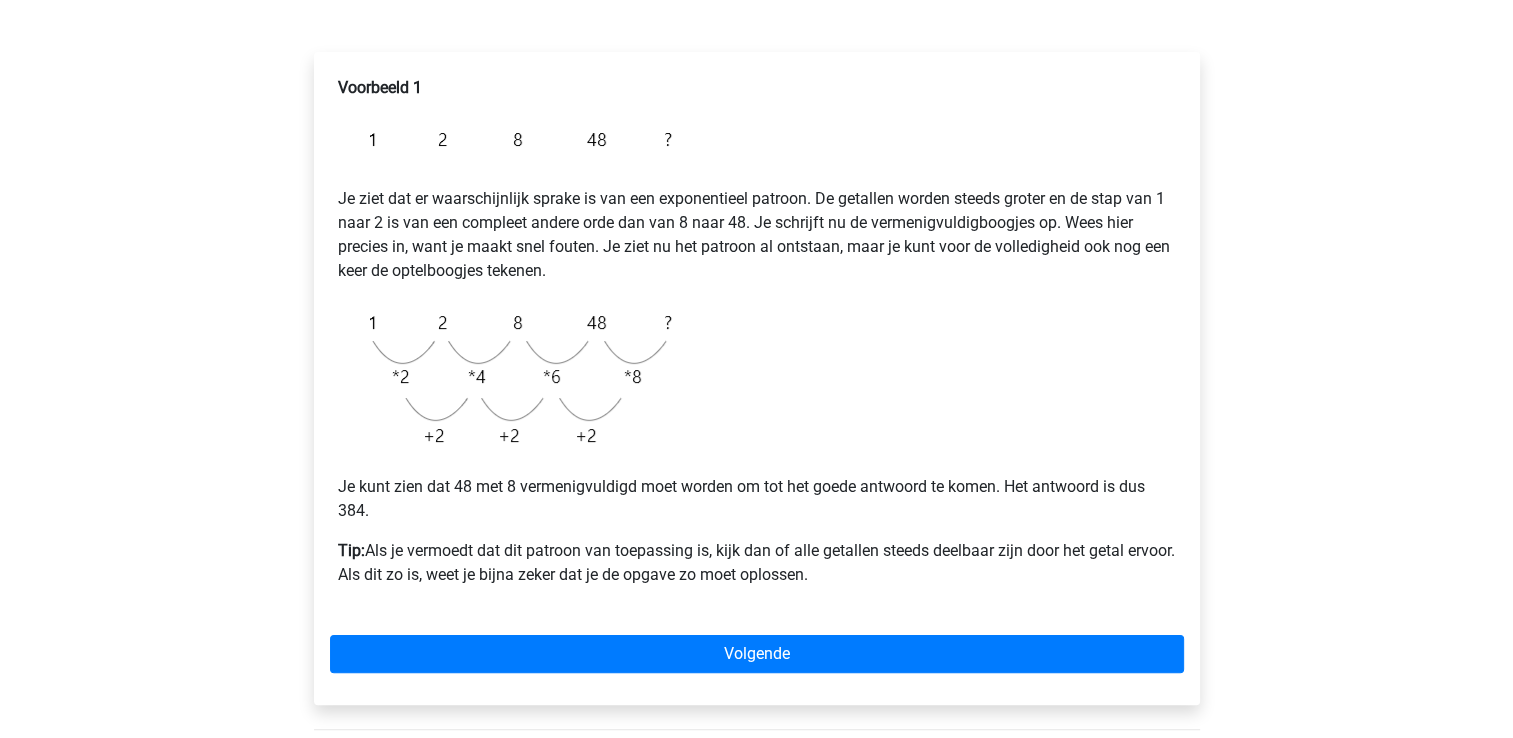 scroll, scrollTop: 300, scrollLeft: 0, axis: vertical 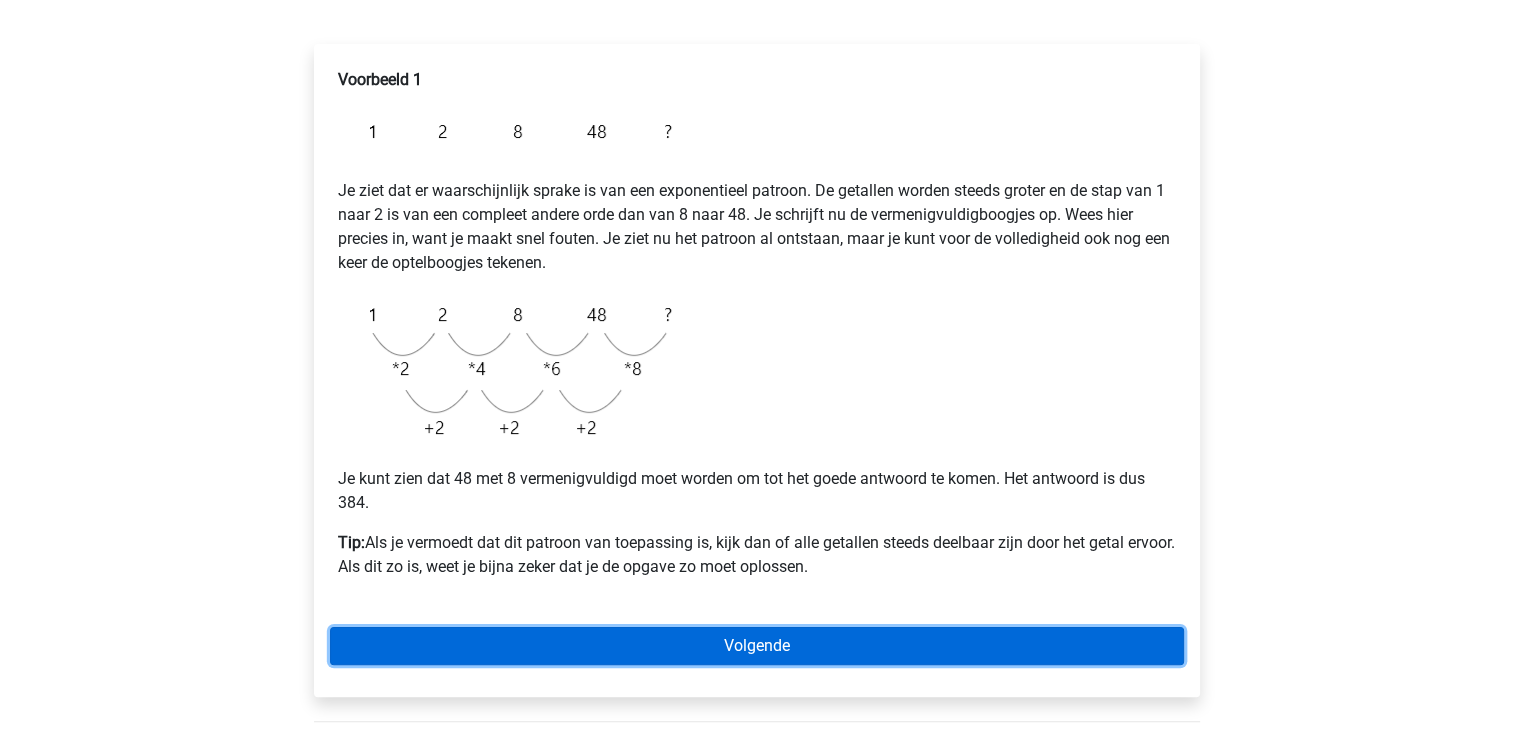 click on "Volgende" at bounding box center [757, 646] 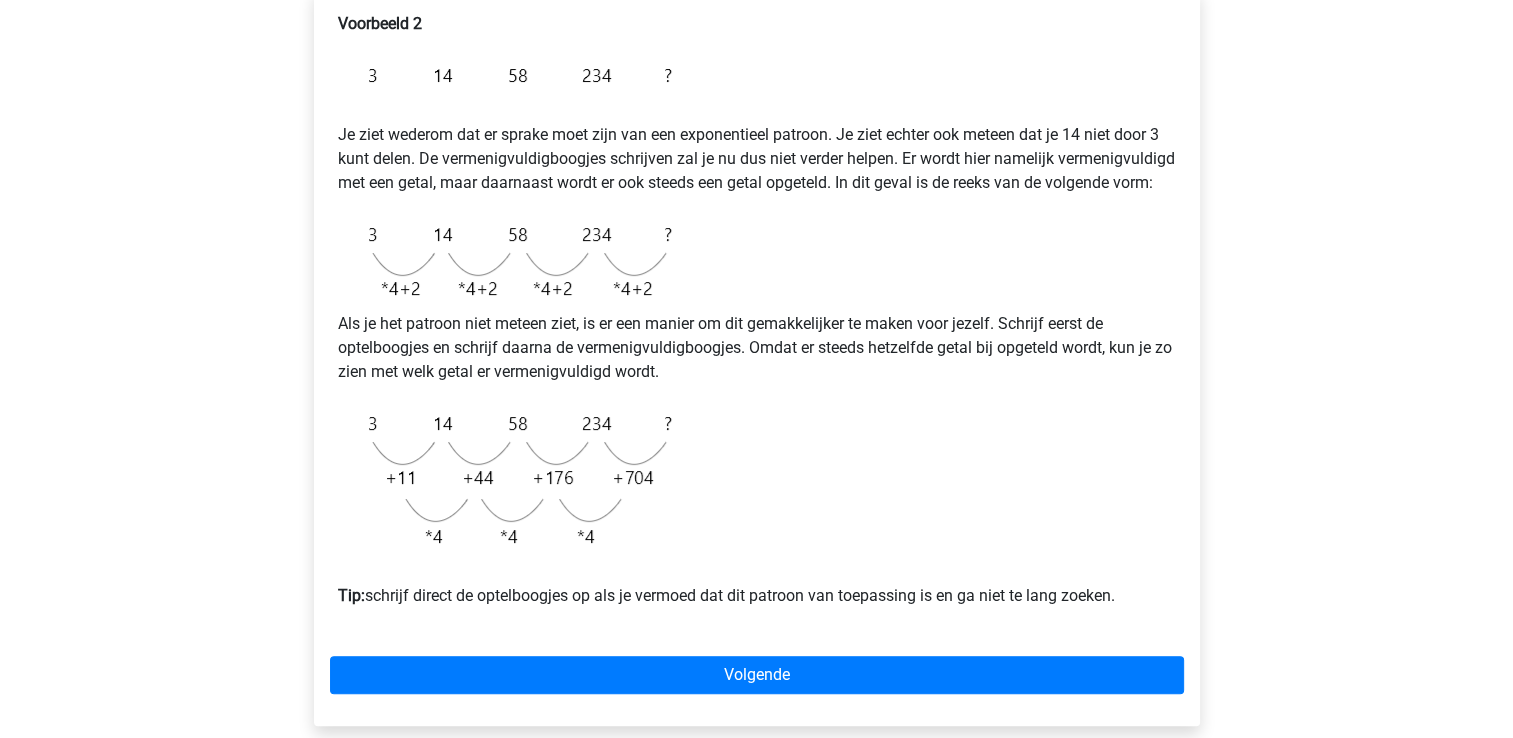 scroll, scrollTop: 400, scrollLeft: 0, axis: vertical 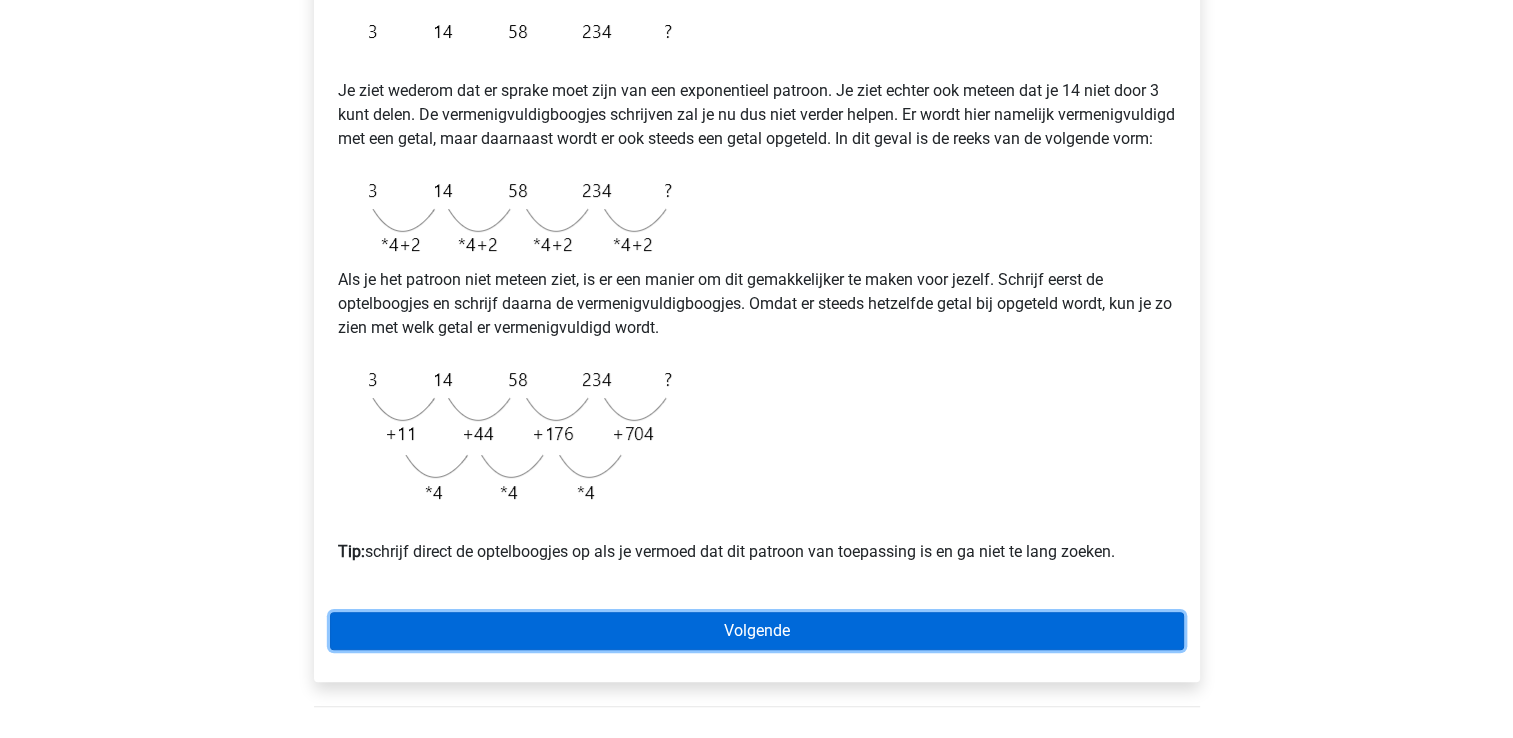 click on "Volgende" at bounding box center (757, 631) 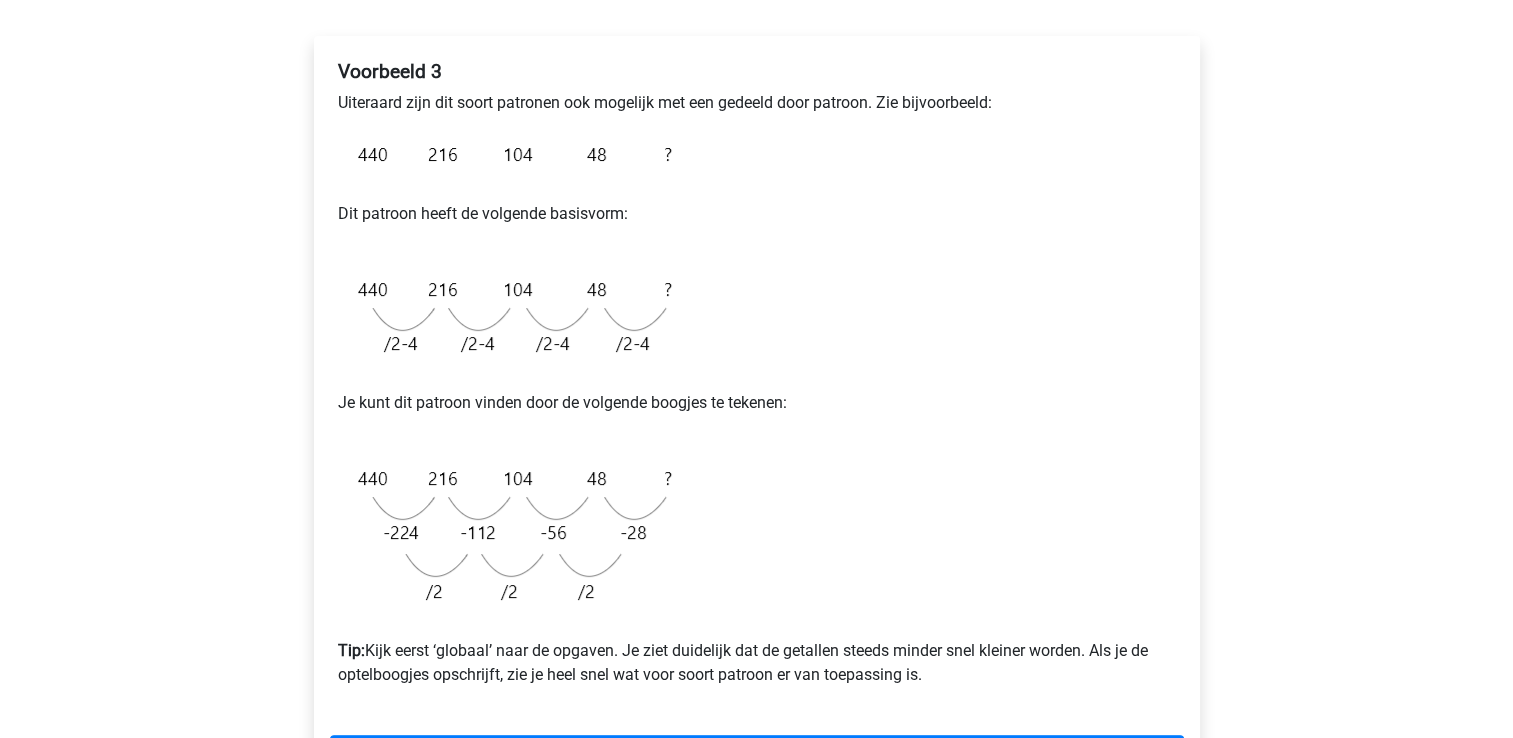 scroll, scrollTop: 400, scrollLeft: 0, axis: vertical 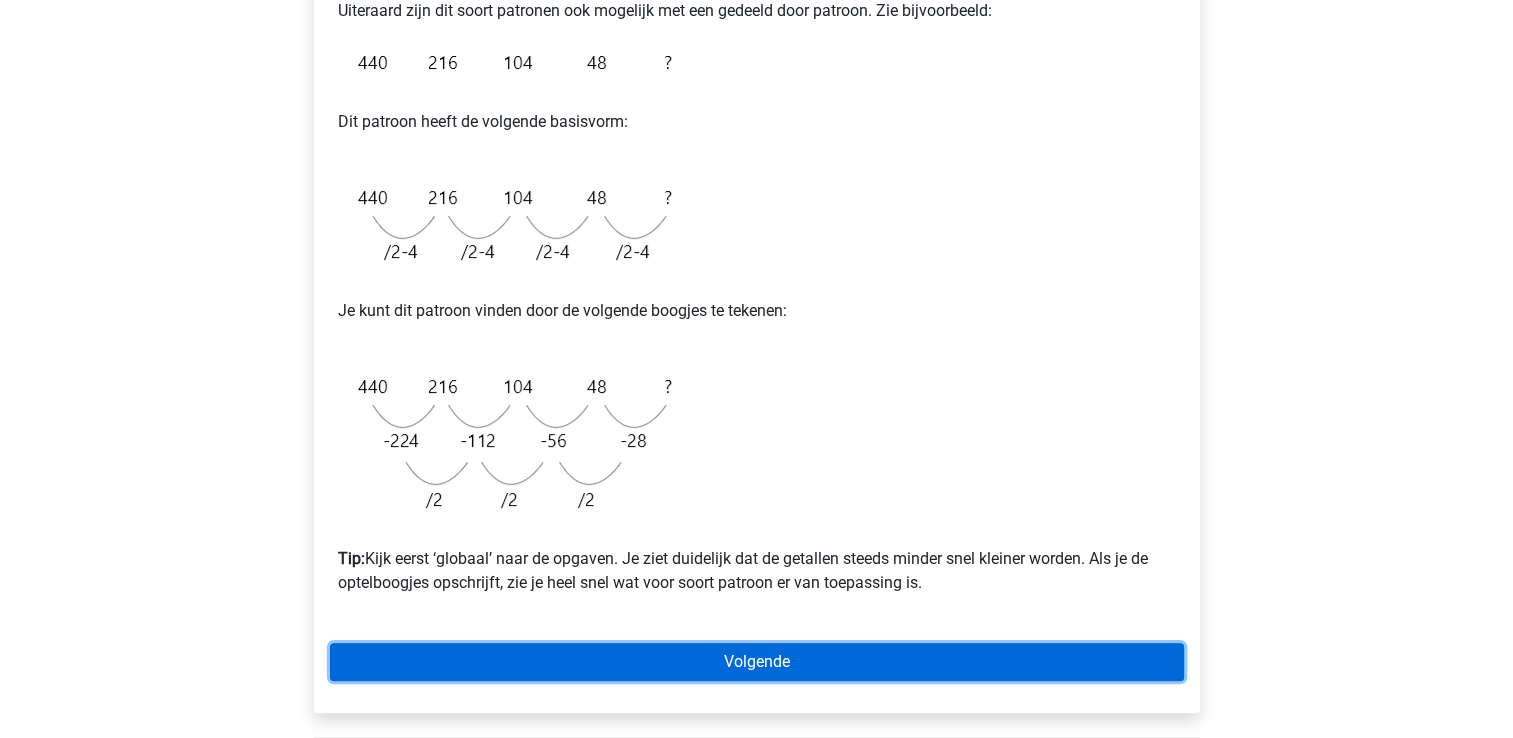 click on "Volgende" at bounding box center [757, 662] 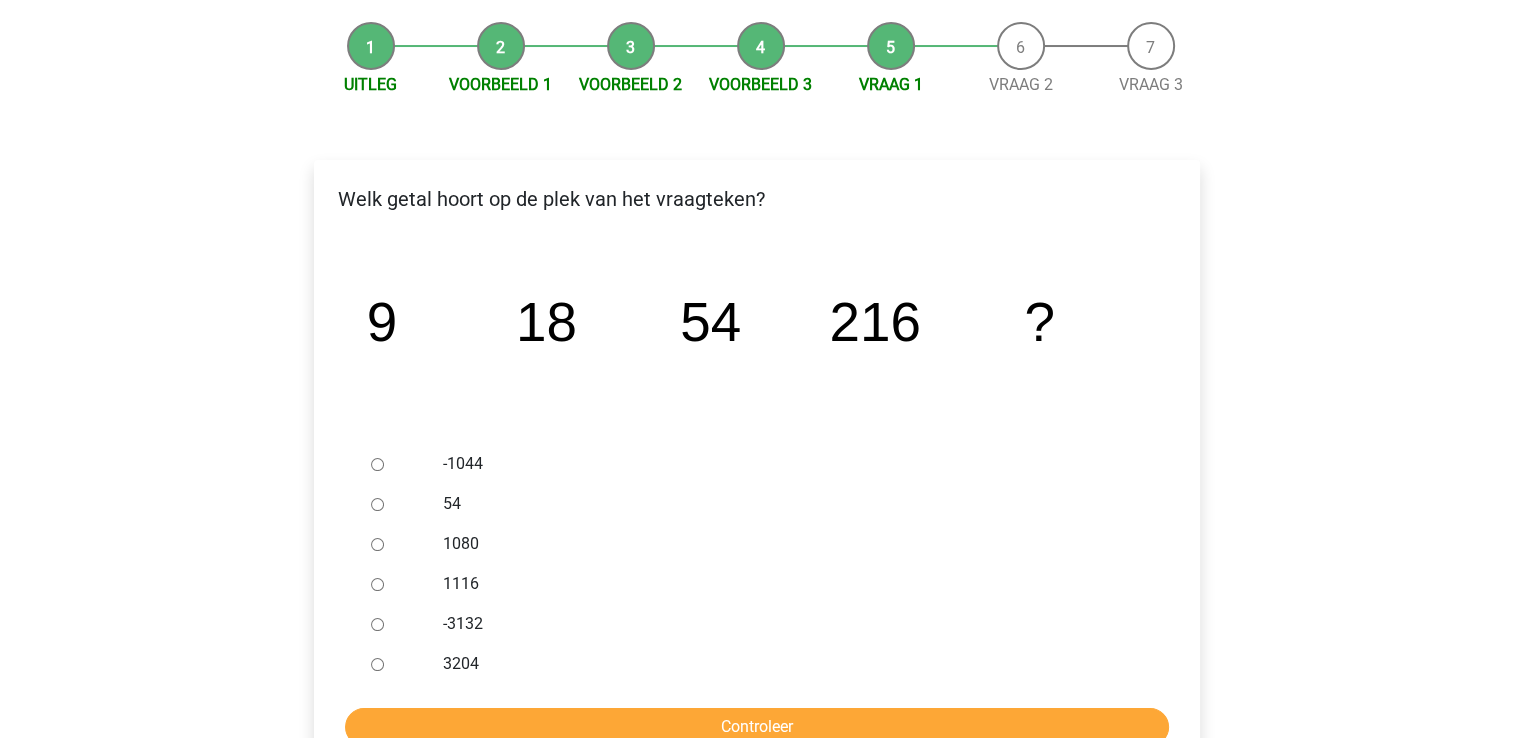 scroll, scrollTop: 200, scrollLeft: 0, axis: vertical 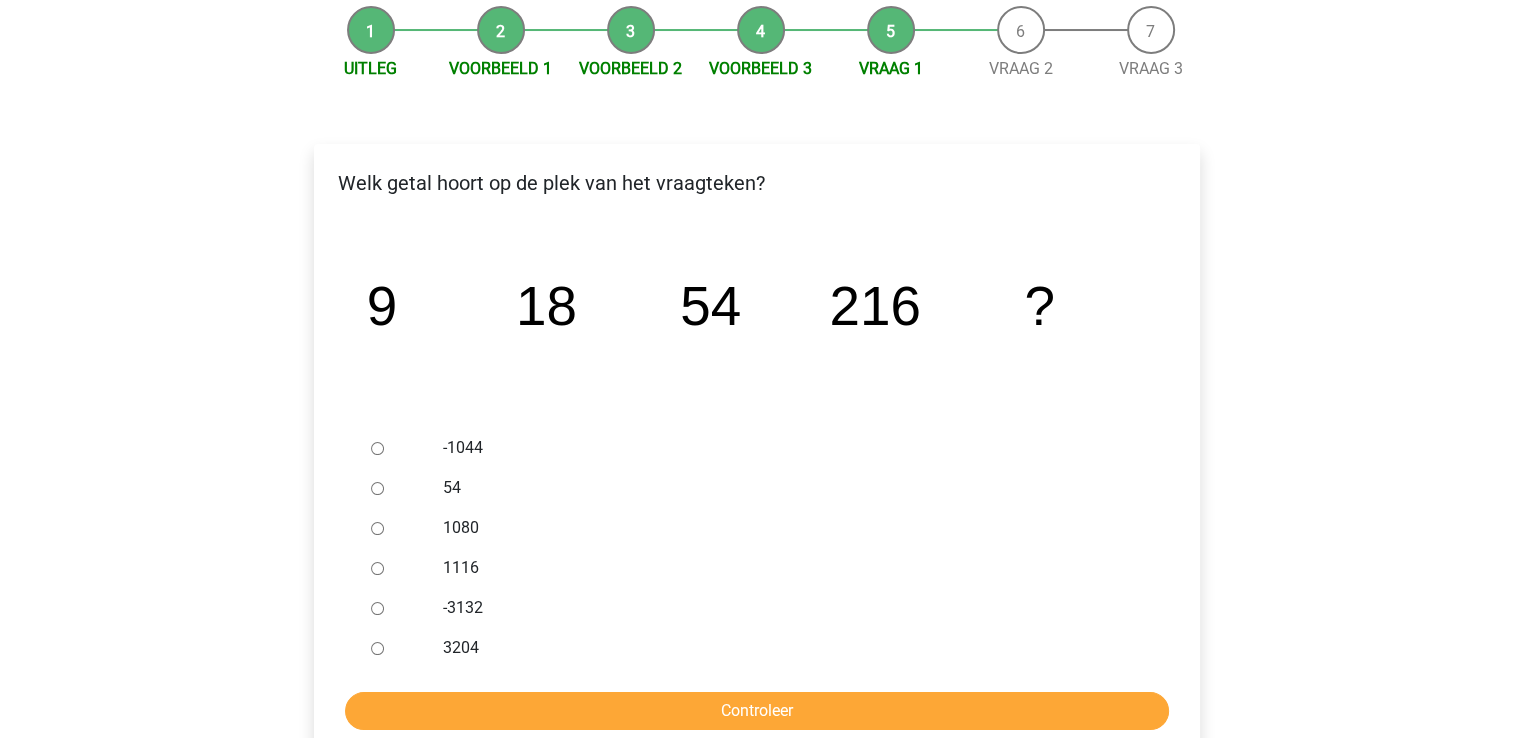click on "1080" at bounding box center [377, 528] 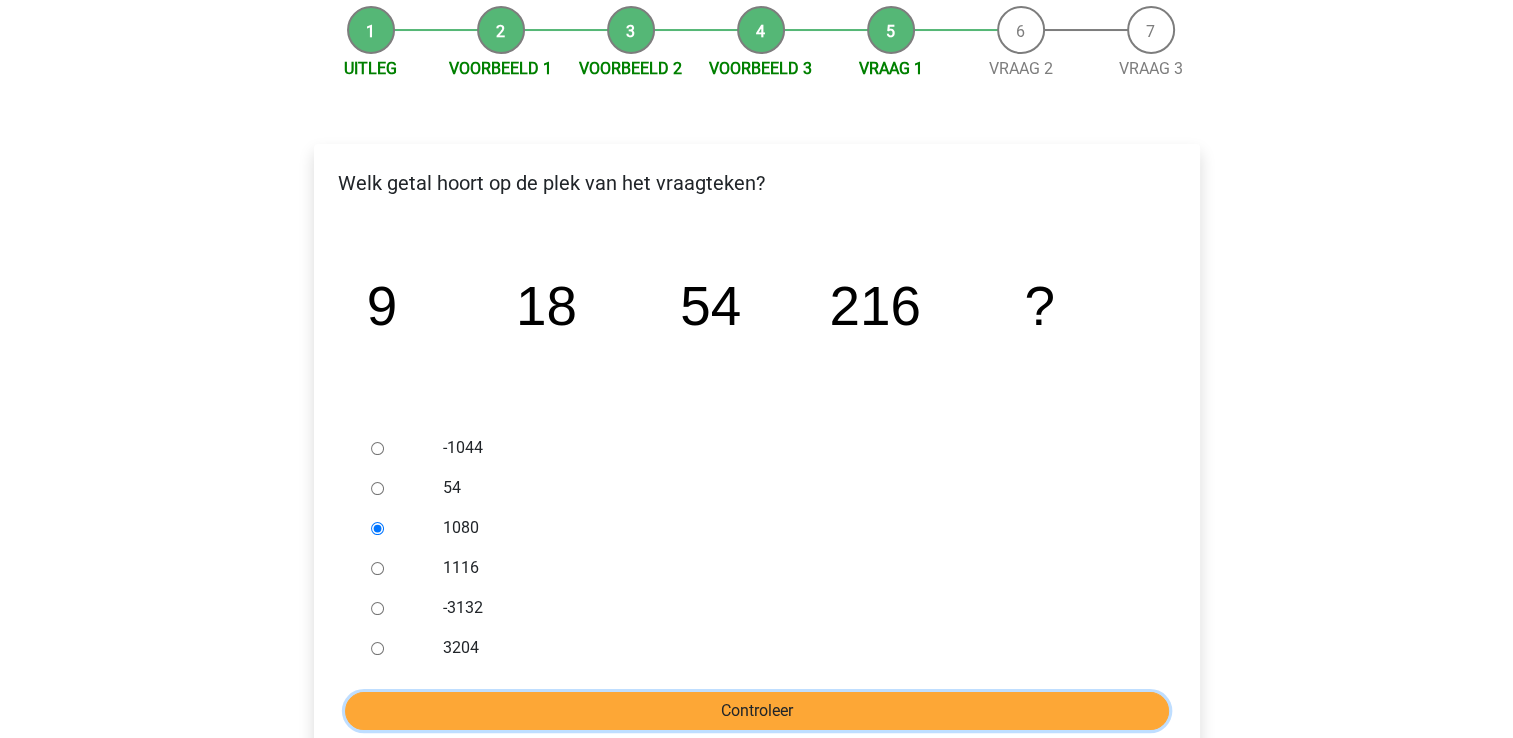click on "Controleer" at bounding box center [757, 711] 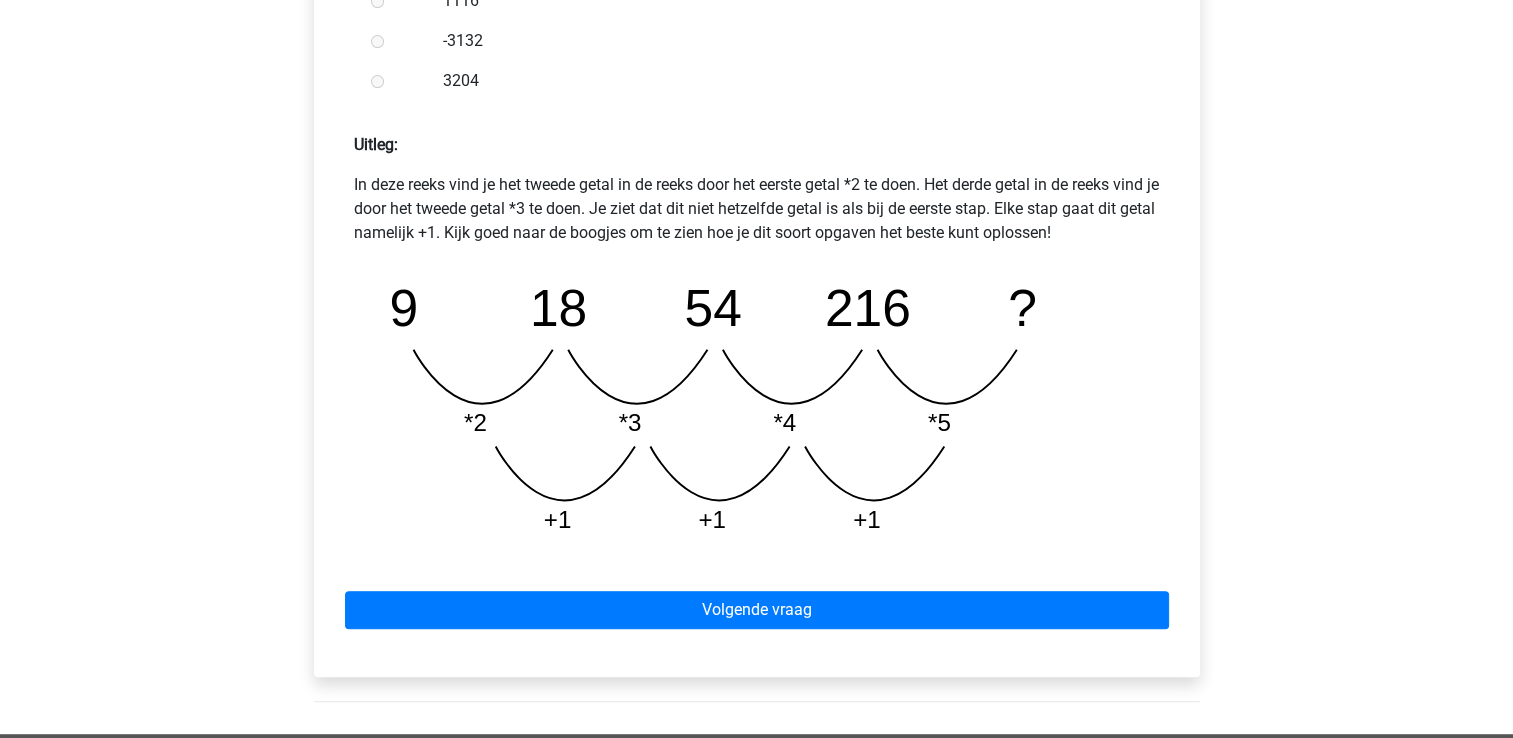 scroll, scrollTop: 800, scrollLeft: 0, axis: vertical 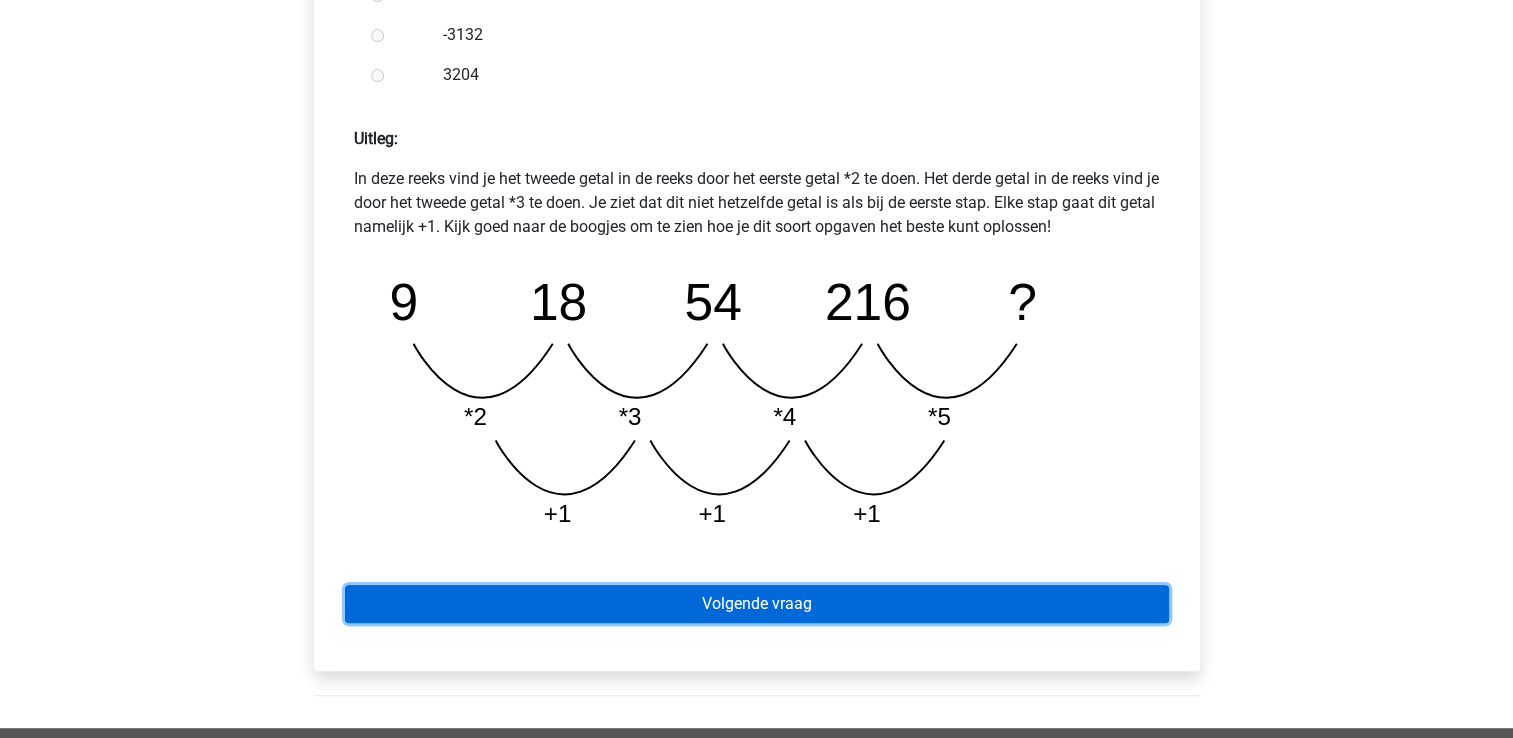 click on "Volgende vraag" at bounding box center [757, 604] 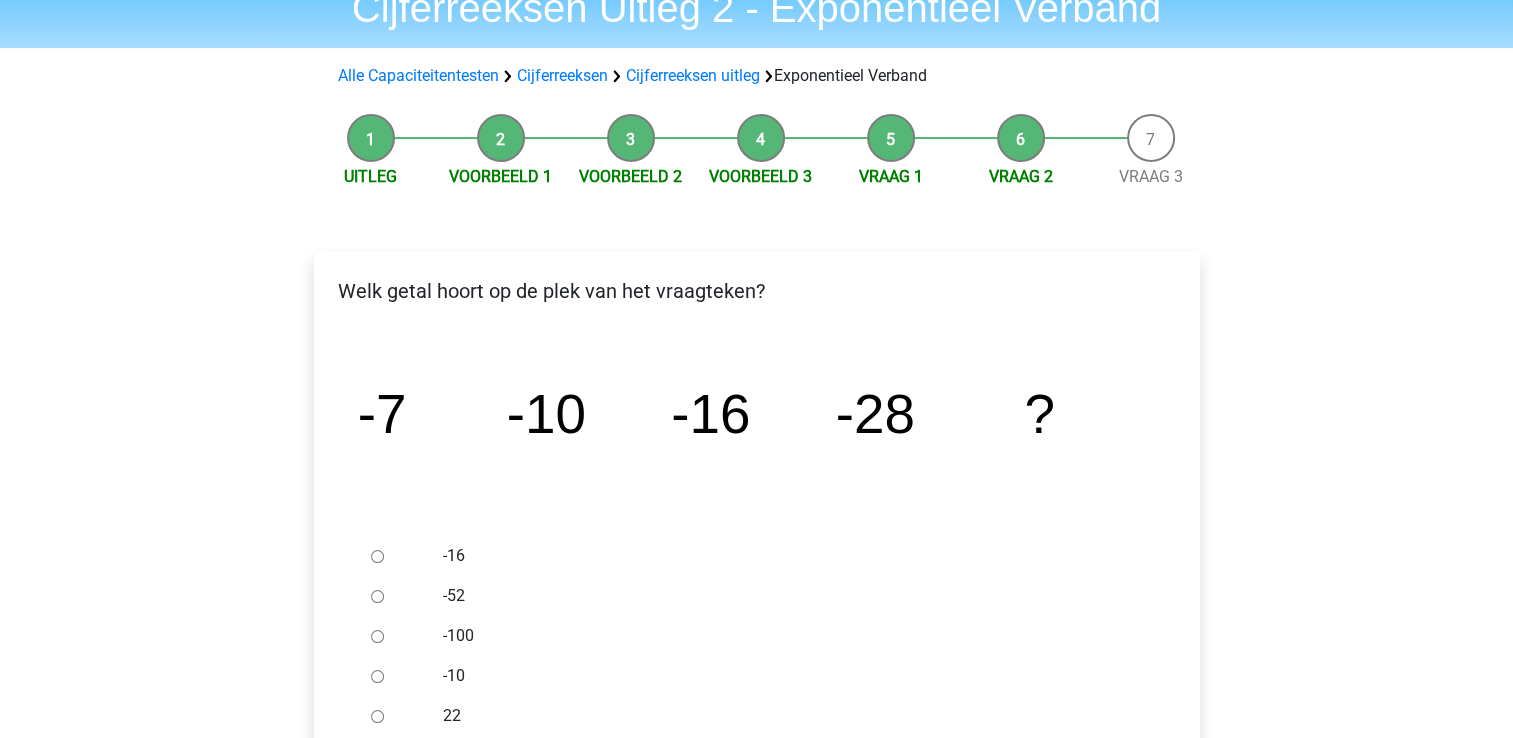 scroll, scrollTop: 100, scrollLeft: 0, axis: vertical 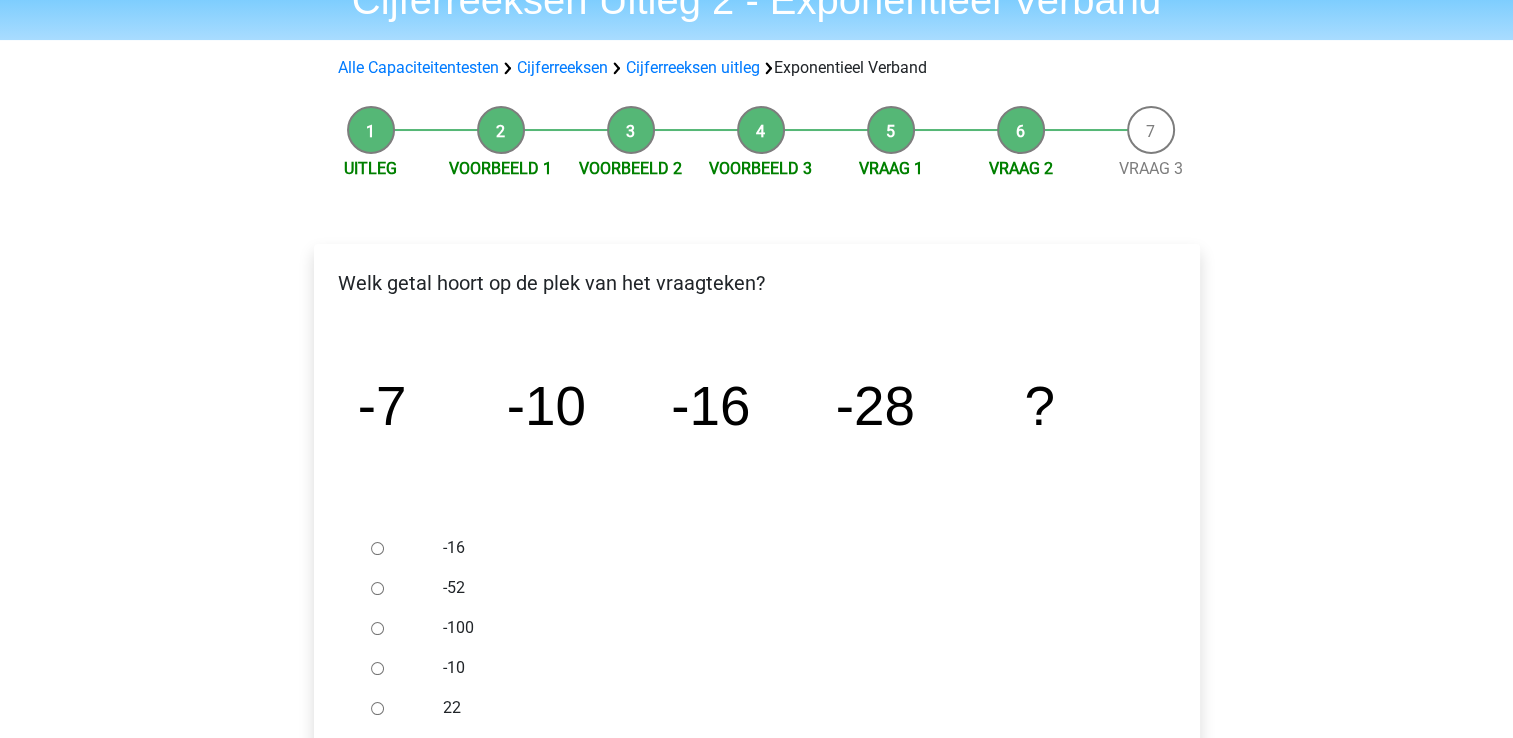 click on "-52" at bounding box center (377, 588) 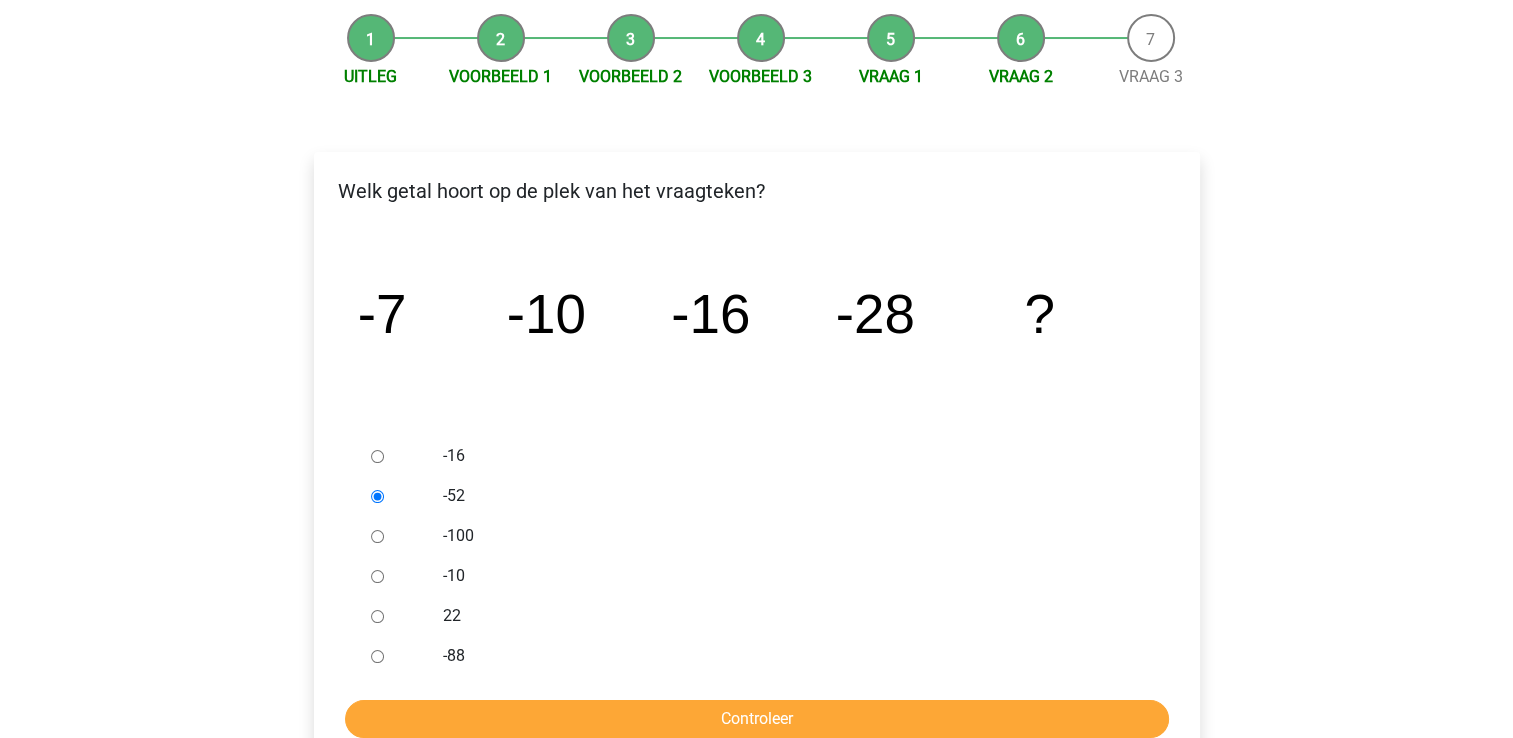 scroll, scrollTop: 300, scrollLeft: 0, axis: vertical 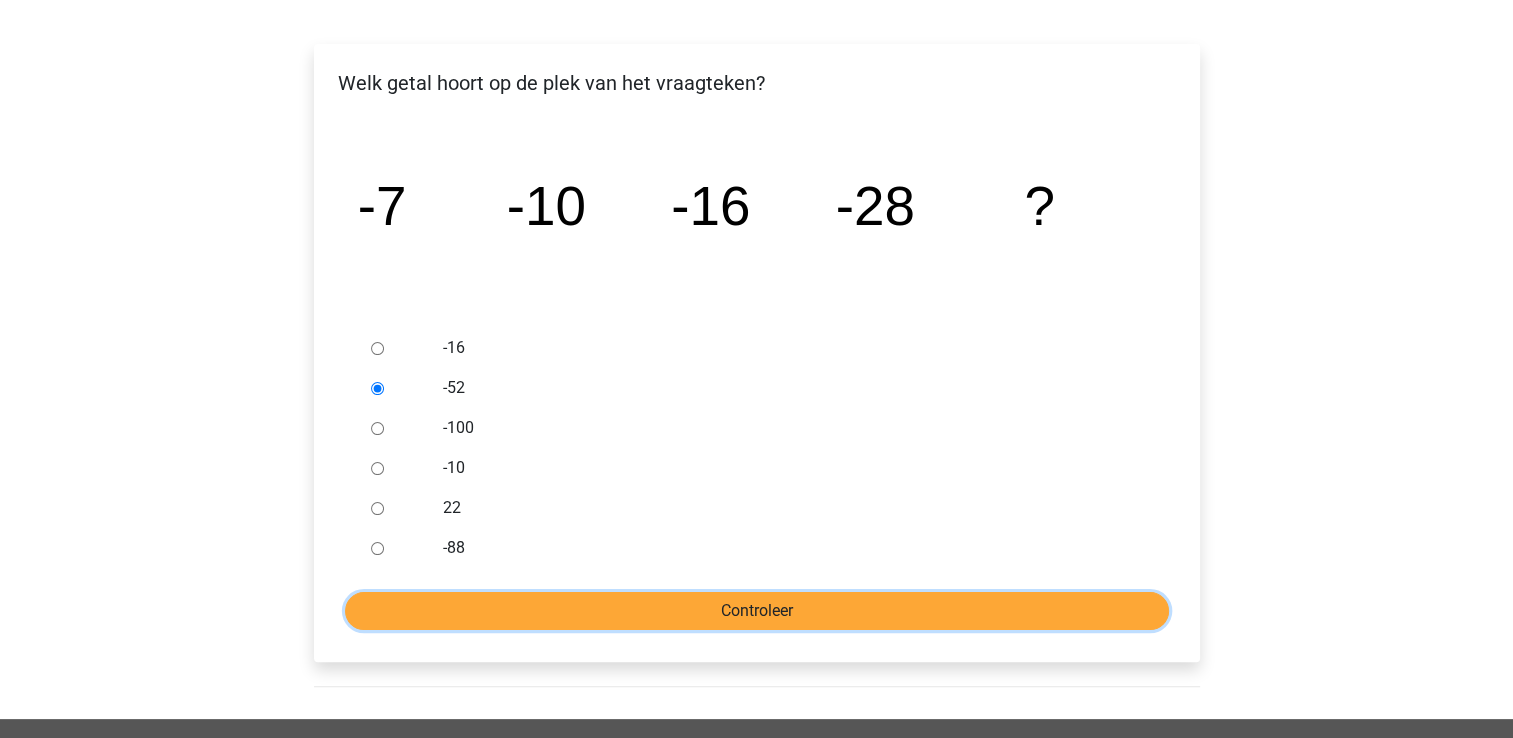 click on "Controleer" at bounding box center (757, 611) 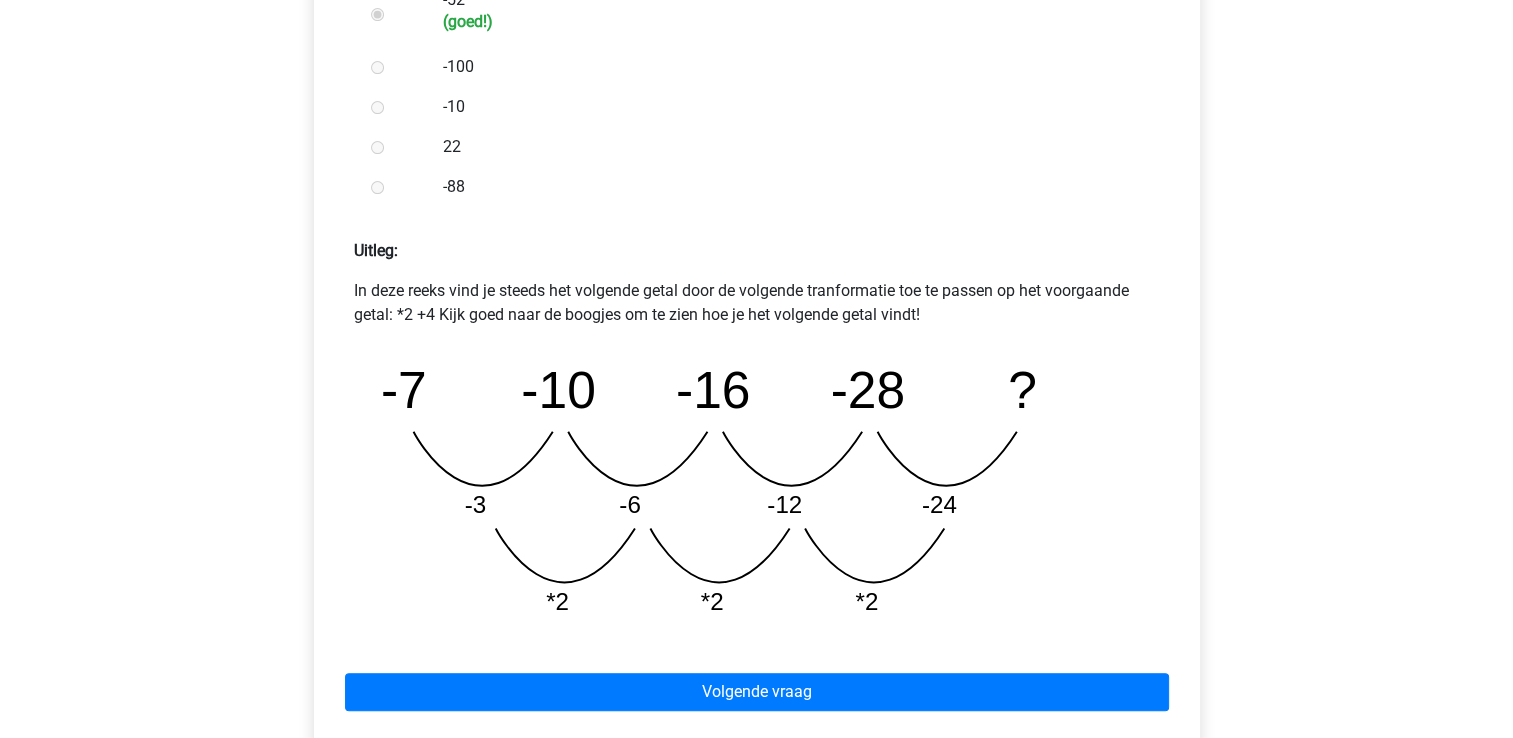 scroll, scrollTop: 700, scrollLeft: 0, axis: vertical 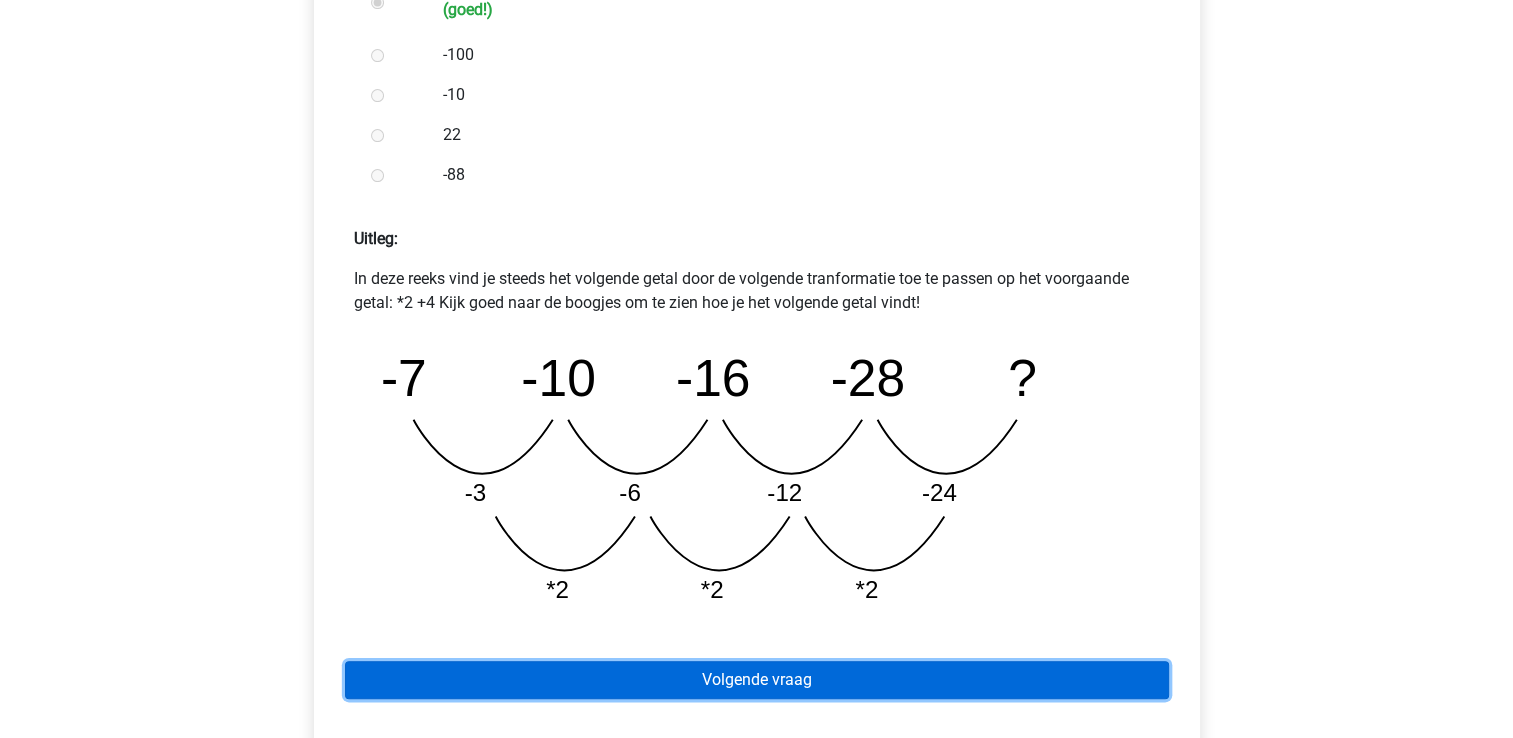 click on "Volgende vraag" at bounding box center (757, 680) 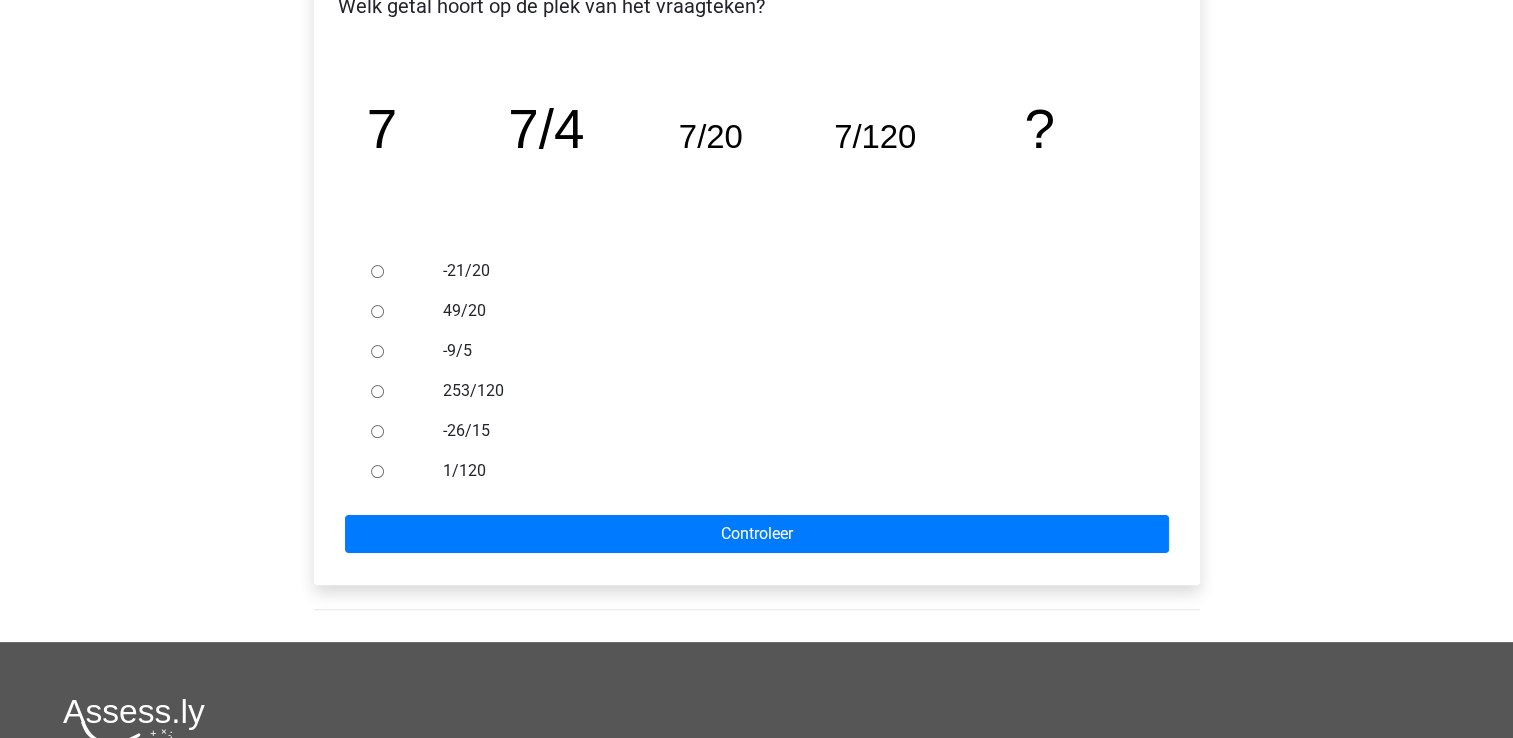 scroll, scrollTop: 400, scrollLeft: 0, axis: vertical 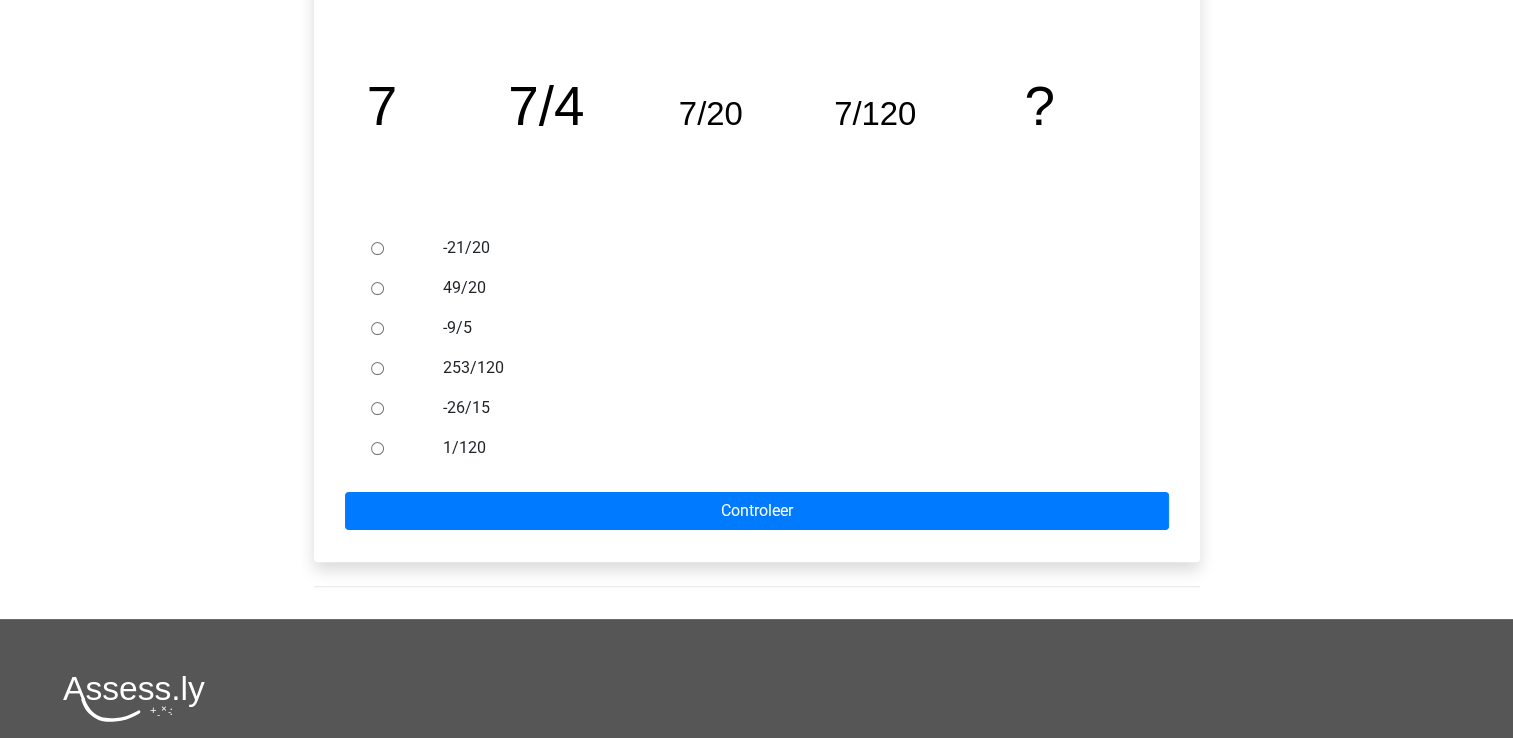 click on "253/120" at bounding box center [789, 368] 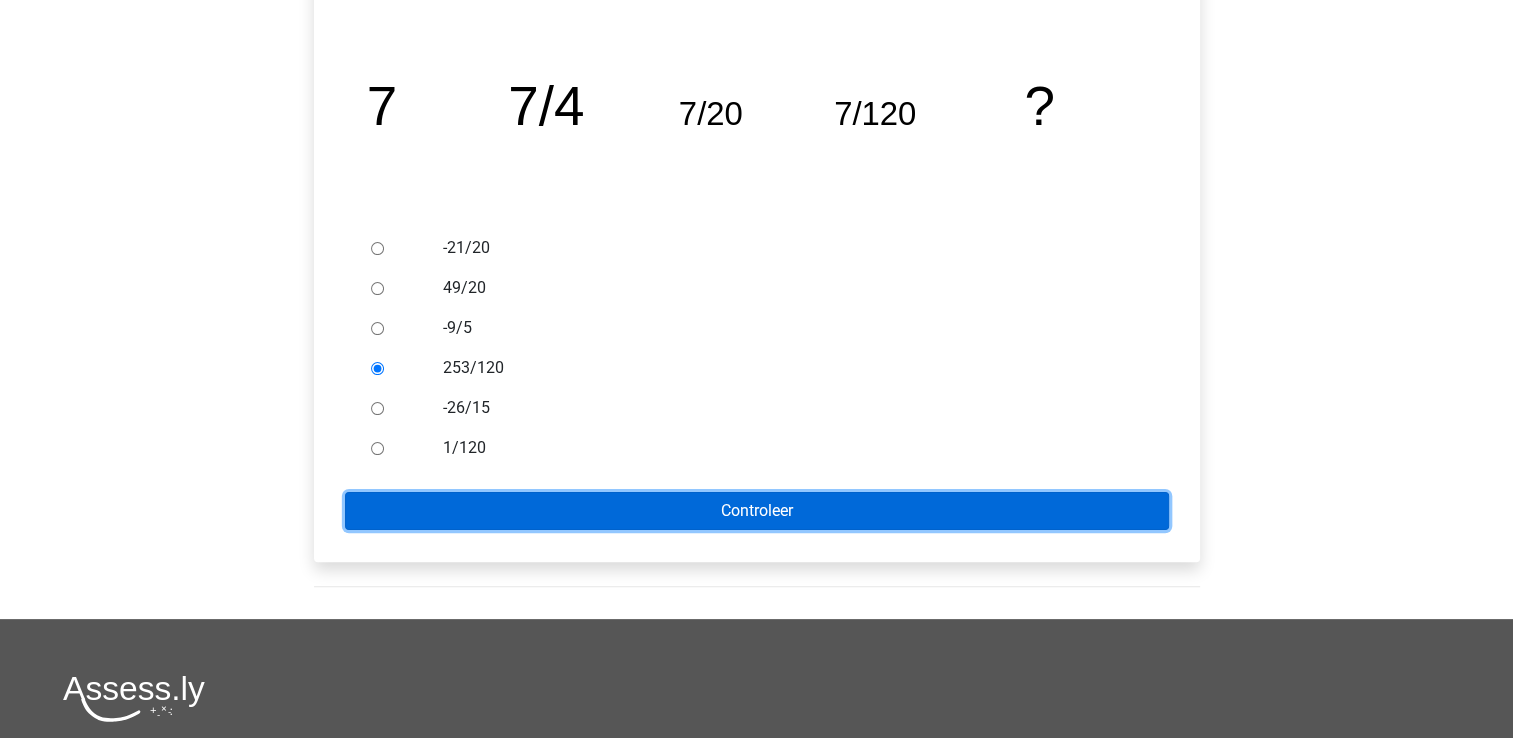 click on "Controleer" at bounding box center [757, 511] 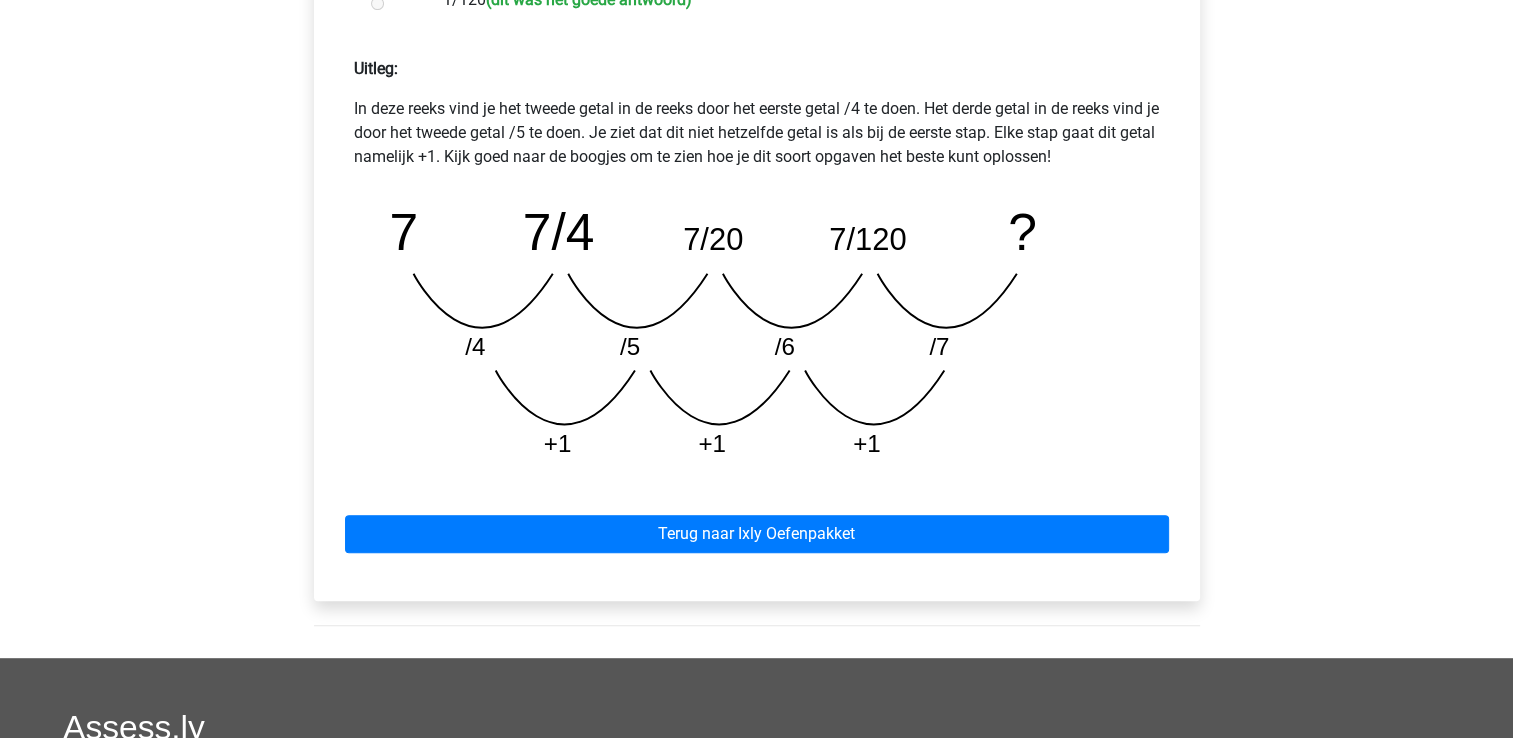 scroll, scrollTop: 900, scrollLeft: 0, axis: vertical 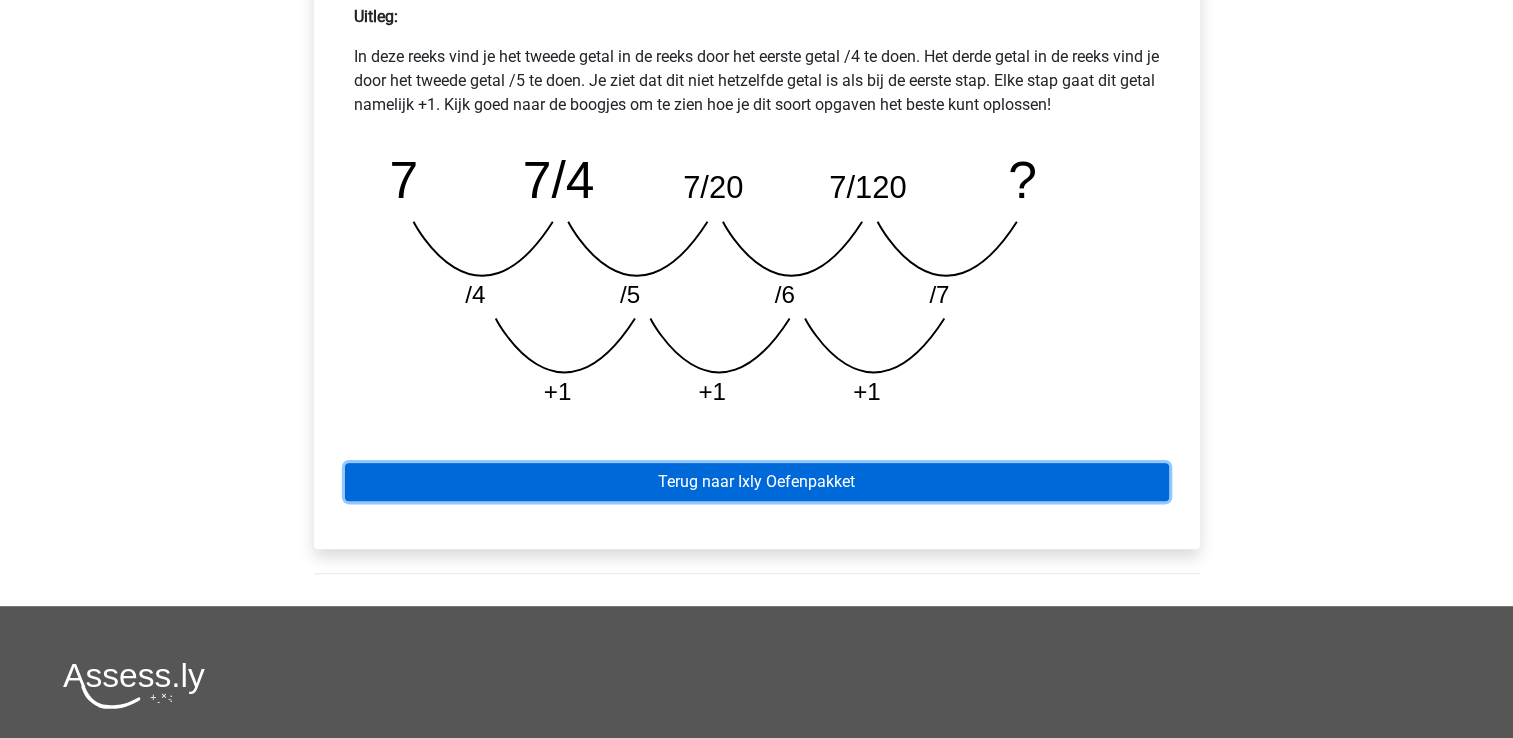 click on "Terug naar Ixly Oefenpakket" at bounding box center [757, 482] 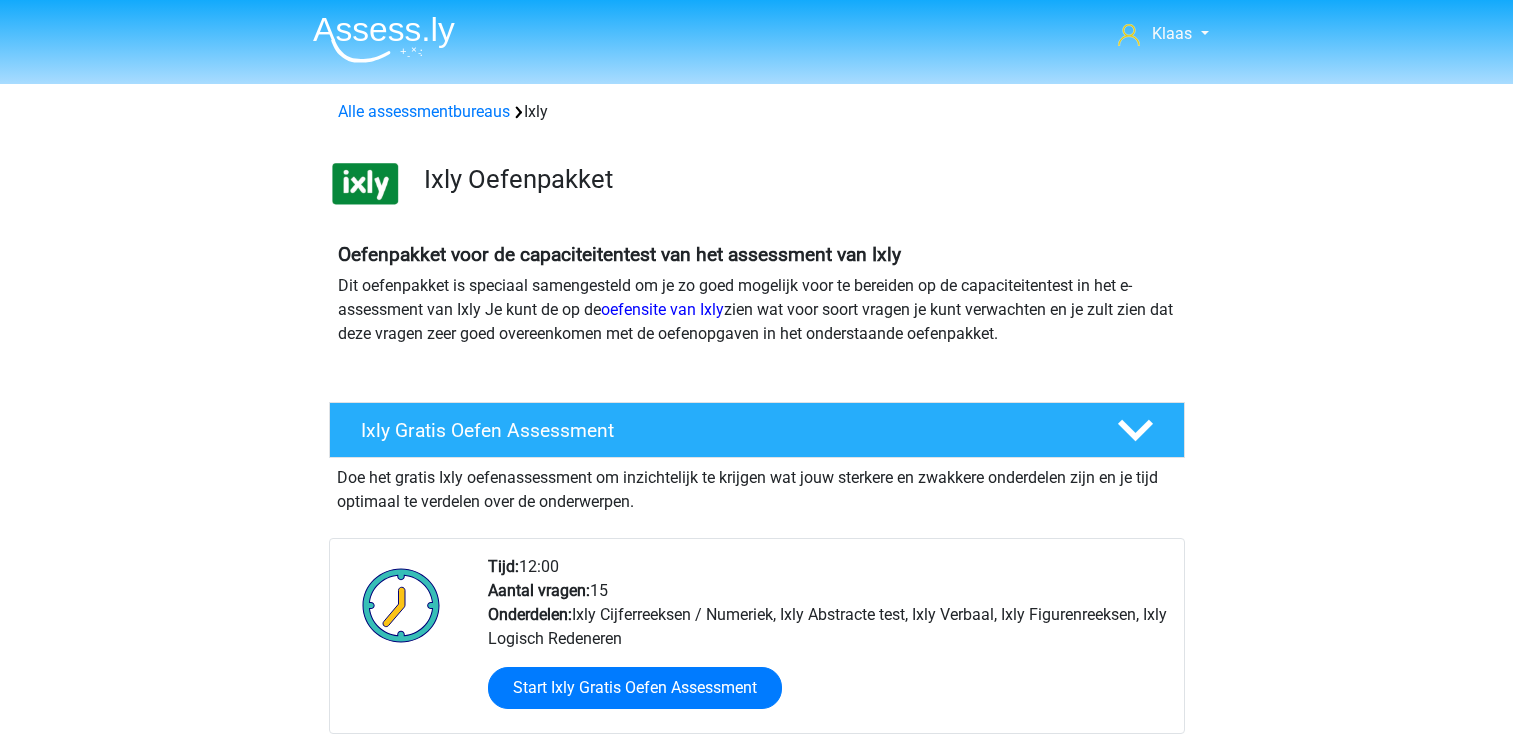 scroll, scrollTop: 1000, scrollLeft: 0, axis: vertical 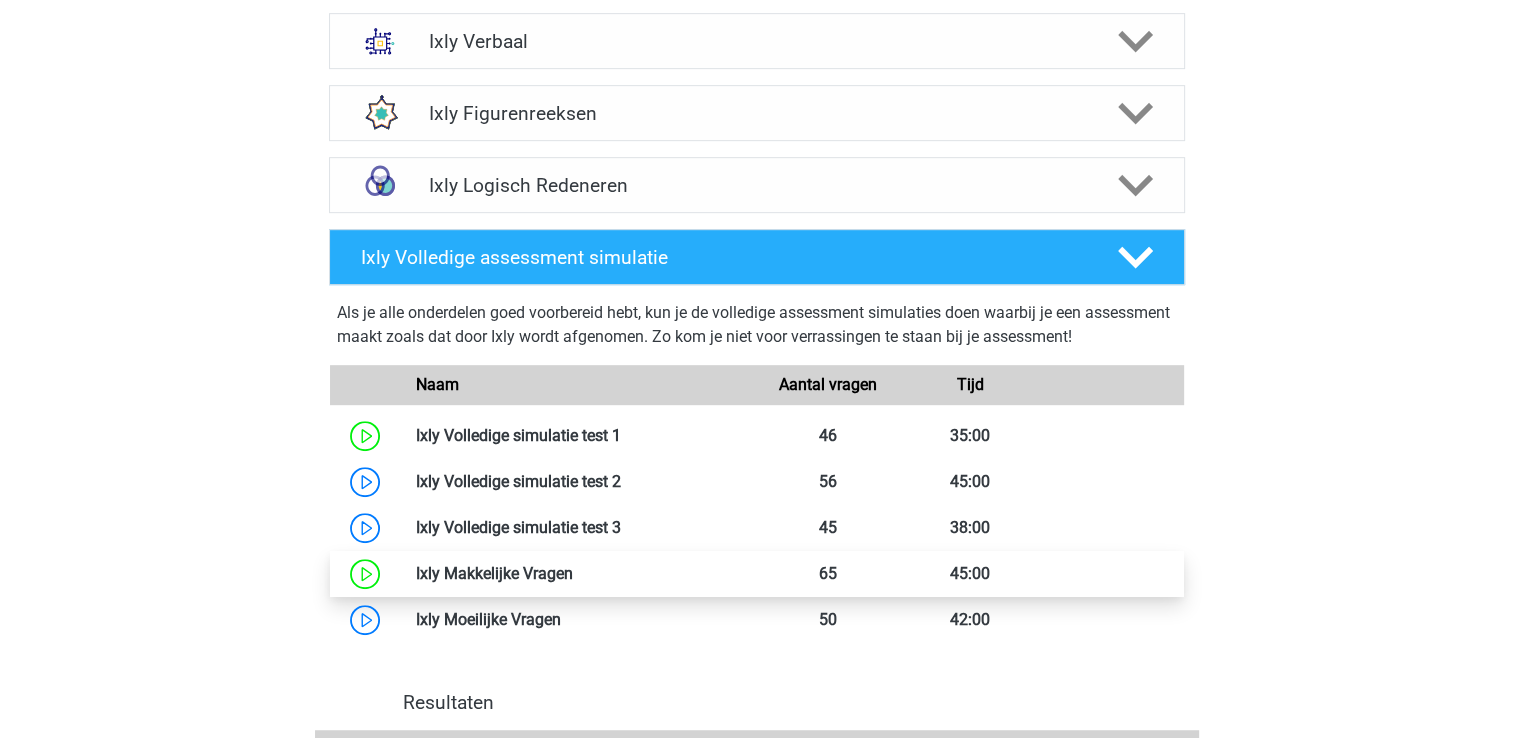 click at bounding box center [573, 573] 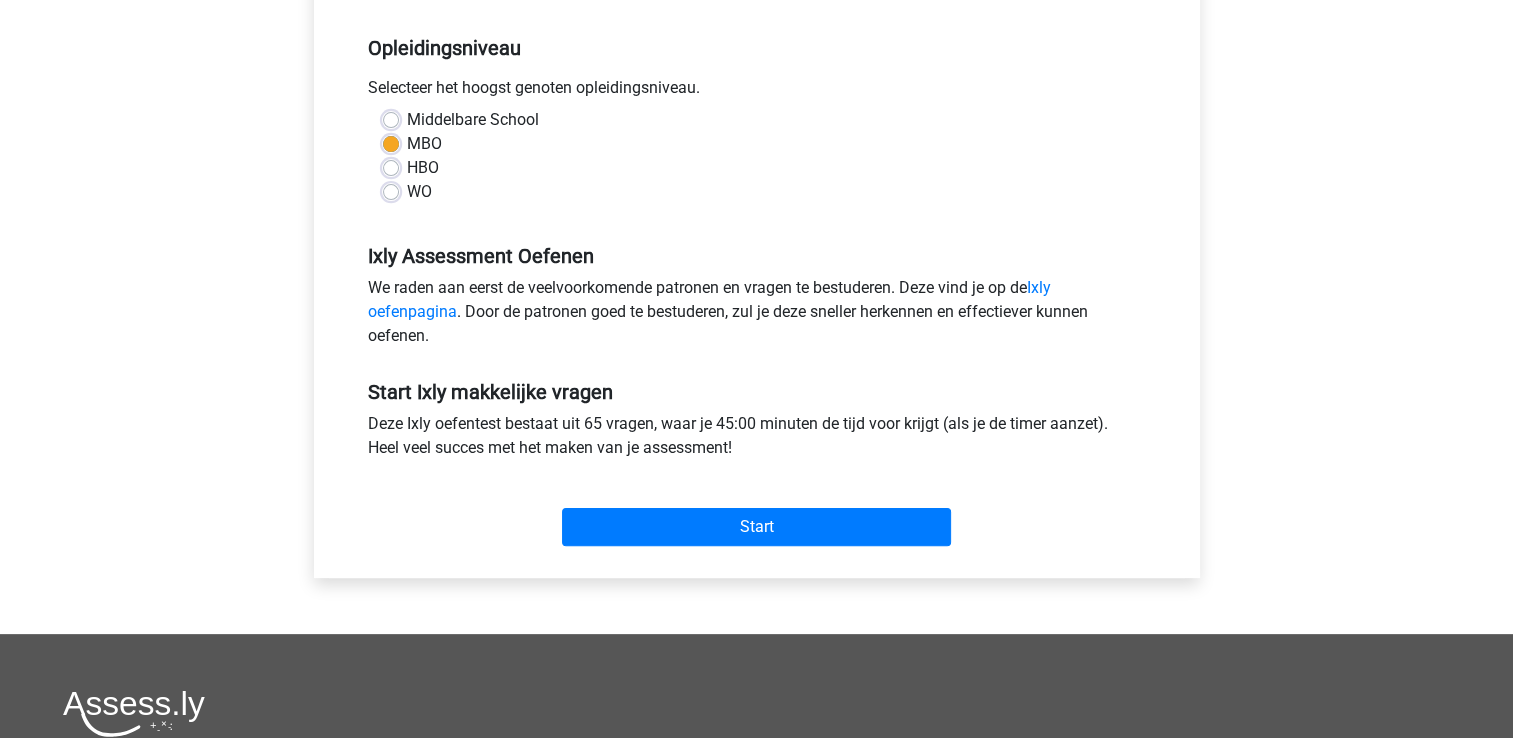 scroll, scrollTop: 500, scrollLeft: 0, axis: vertical 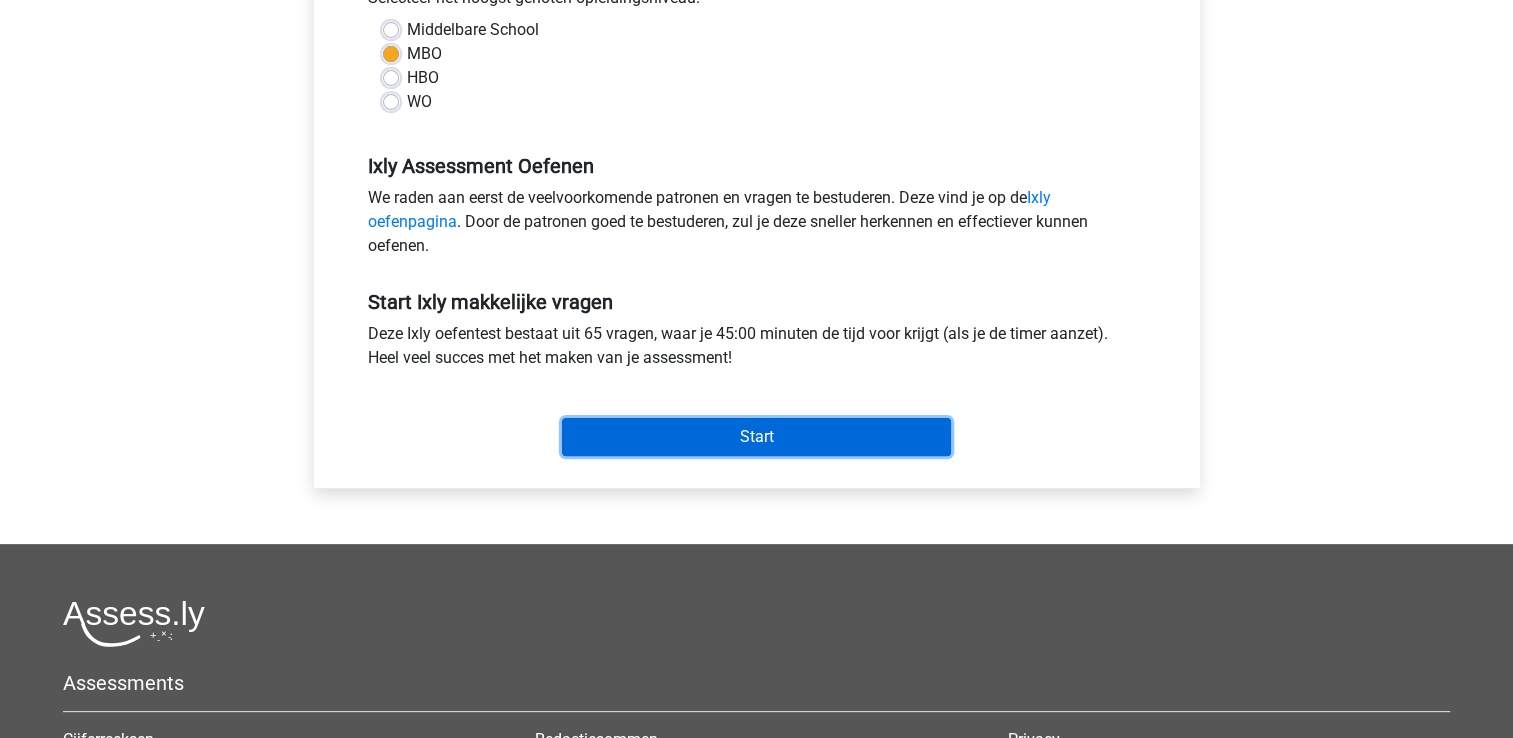 click on "Start" at bounding box center (756, 437) 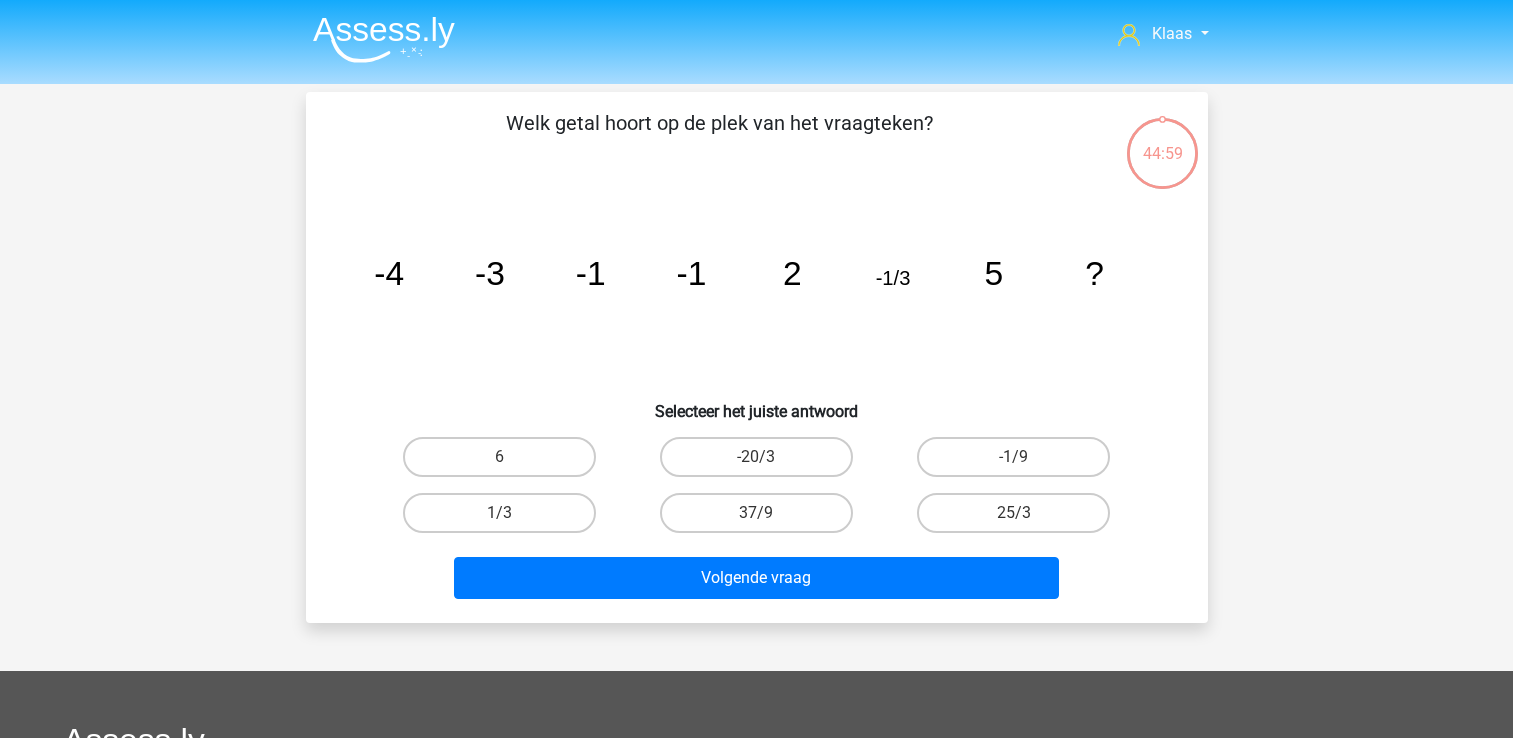 scroll, scrollTop: 200, scrollLeft: 0, axis: vertical 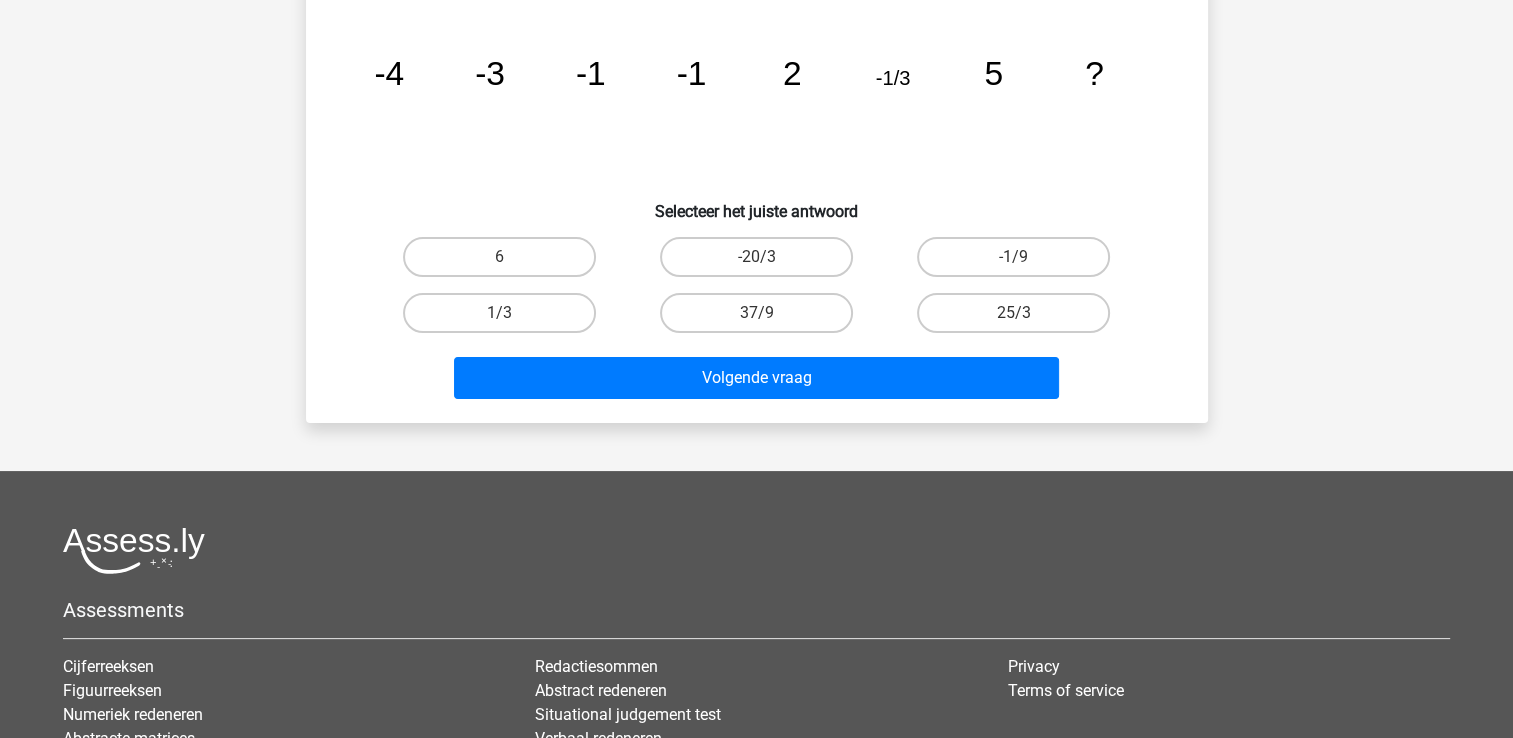click on "-1/9" at bounding box center (1020, 263) 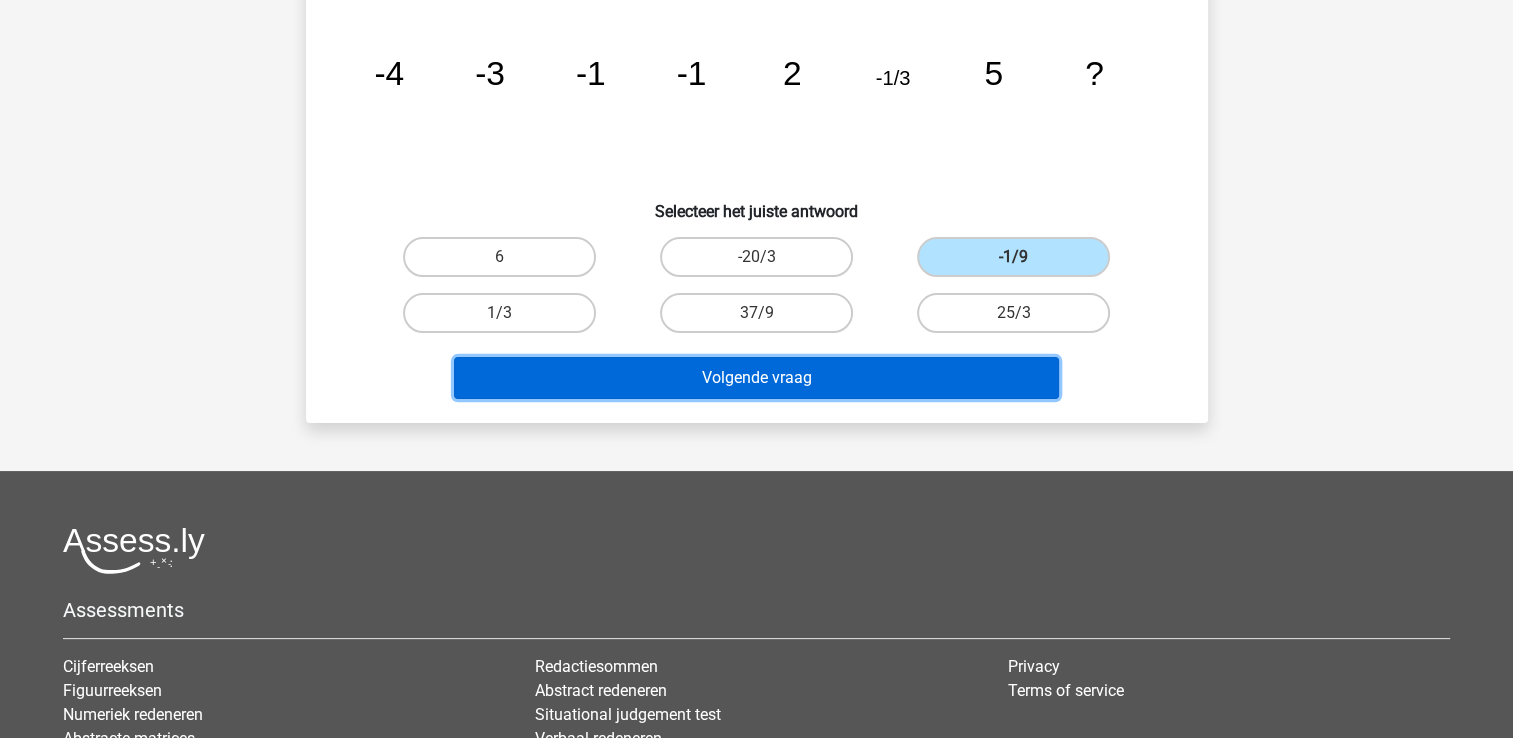 click on "Volgende vraag" at bounding box center (756, 378) 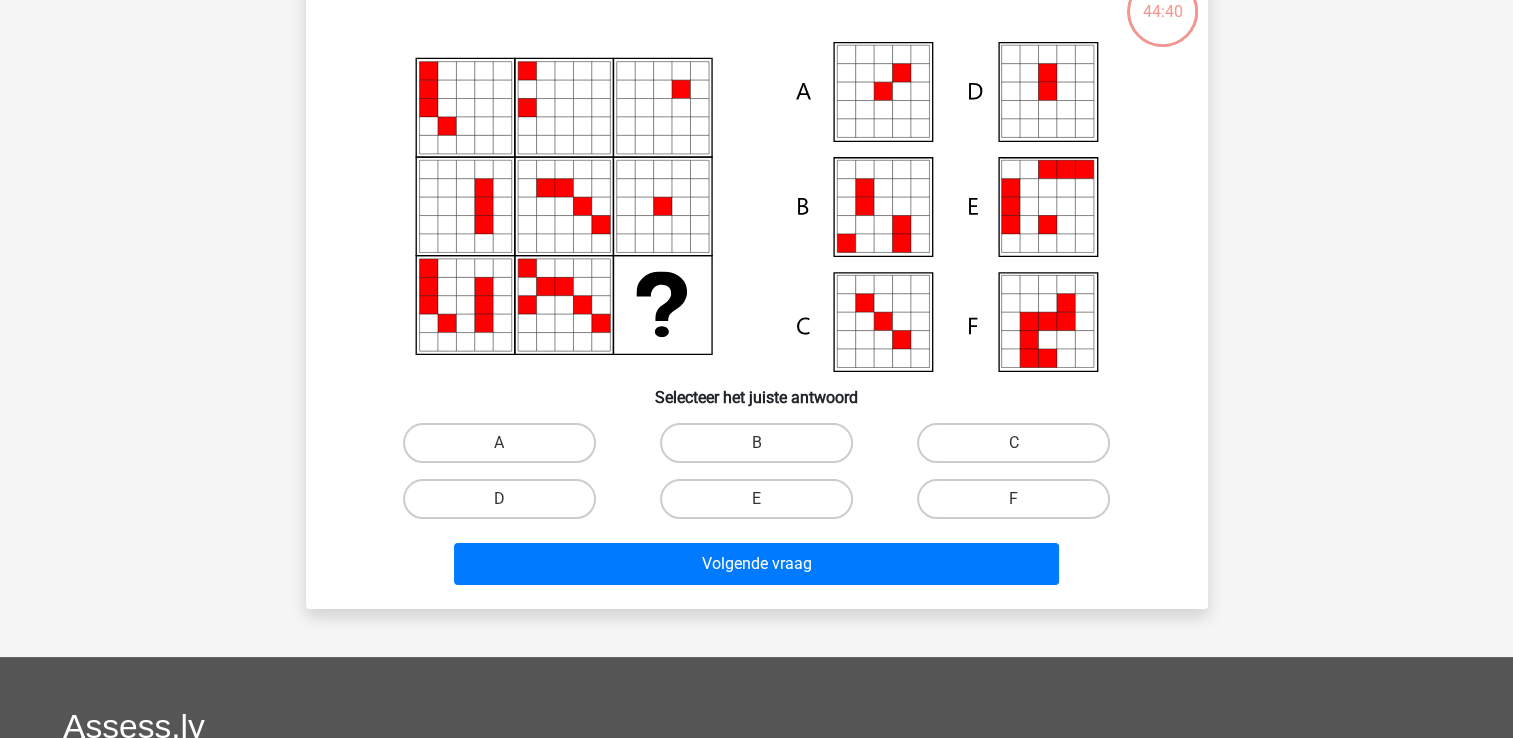 scroll, scrollTop: 92, scrollLeft: 0, axis: vertical 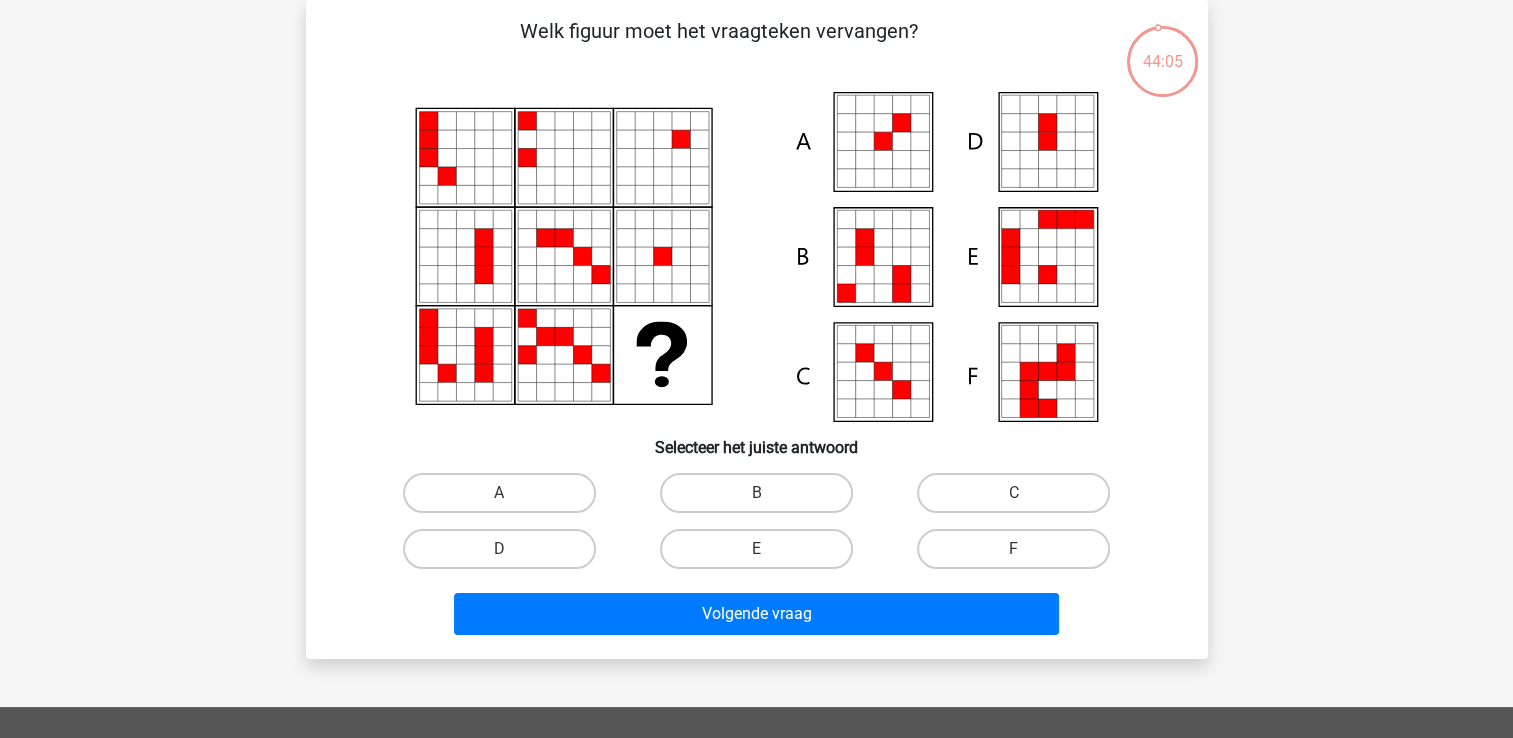 click 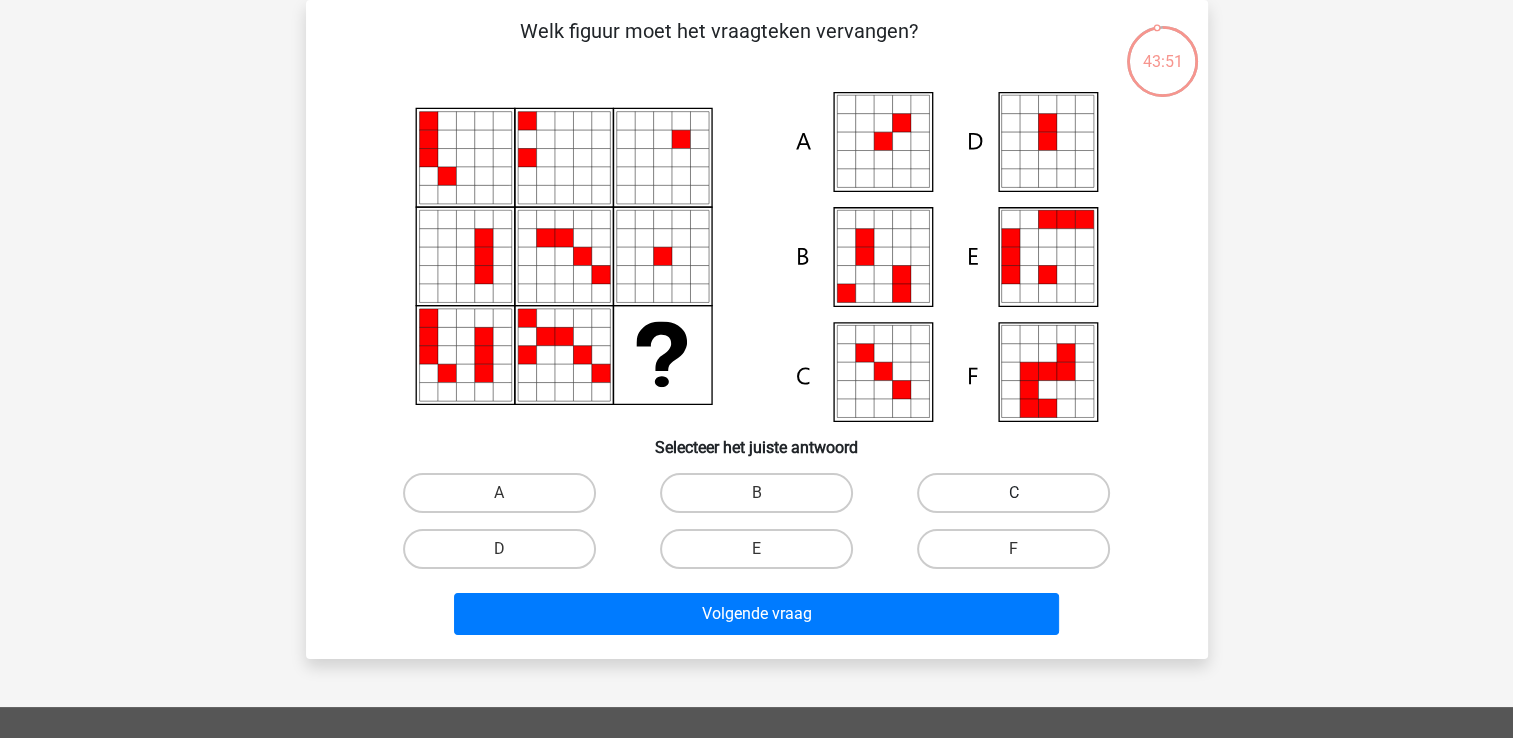 click on "C" at bounding box center [1013, 493] 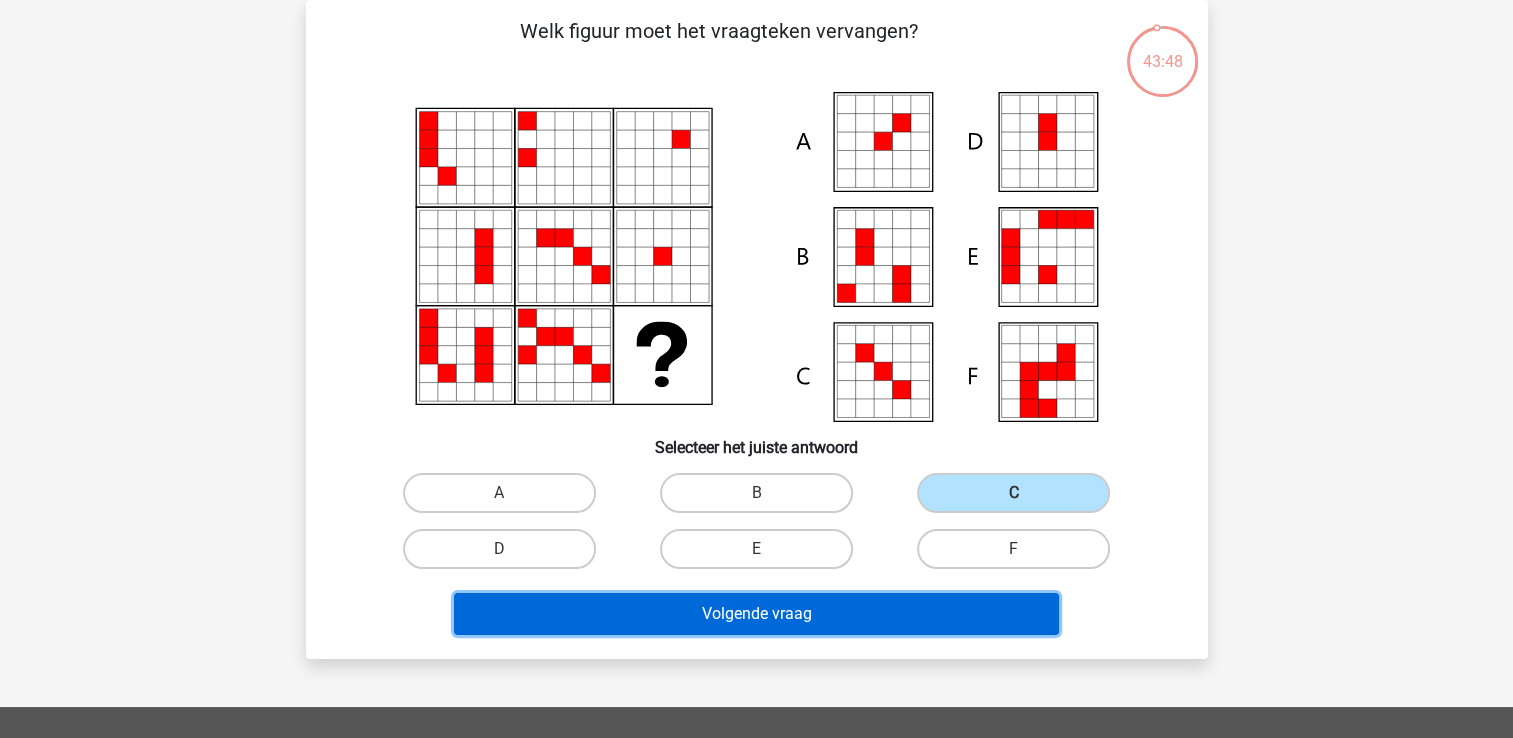 click on "Volgende vraag" at bounding box center (756, 614) 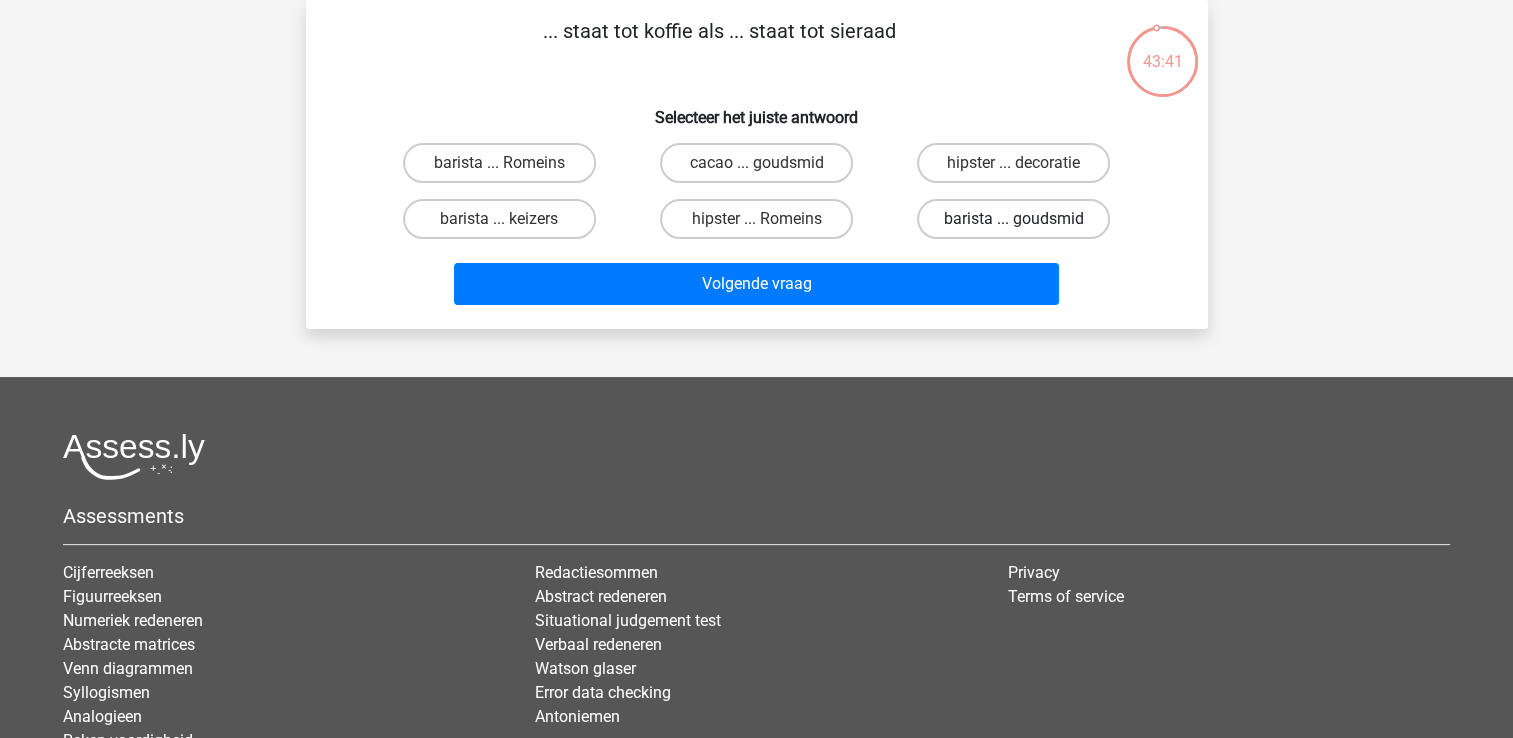 click on "barista ... goudsmid" at bounding box center (1013, 219) 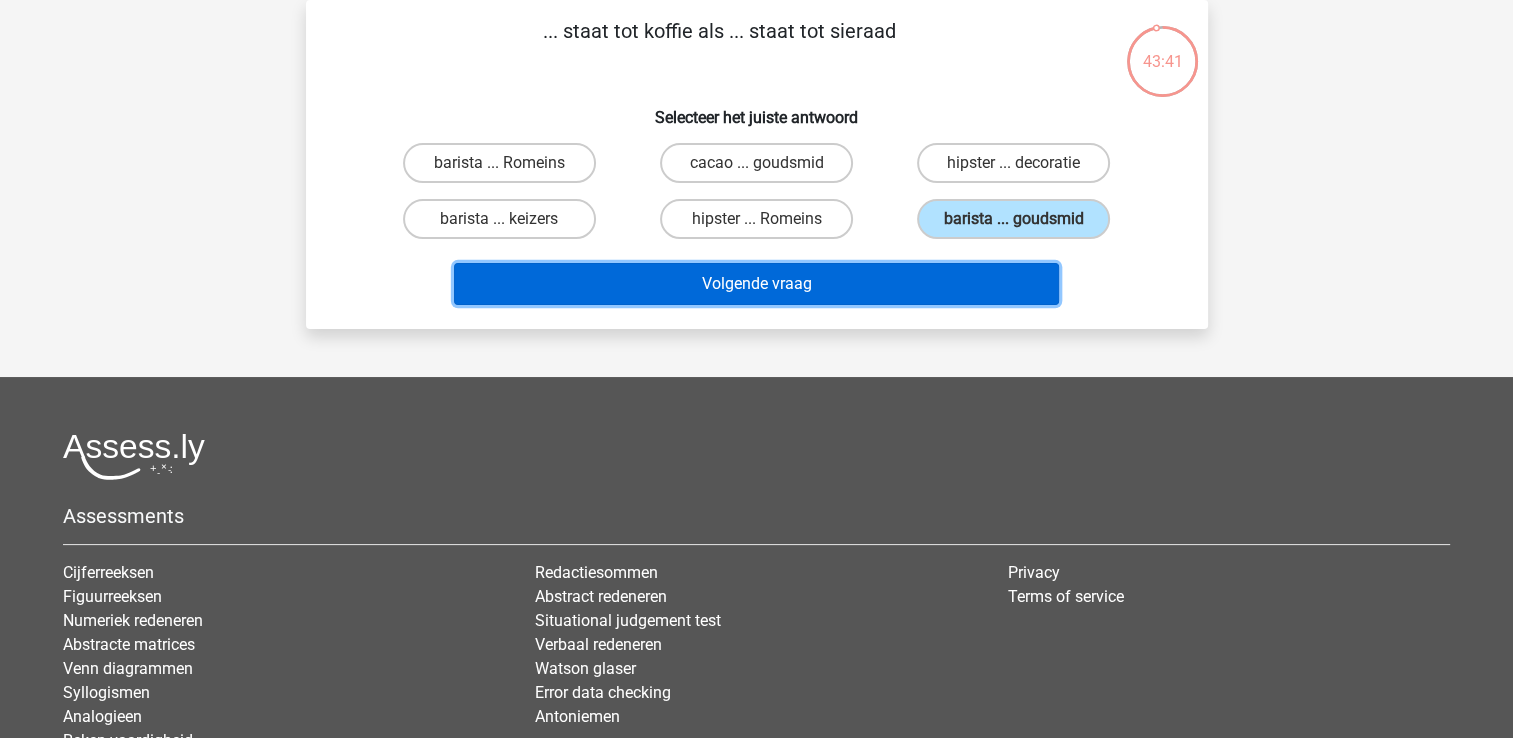 click on "Volgende vraag" at bounding box center (756, 284) 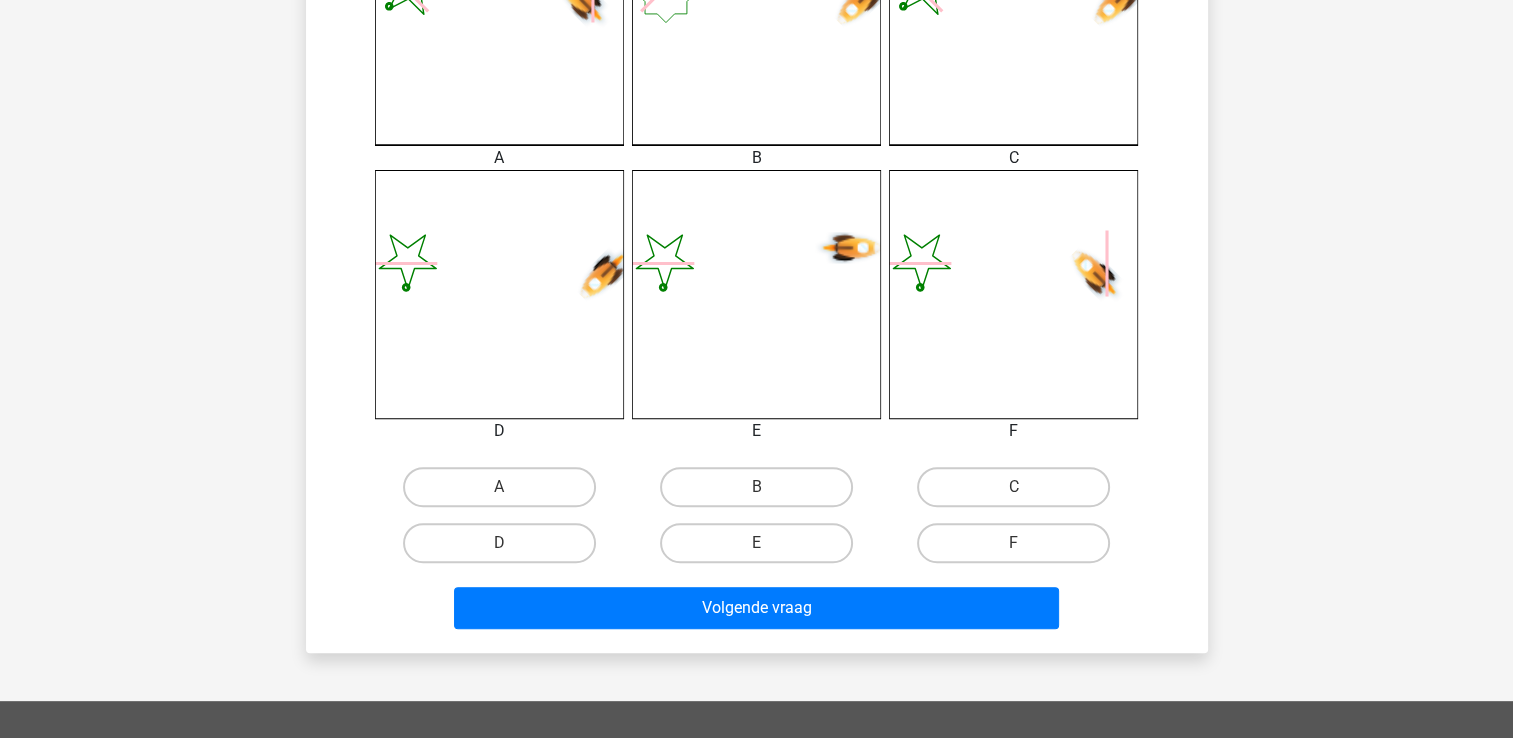 scroll, scrollTop: 692, scrollLeft: 0, axis: vertical 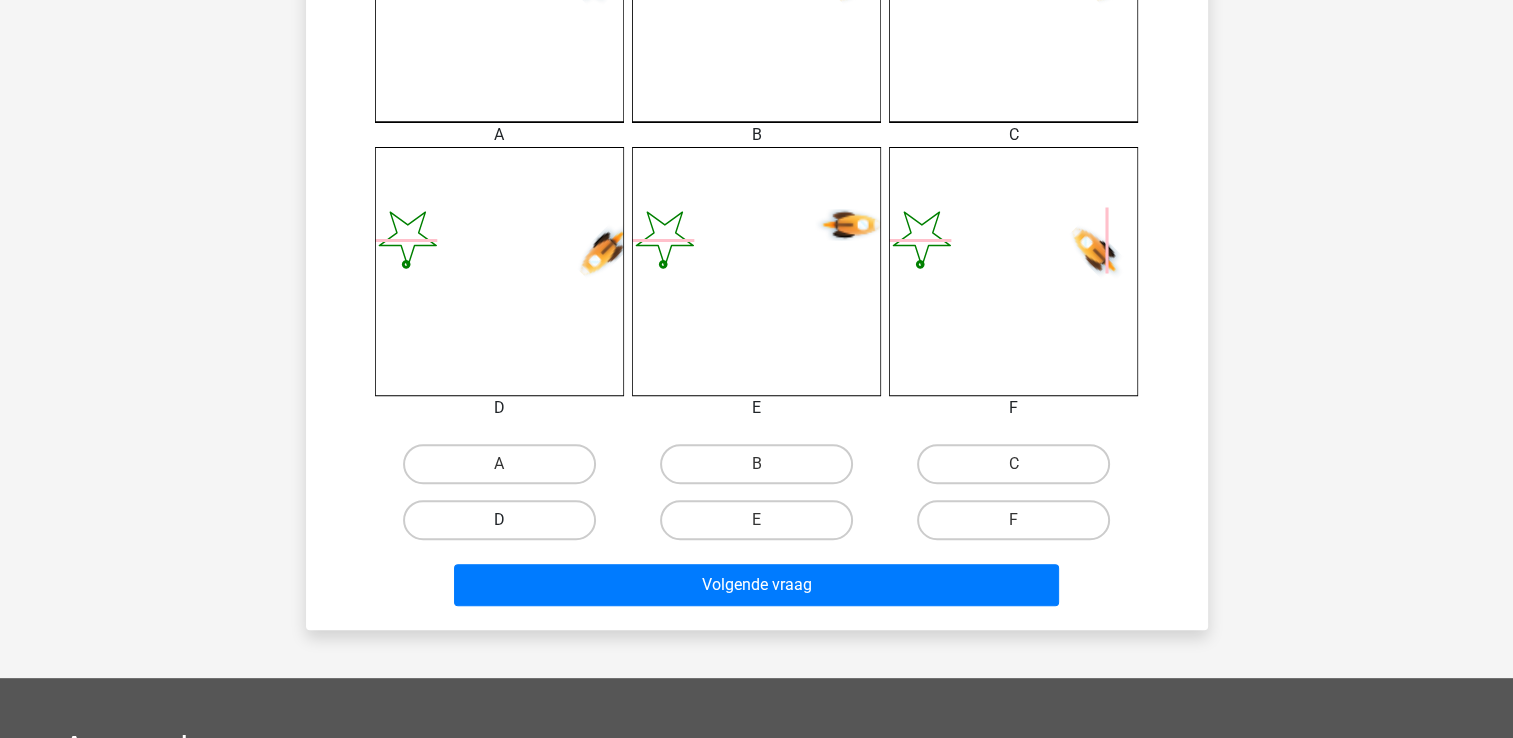 click on "D" at bounding box center (499, 520) 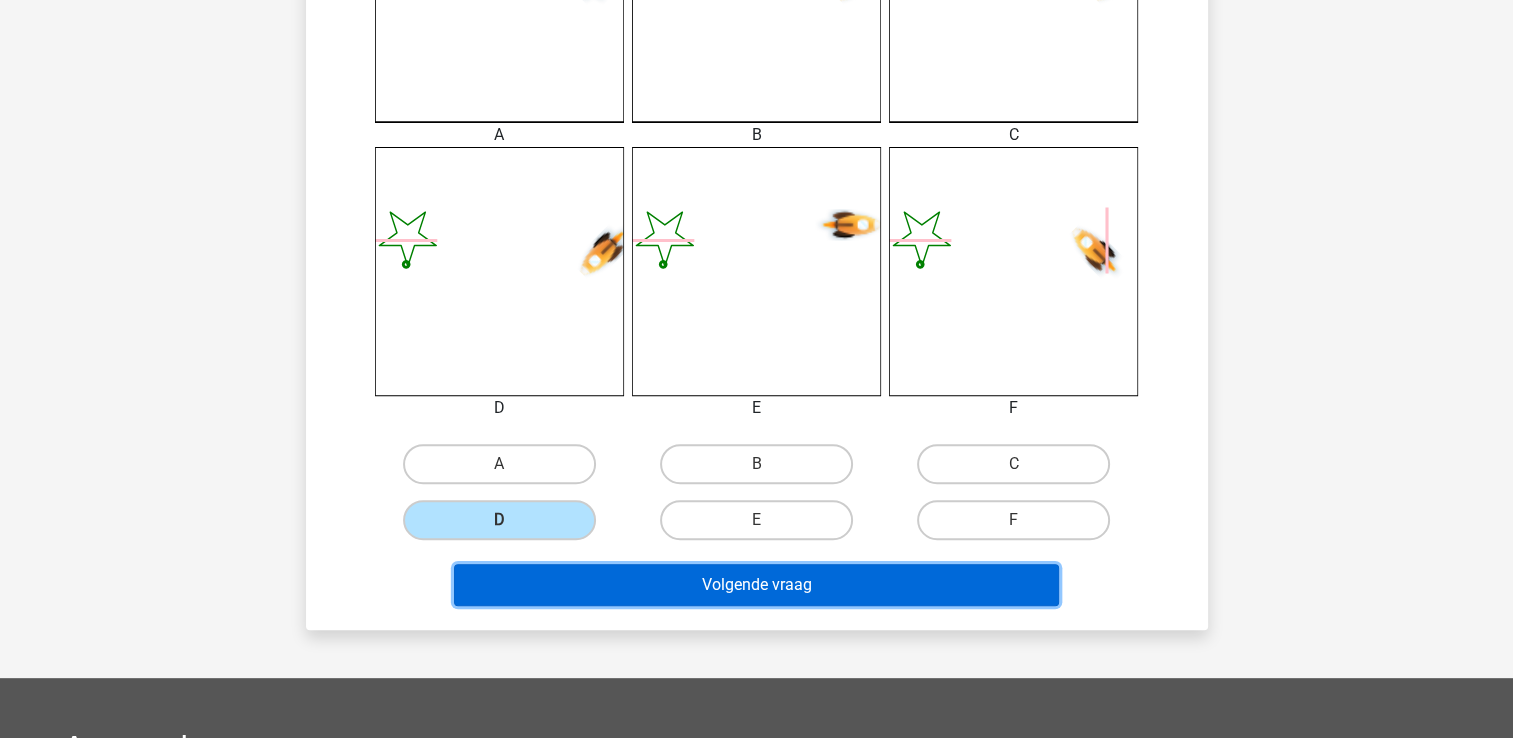 click on "Volgende vraag" at bounding box center [756, 585] 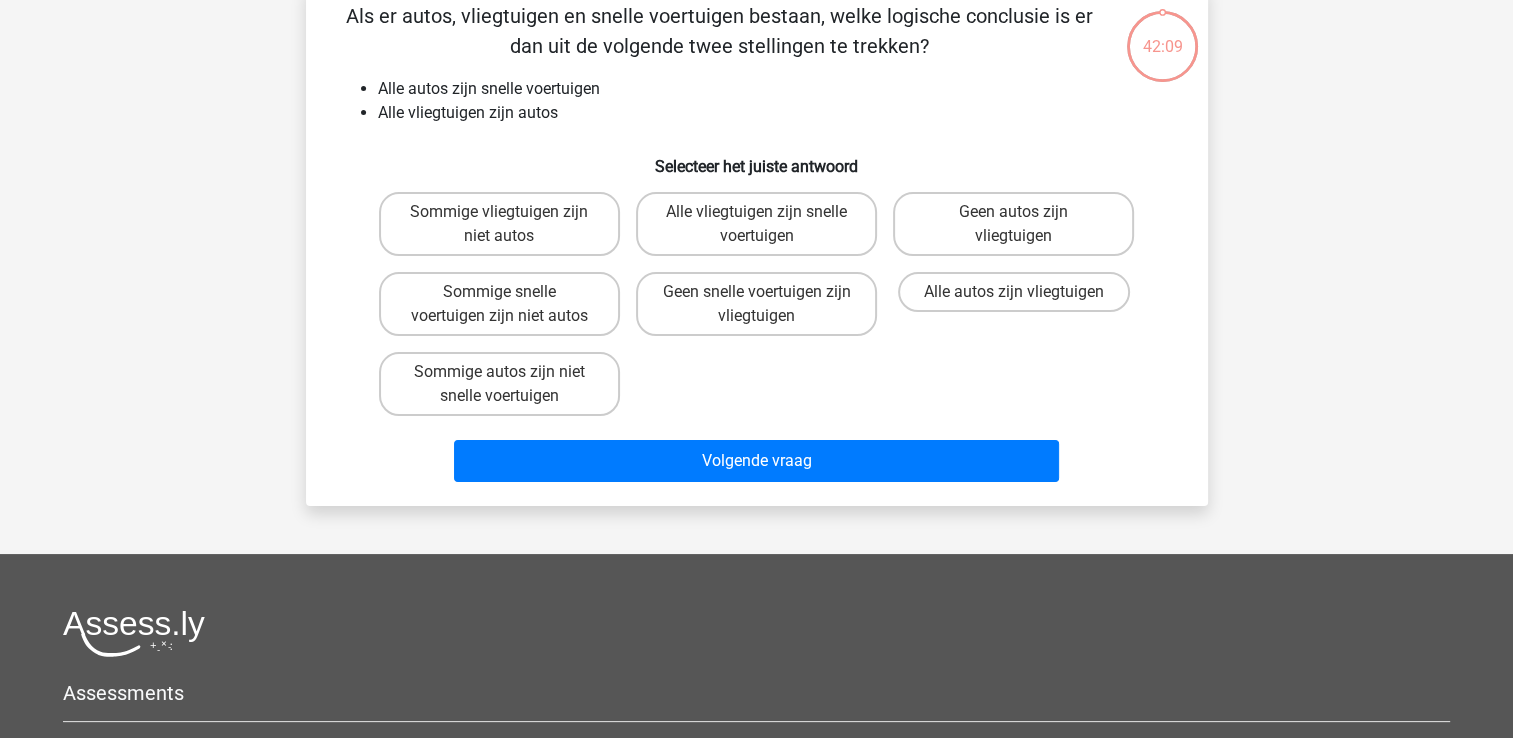 scroll, scrollTop: 92, scrollLeft: 0, axis: vertical 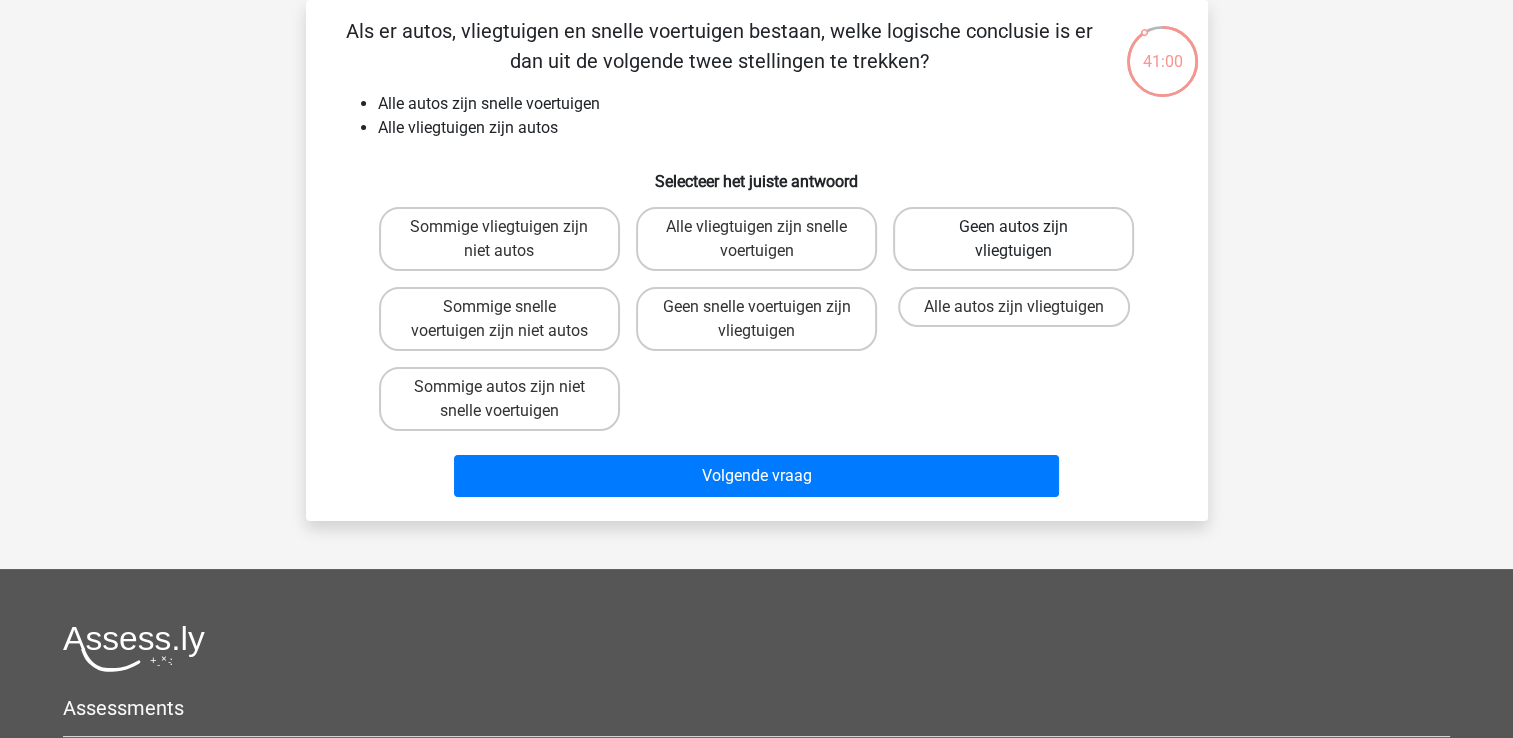 click on "Geen autos zijn vliegtuigen" at bounding box center (1013, 239) 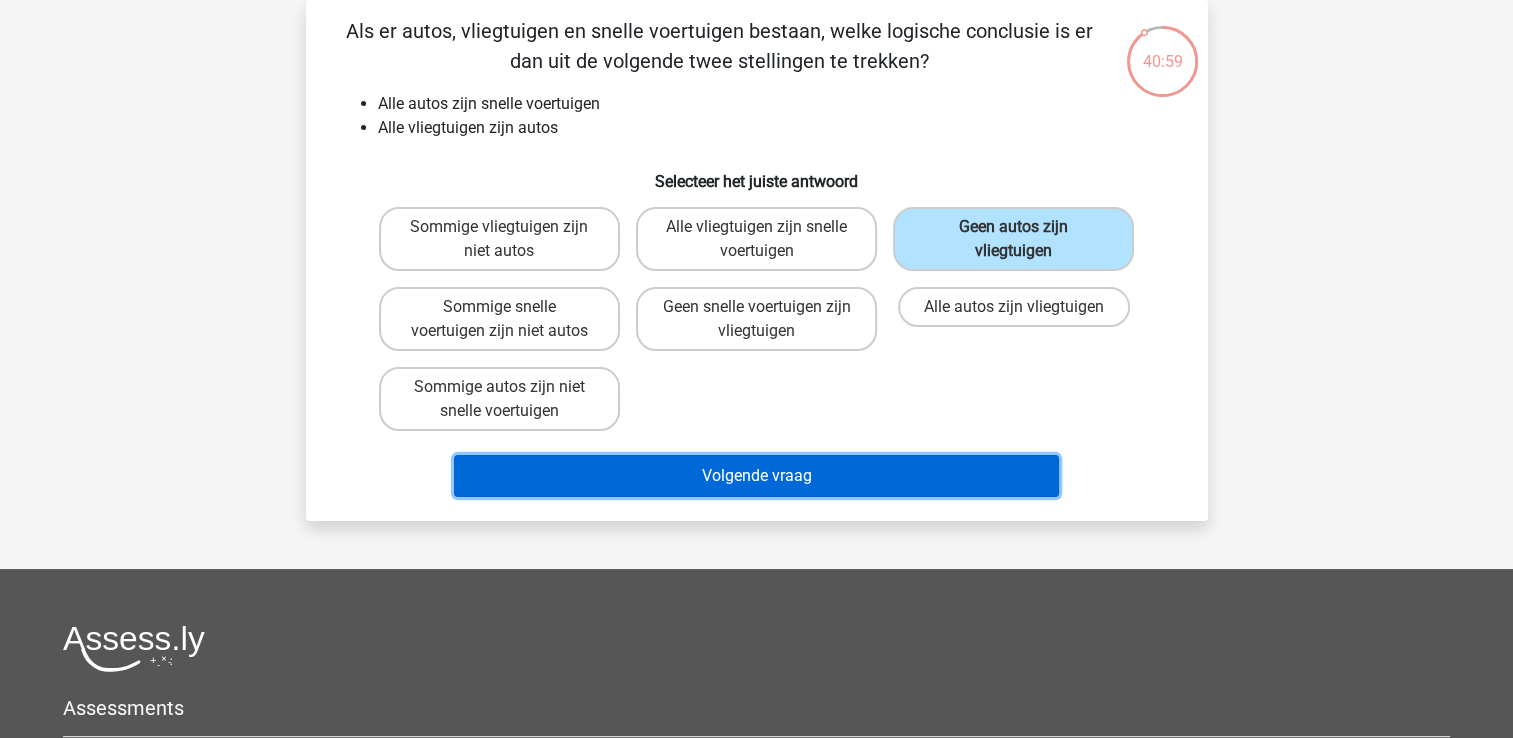 click on "Volgende vraag" at bounding box center (756, 476) 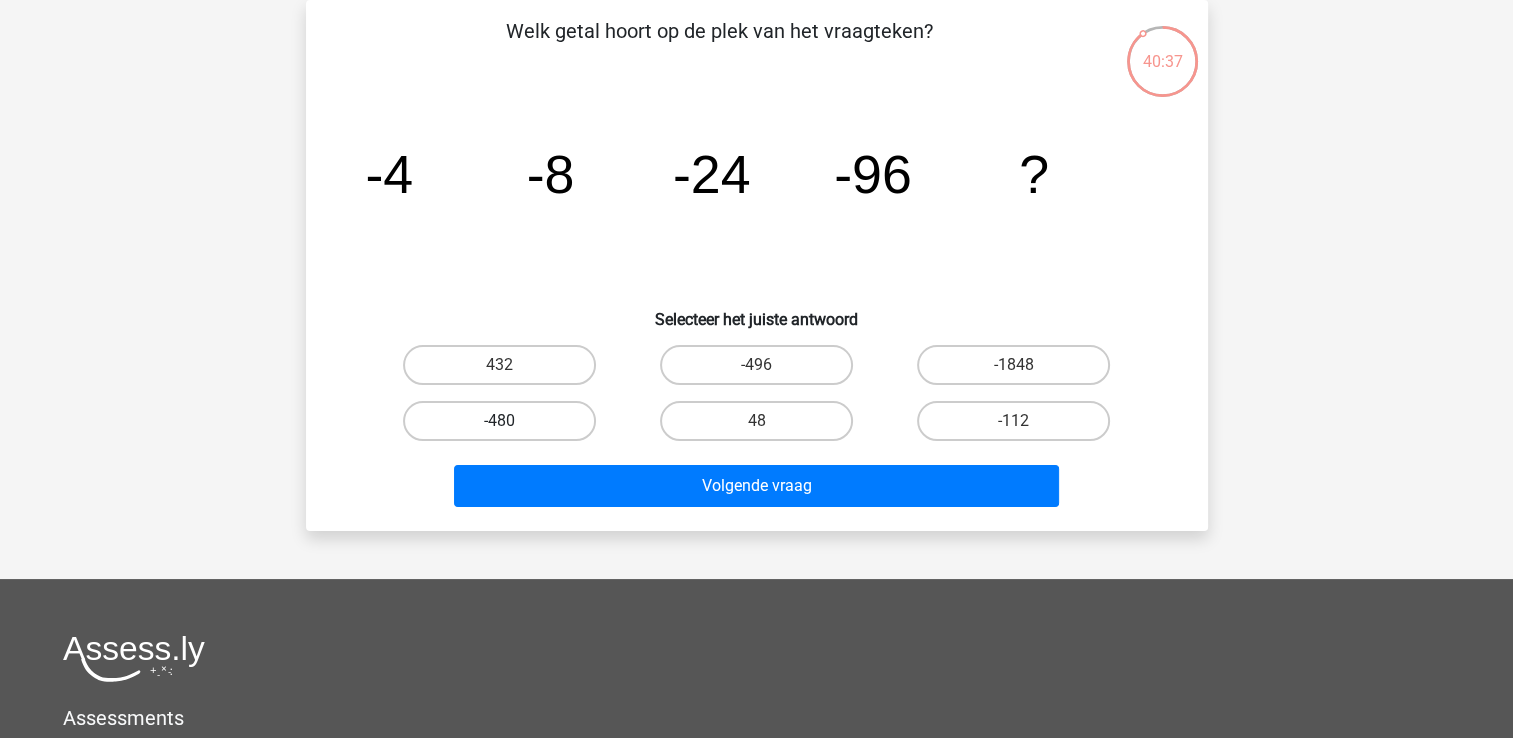 click on "-480" at bounding box center (499, 421) 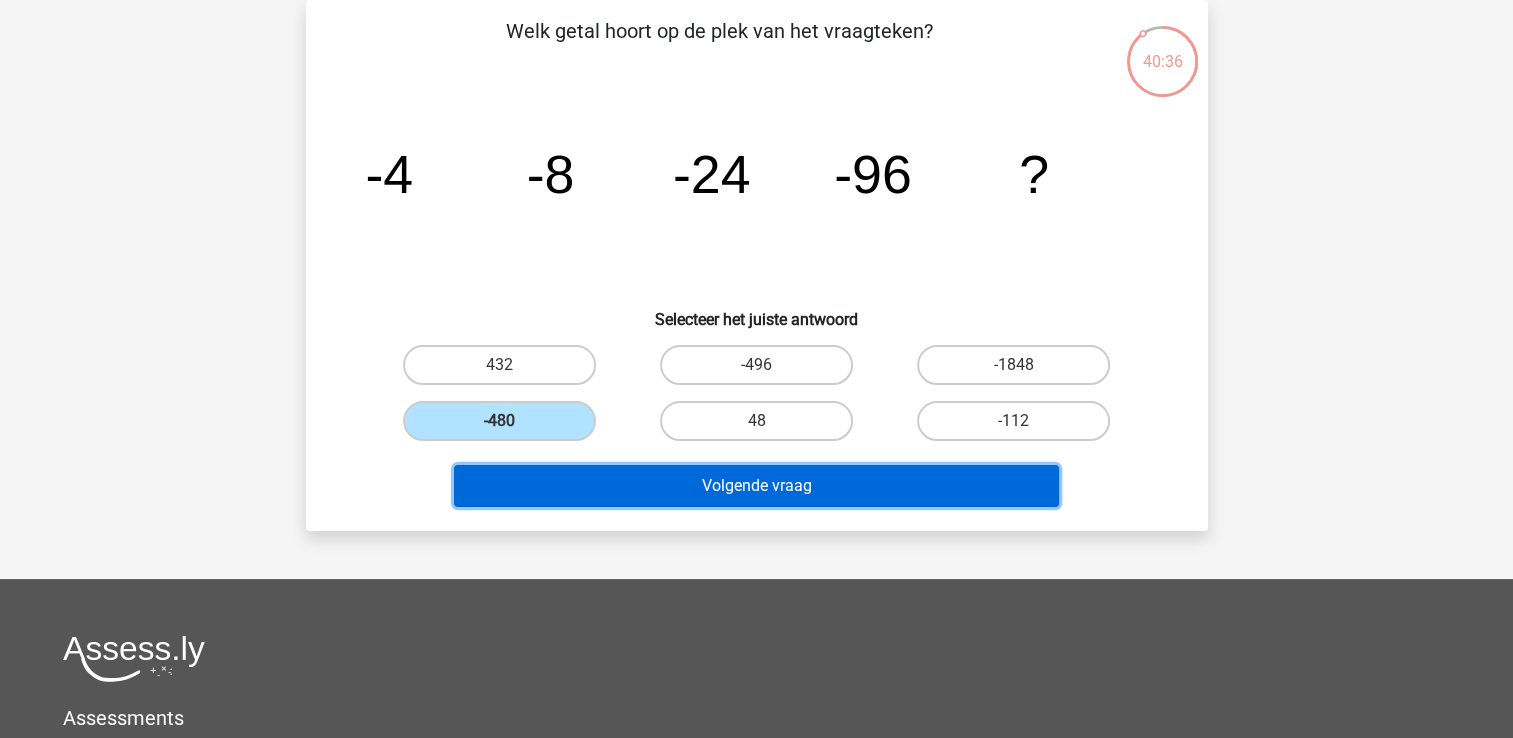 click on "Volgende vraag" at bounding box center [756, 486] 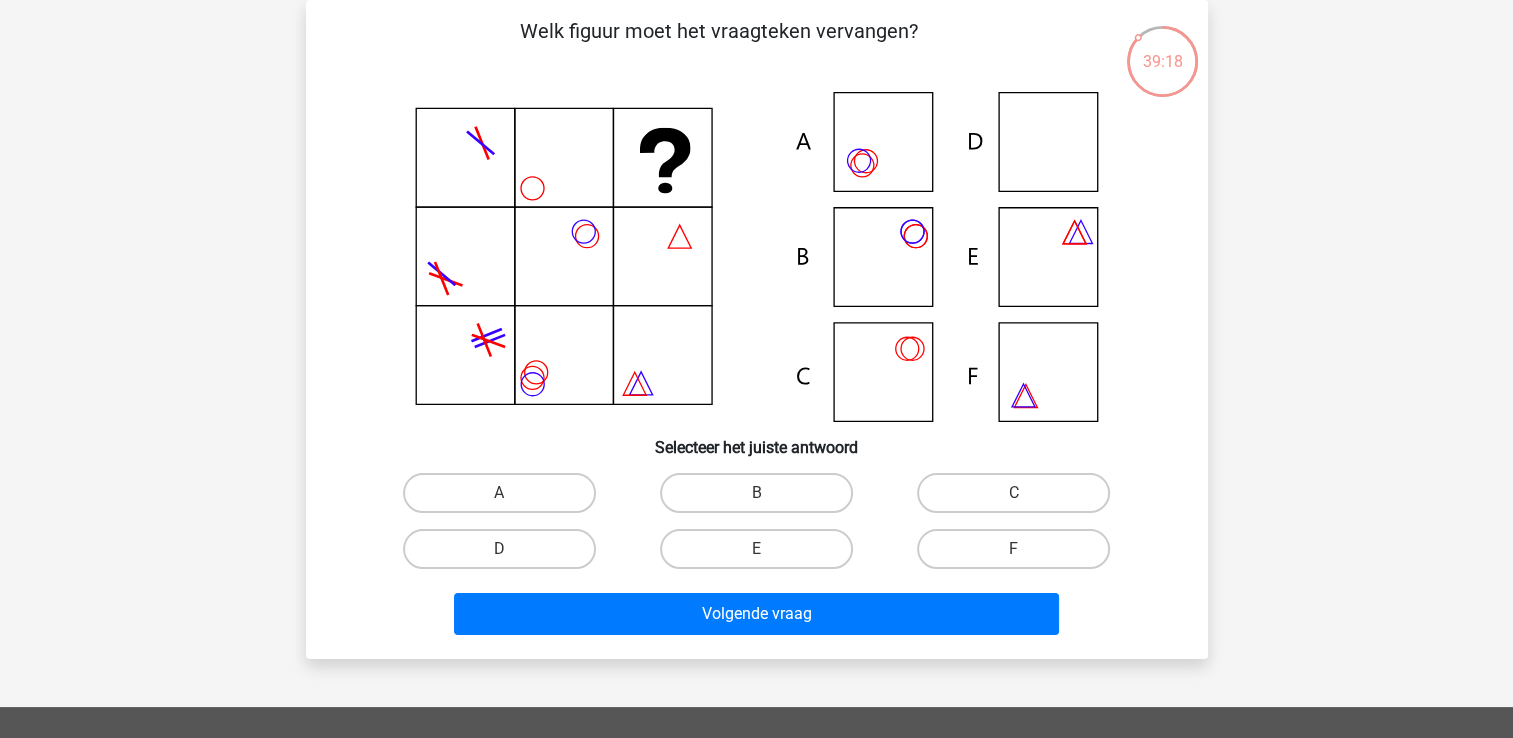 click 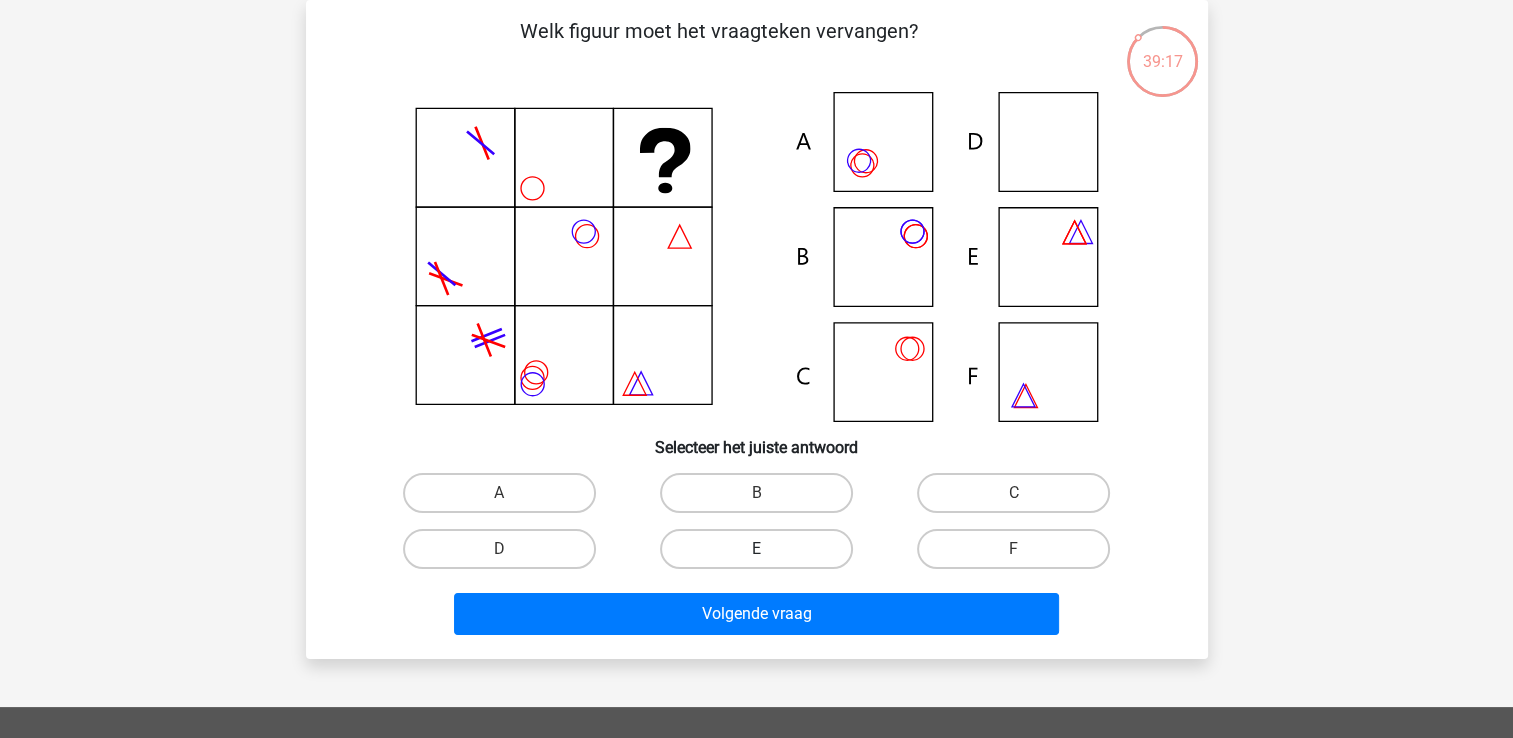 click on "E" at bounding box center [756, 549] 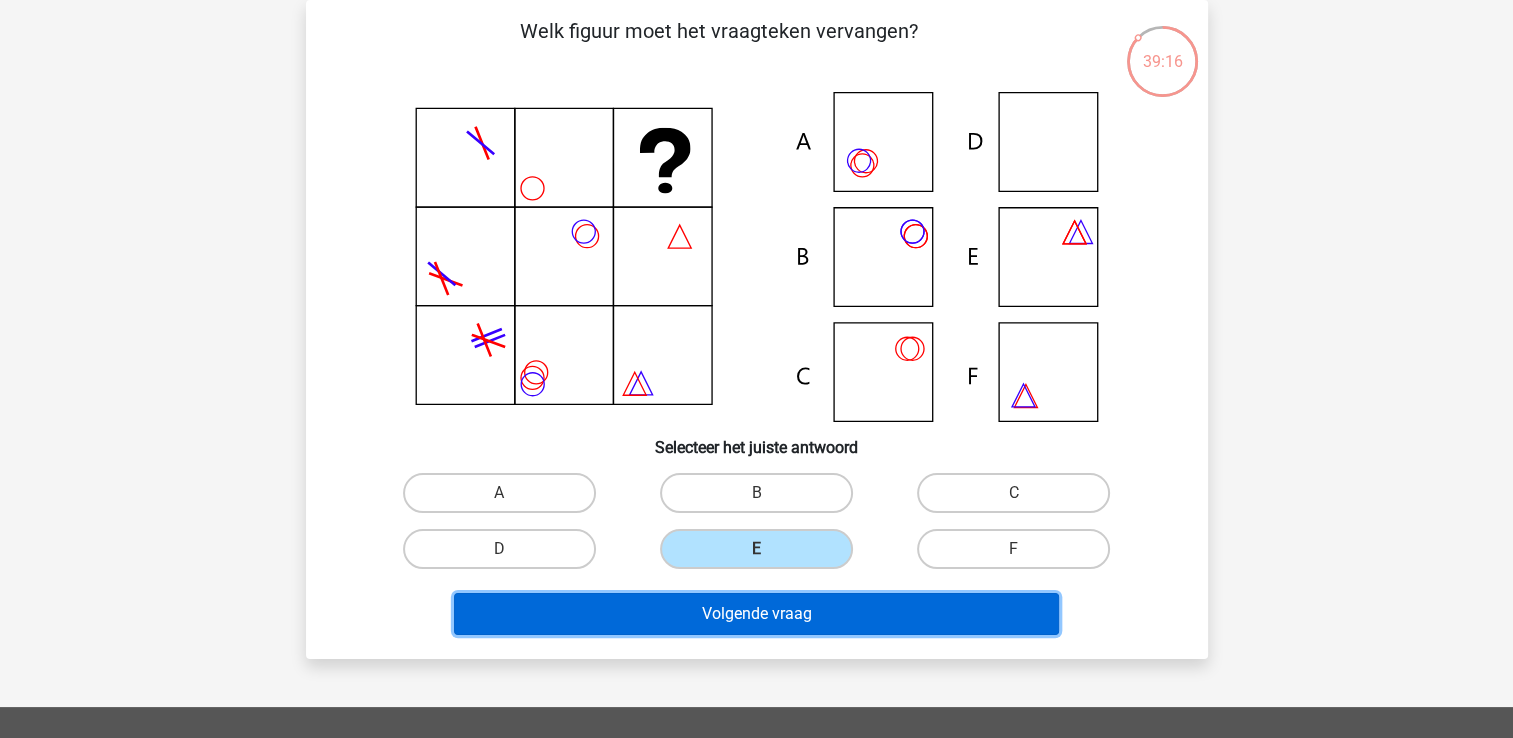 click on "Volgende vraag" at bounding box center (756, 614) 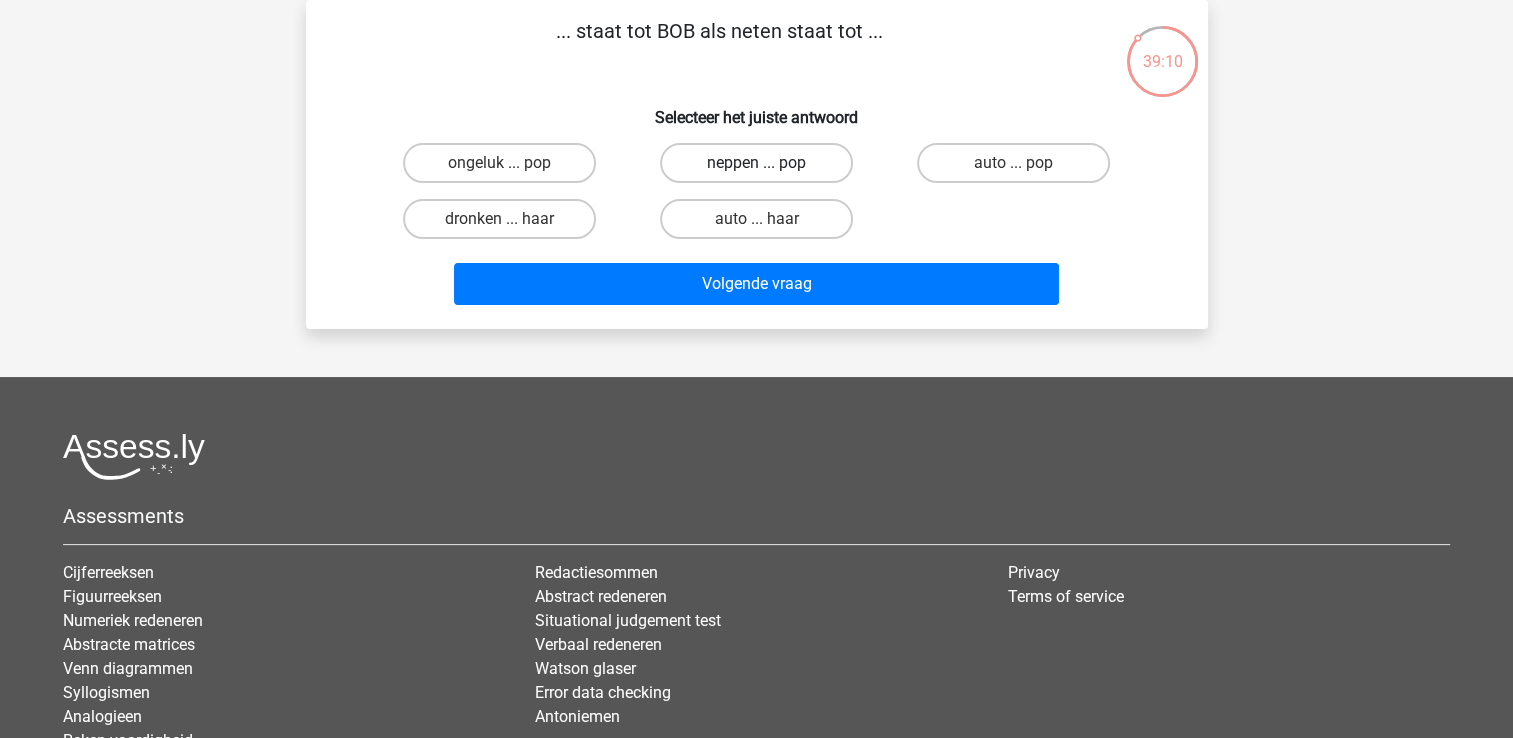 click on "neppen ... pop" at bounding box center [756, 163] 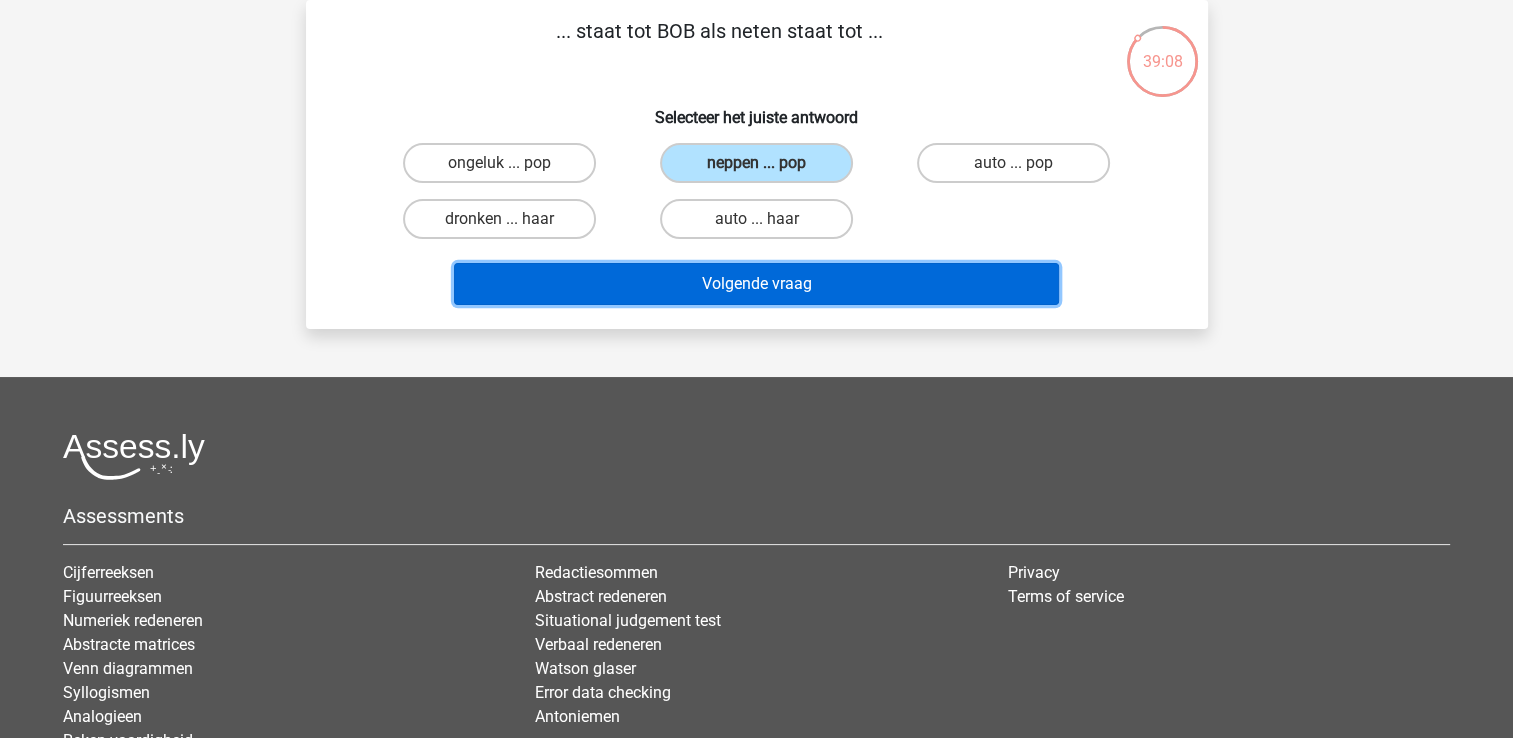 click on "Volgende vraag" at bounding box center (756, 284) 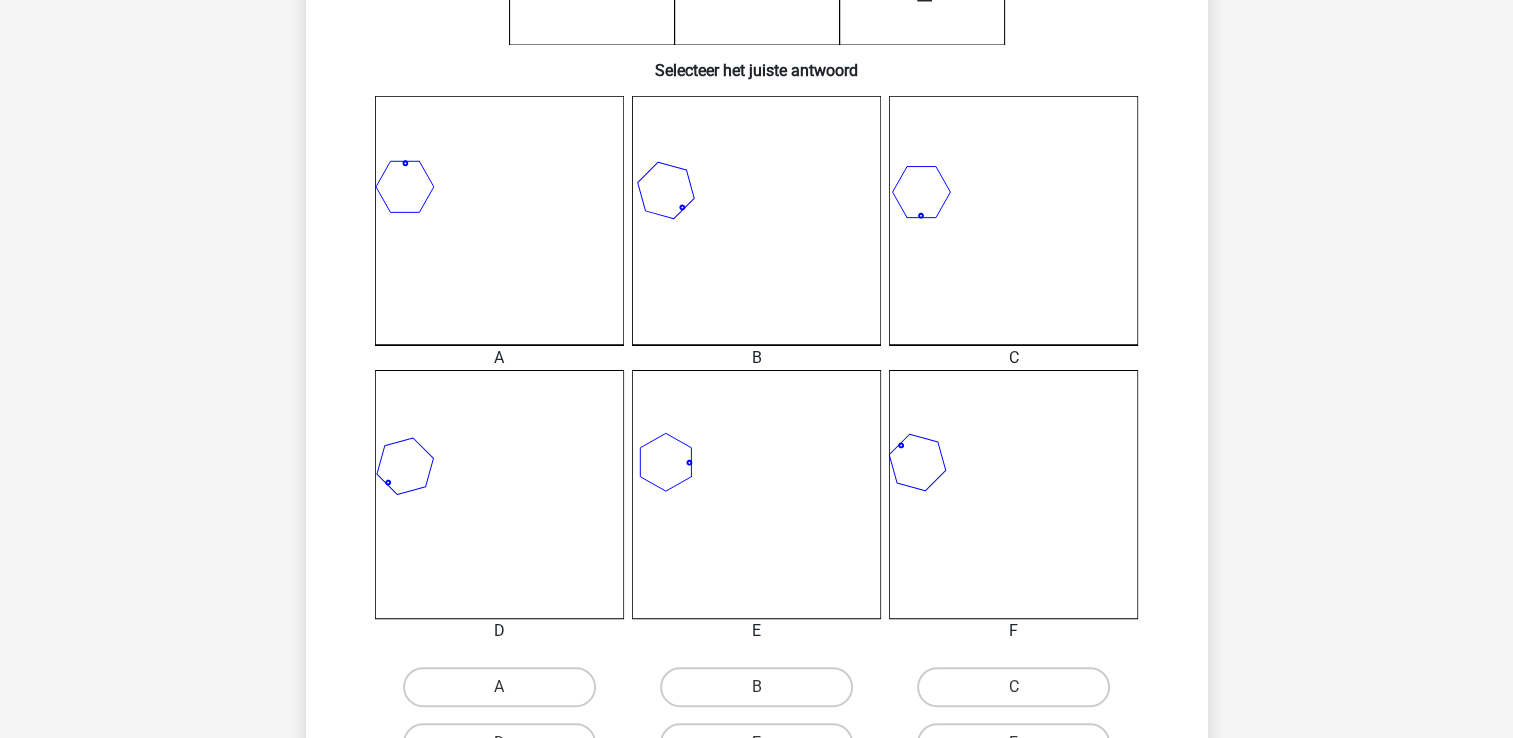 scroll, scrollTop: 592, scrollLeft: 0, axis: vertical 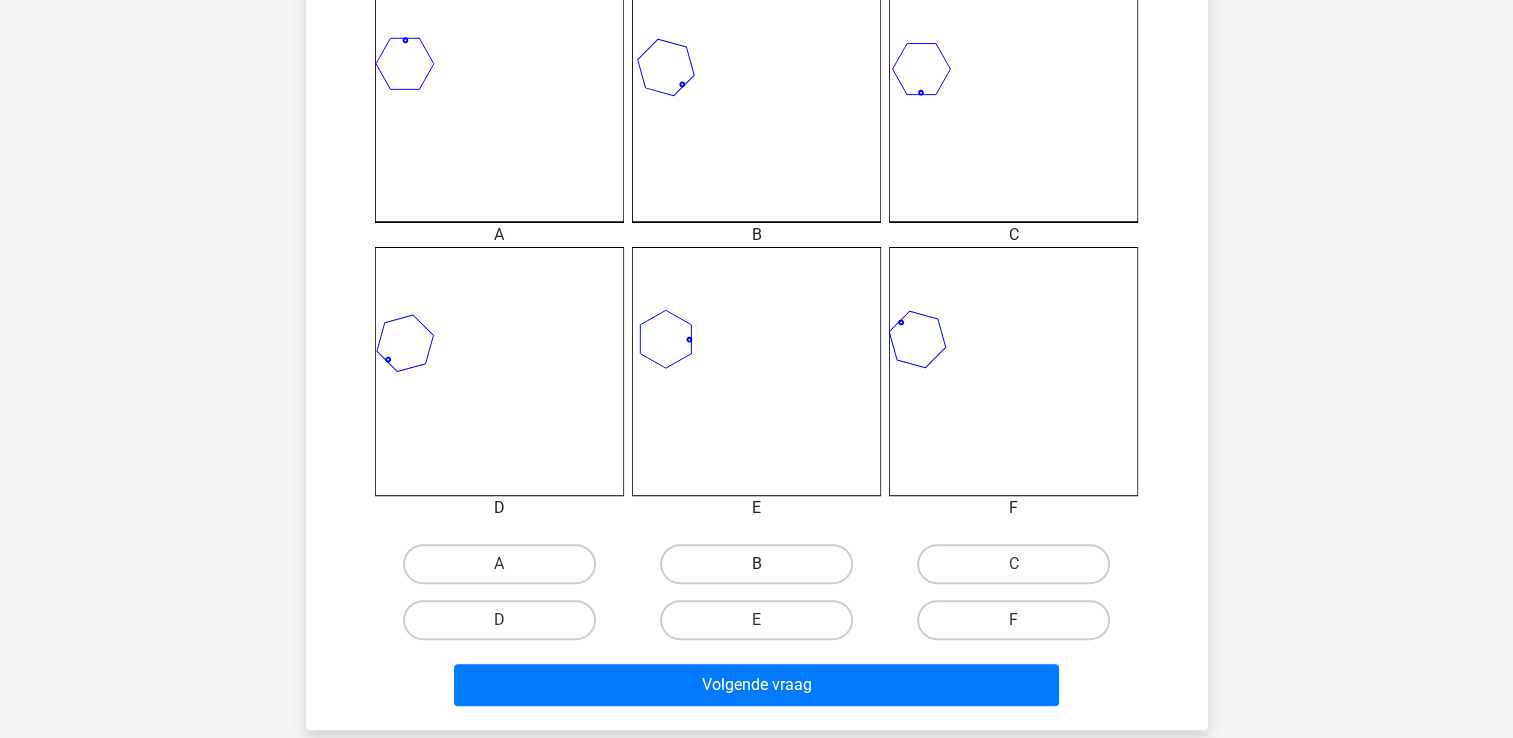 click on "B" at bounding box center [756, 564] 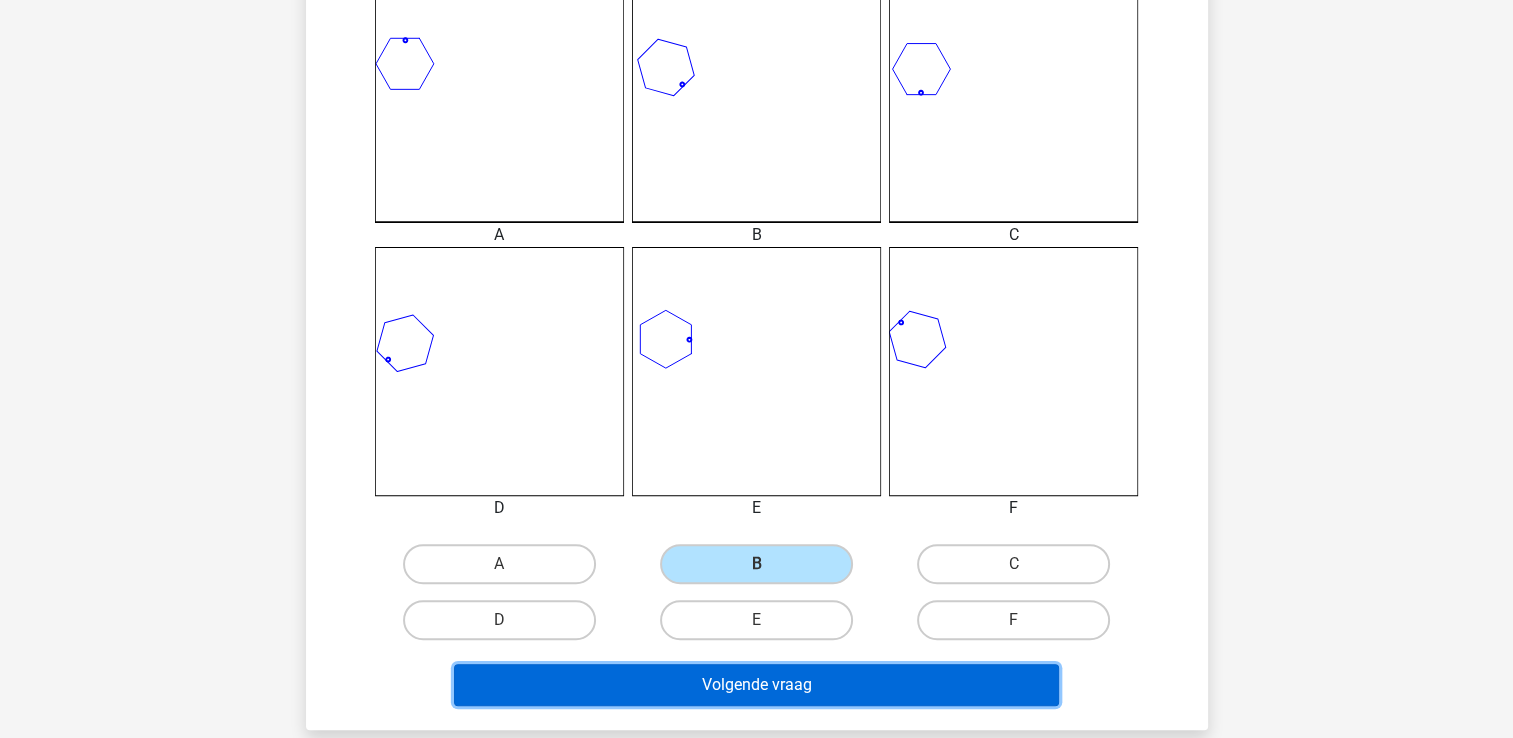 click on "Volgende vraag" at bounding box center [756, 685] 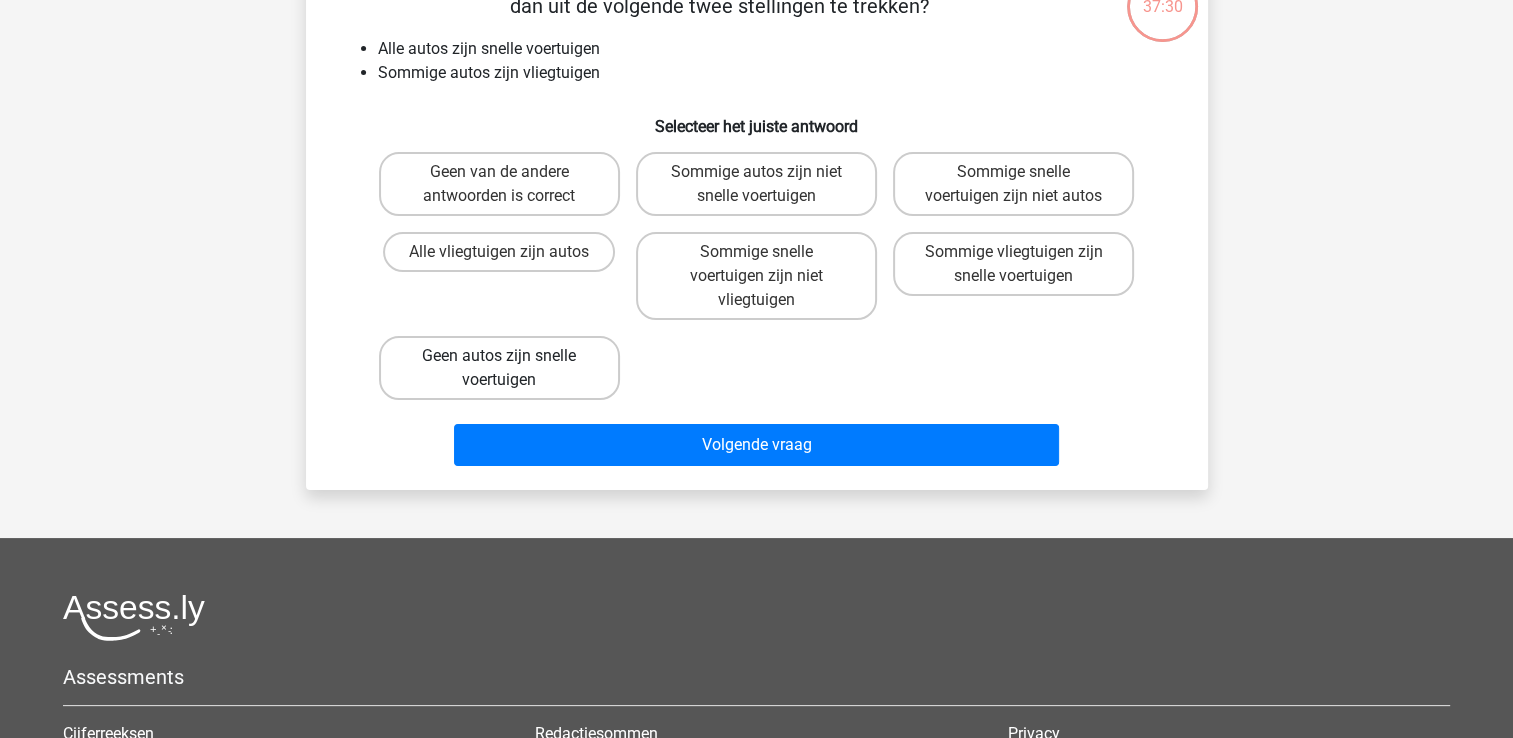 scroll, scrollTop: 92, scrollLeft: 0, axis: vertical 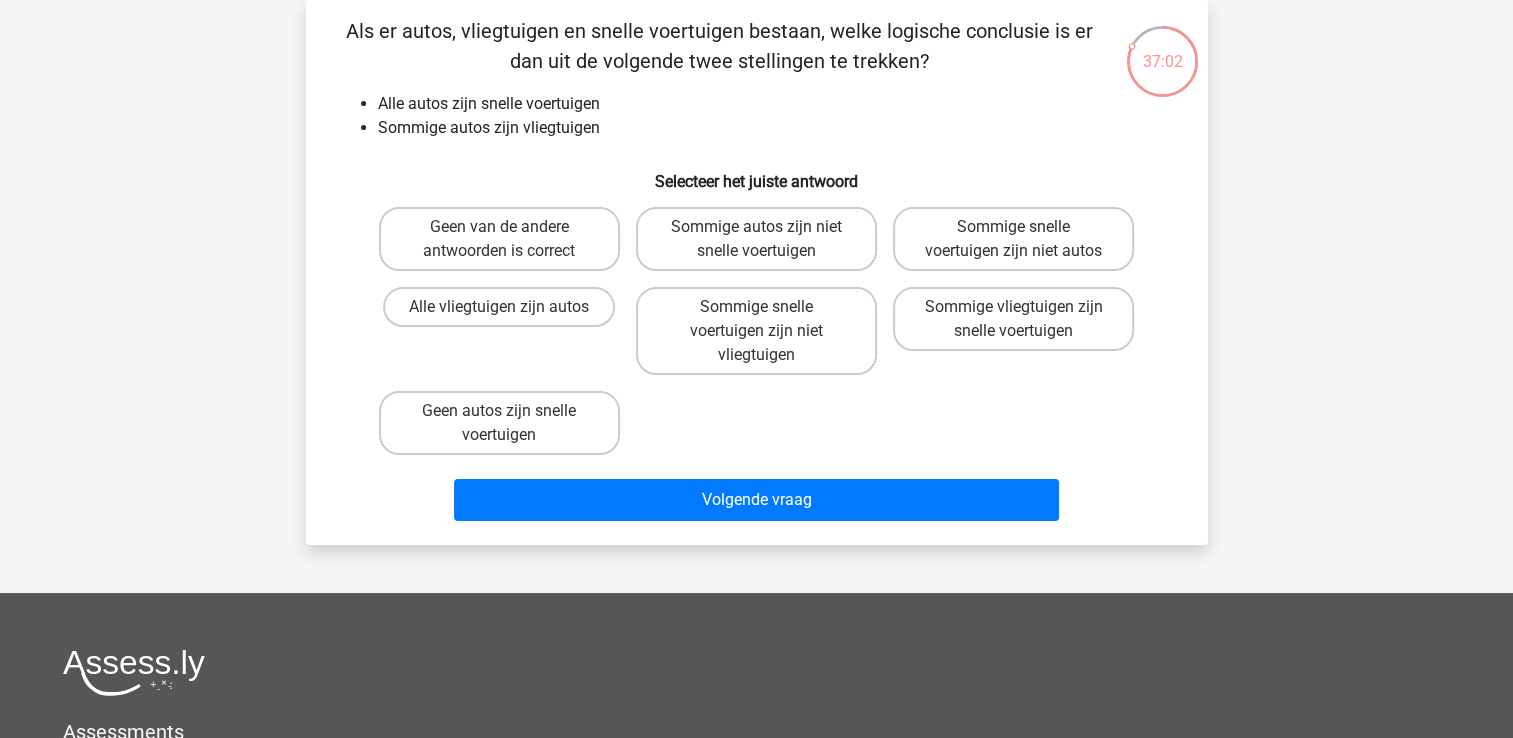 click on "Sommige autos zijn niet snelle voertuigen" at bounding box center (756, 239) 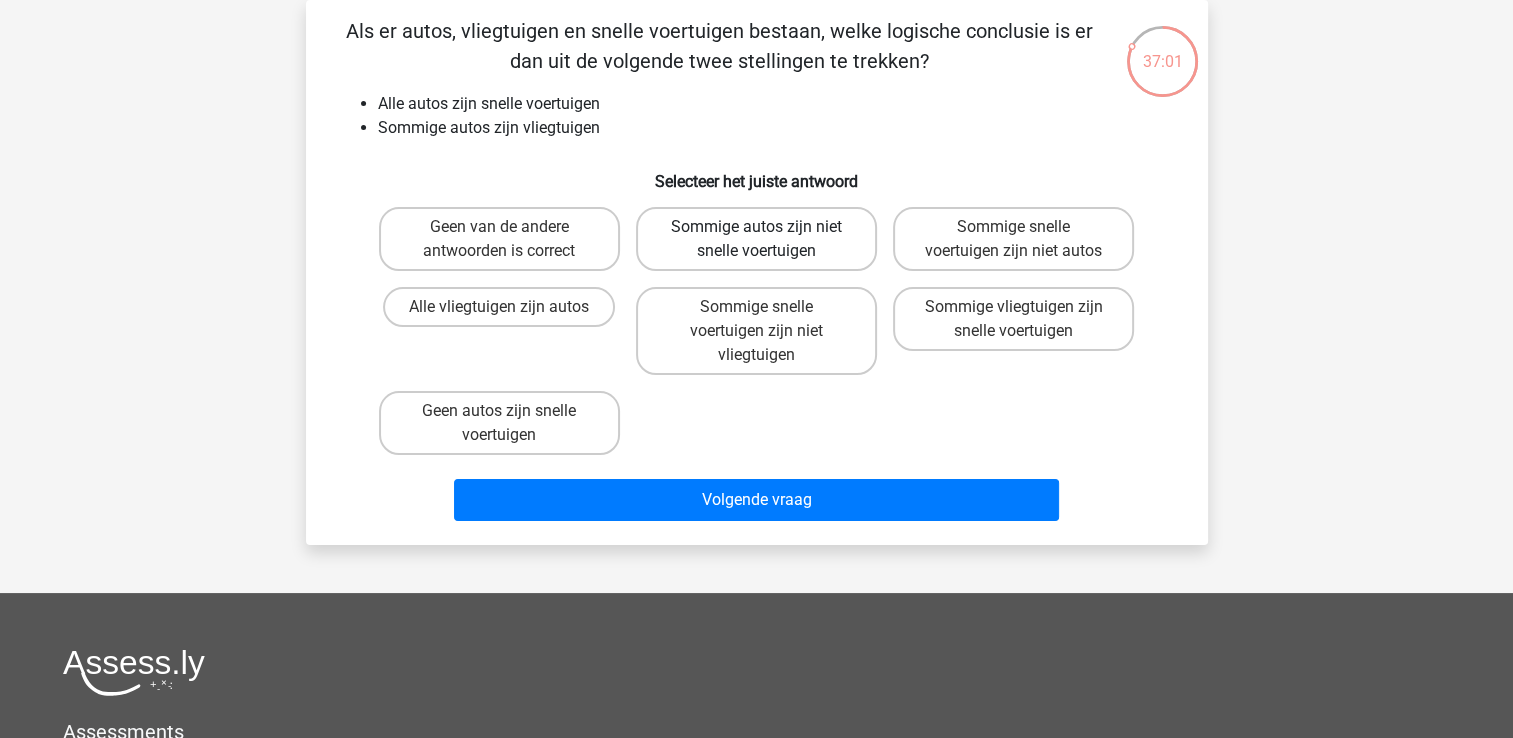 click on "Sommige autos zijn niet snelle voertuigen" at bounding box center (756, 239) 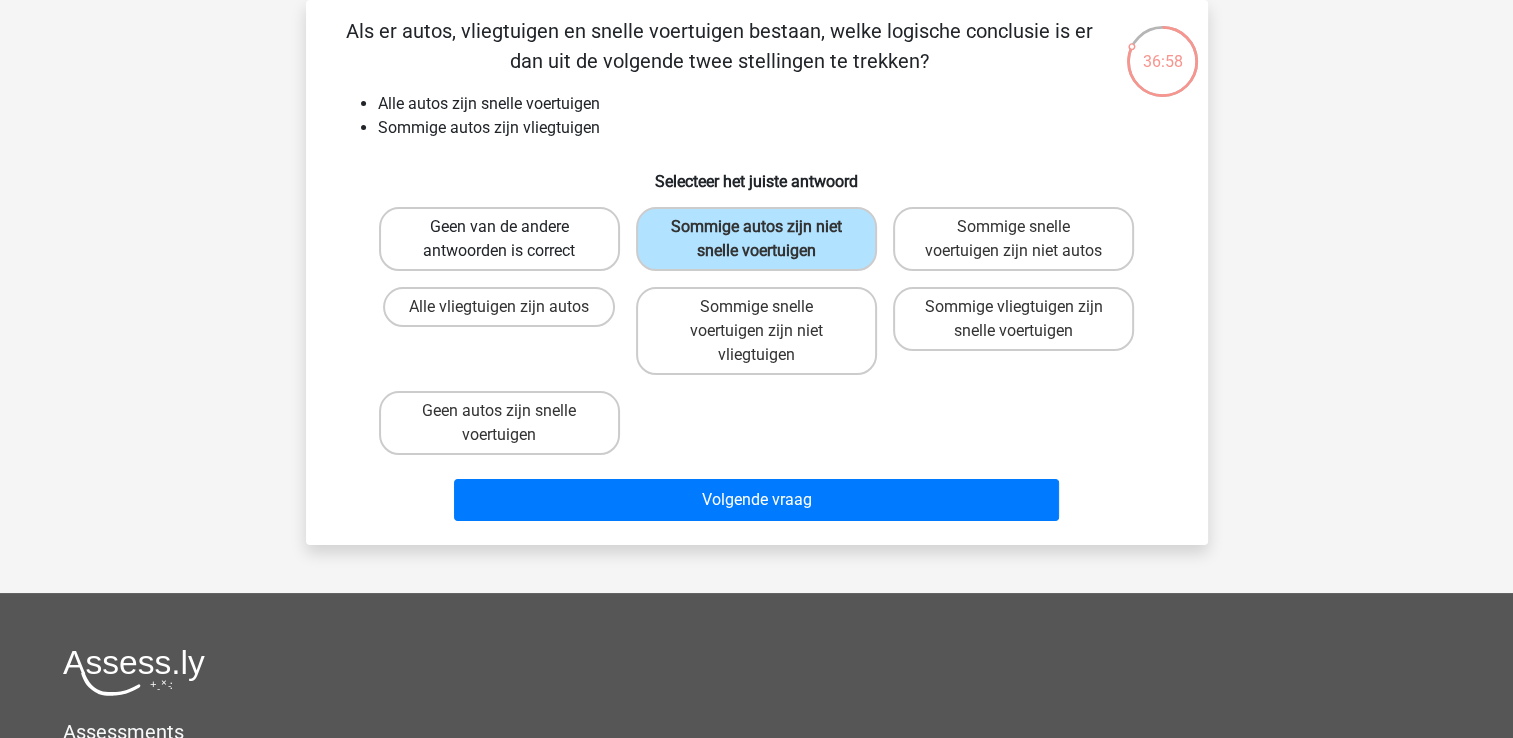 click on "Geen van de andere antwoorden is correct" at bounding box center [499, 239] 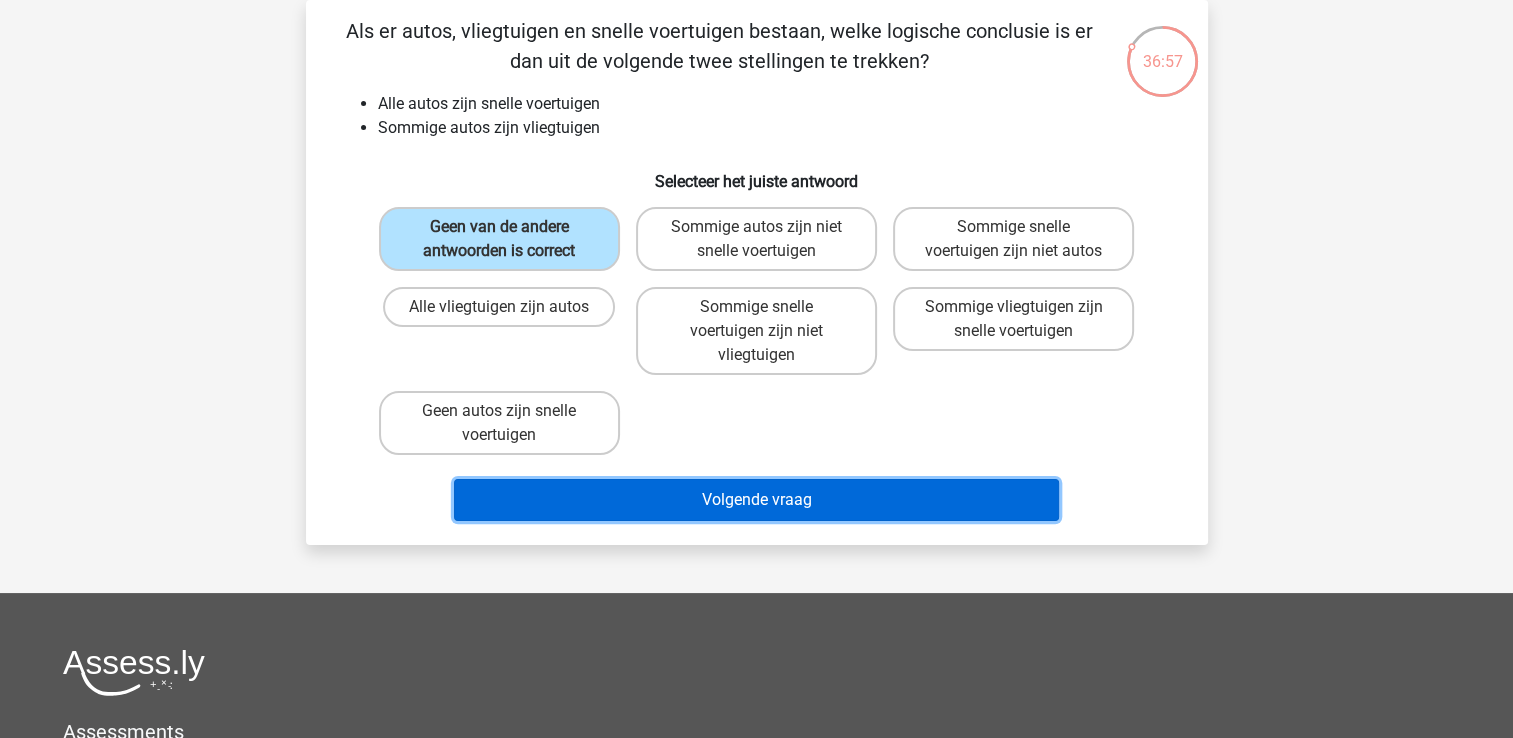 click on "Volgende vraag" at bounding box center (756, 500) 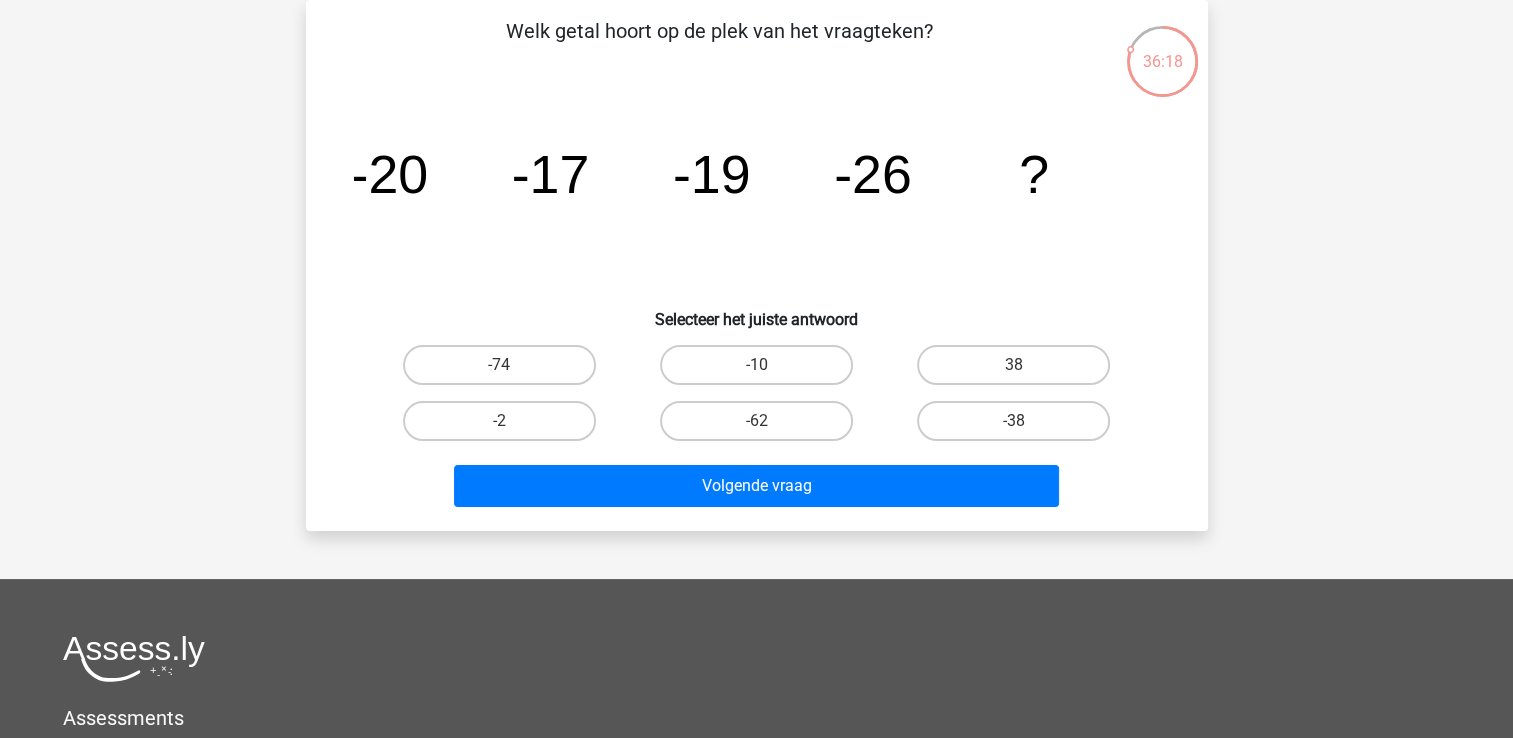 click on "Welk getal hoort op de plek van het vraagteken?" at bounding box center [719, 46] 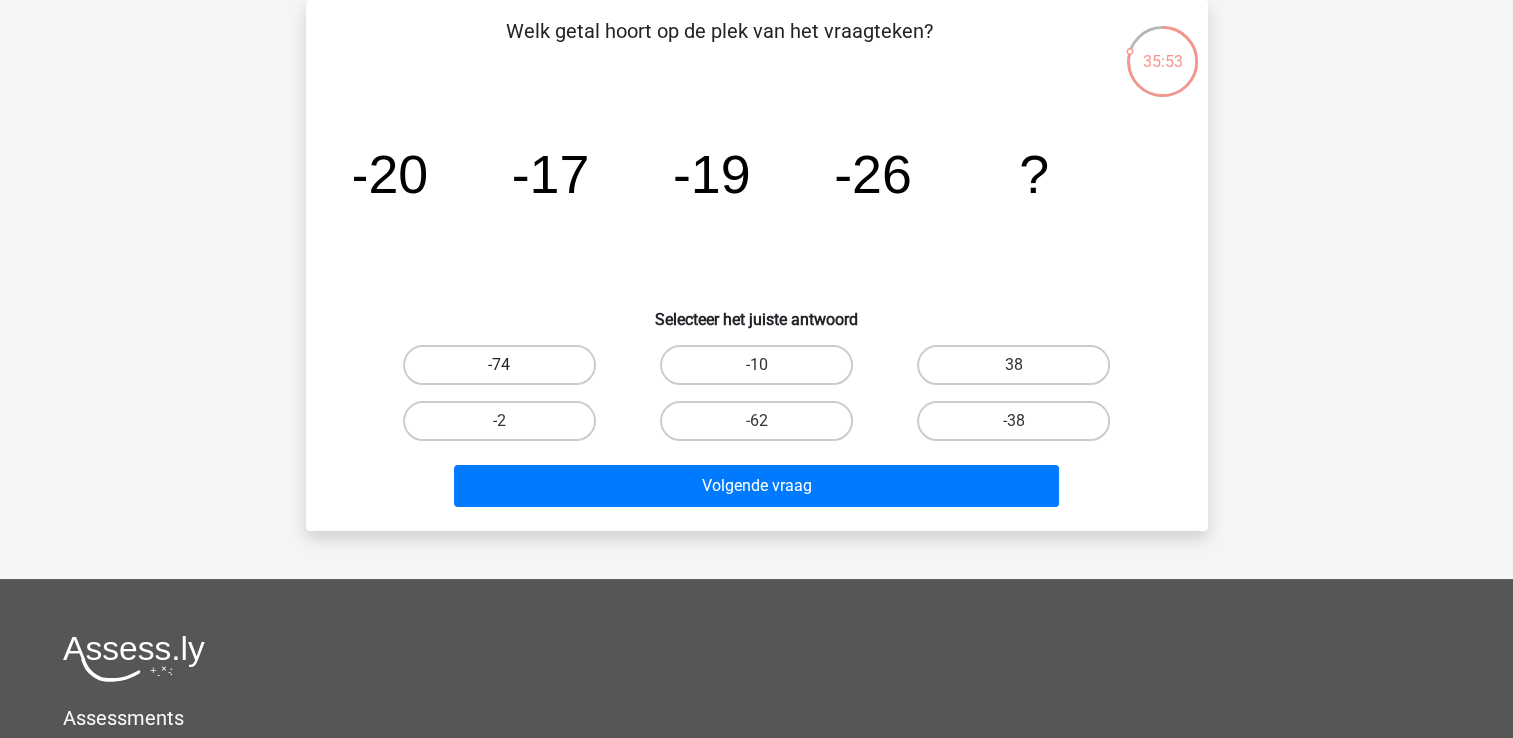 click on "-74" at bounding box center (499, 365) 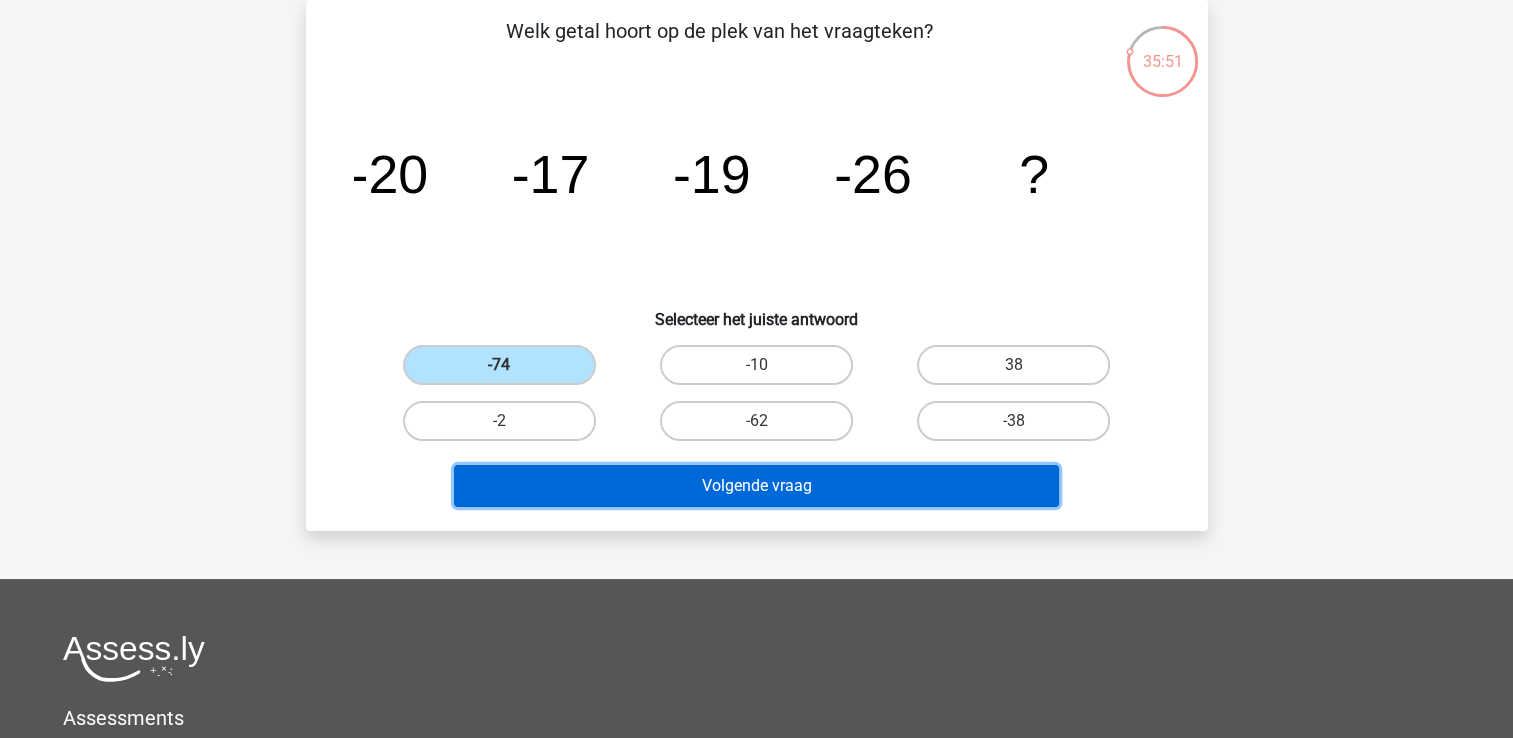 click on "Volgende vraag" at bounding box center [756, 486] 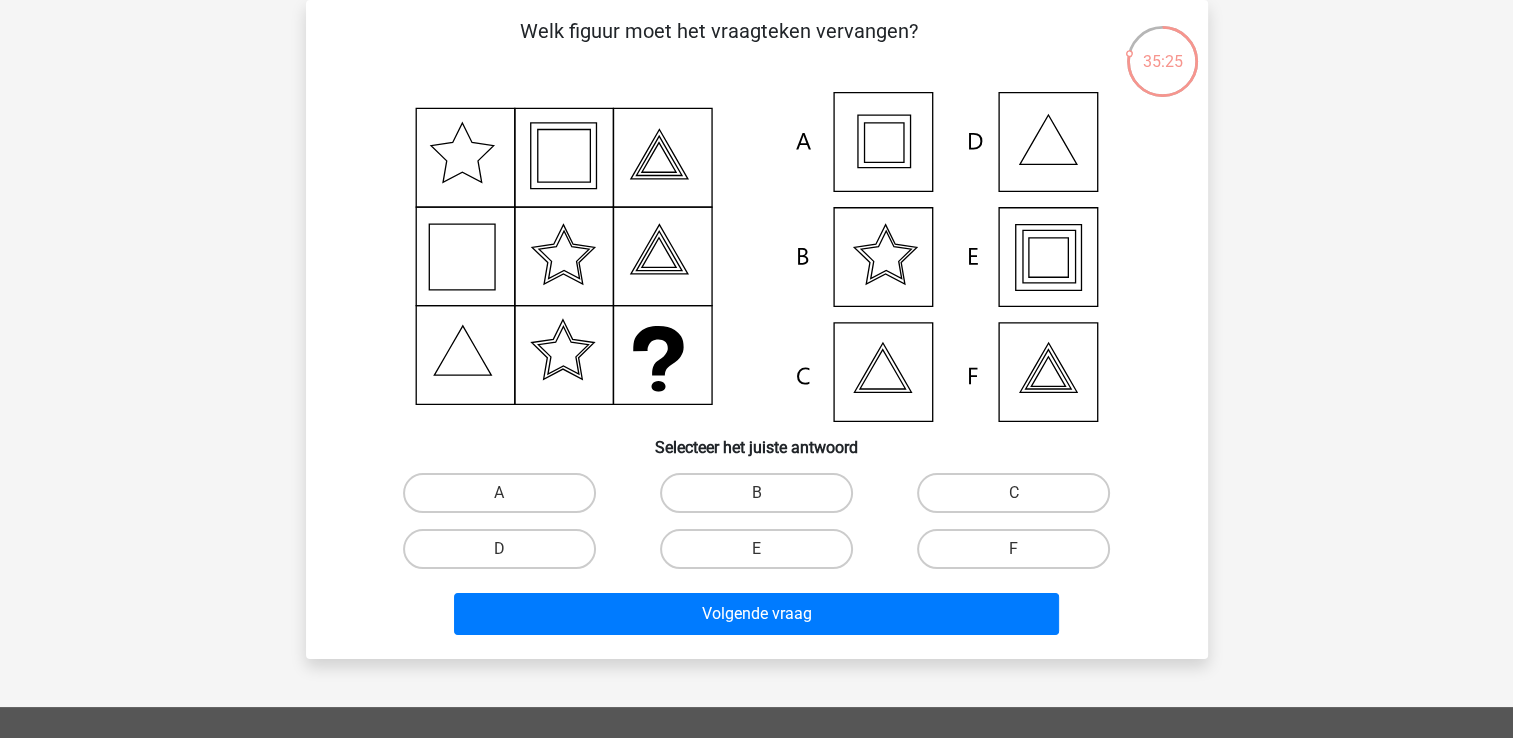 click 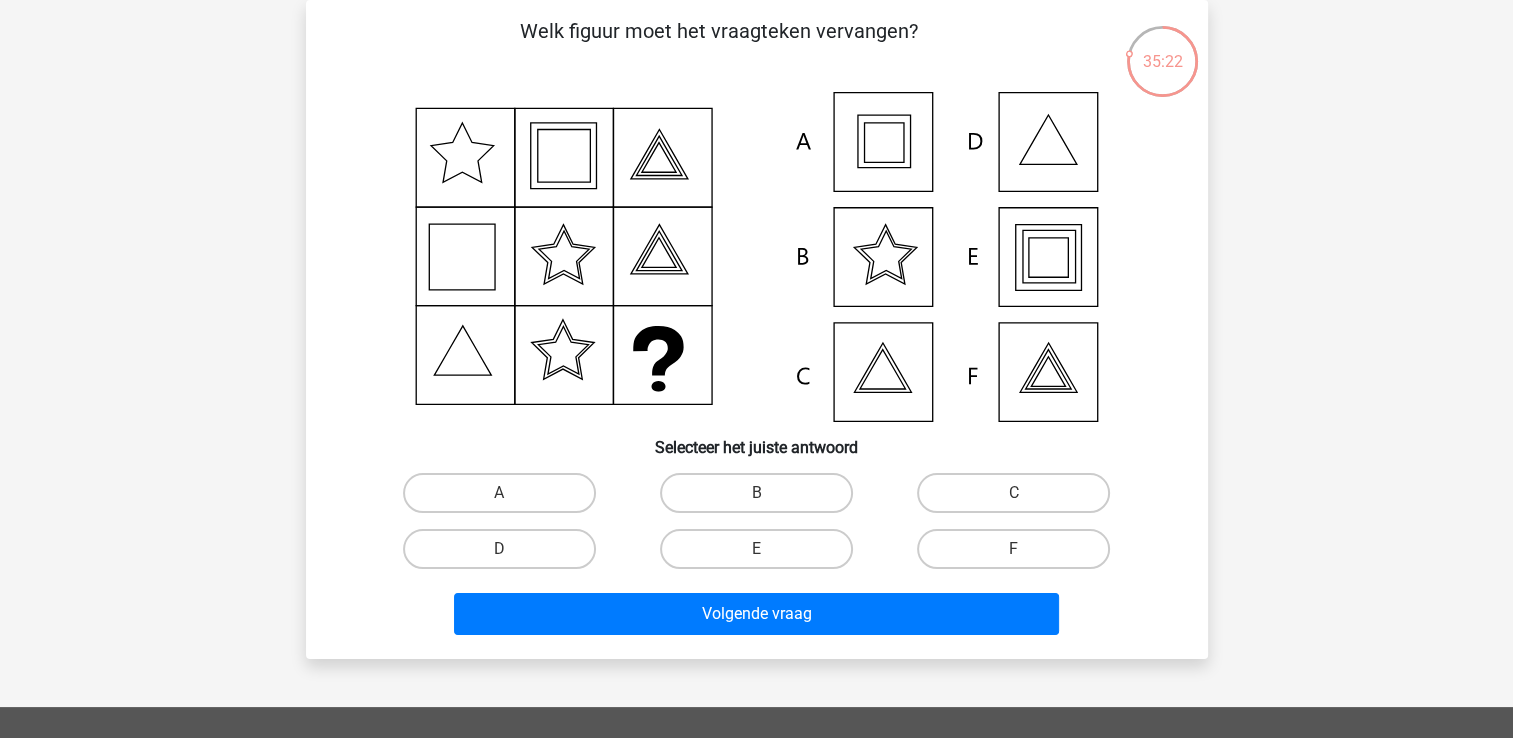 click 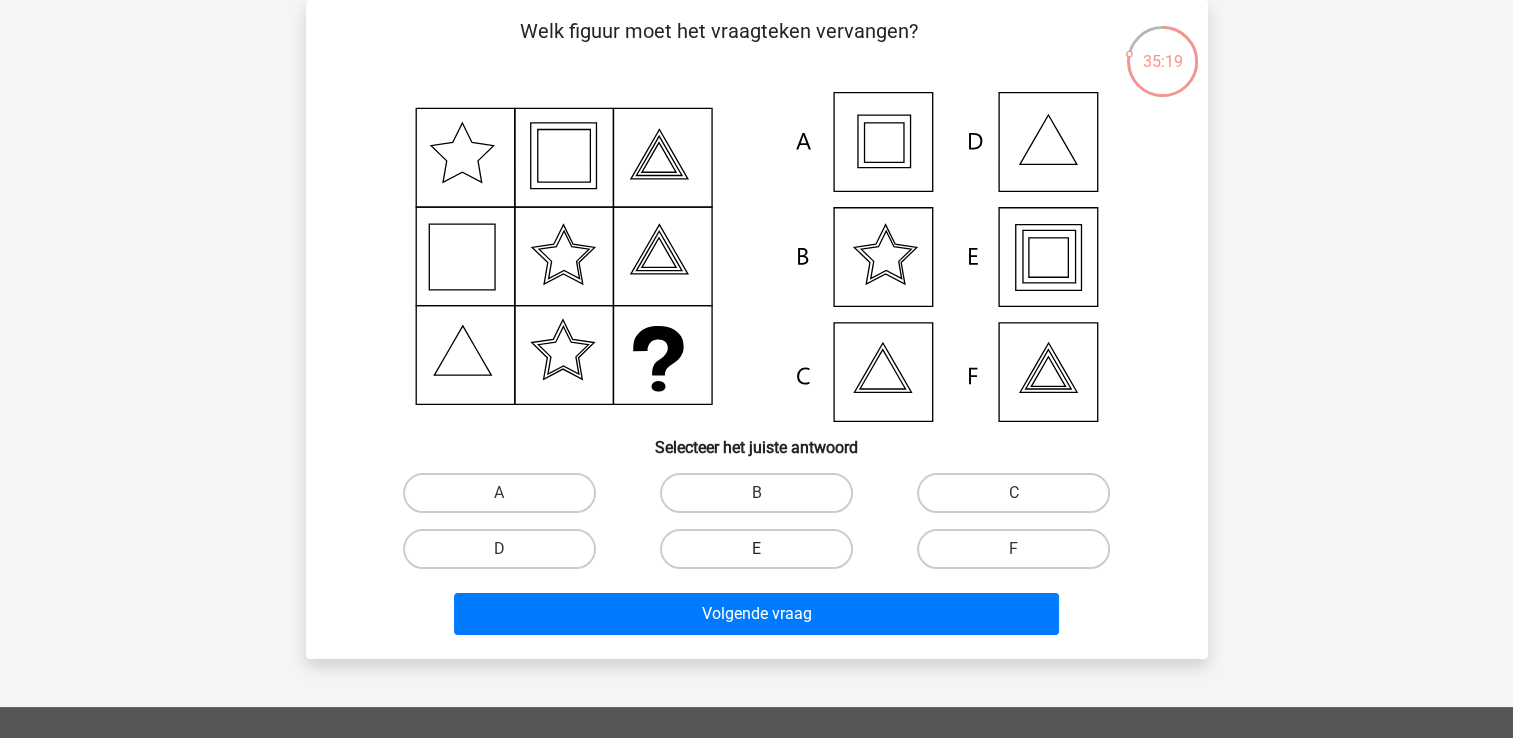 click on "E" at bounding box center (756, 549) 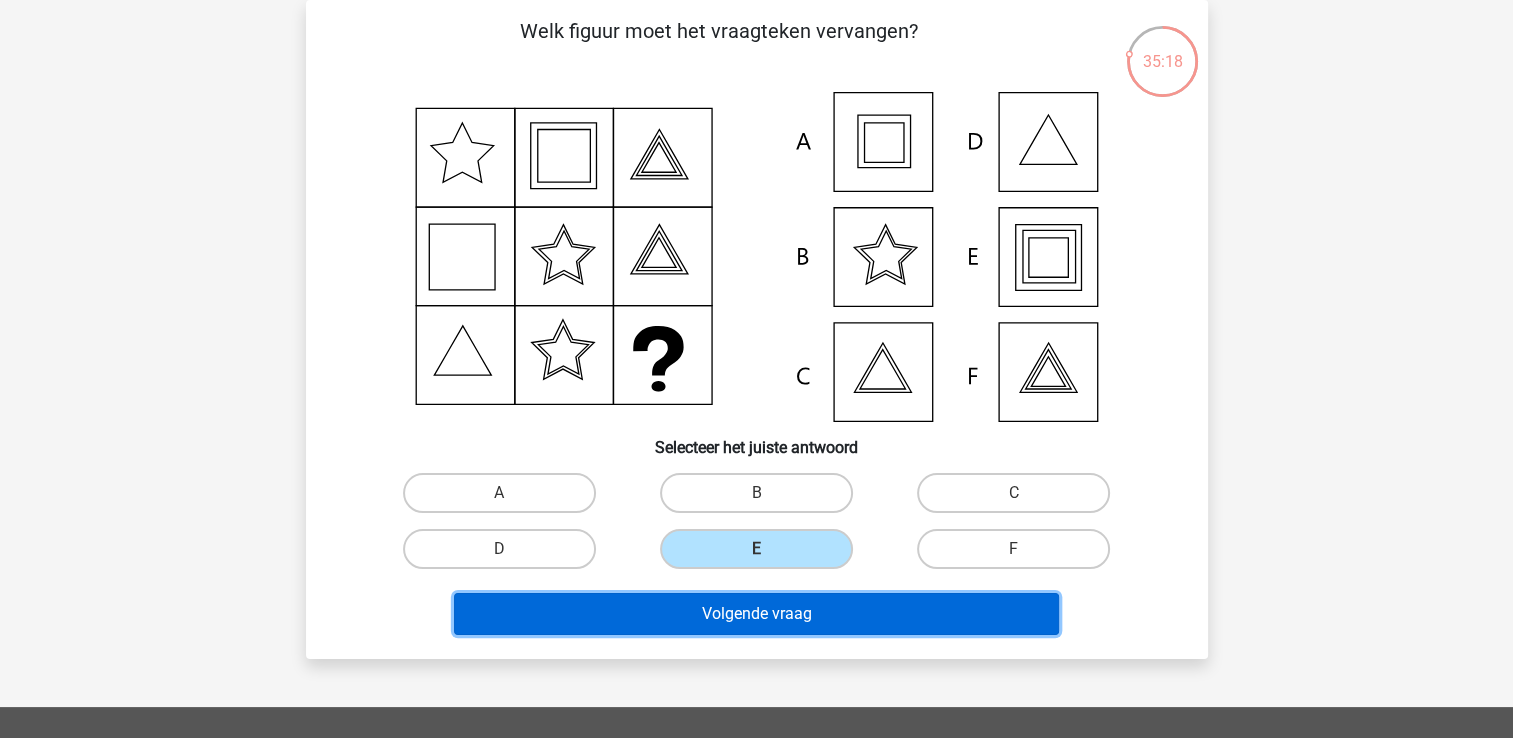click on "Volgende vraag" at bounding box center (756, 614) 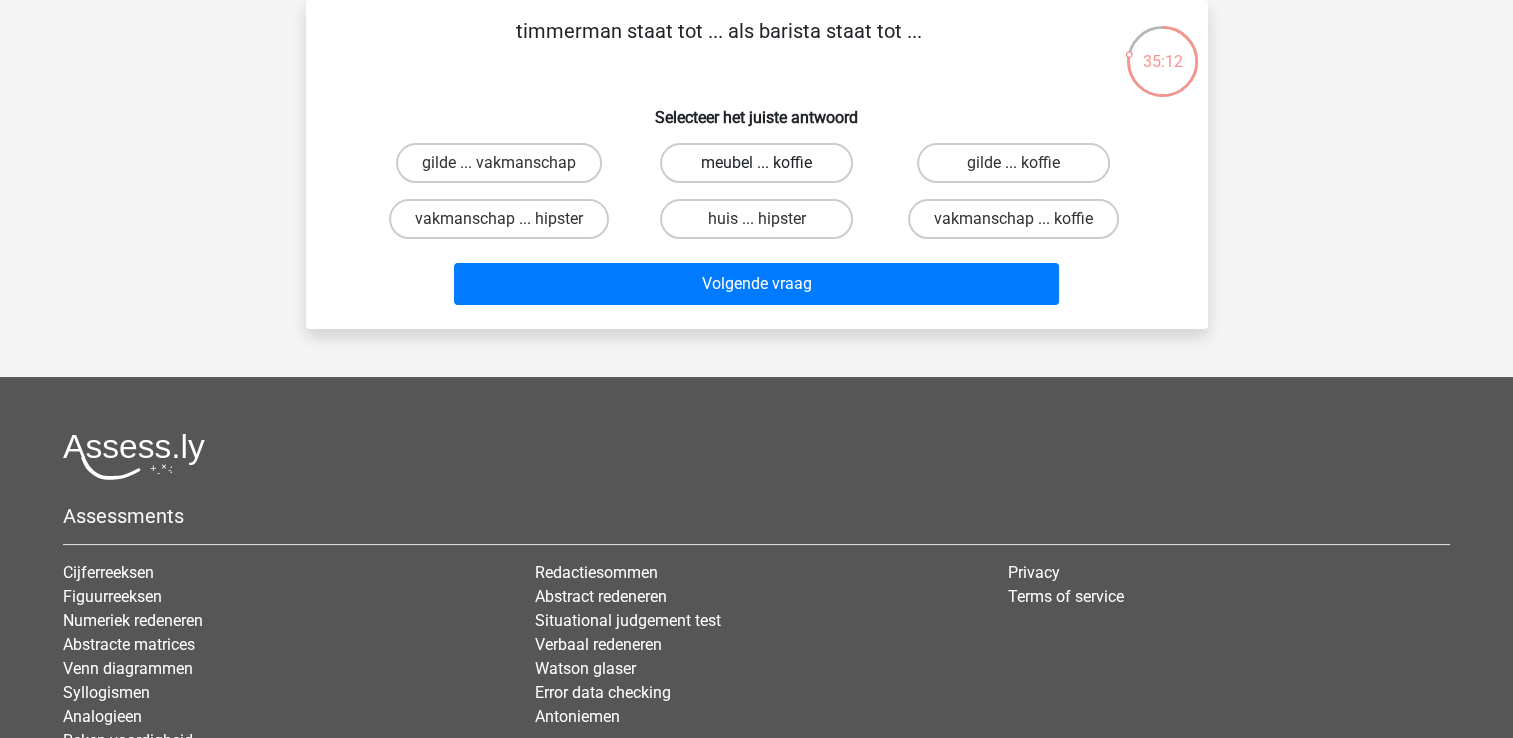 click on "meubel ... koffie" at bounding box center [756, 163] 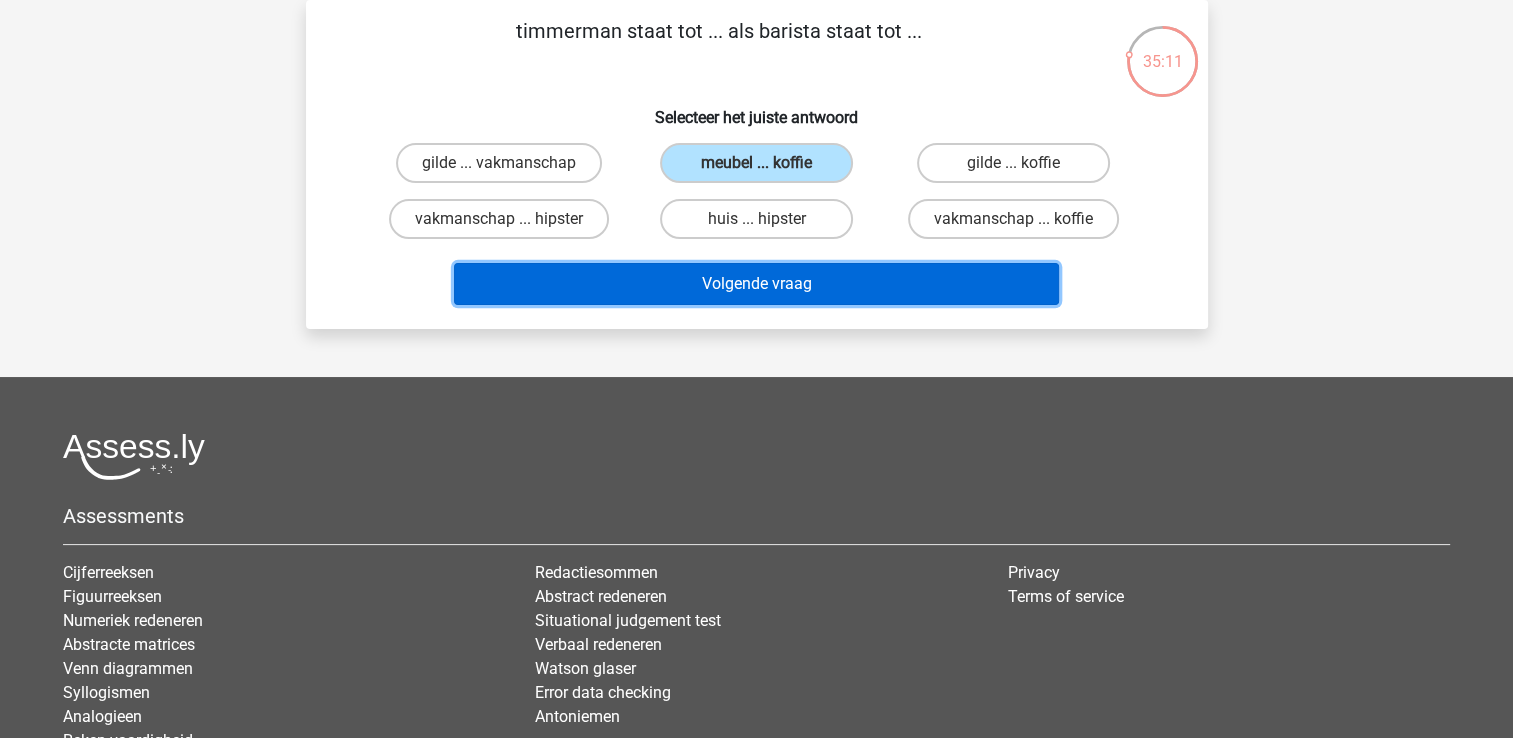 click on "Volgende vraag" at bounding box center (756, 284) 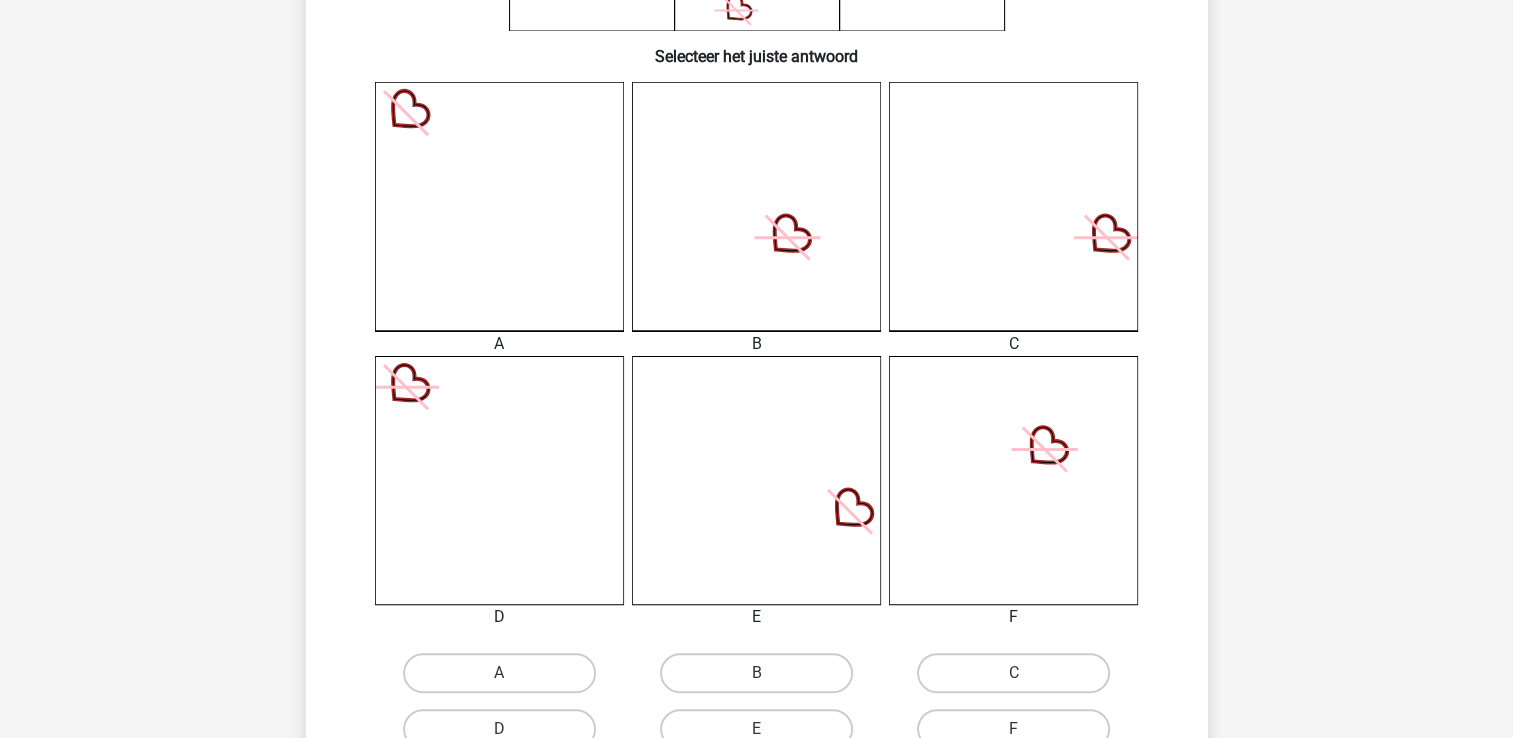 scroll, scrollTop: 492, scrollLeft: 0, axis: vertical 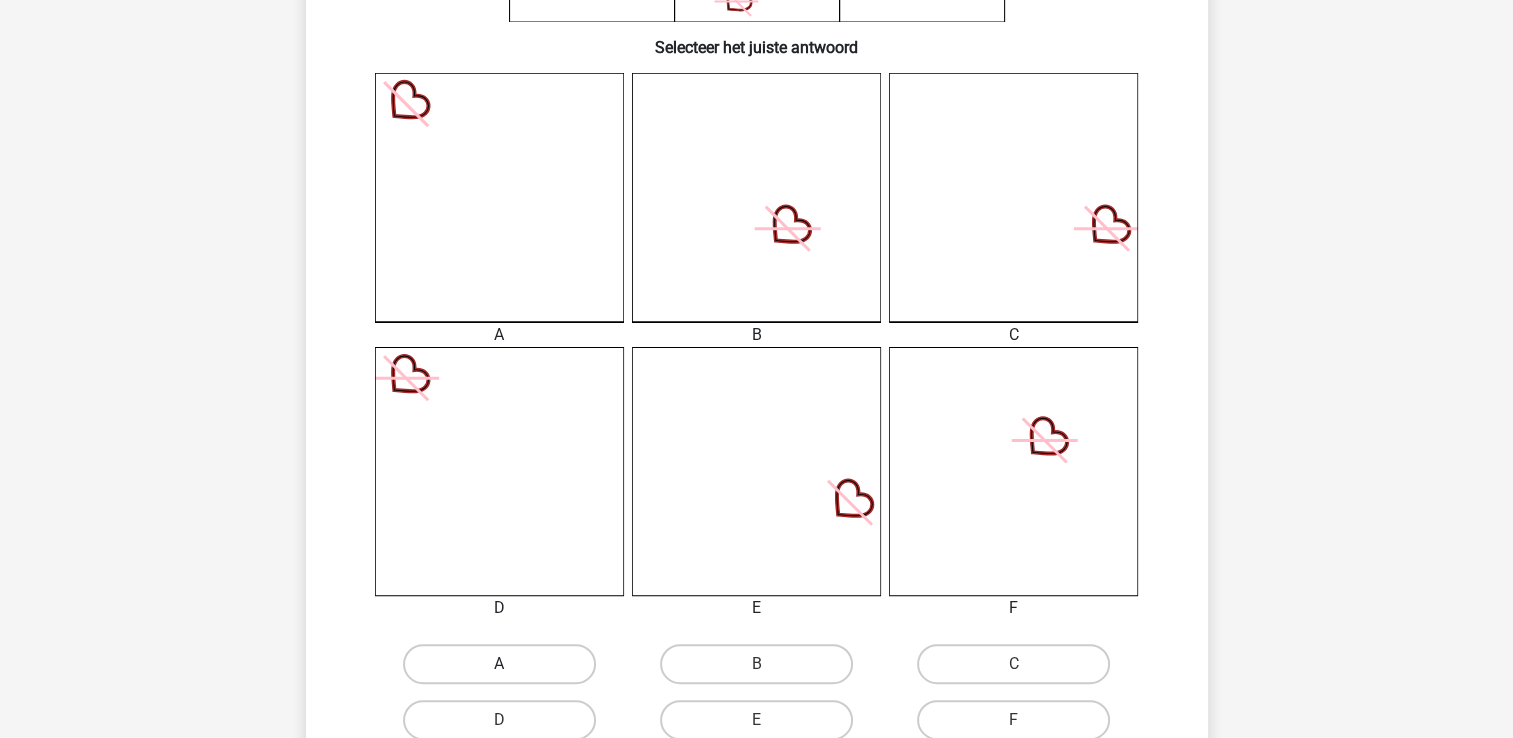 click on "A" at bounding box center (499, 664) 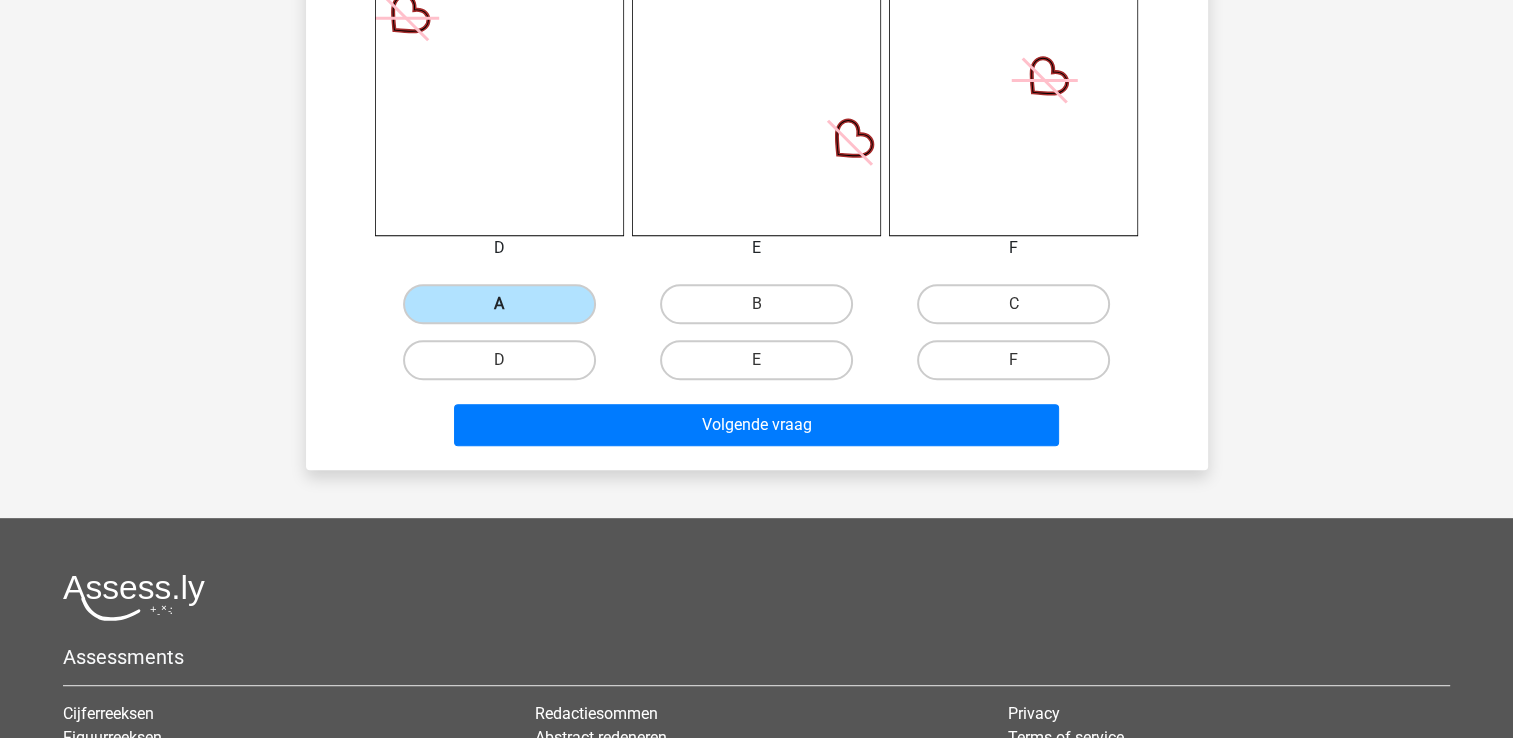 scroll, scrollTop: 892, scrollLeft: 0, axis: vertical 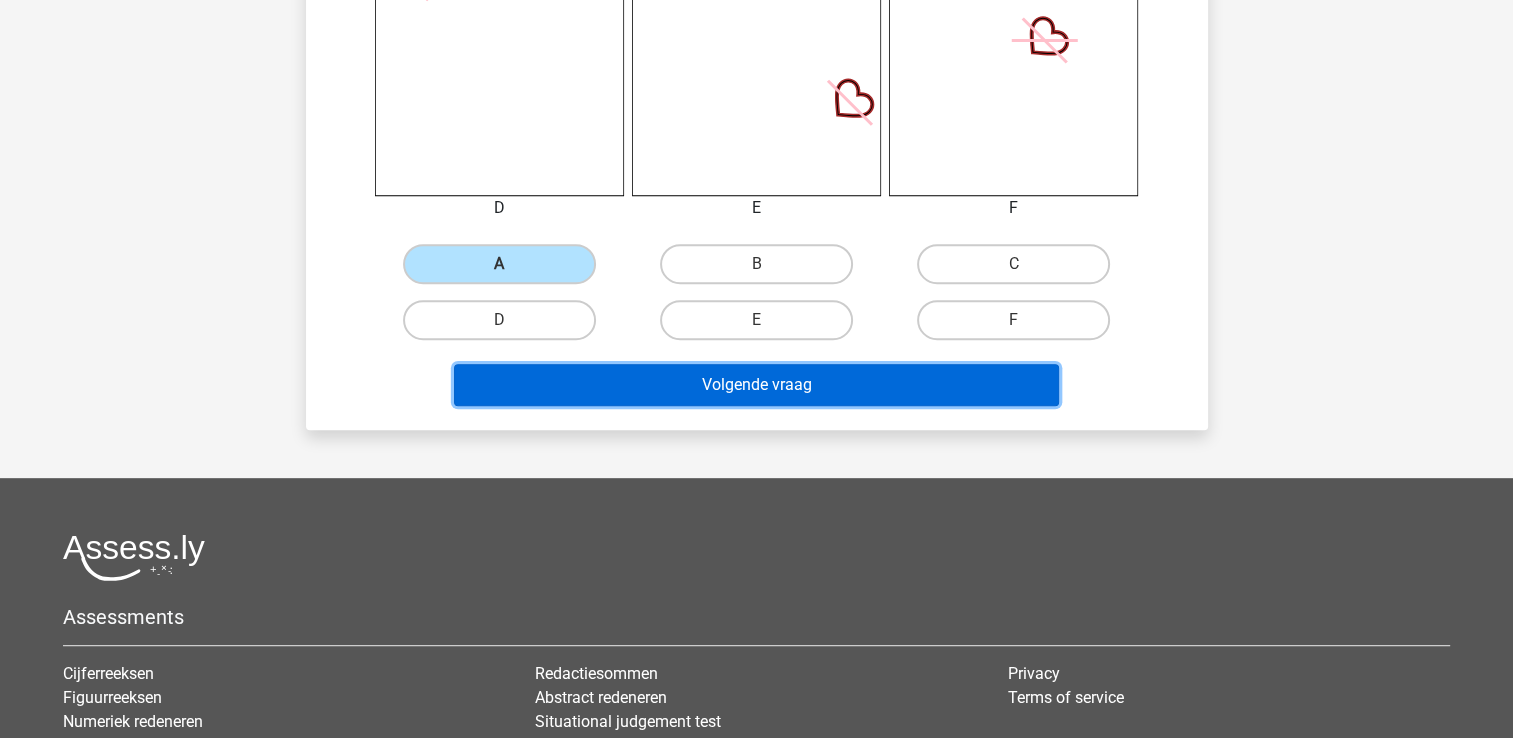 click on "Volgende vraag" at bounding box center (756, 385) 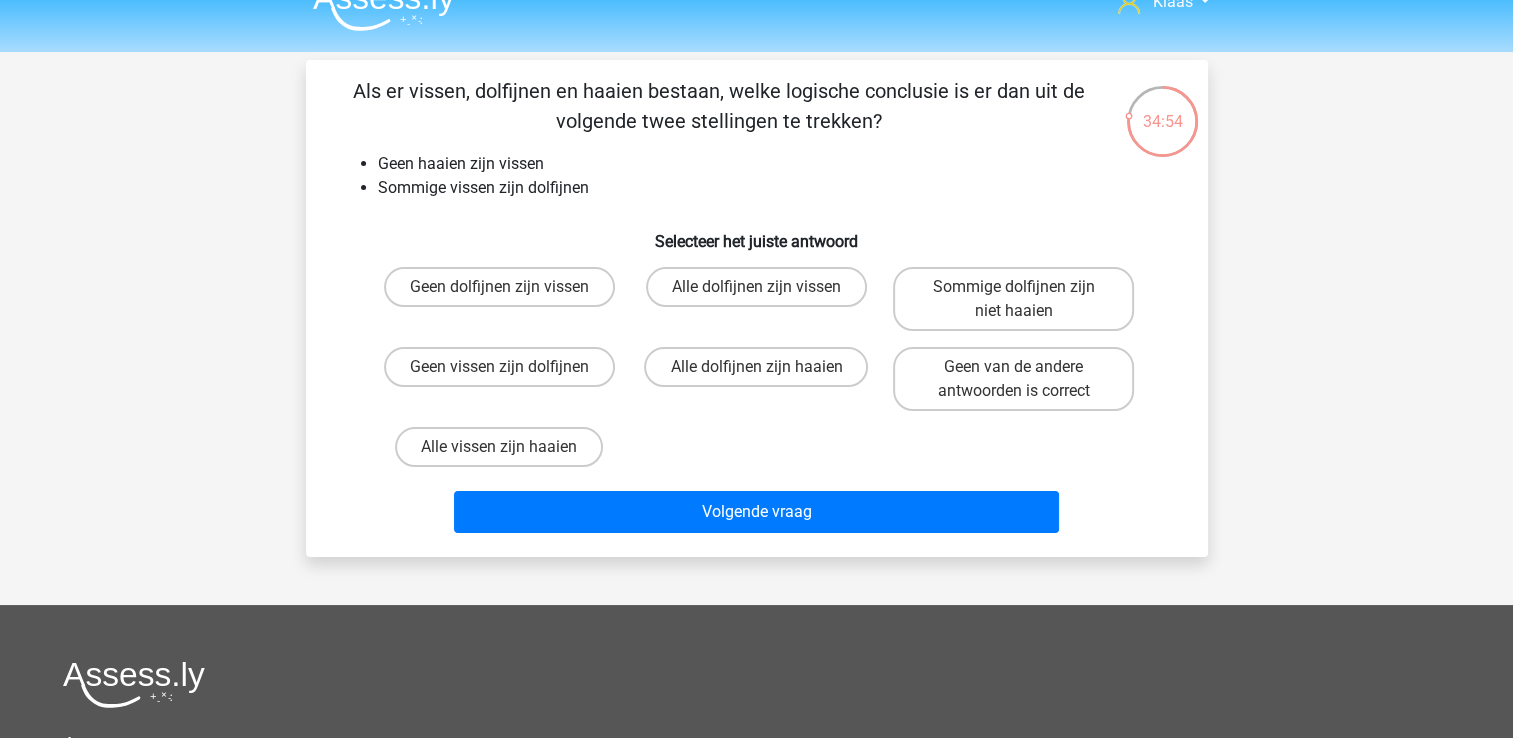 scroll, scrollTop: 0, scrollLeft: 0, axis: both 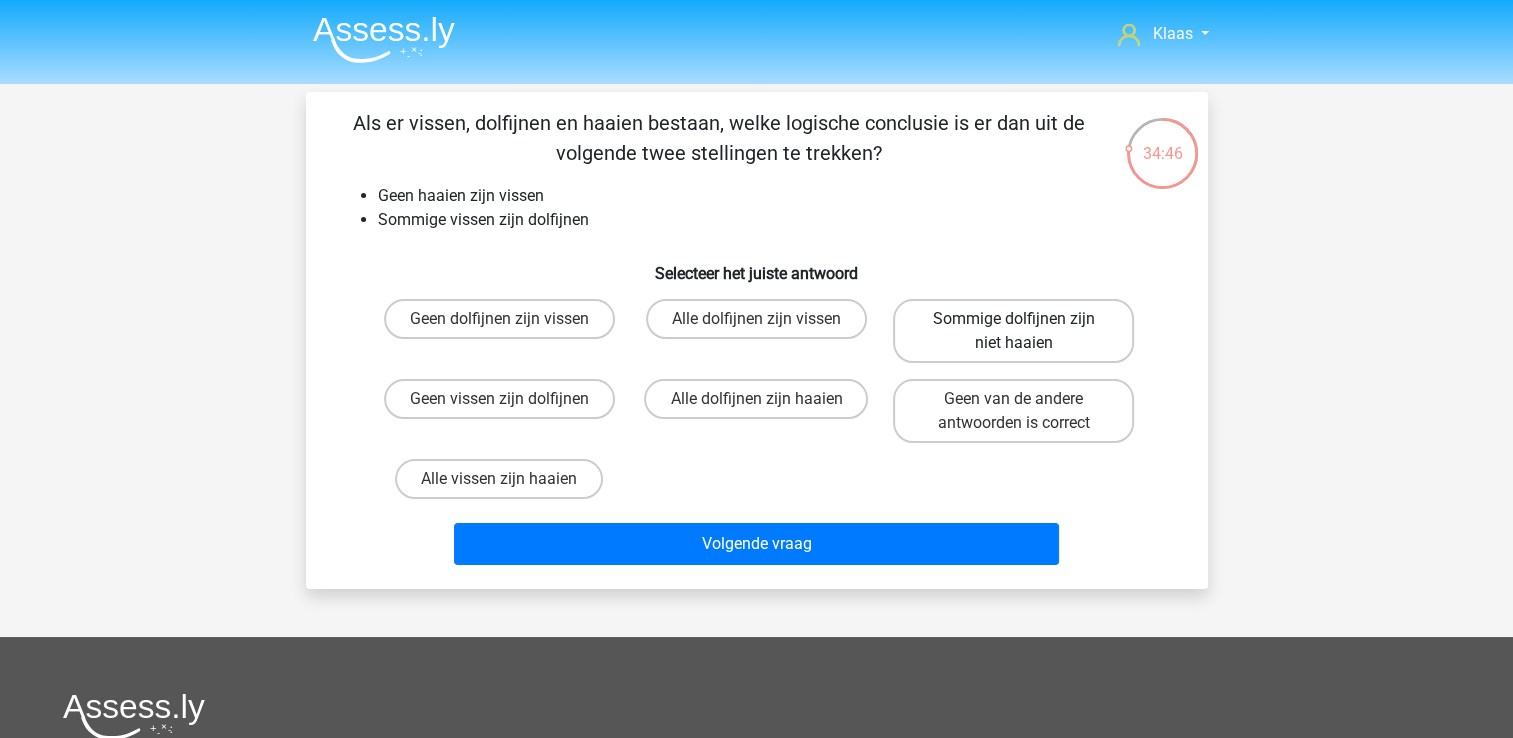 click on "Sommige dolfijnen zijn niet haaien" at bounding box center (1013, 331) 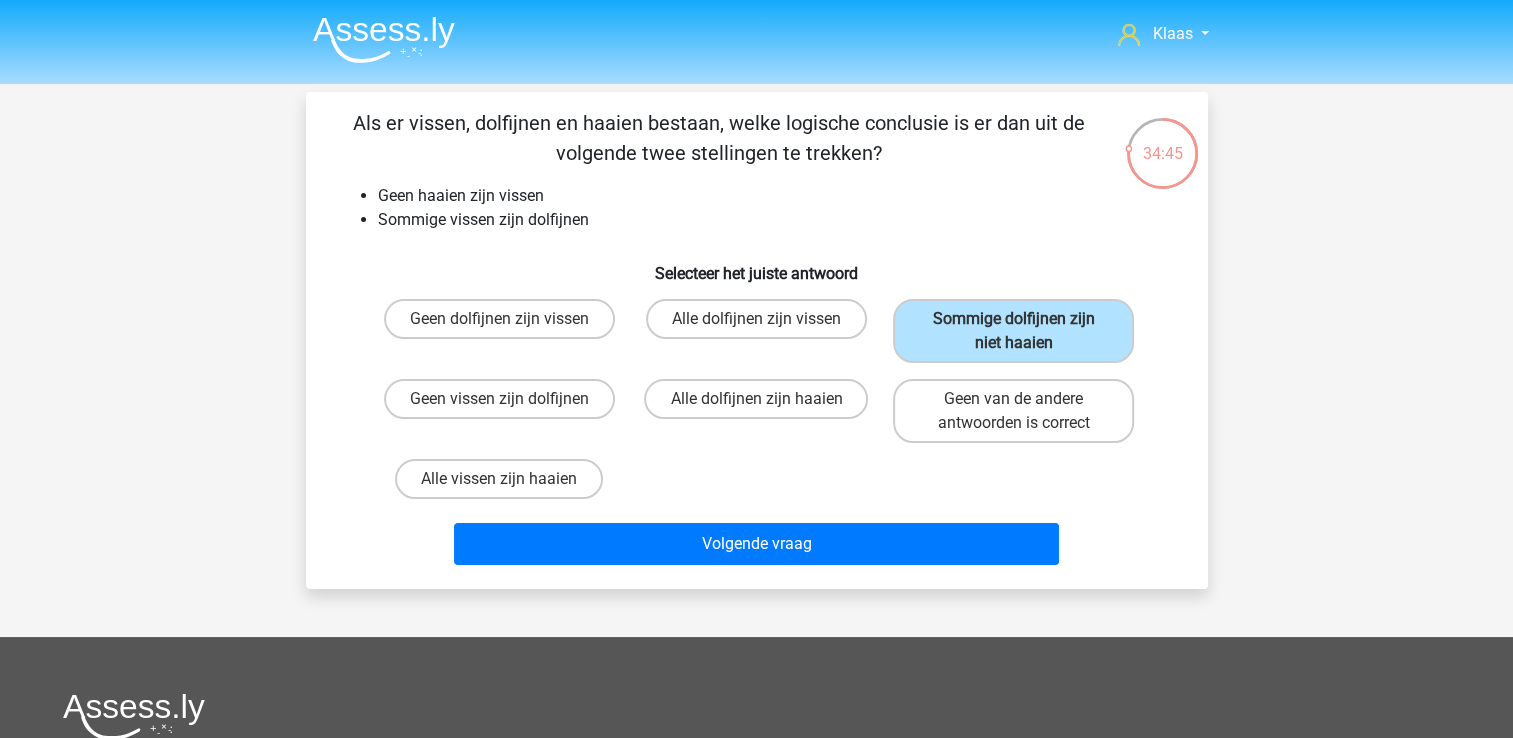 click on "Volgende vraag" at bounding box center [757, 540] 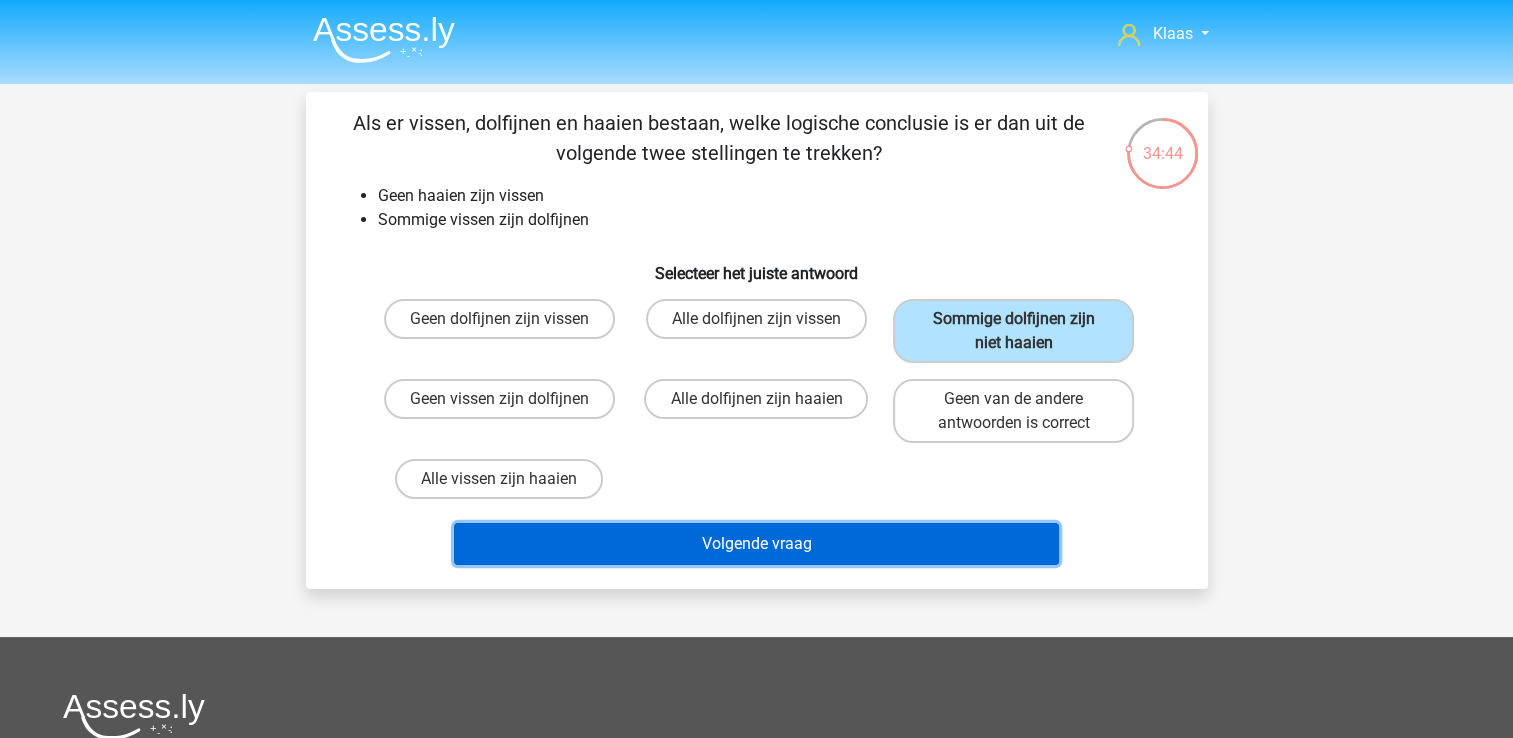 click on "Volgende vraag" at bounding box center [756, 544] 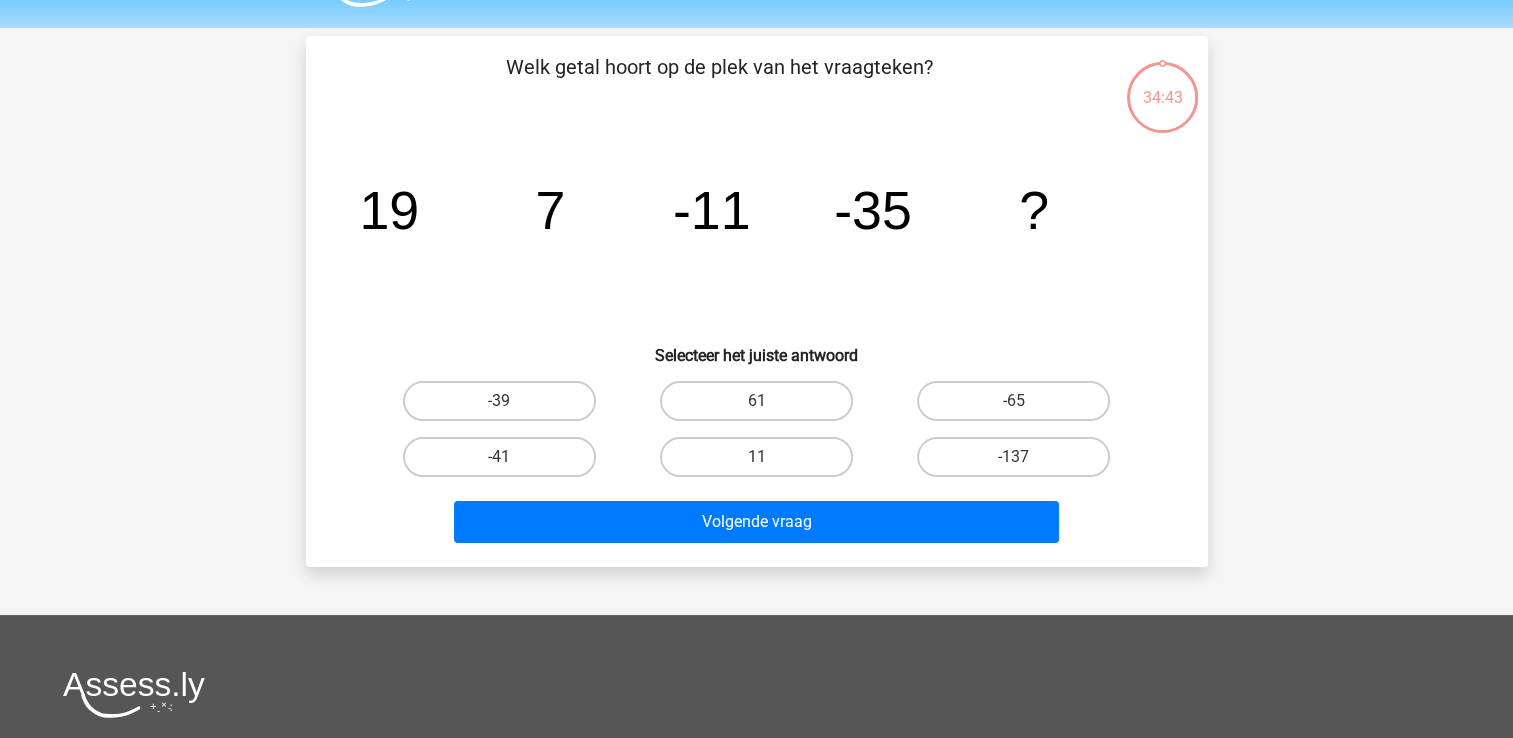scroll, scrollTop: 92, scrollLeft: 0, axis: vertical 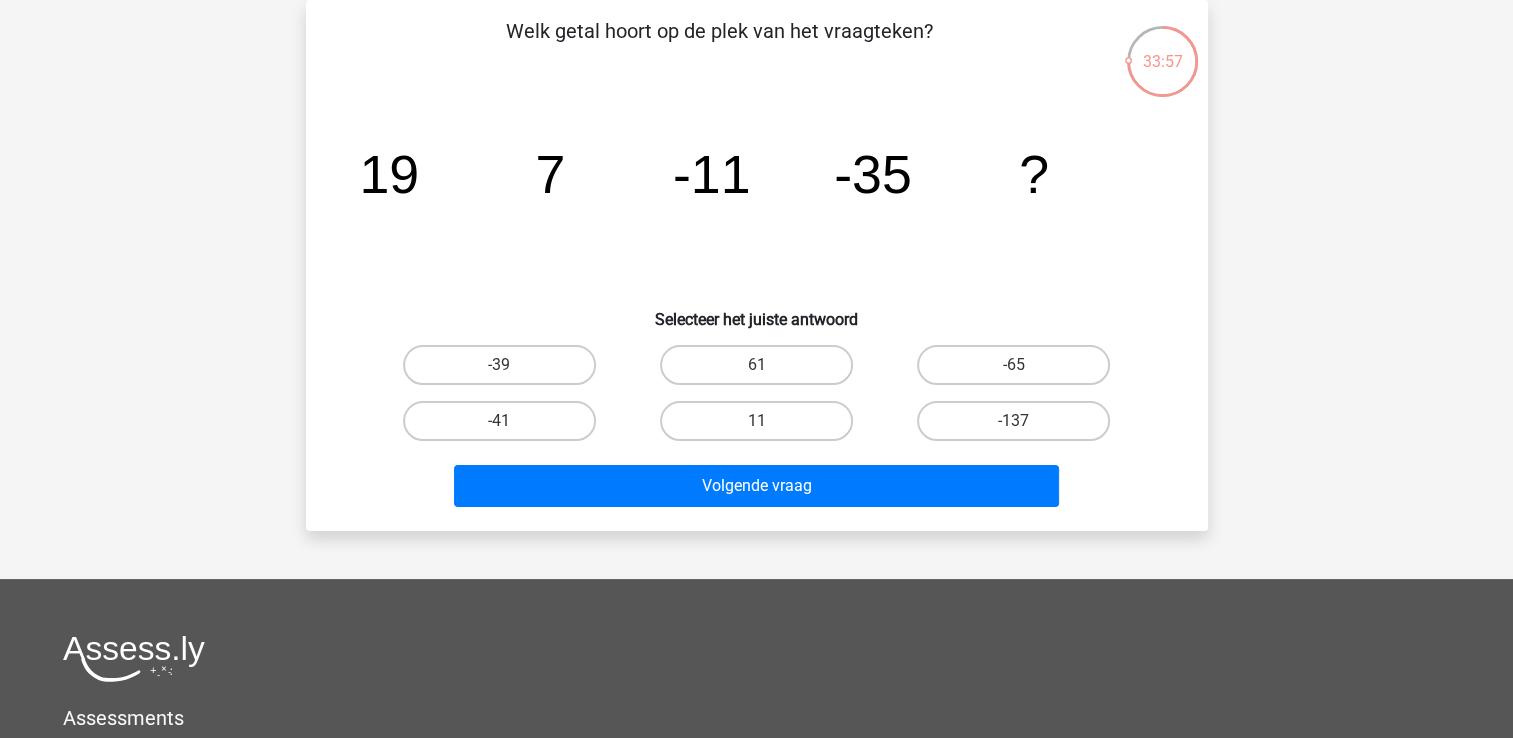 click on "-65" at bounding box center [1013, 365] 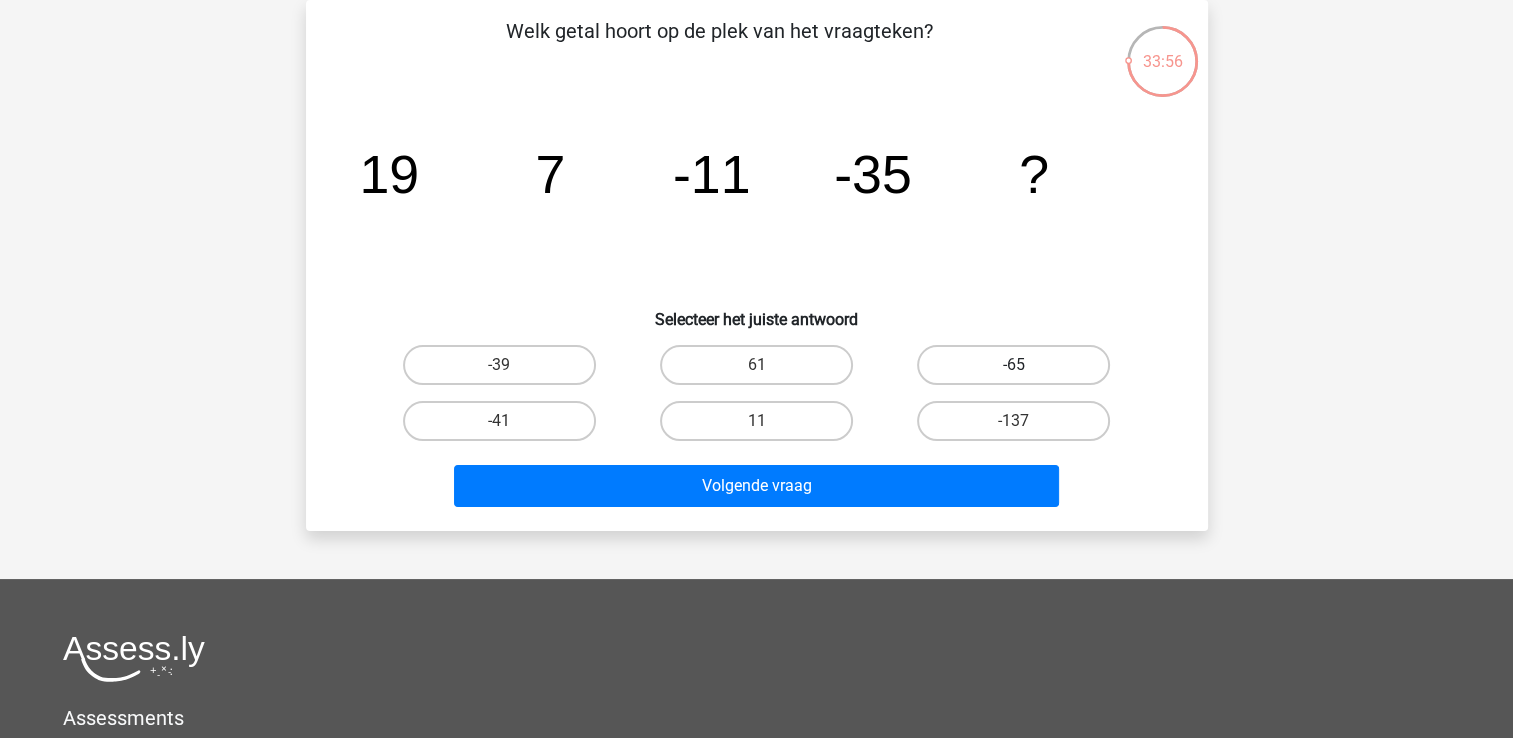 click on "-65" at bounding box center (1013, 365) 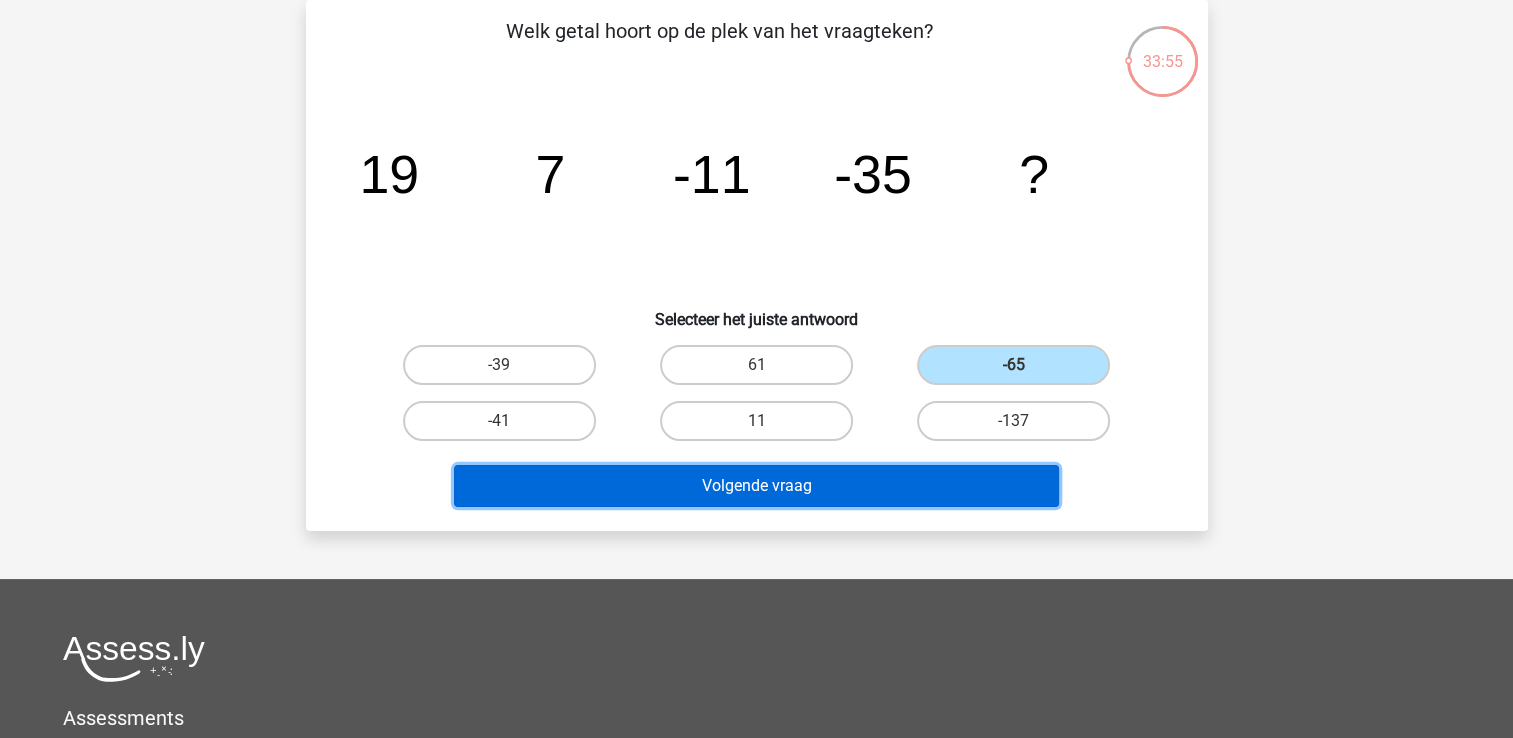 click on "Volgende vraag" at bounding box center [756, 486] 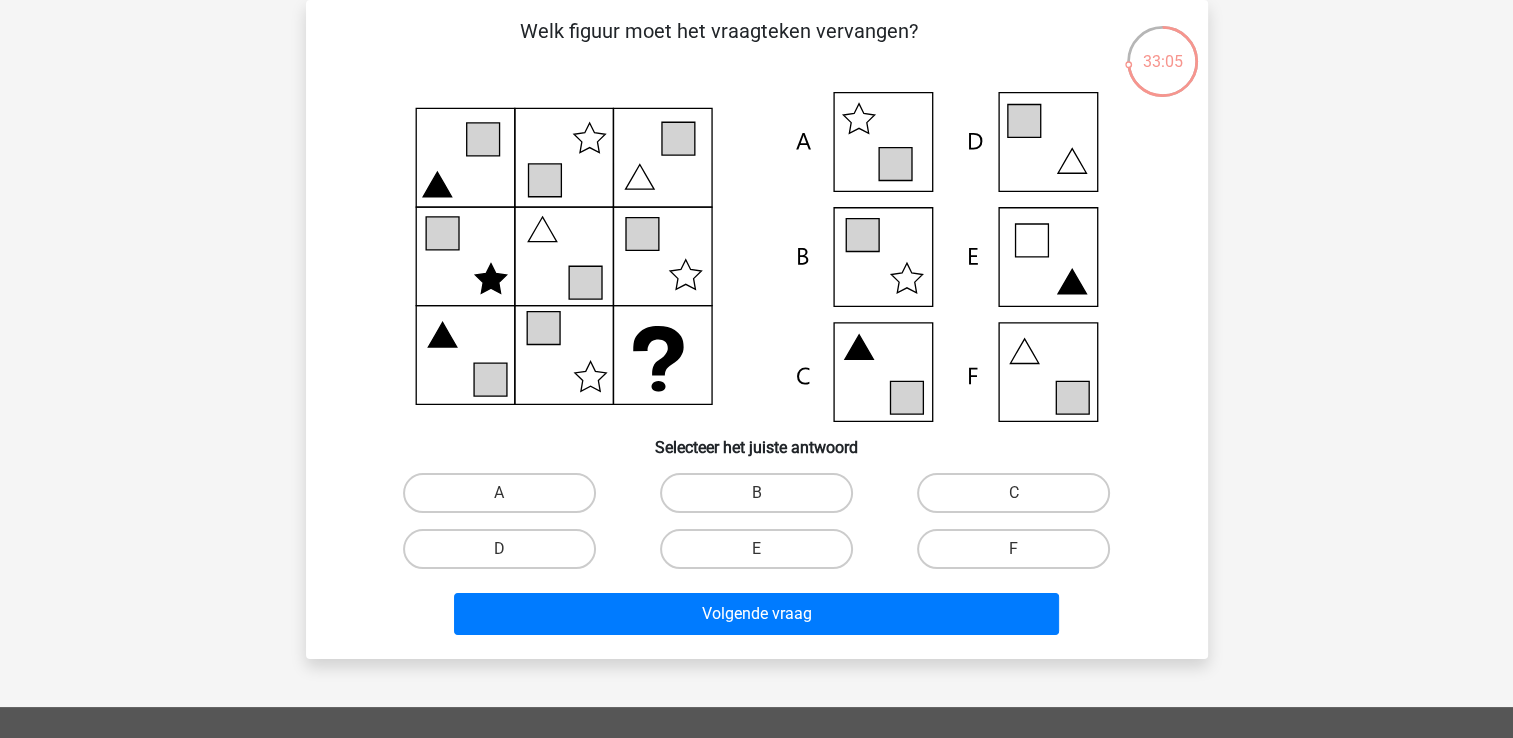 click 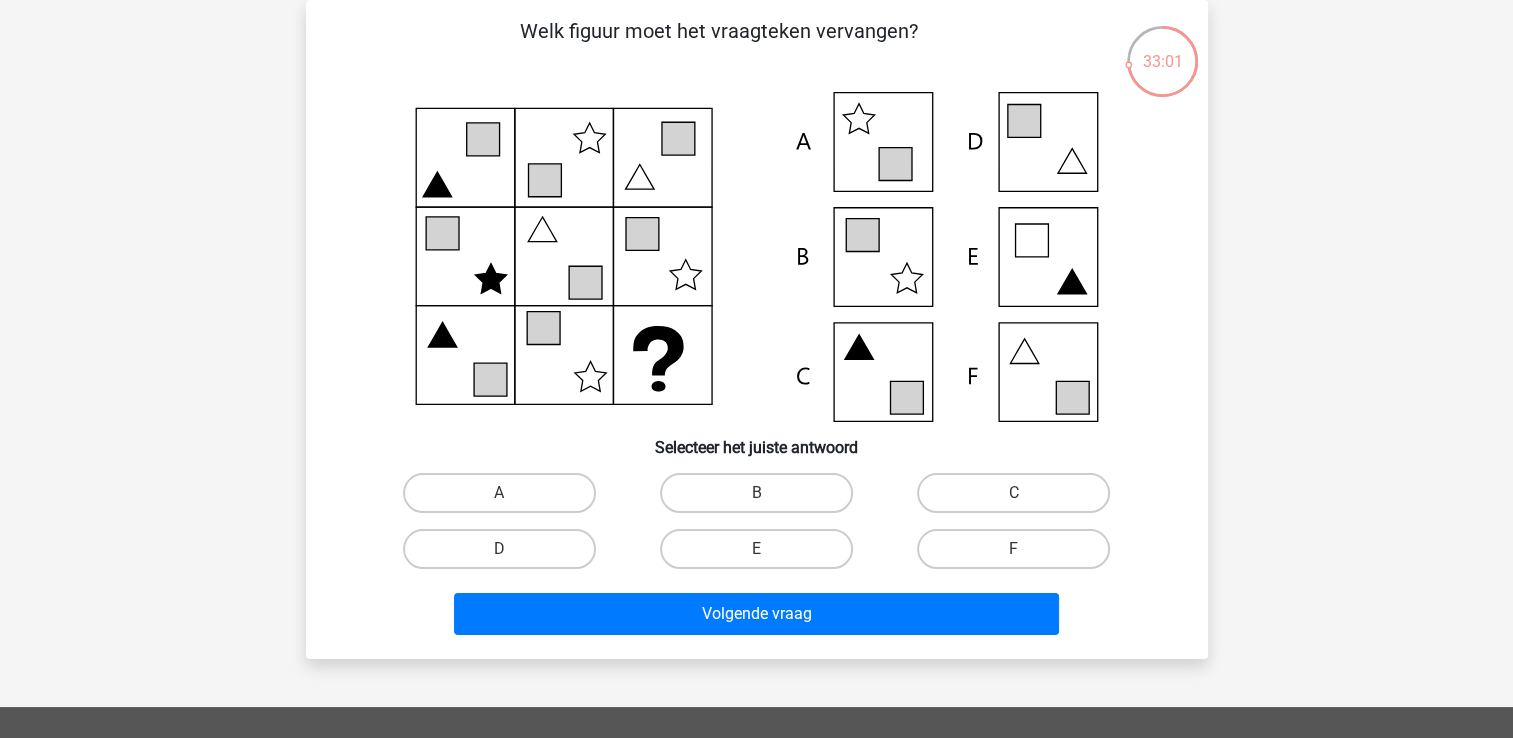 click 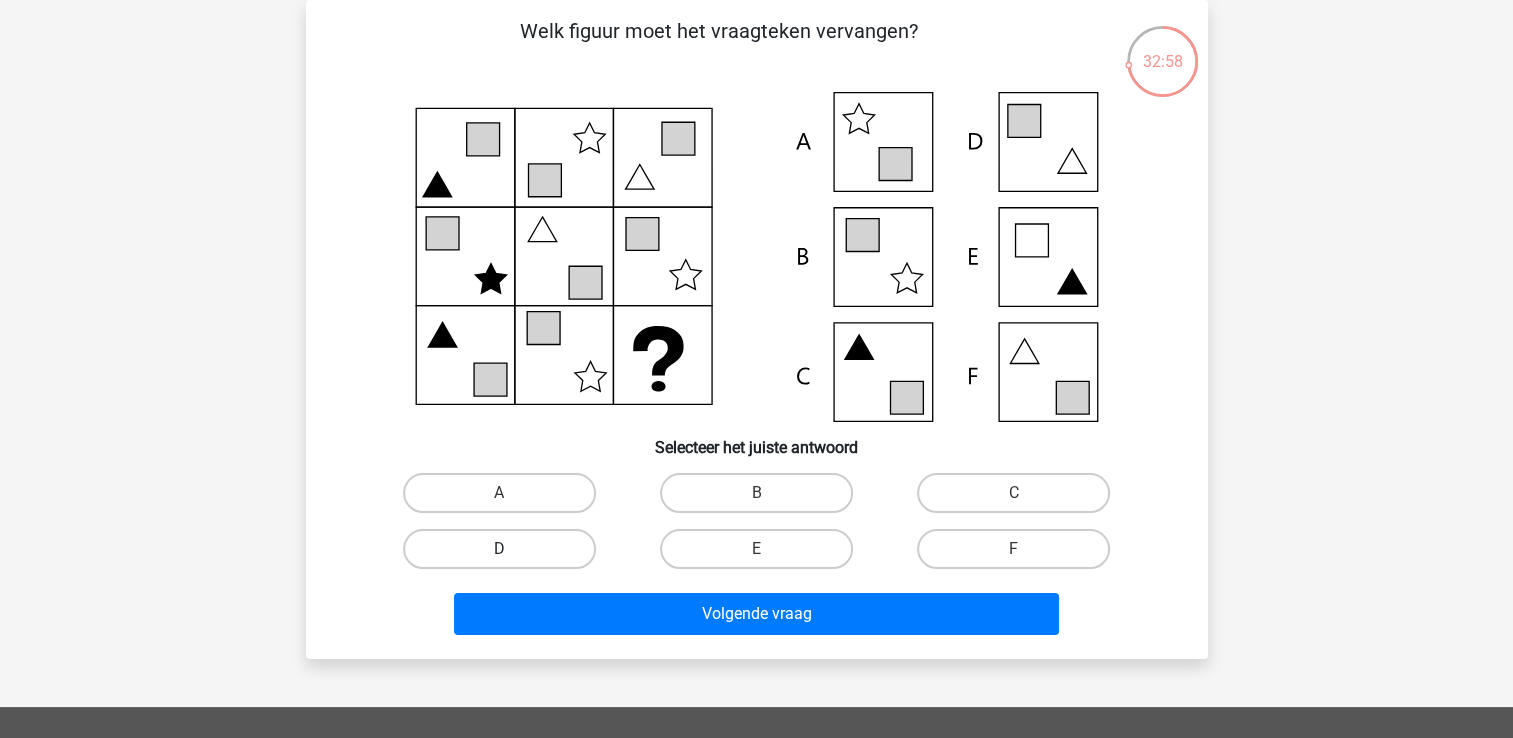 click on "D" at bounding box center (499, 549) 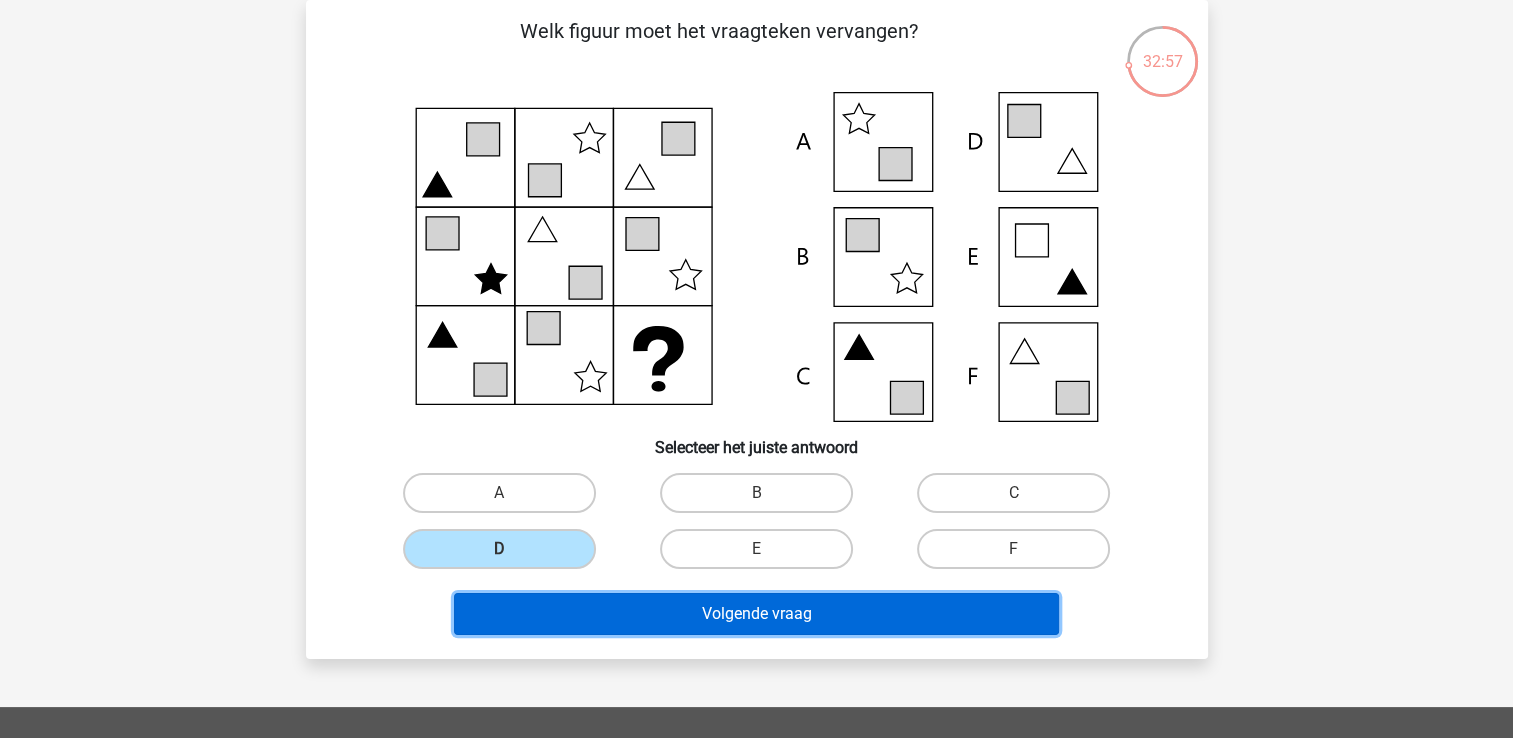 click on "Volgende vraag" at bounding box center [756, 614] 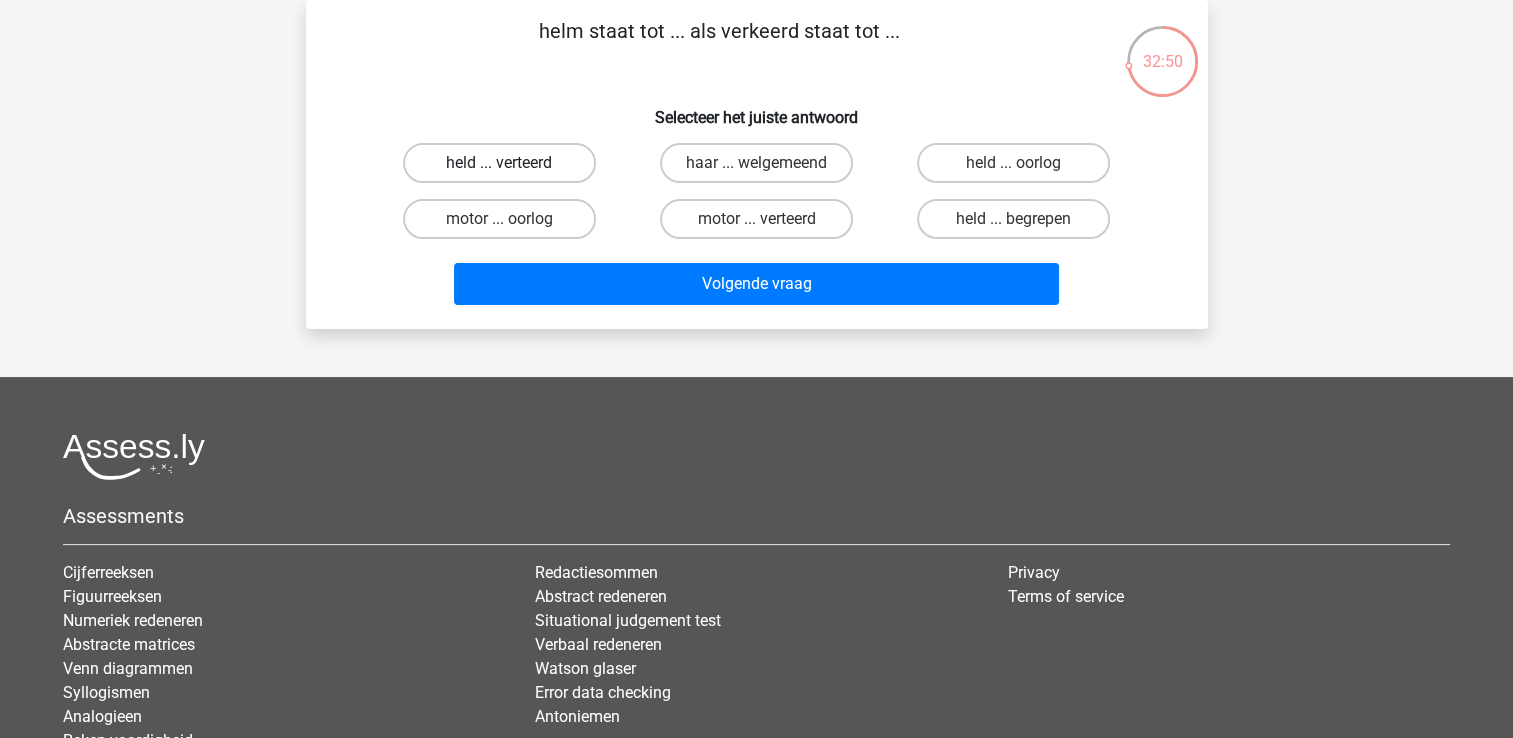 click on "held ... verteerd" at bounding box center (499, 163) 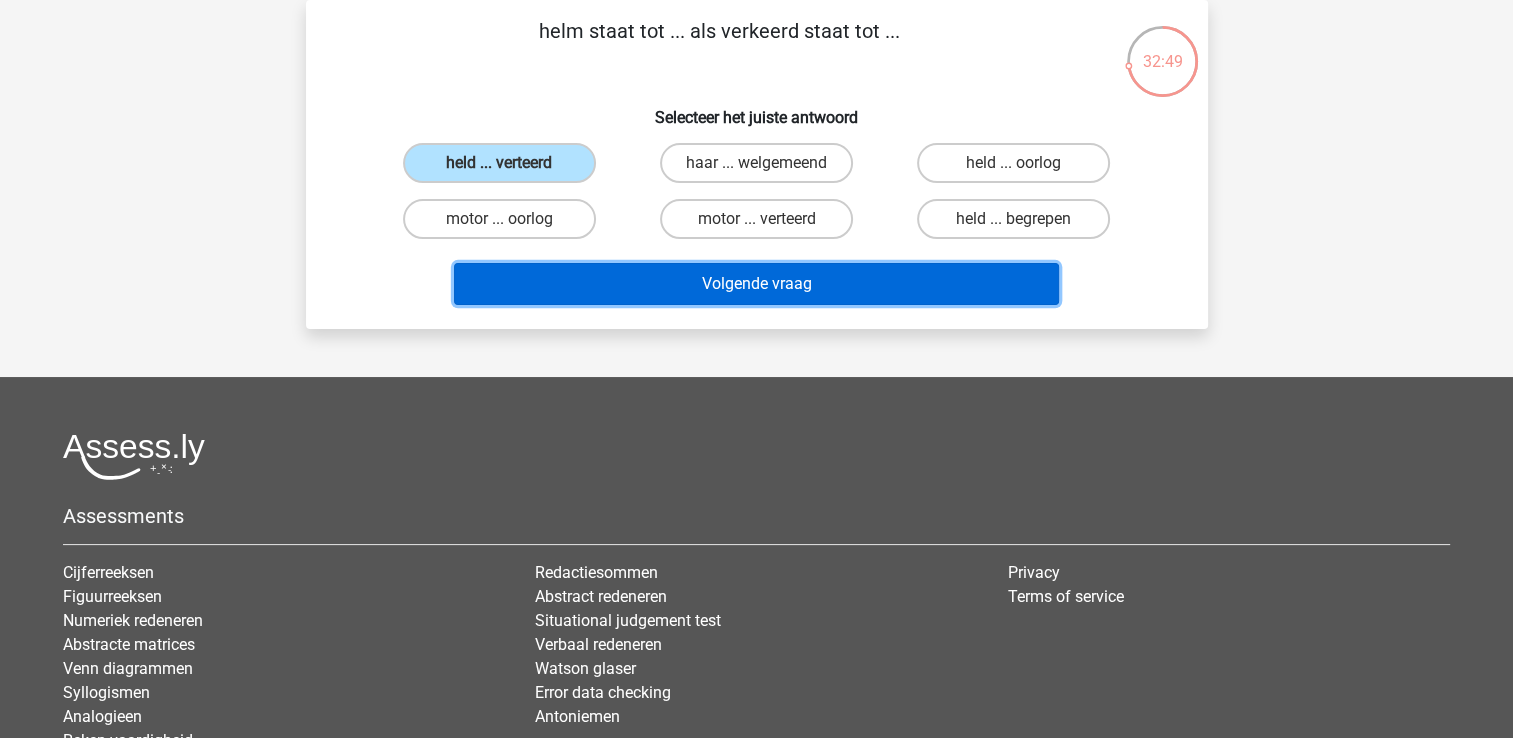 click on "Volgende vraag" at bounding box center (756, 284) 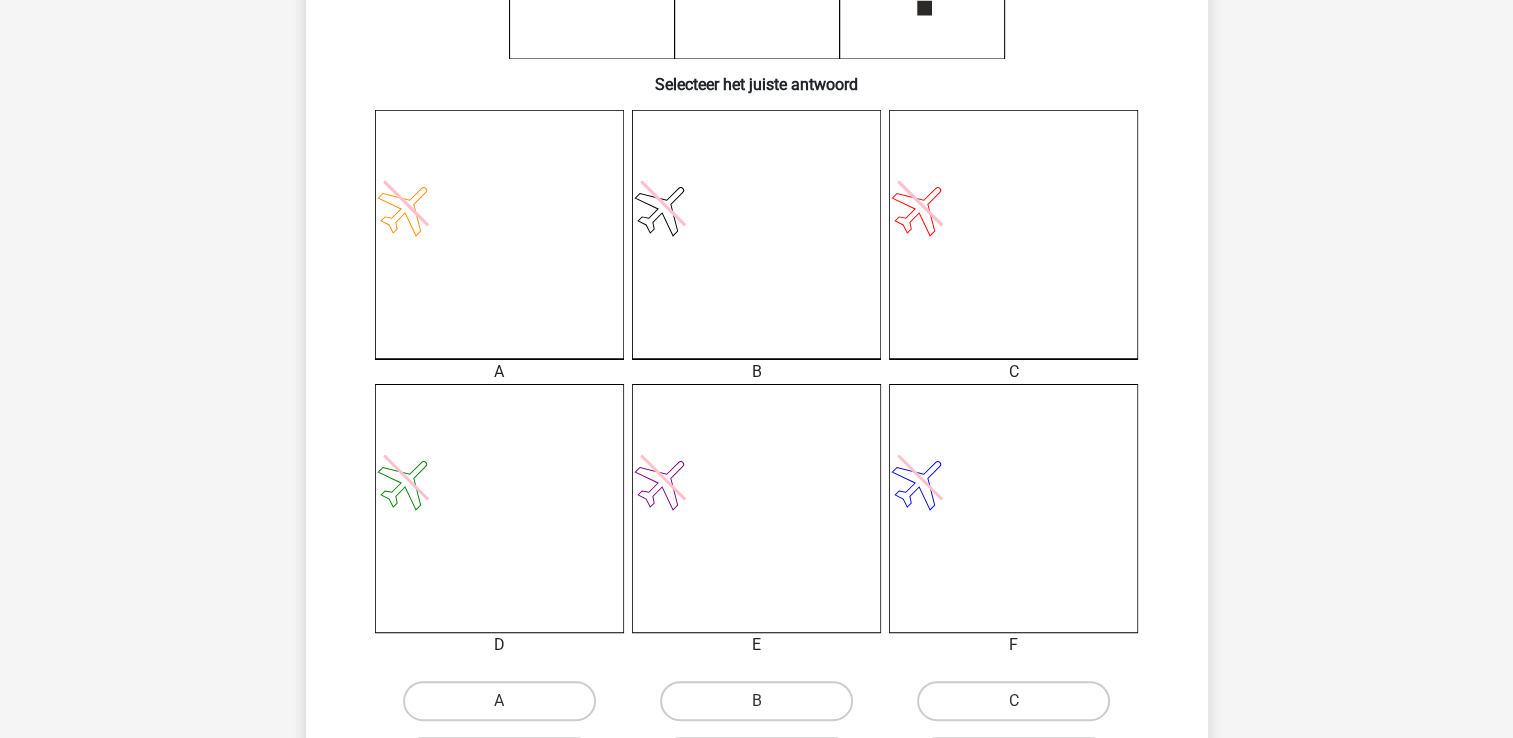 scroll, scrollTop: 500, scrollLeft: 0, axis: vertical 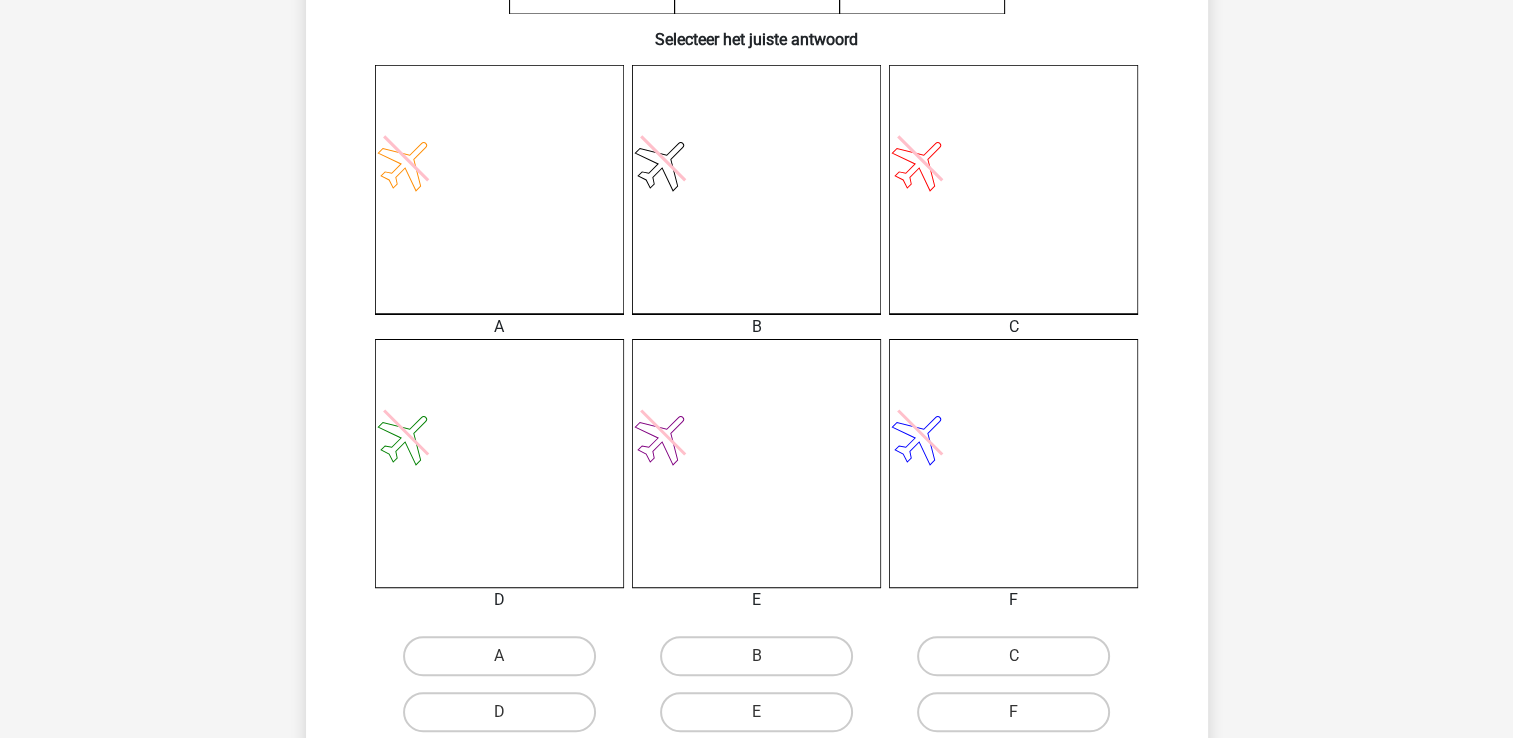 click 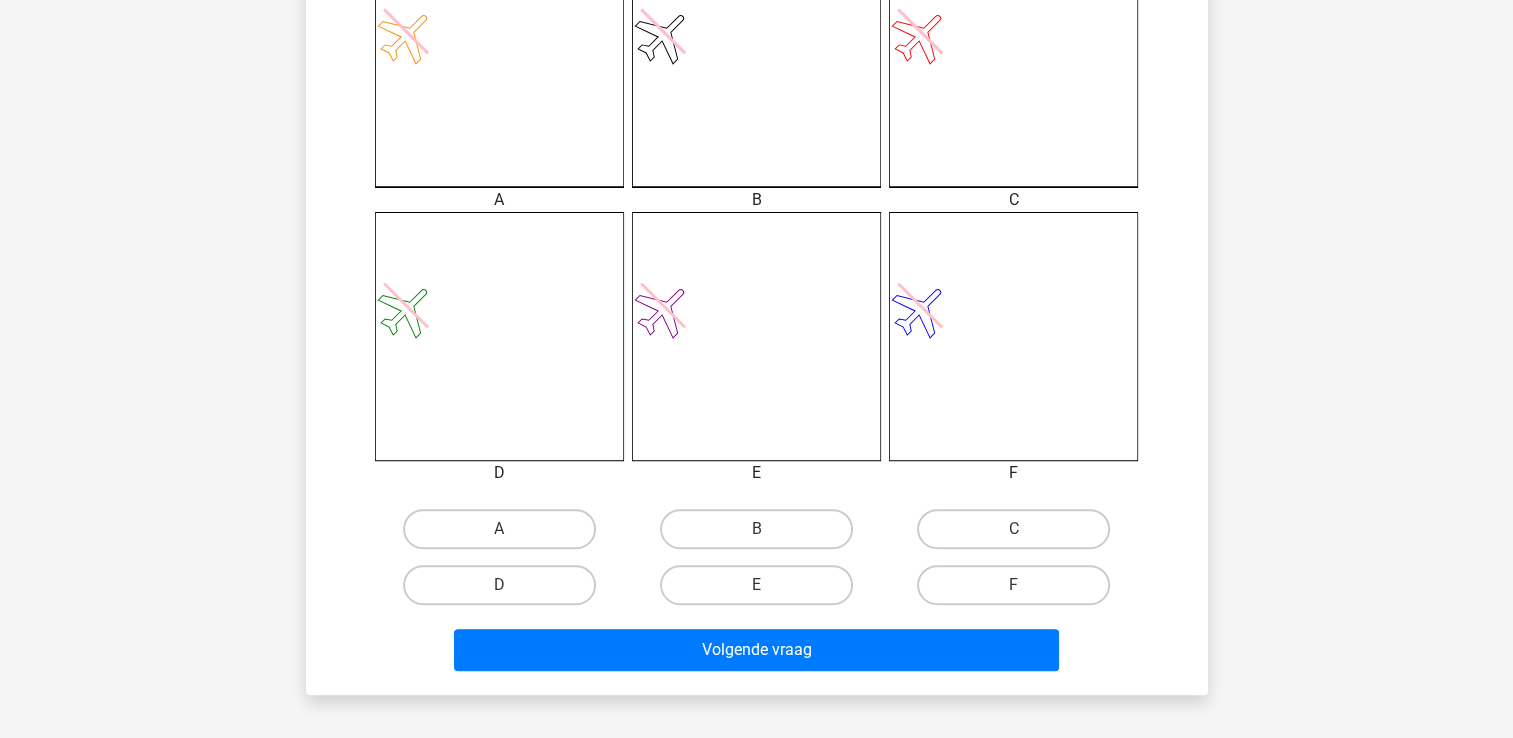 scroll, scrollTop: 700, scrollLeft: 0, axis: vertical 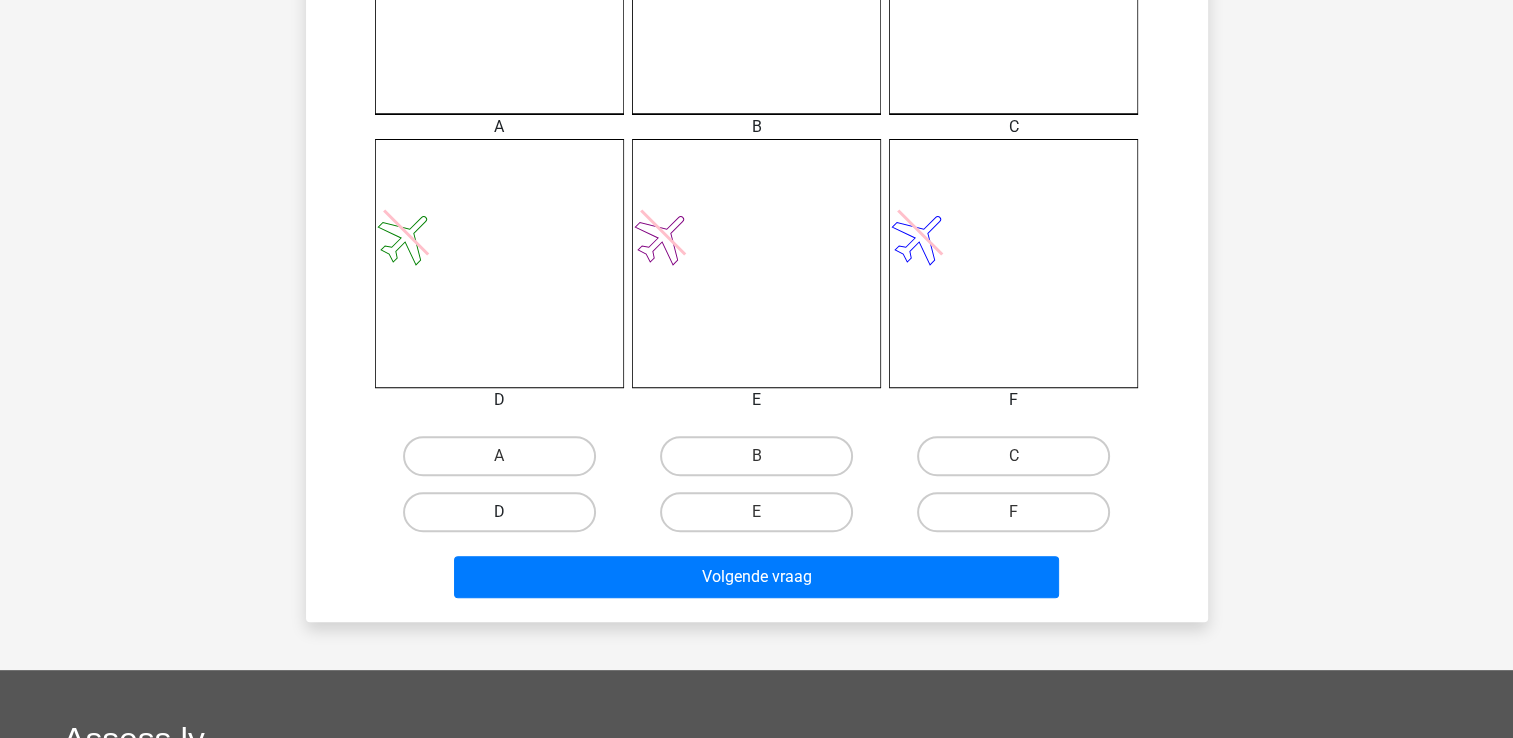 click on "D" at bounding box center [499, 512] 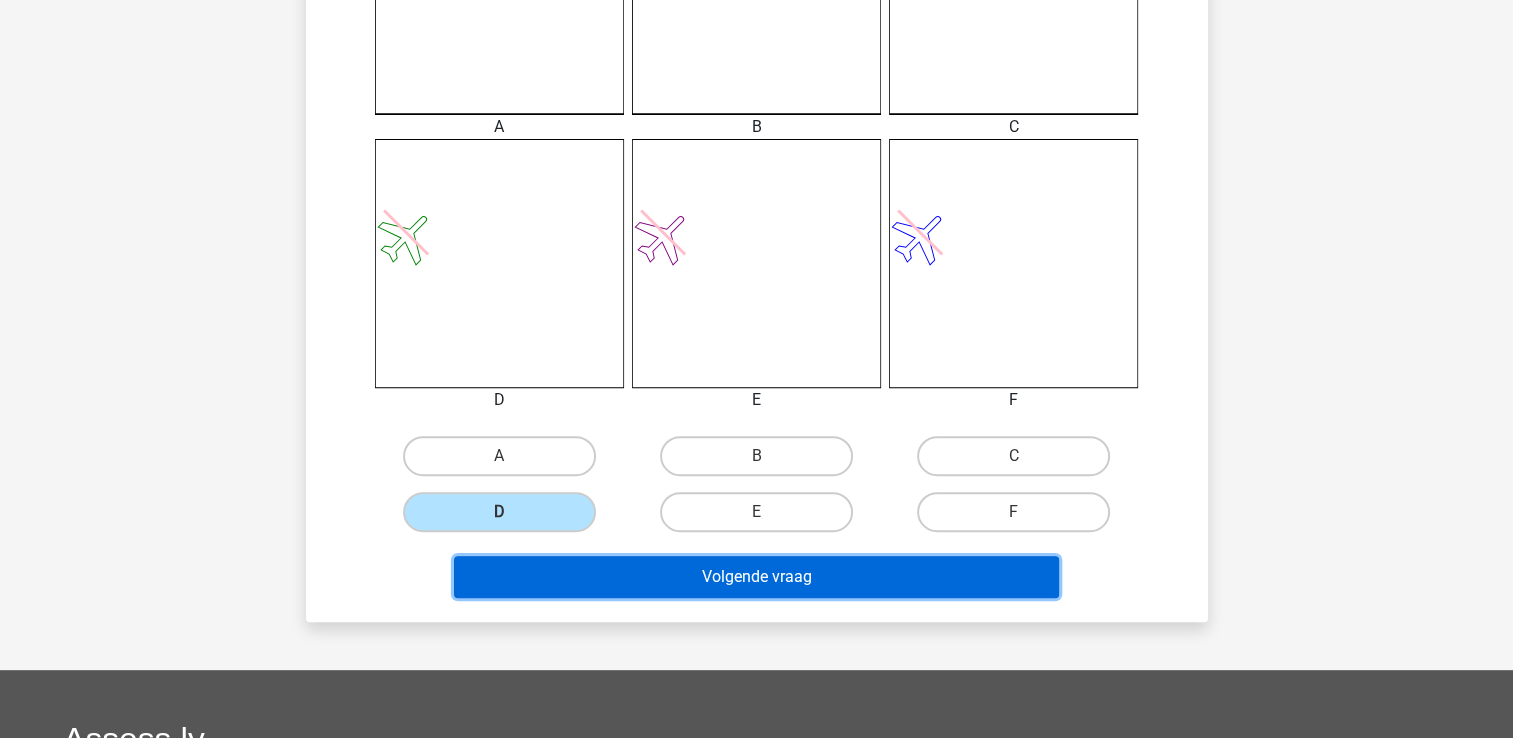 click on "Volgende vraag" at bounding box center [756, 577] 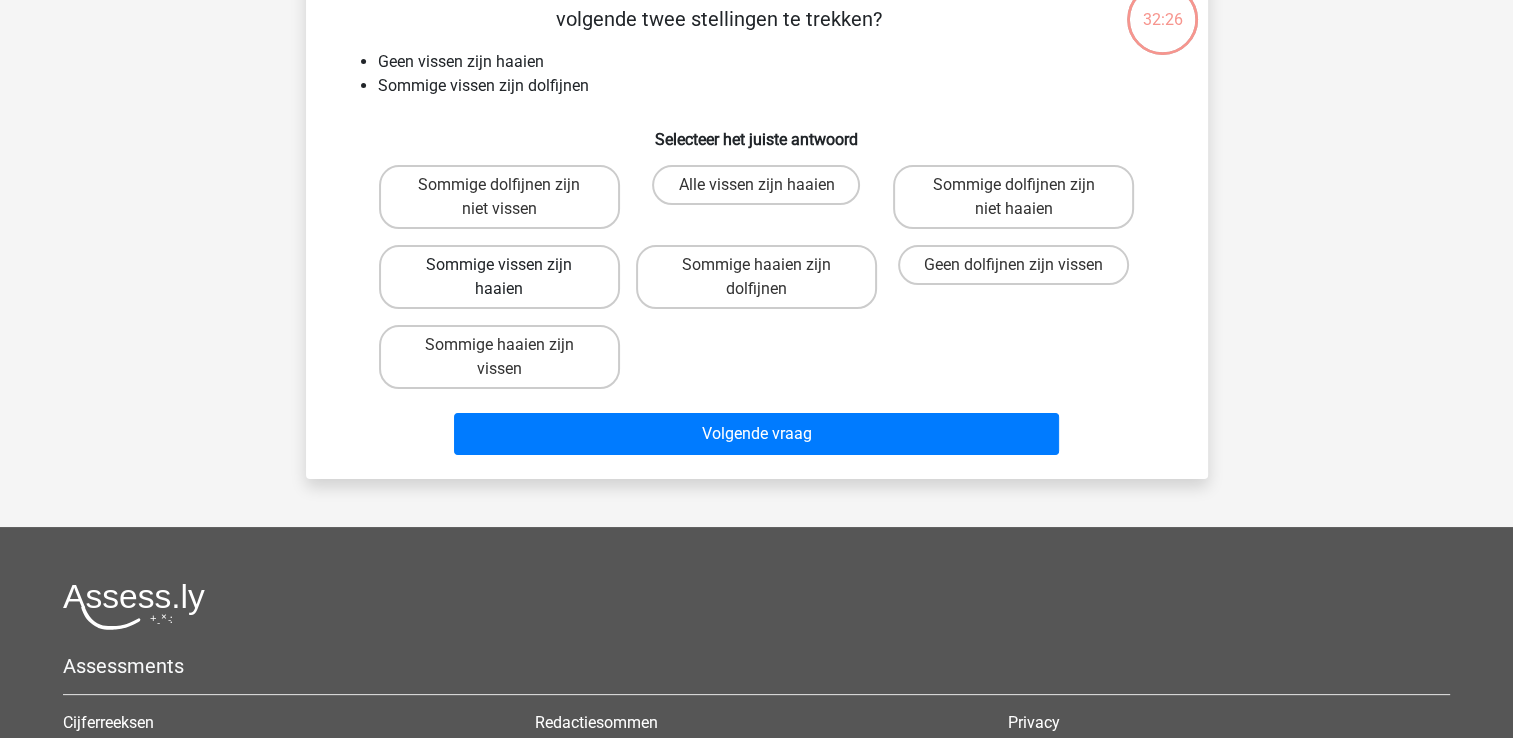 scroll, scrollTop: 92, scrollLeft: 0, axis: vertical 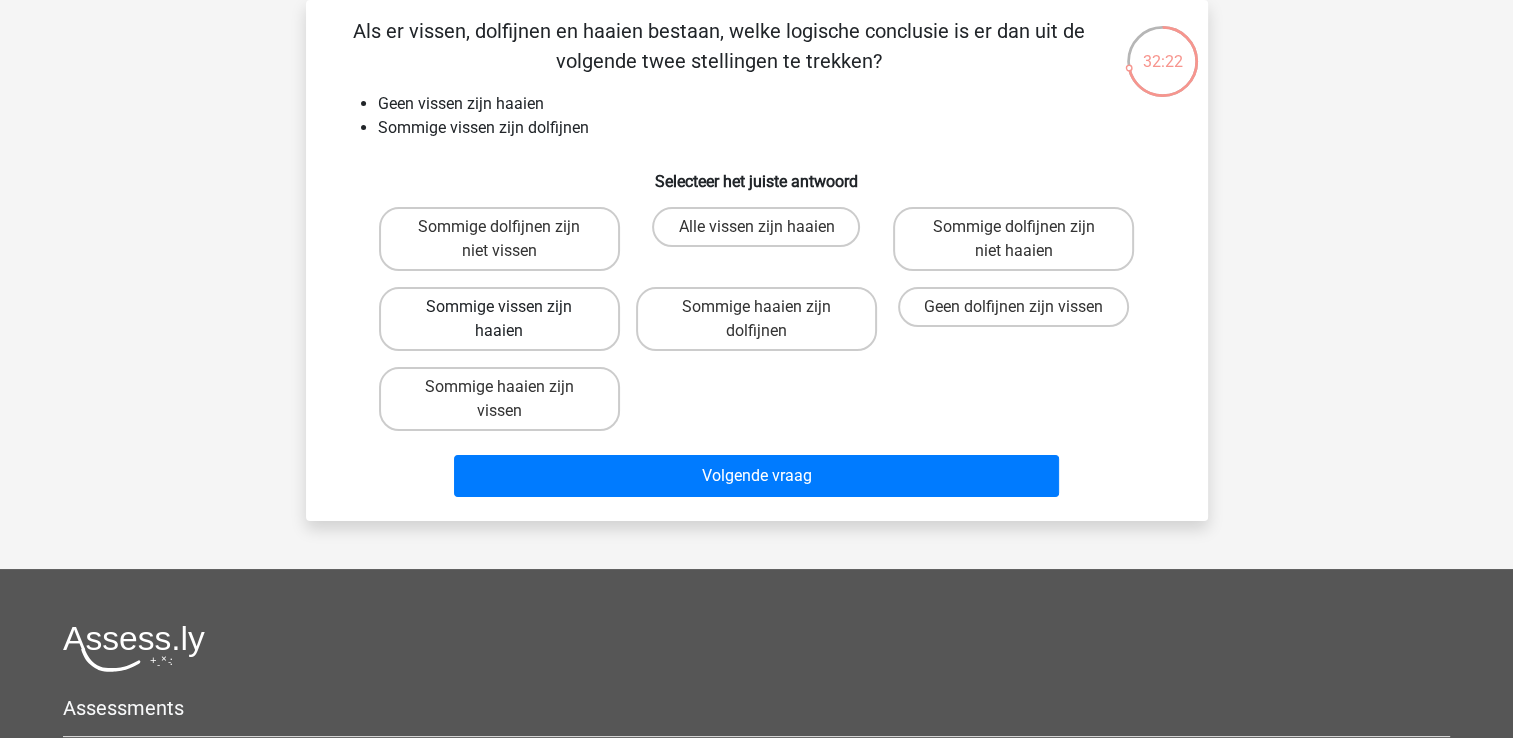 click on "Sommige vissen zijn haaien" at bounding box center (499, 319) 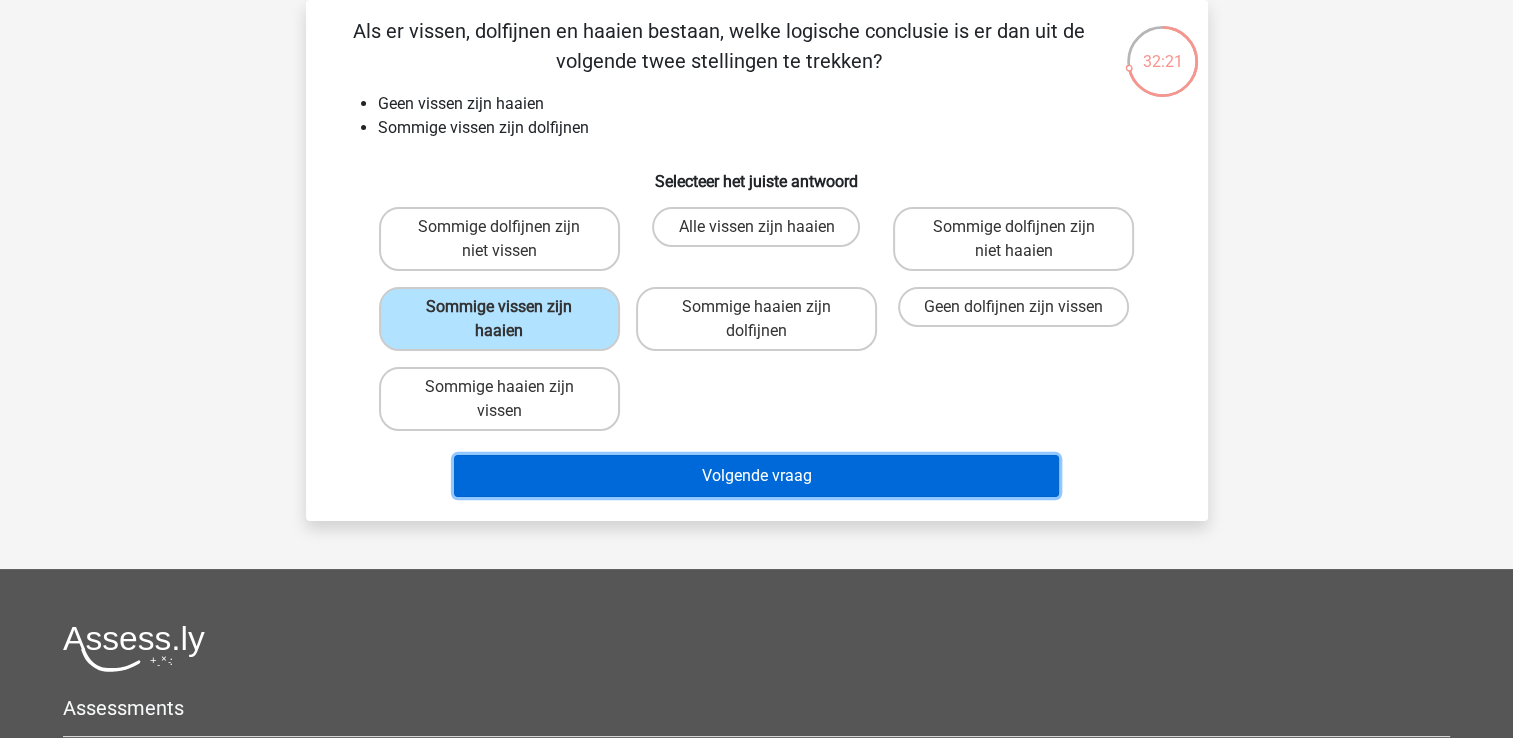 click on "Volgende vraag" at bounding box center (756, 476) 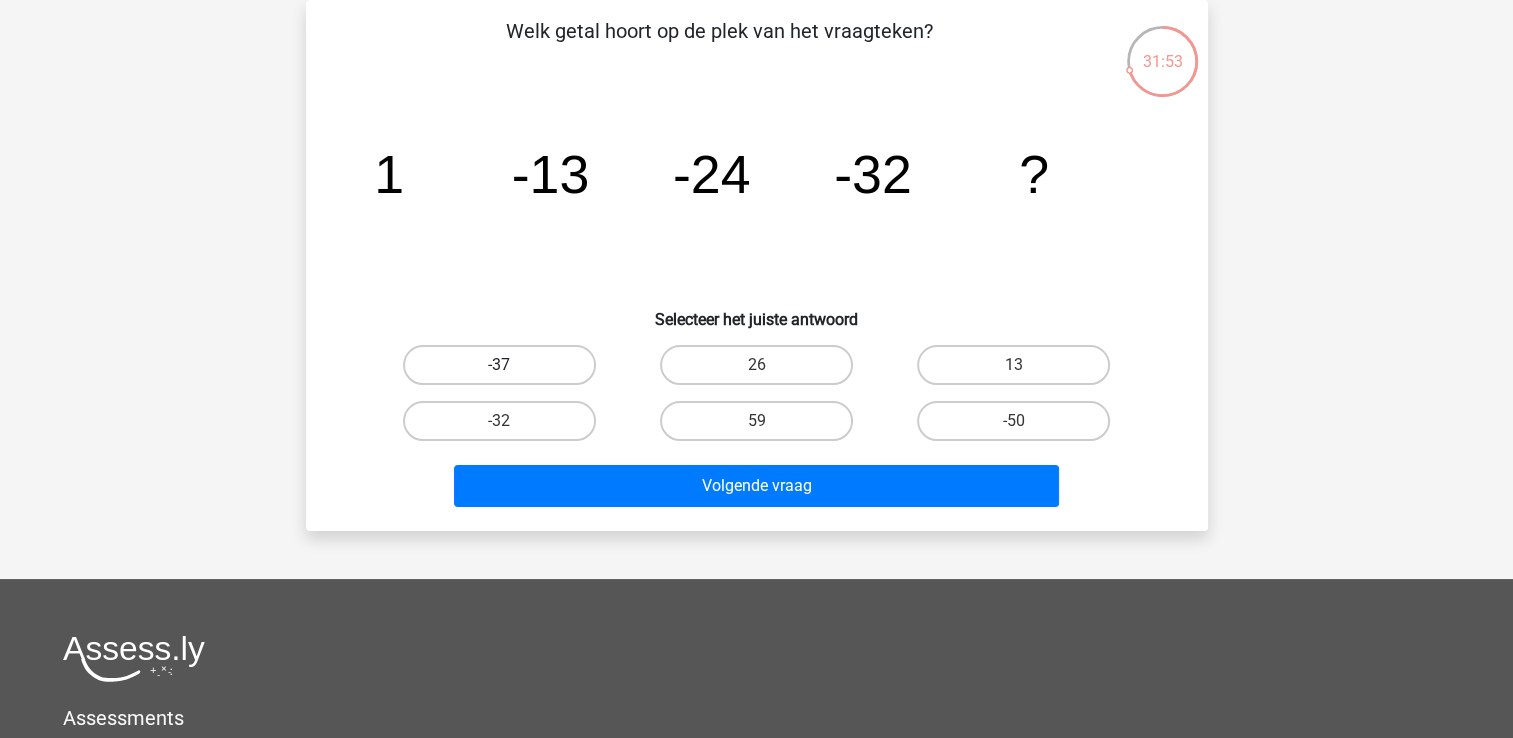 click on "-37" at bounding box center (499, 365) 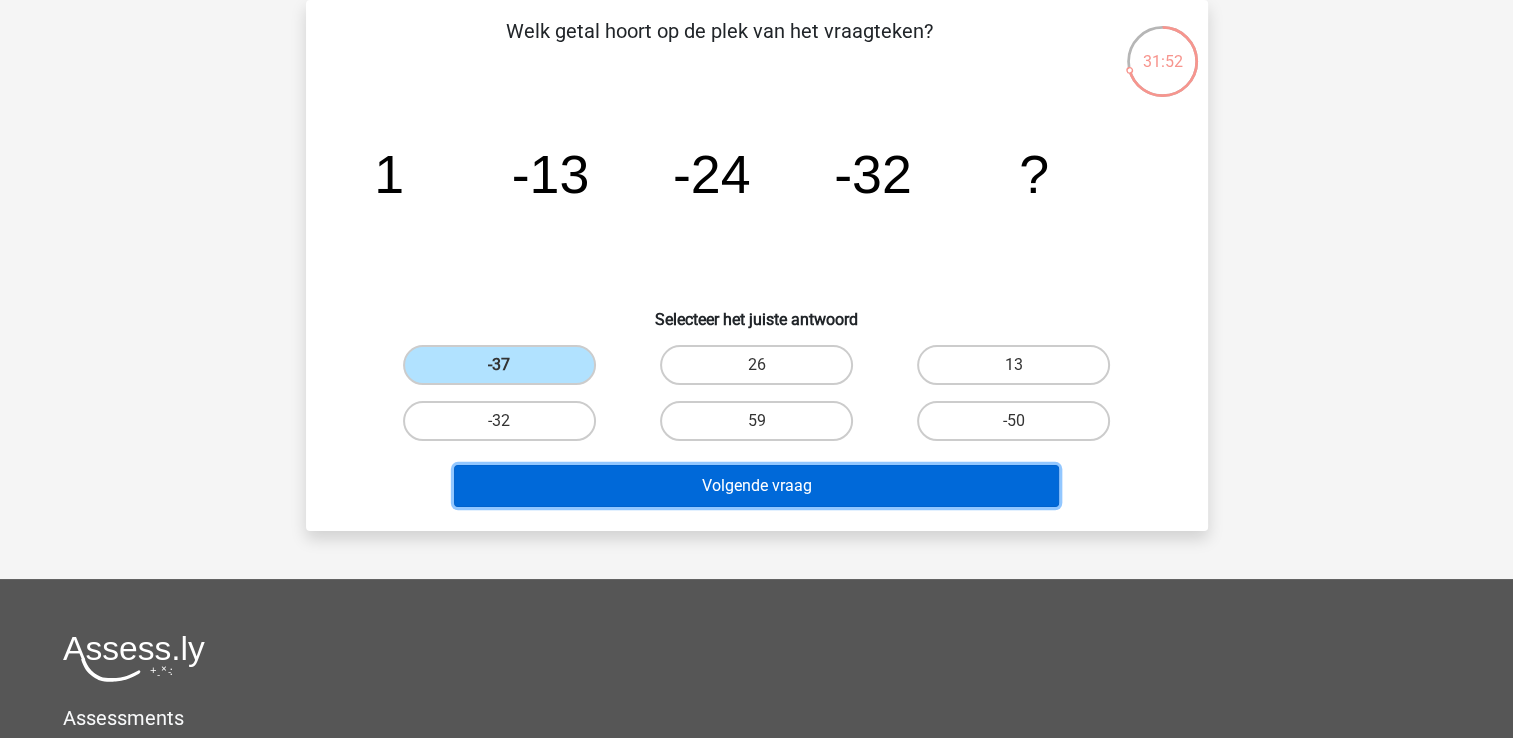 click on "Volgende vraag" at bounding box center [756, 486] 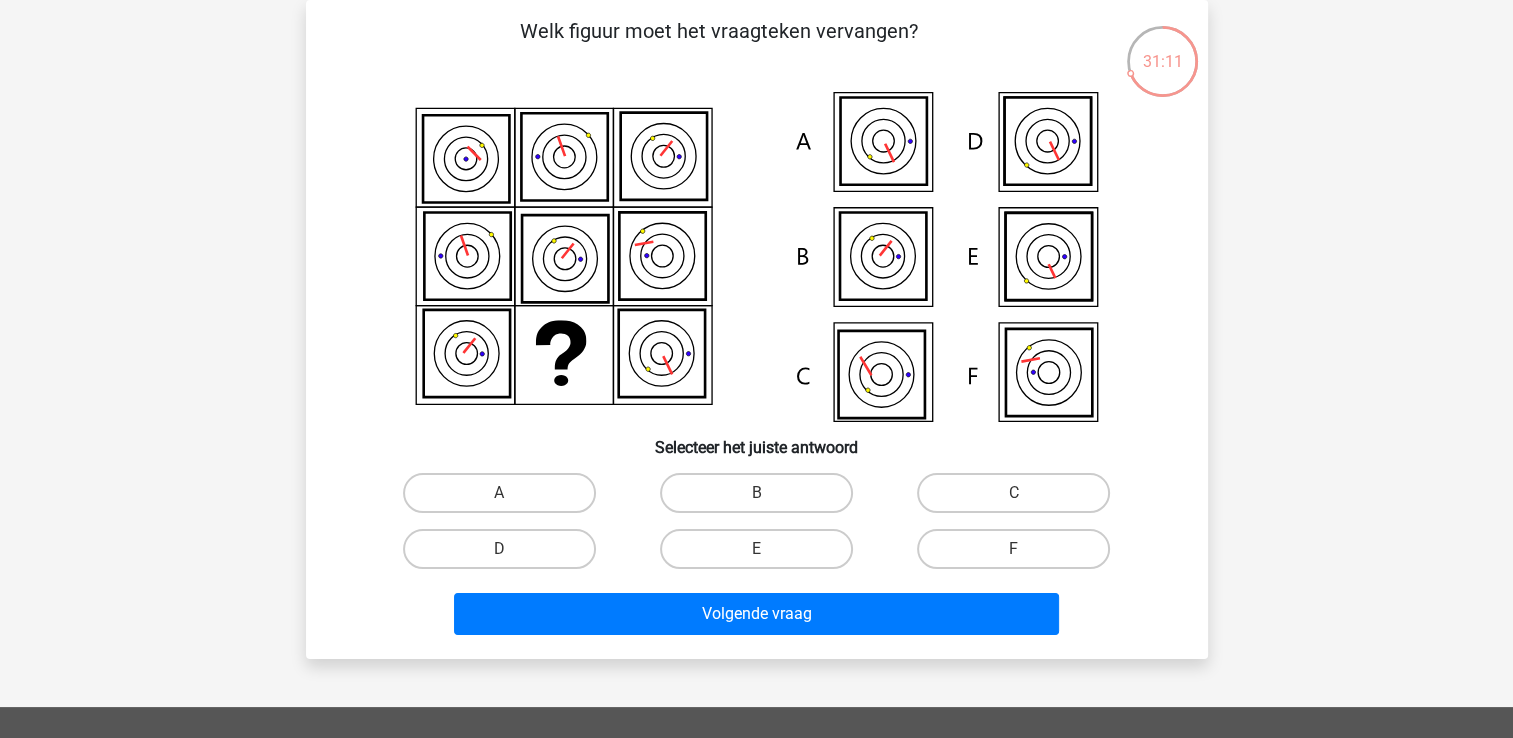 click 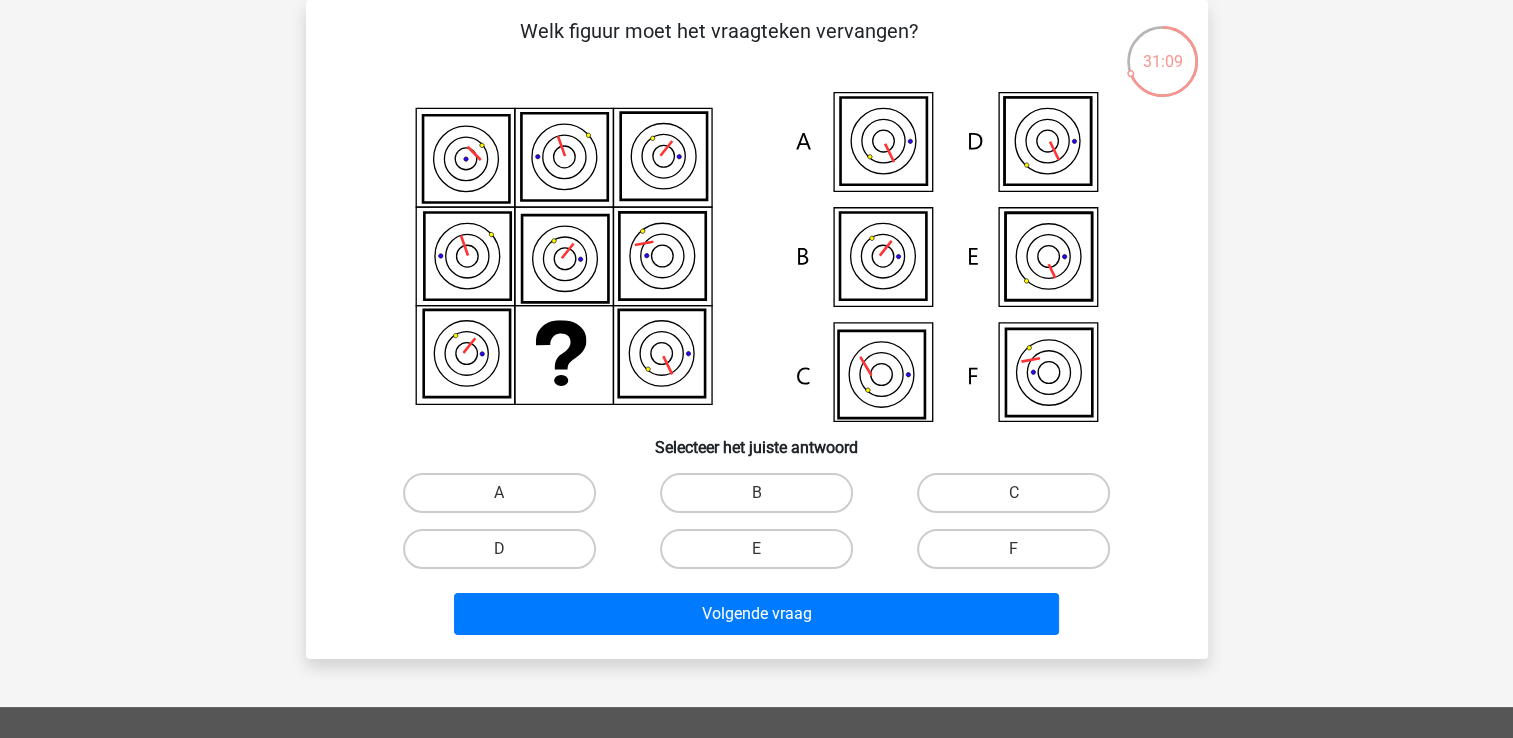 click 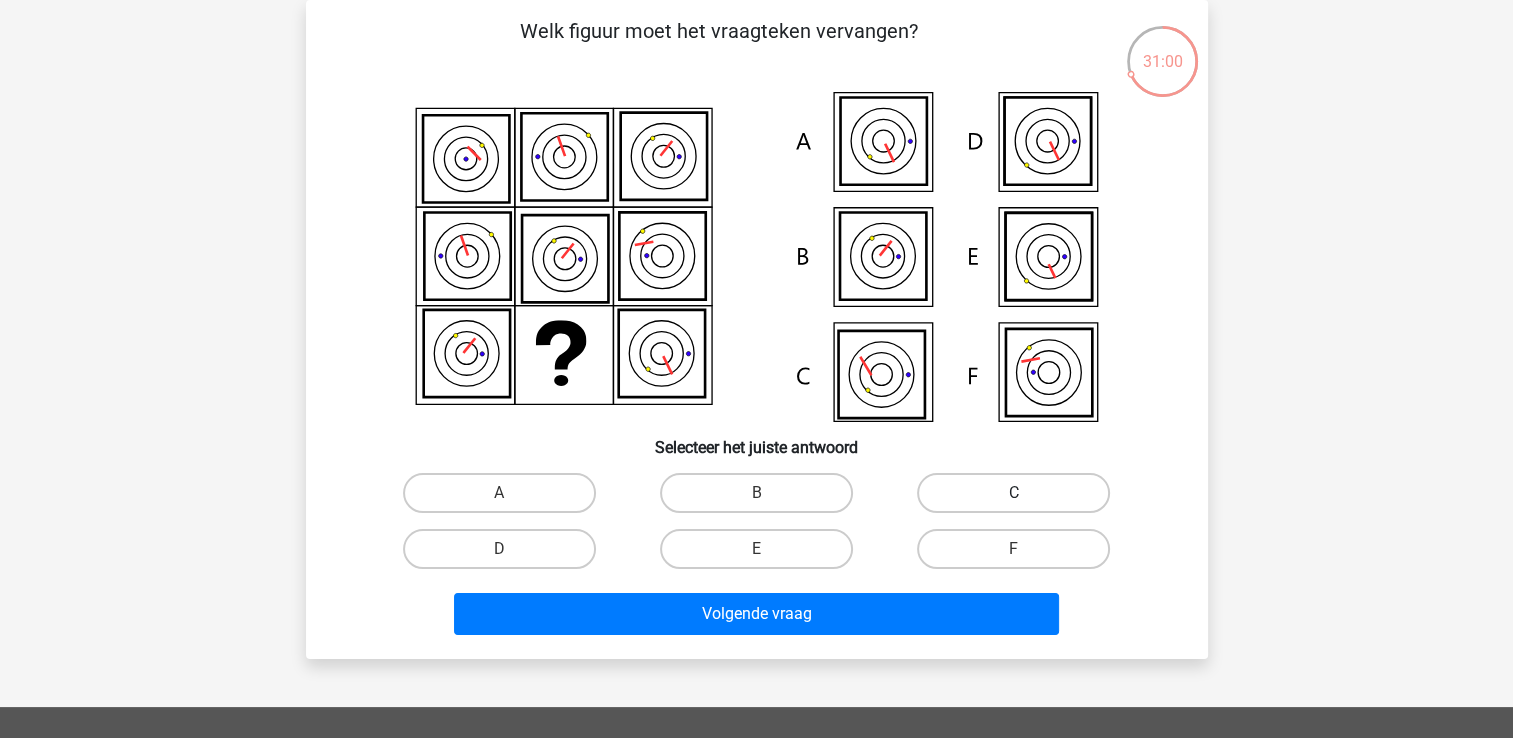 click on "C" at bounding box center [1013, 493] 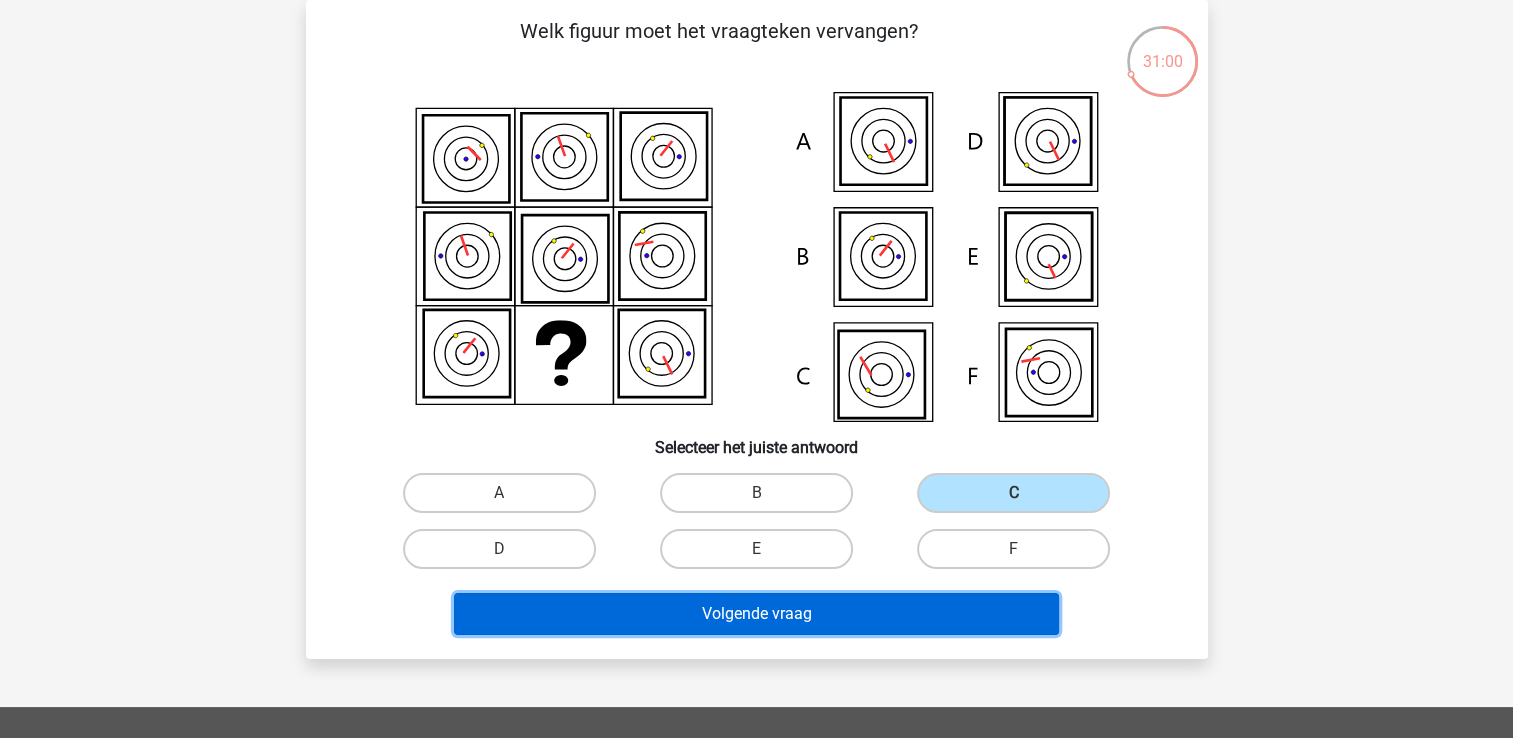 click on "Volgende vraag" at bounding box center [756, 614] 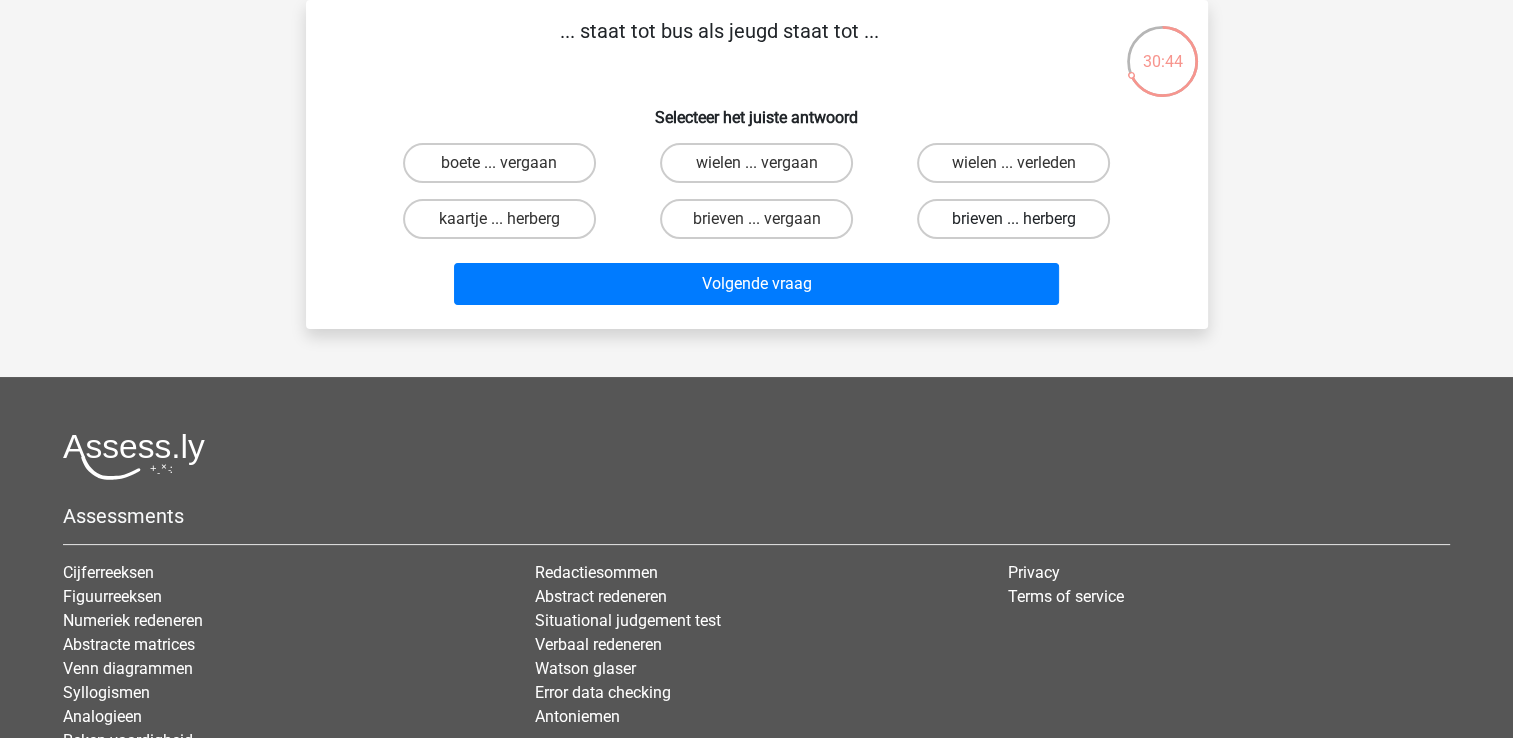 click on "brieven ... herberg" at bounding box center [1013, 219] 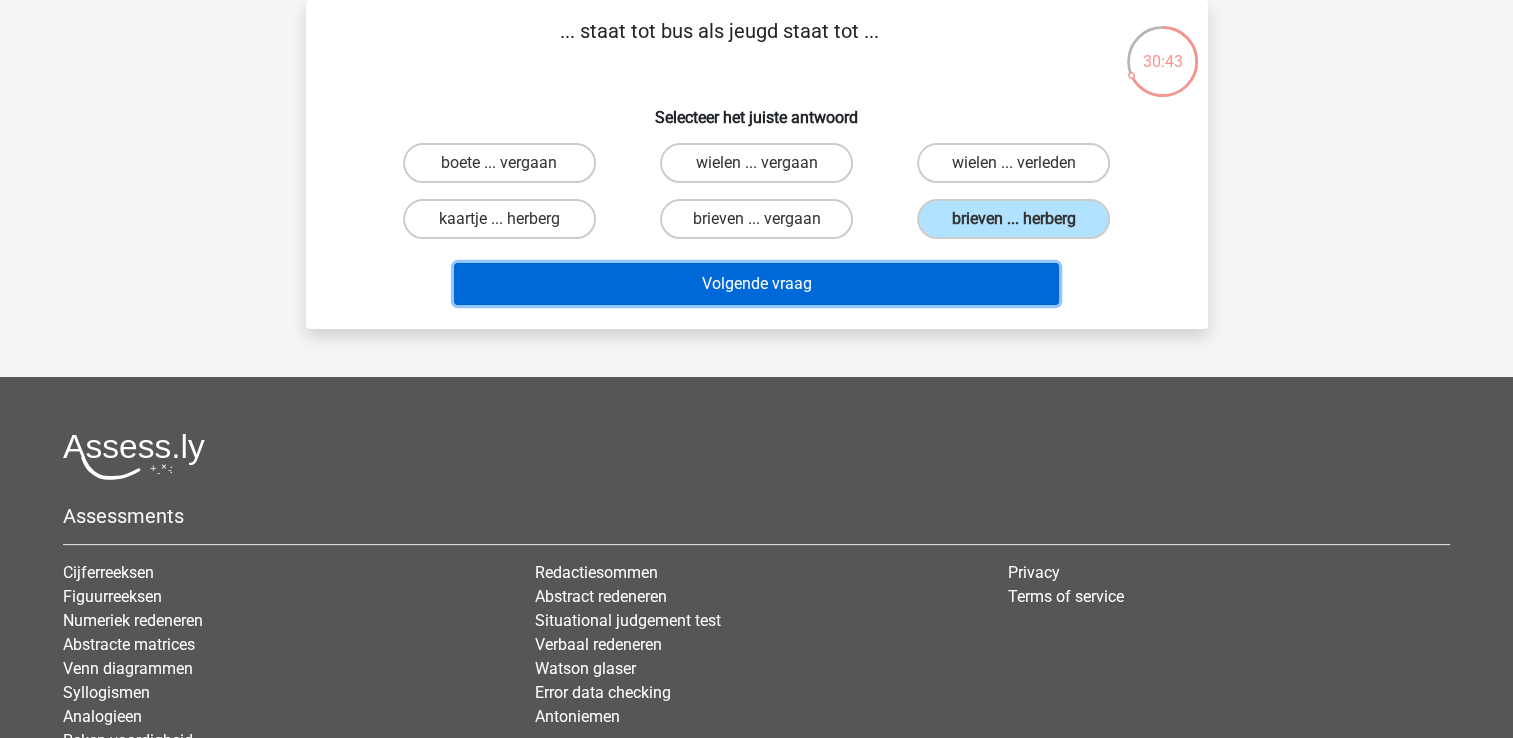 click on "Volgende vraag" at bounding box center [756, 284] 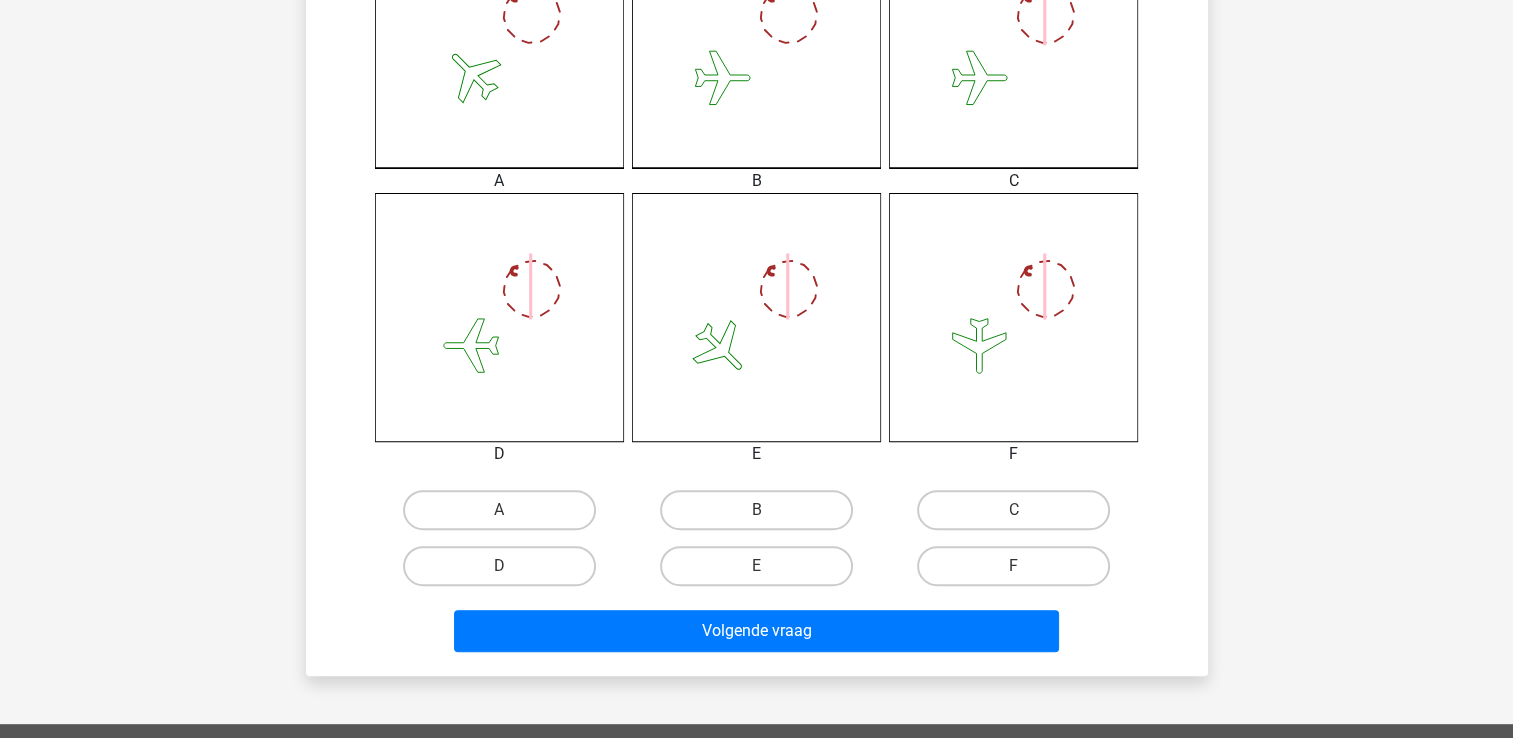 scroll, scrollTop: 692, scrollLeft: 0, axis: vertical 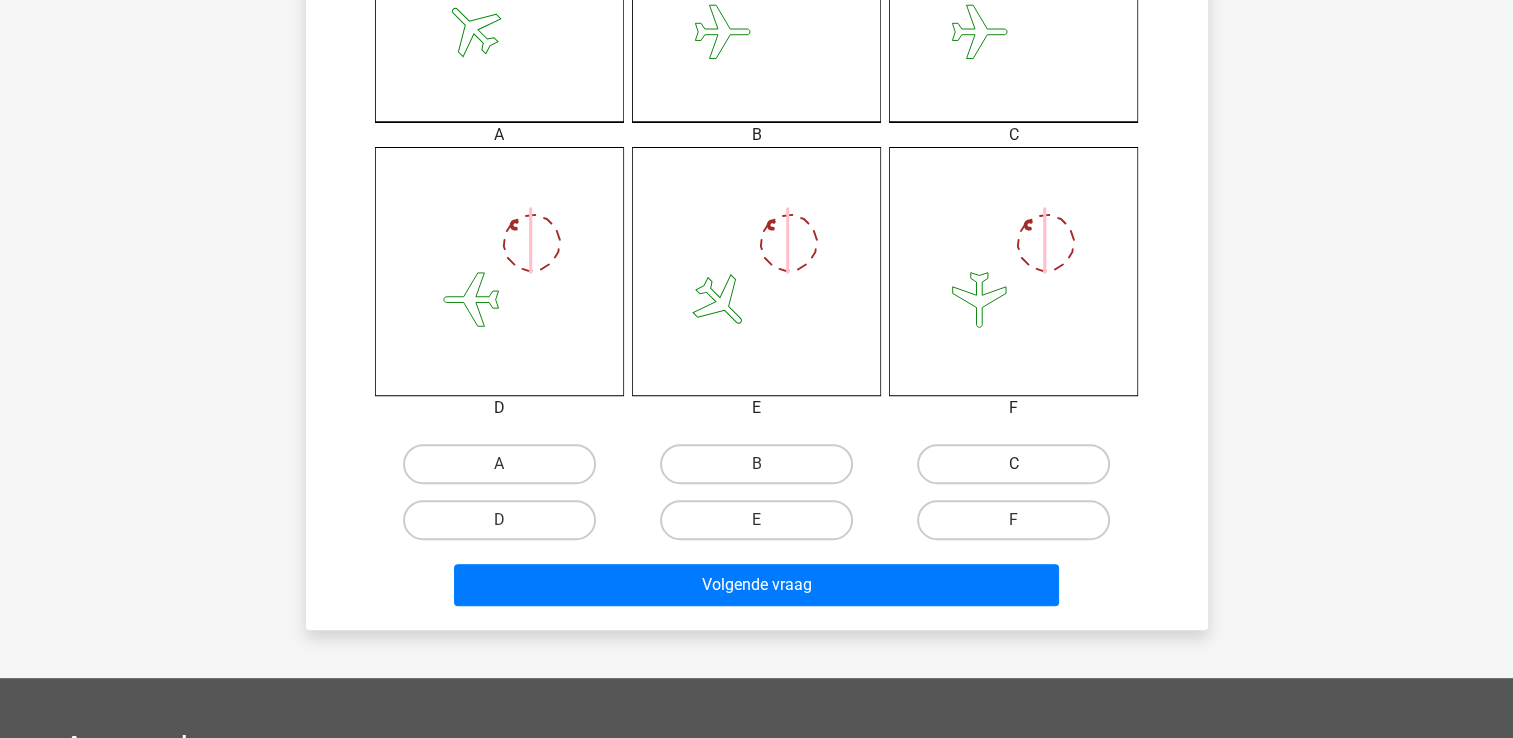 click on "C" at bounding box center [1013, 464] 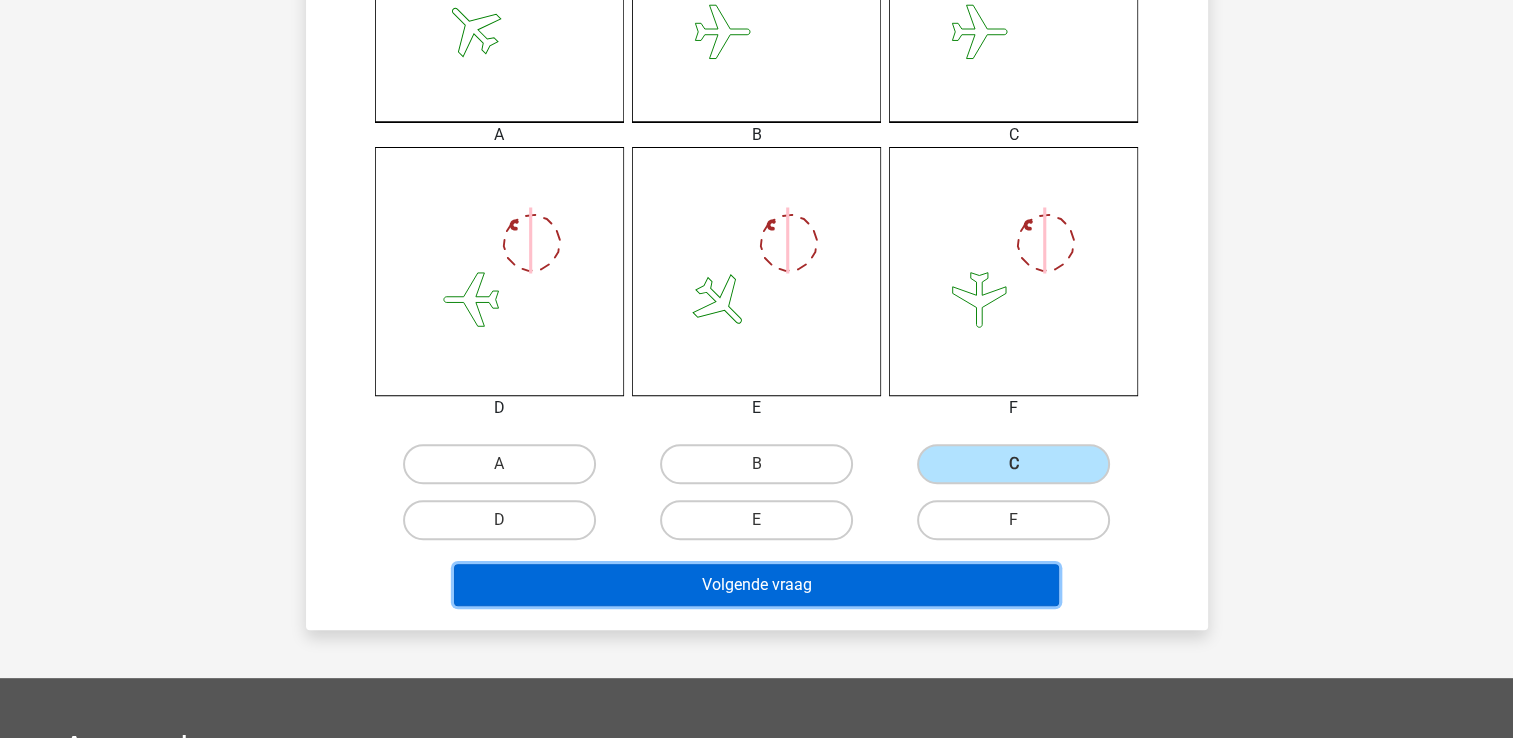 click on "Volgende vraag" at bounding box center (756, 585) 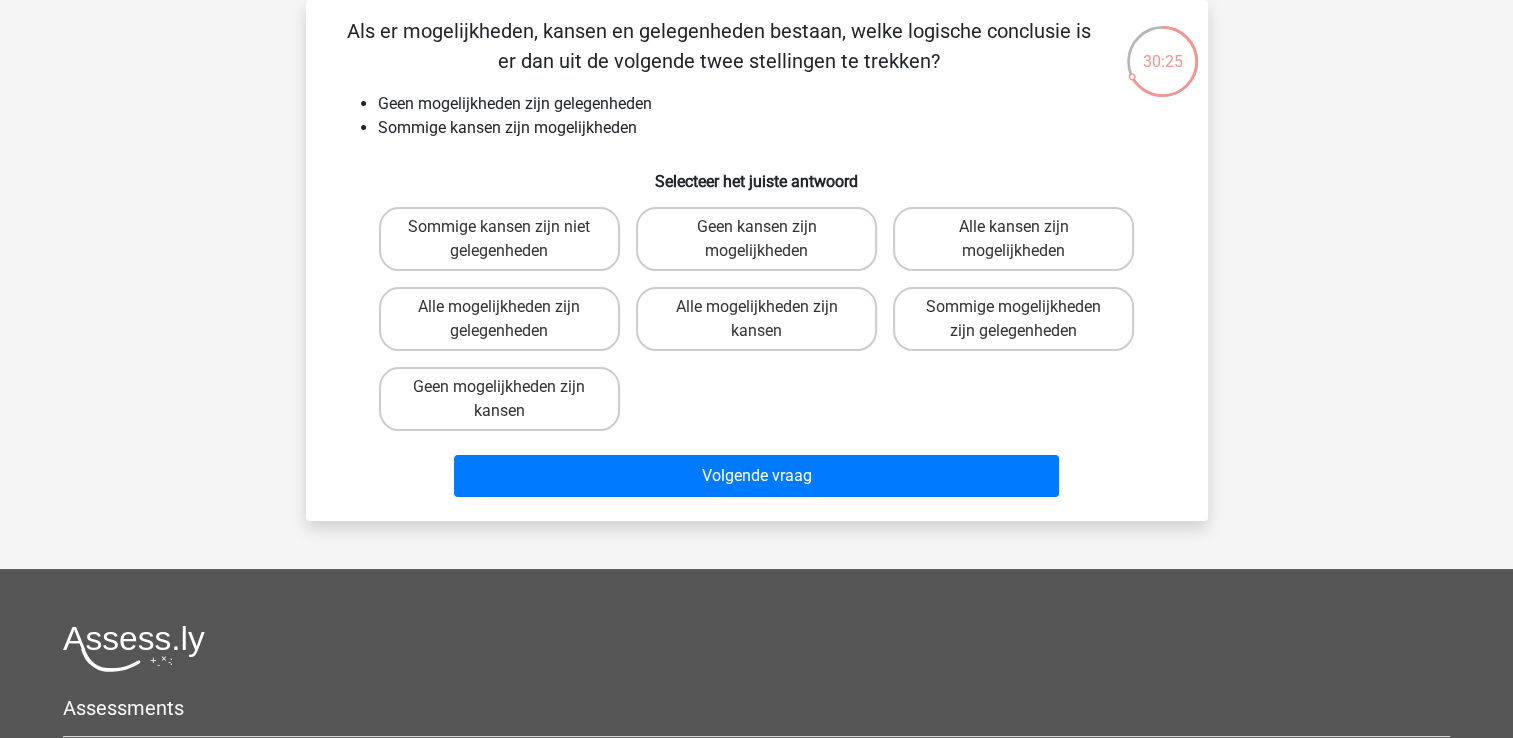 scroll, scrollTop: 0, scrollLeft: 0, axis: both 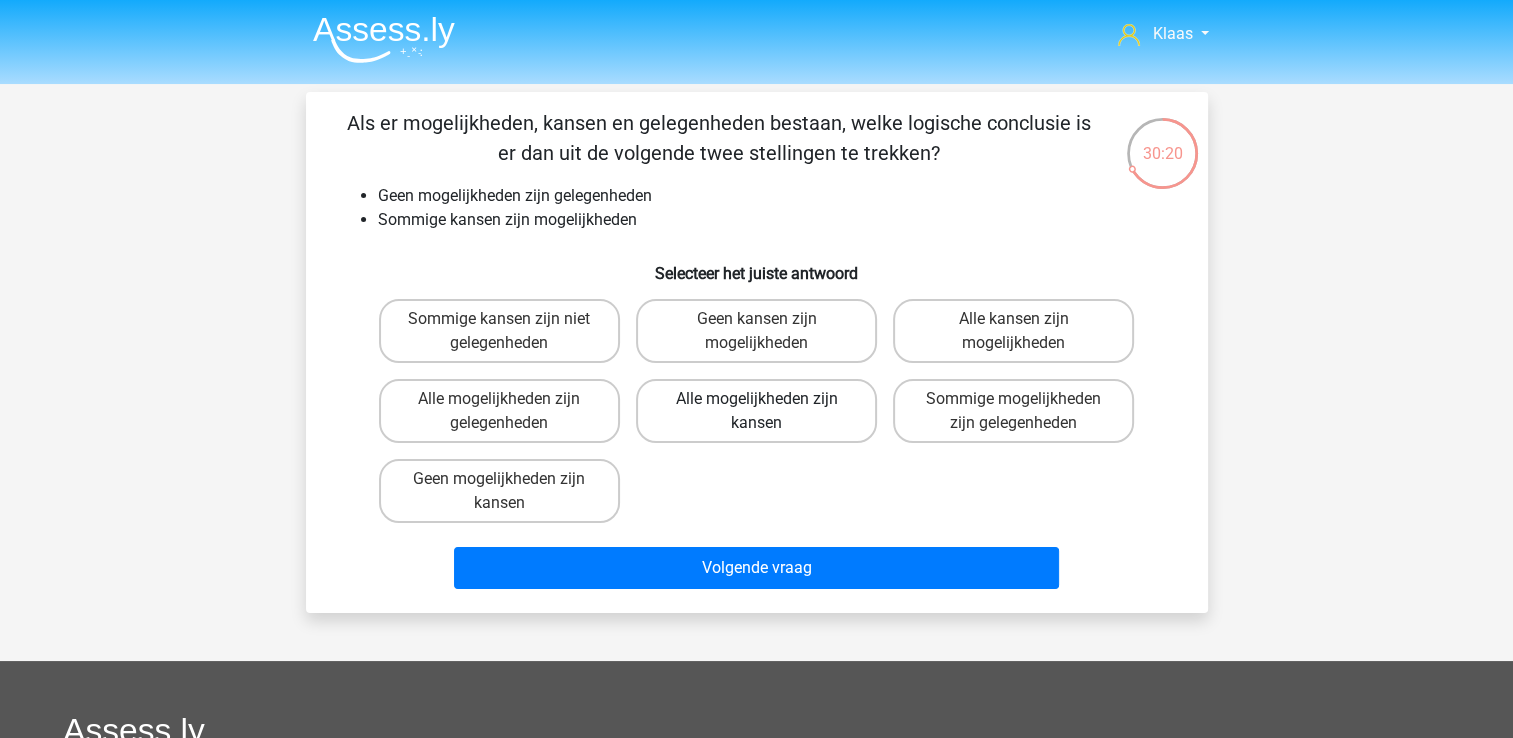click on "Alle mogelijkheden zijn kansen" at bounding box center (756, 411) 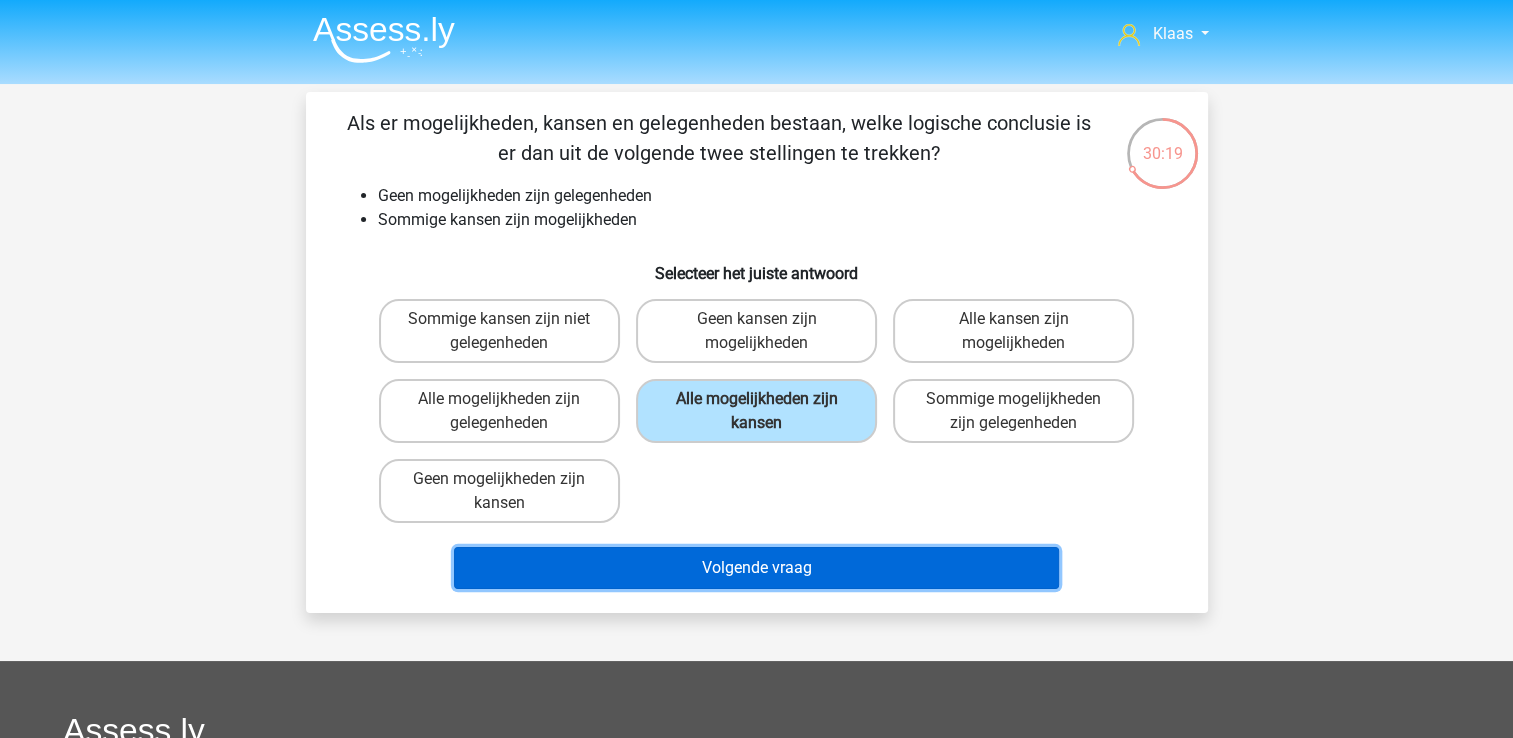 click on "Volgende vraag" at bounding box center [756, 568] 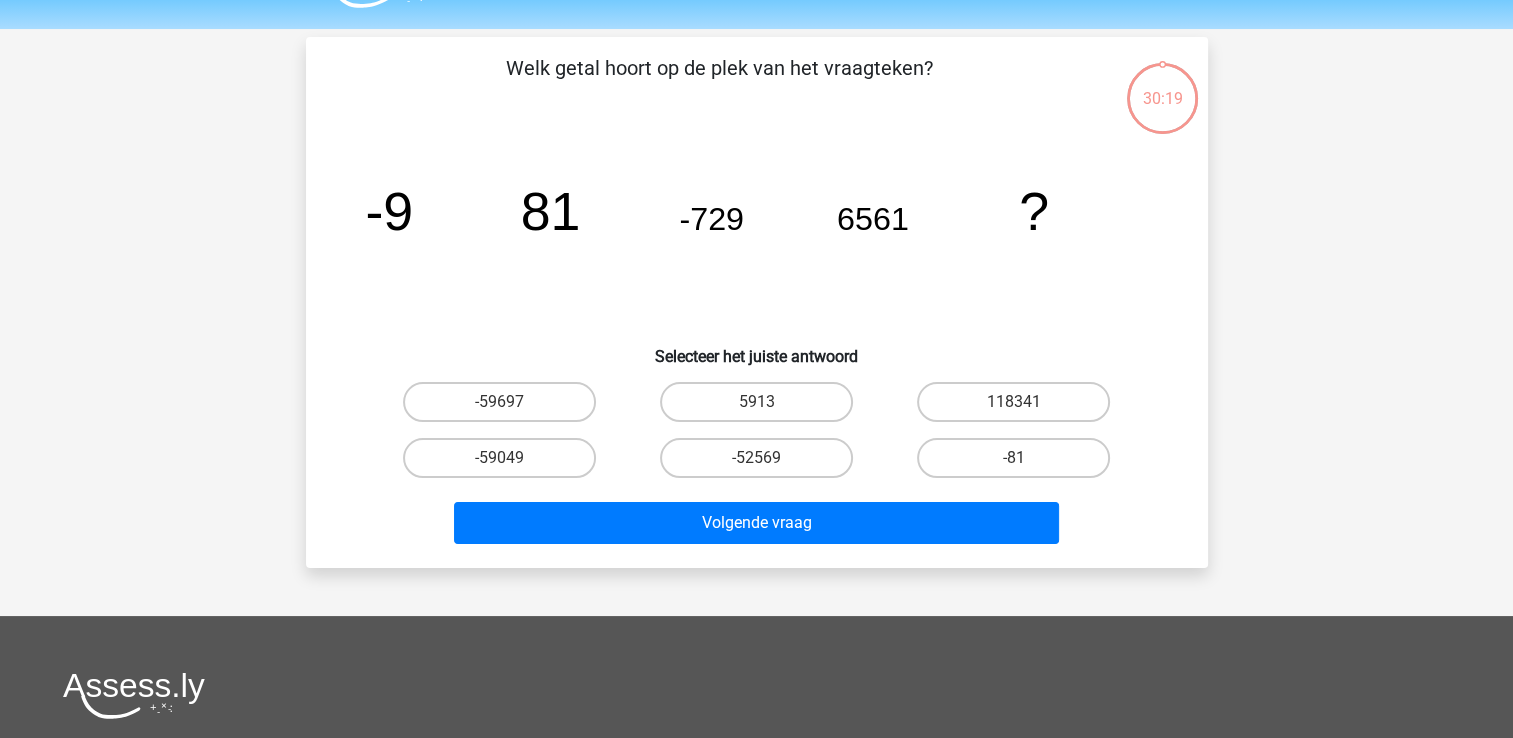 scroll, scrollTop: 92, scrollLeft: 0, axis: vertical 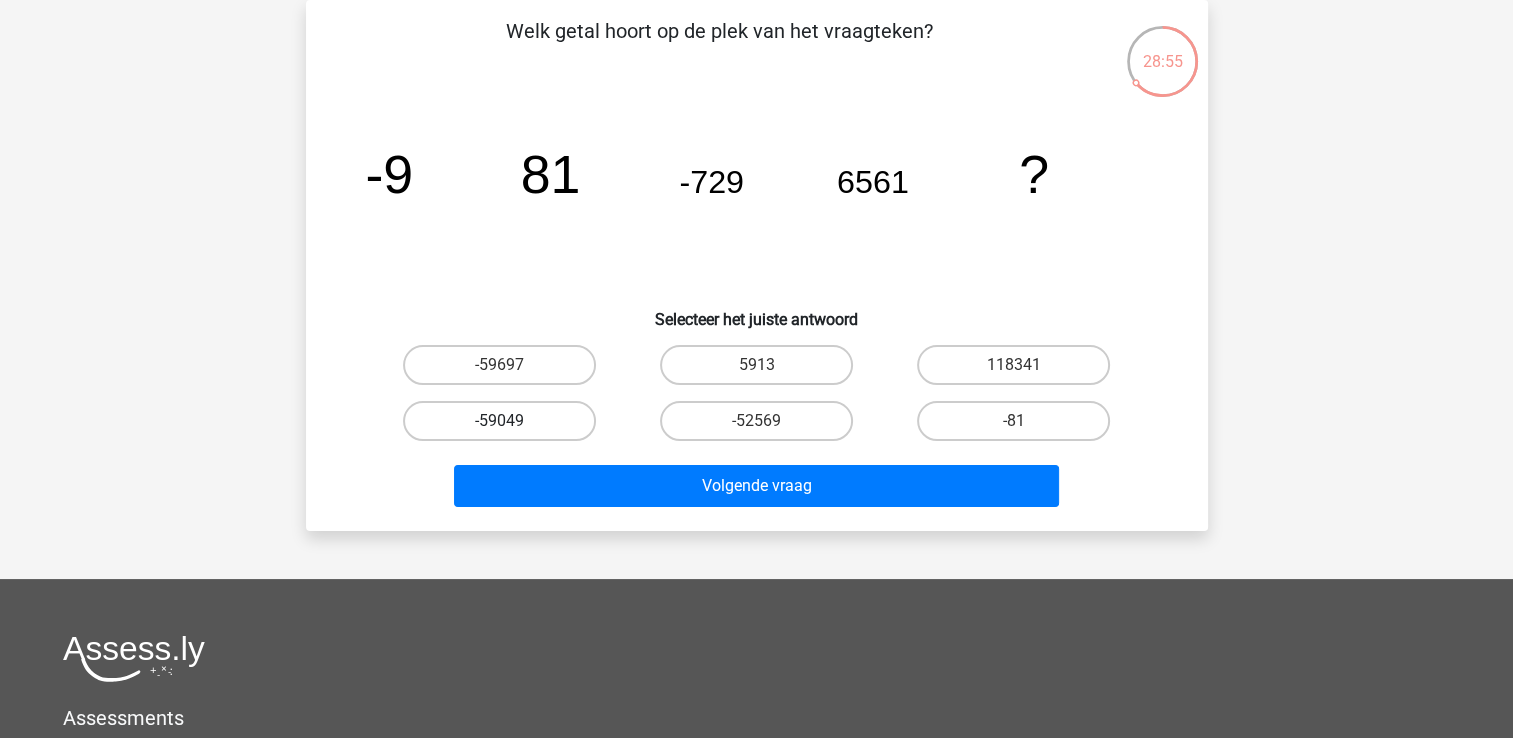 click on "-59049" at bounding box center [499, 421] 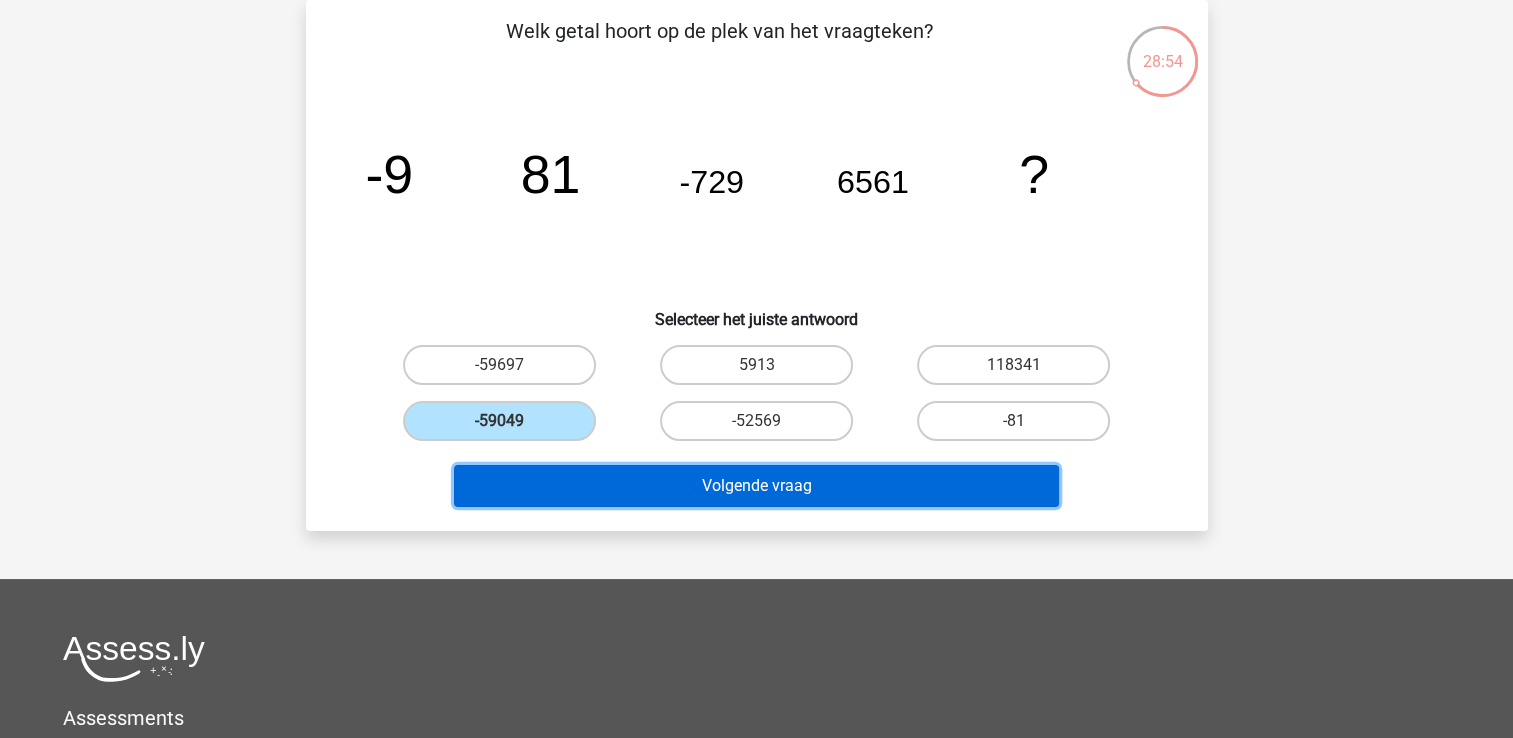 click on "Volgende vraag" at bounding box center [756, 486] 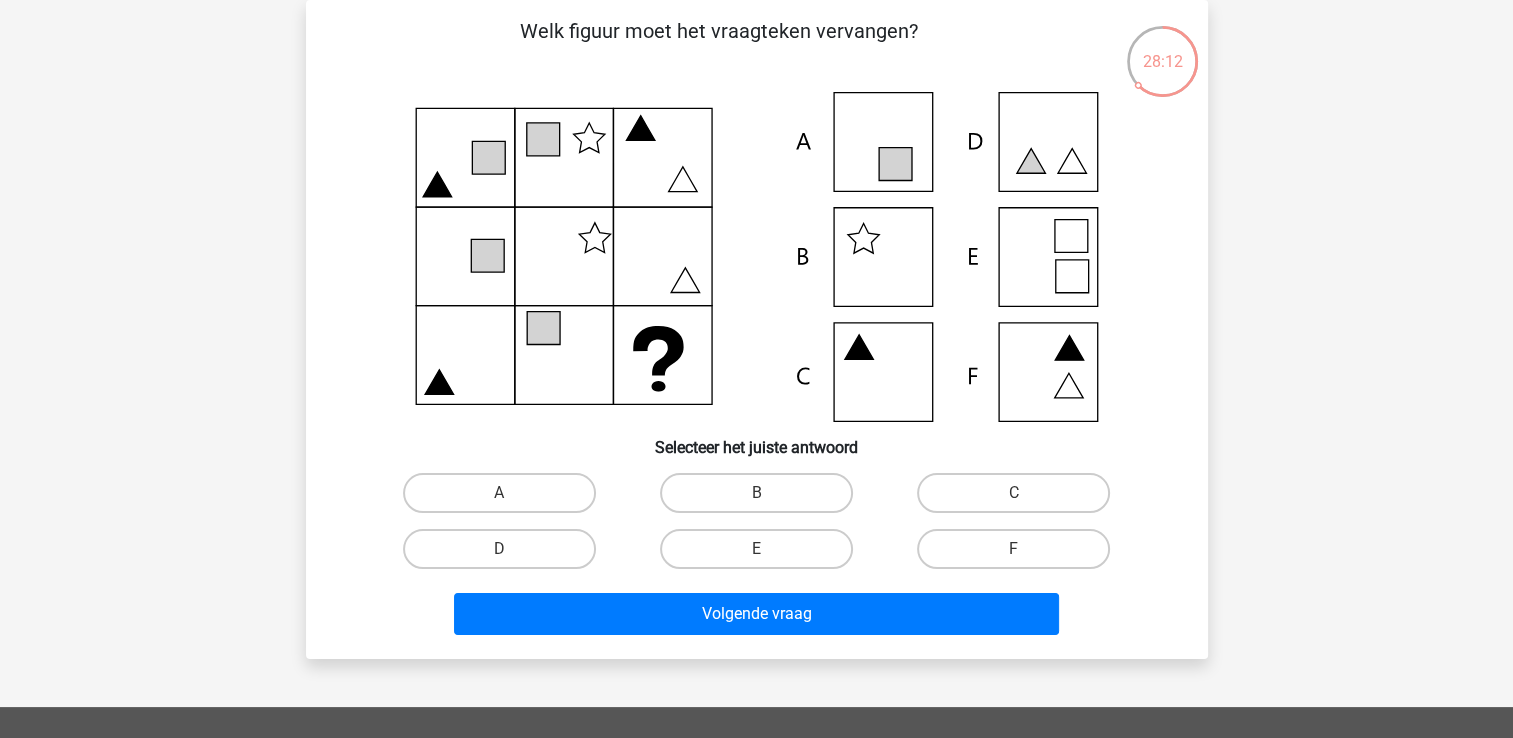 click 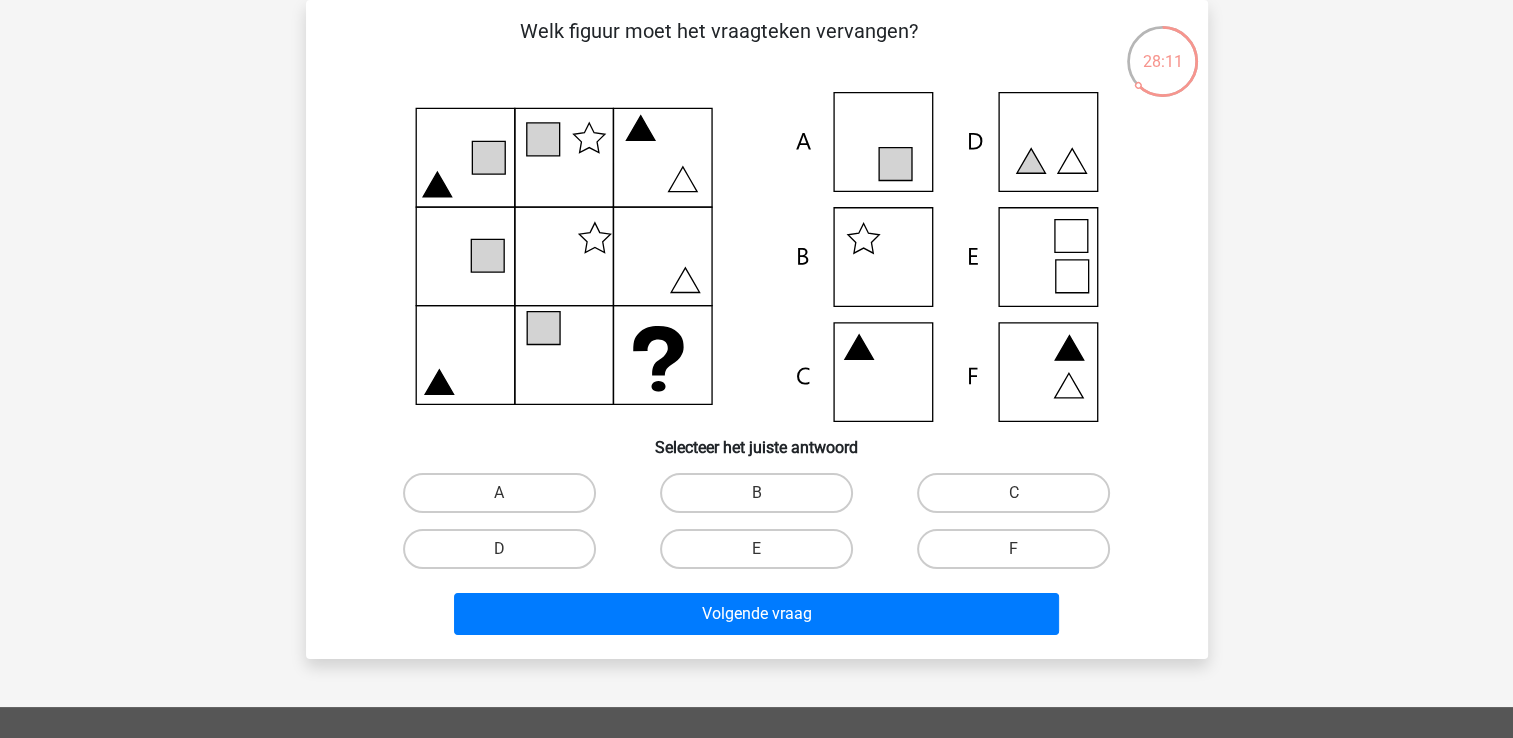 click 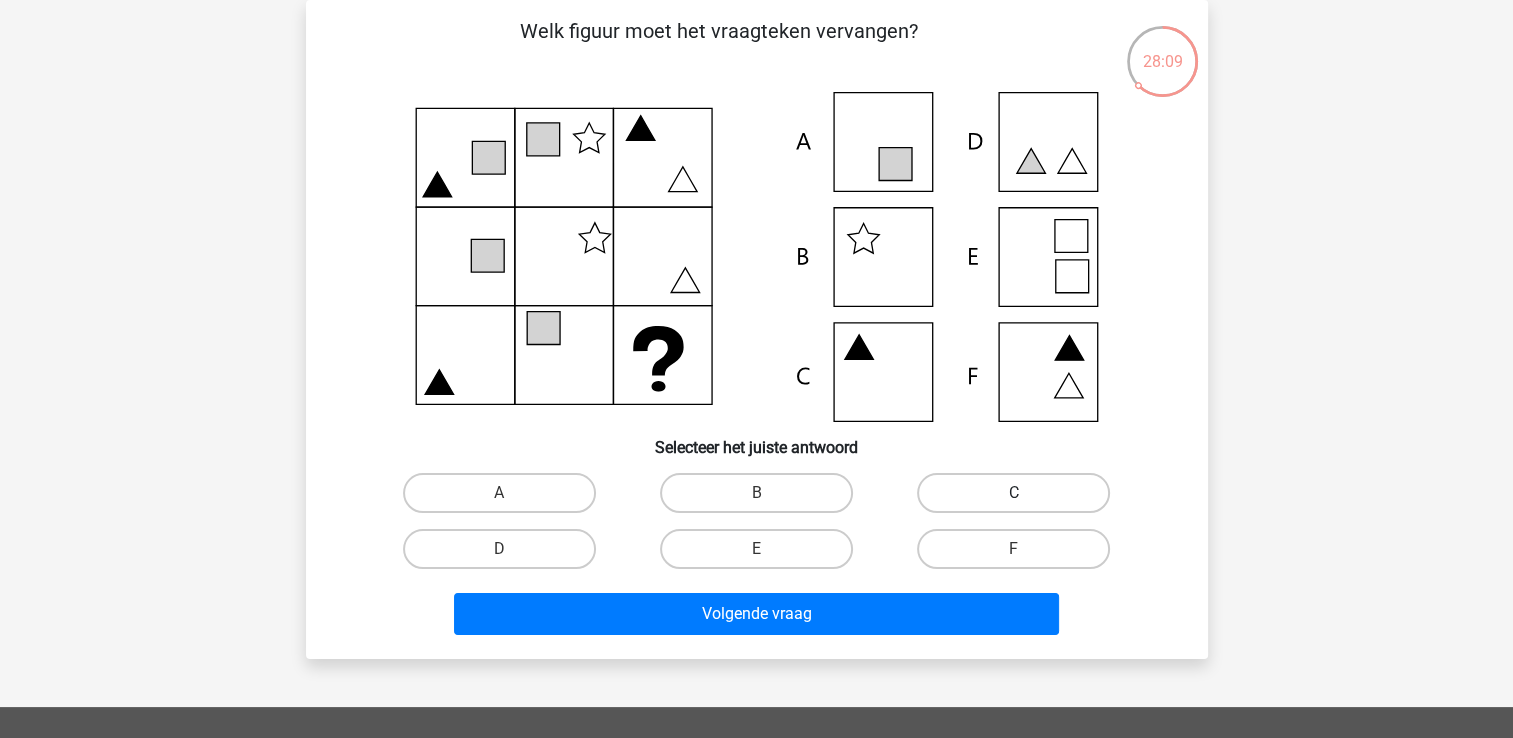 click on "C" at bounding box center (1013, 493) 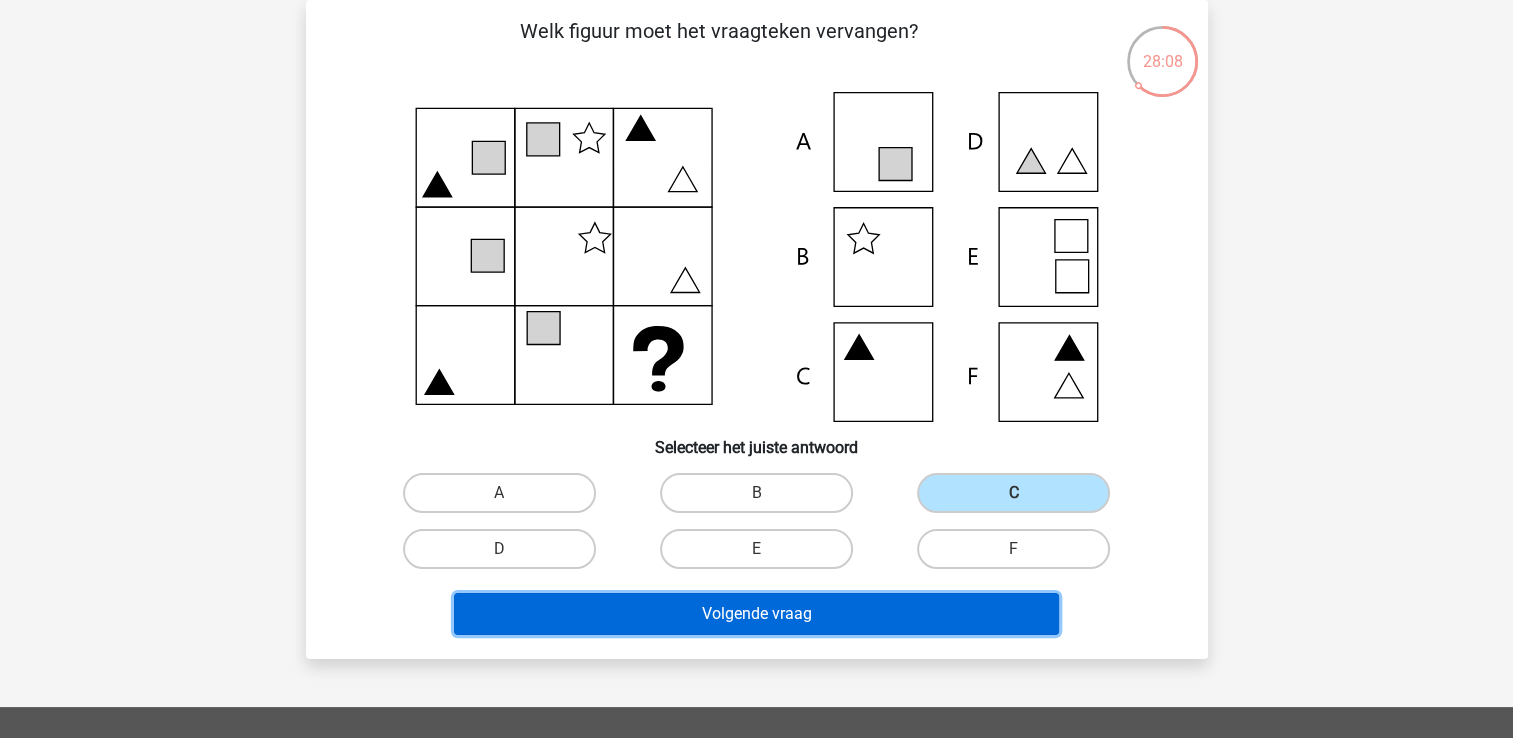 click on "Volgende vraag" at bounding box center [756, 614] 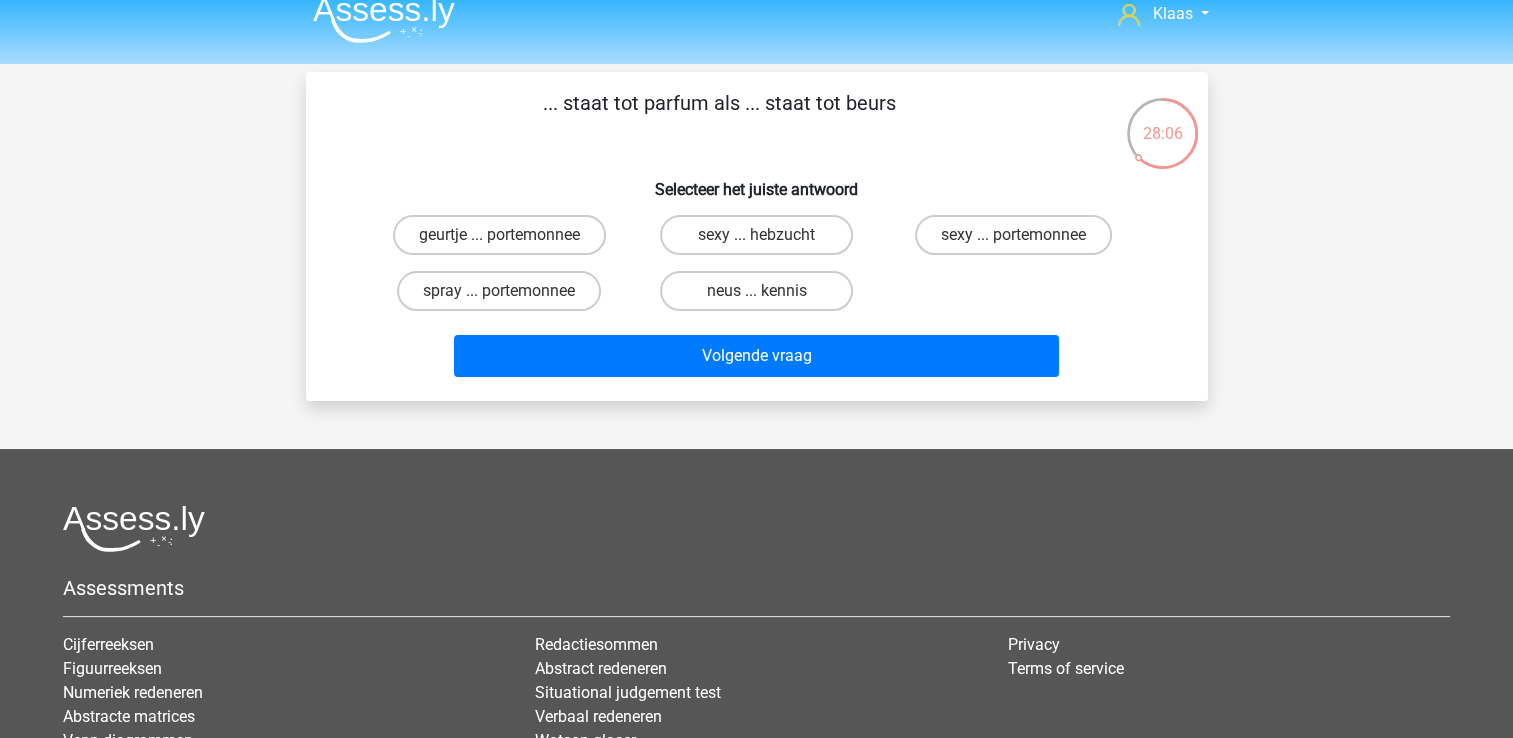 scroll, scrollTop: 0, scrollLeft: 0, axis: both 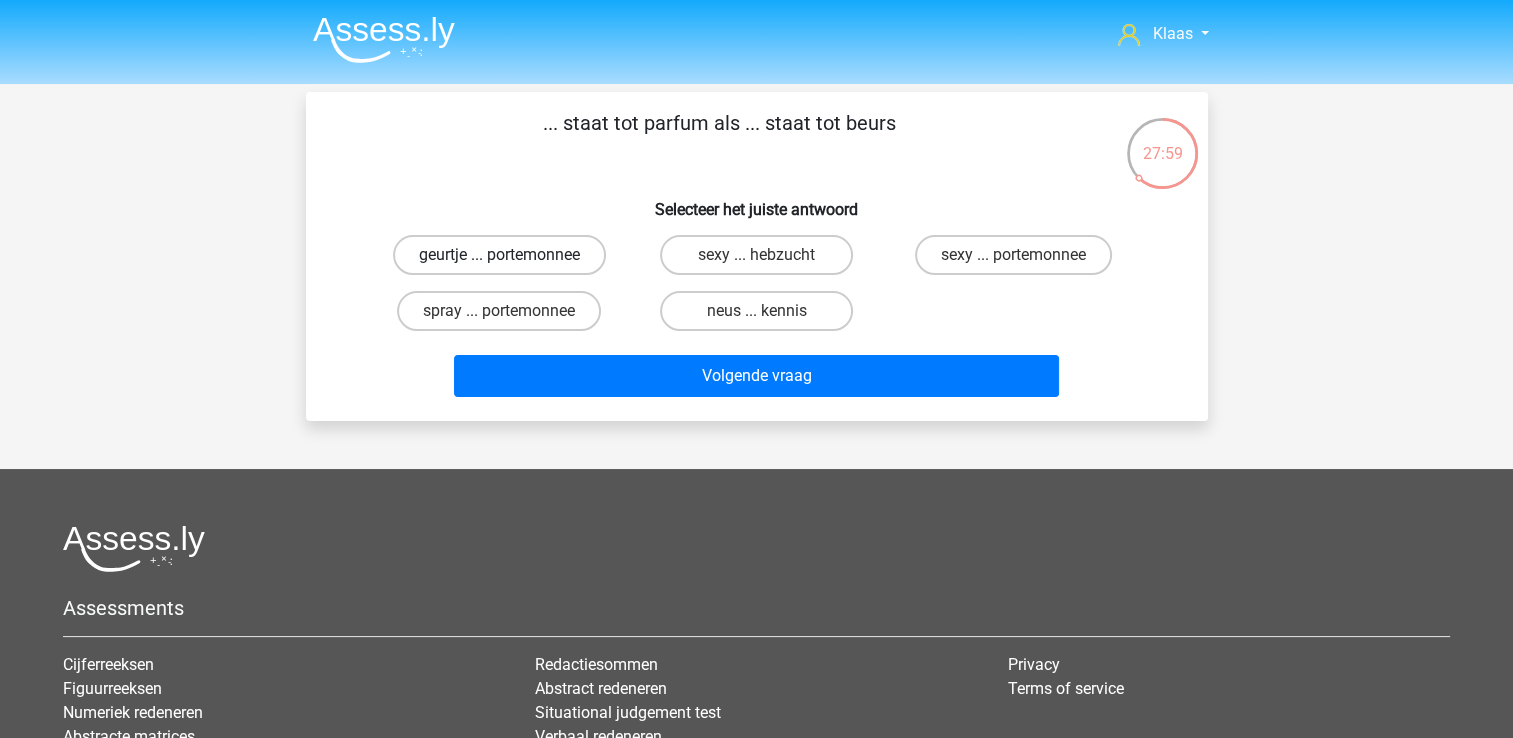 click on "geurtje ... portemonnee" at bounding box center [499, 255] 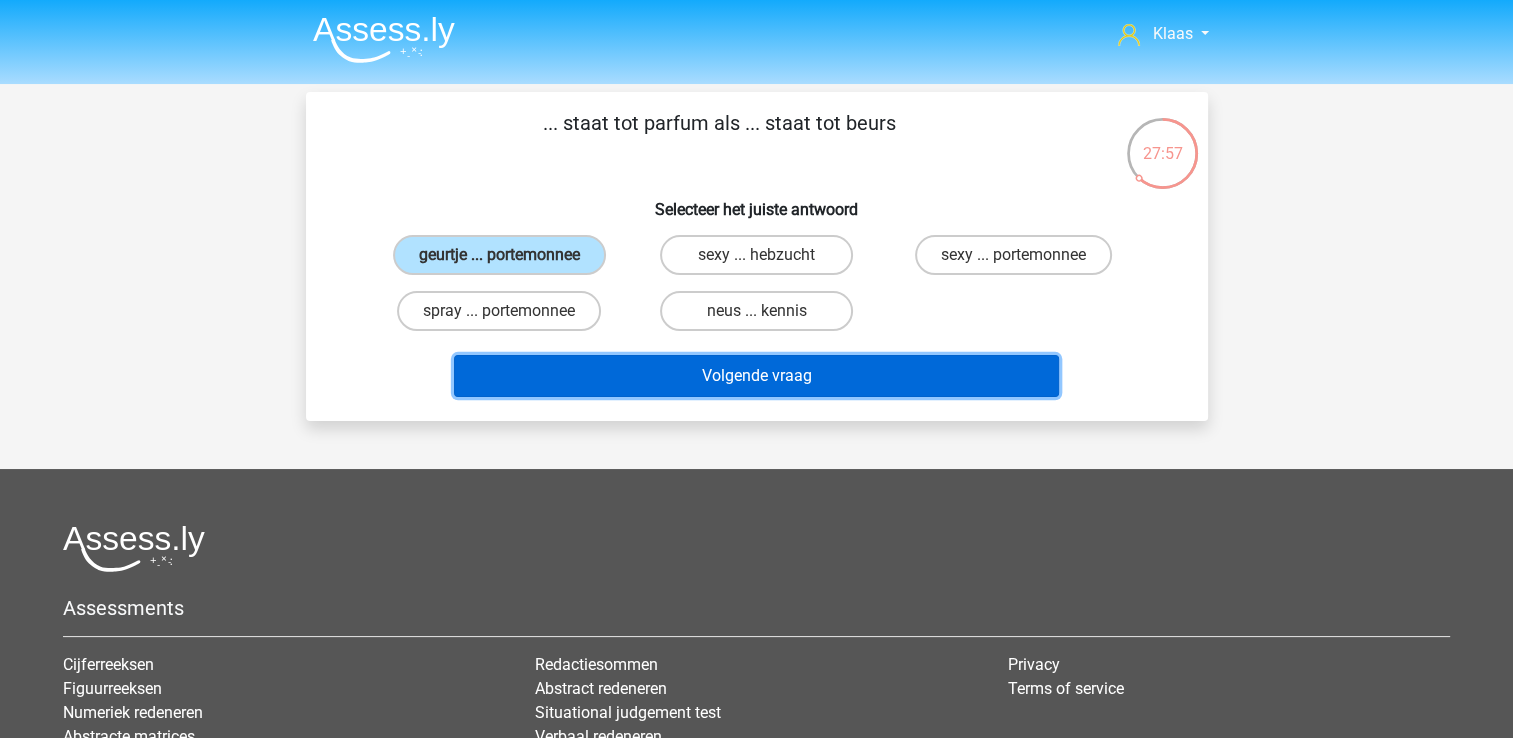 click on "Volgende vraag" at bounding box center [756, 376] 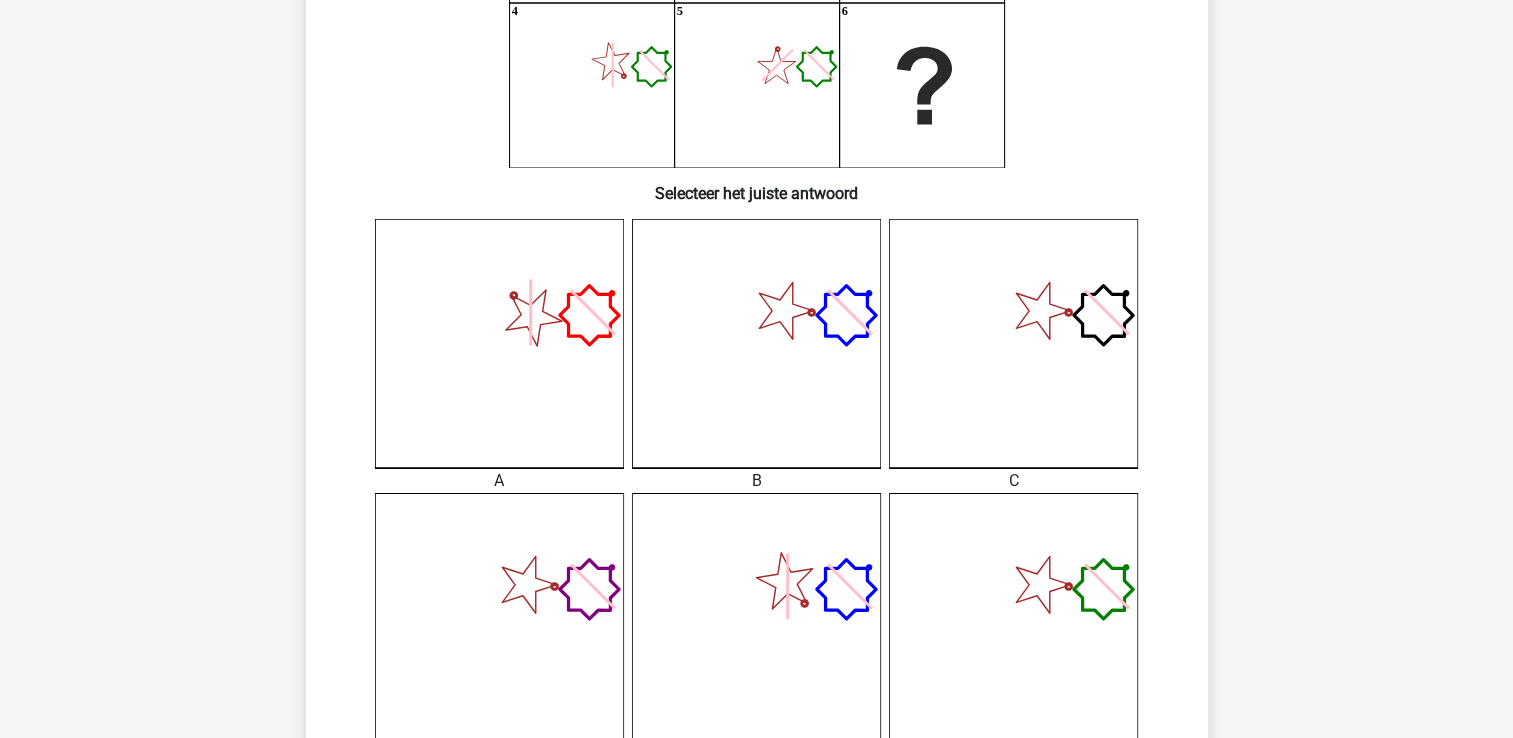 scroll, scrollTop: 392, scrollLeft: 0, axis: vertical 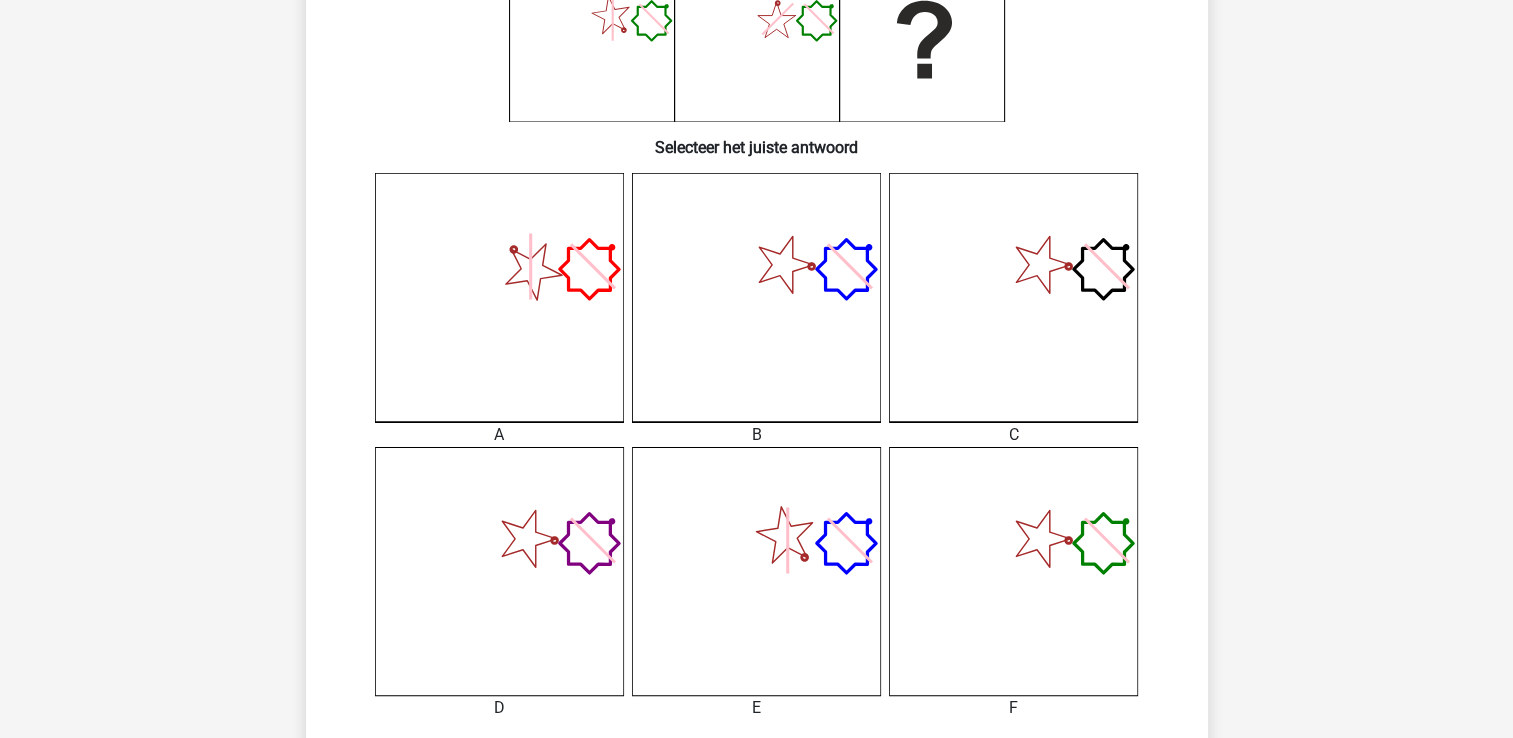 click 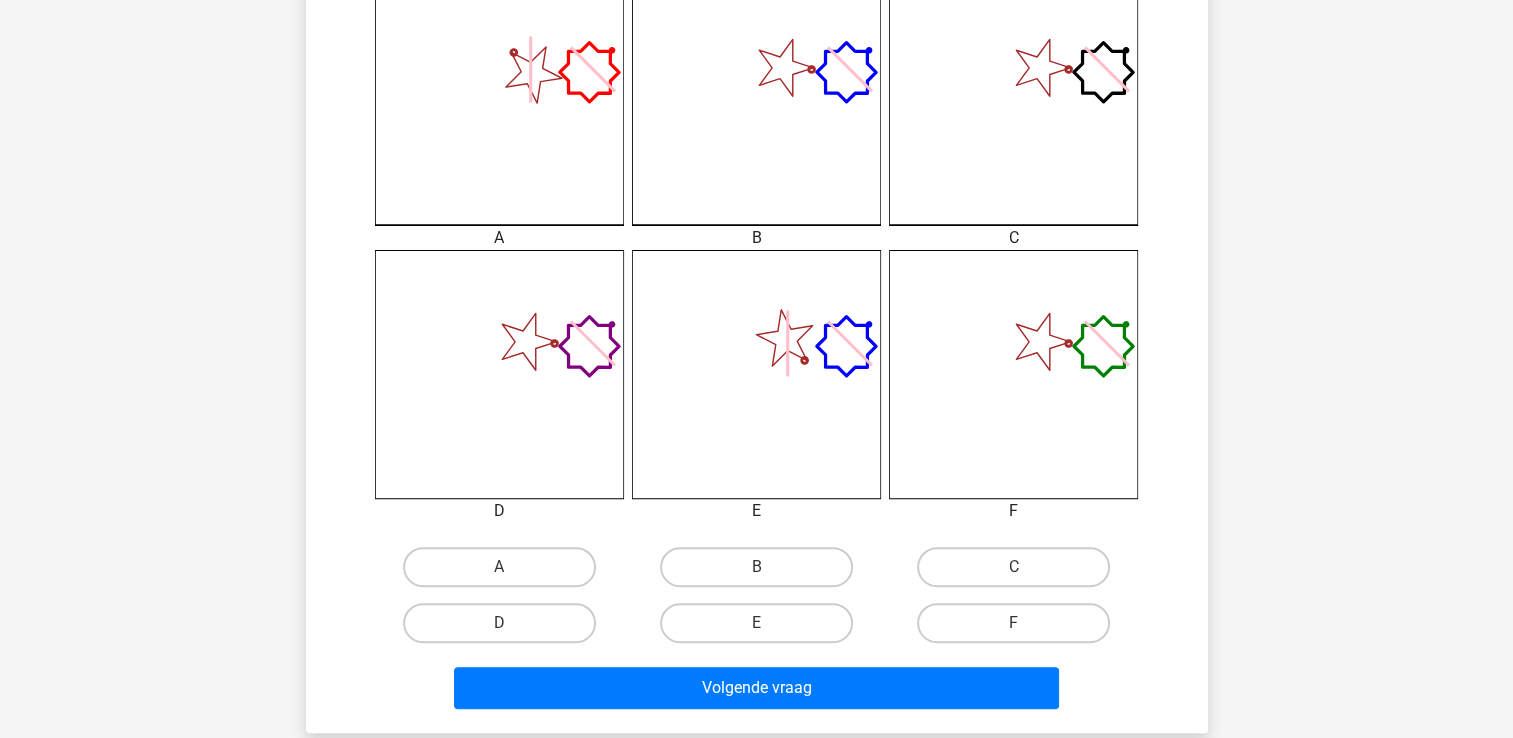scroll, scrollTop: 592, scrollLeft: 0, axis: vertical 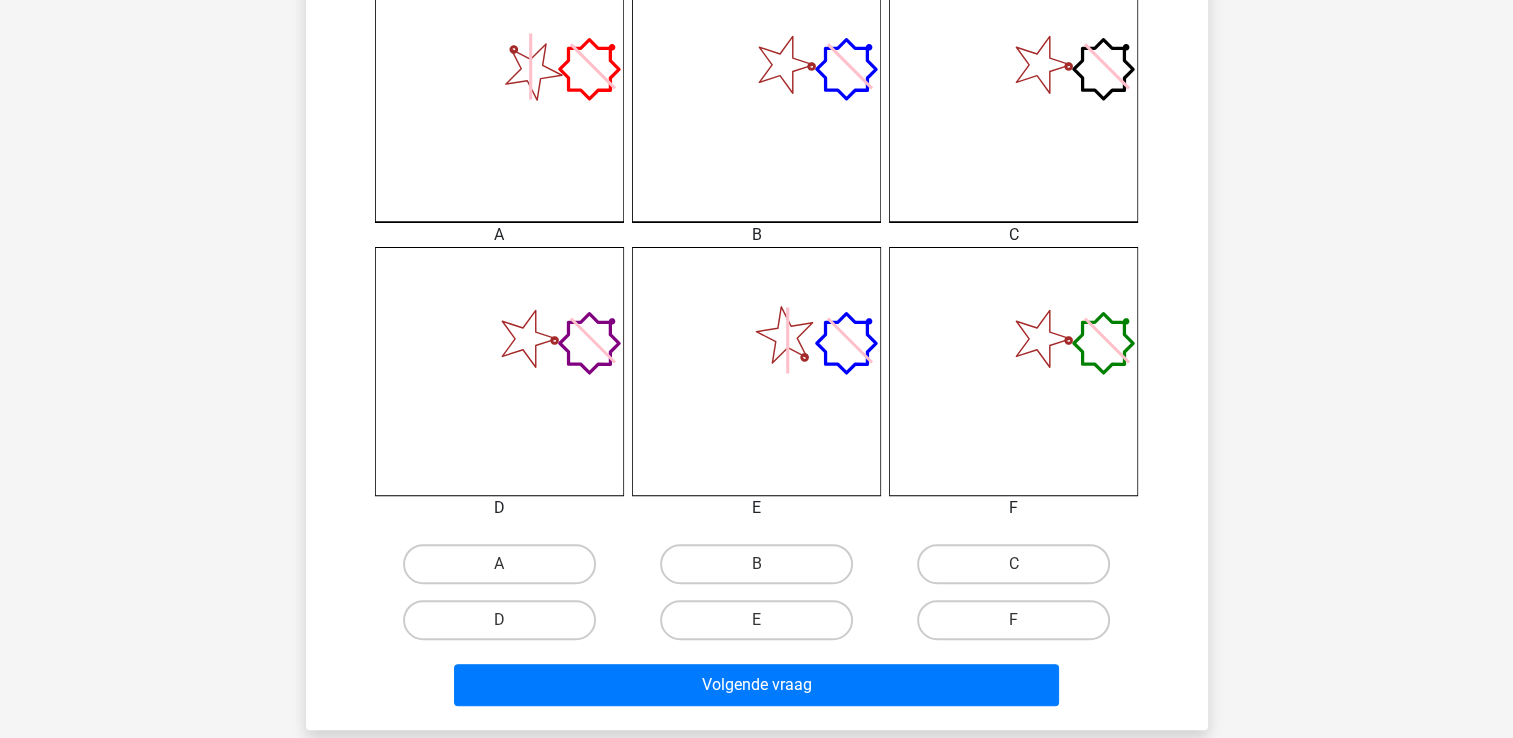 click 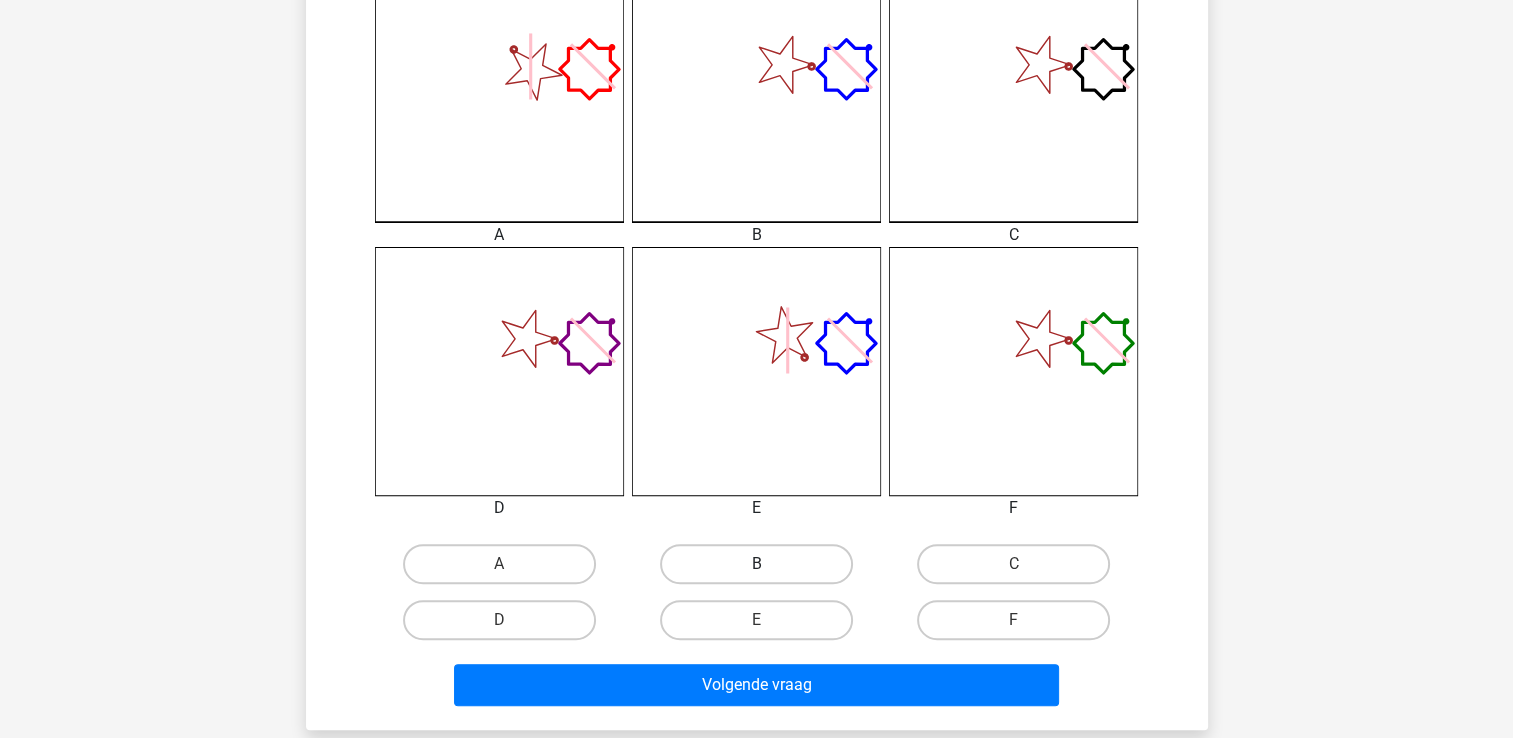 click on "B" at bounding box center [756, 564] 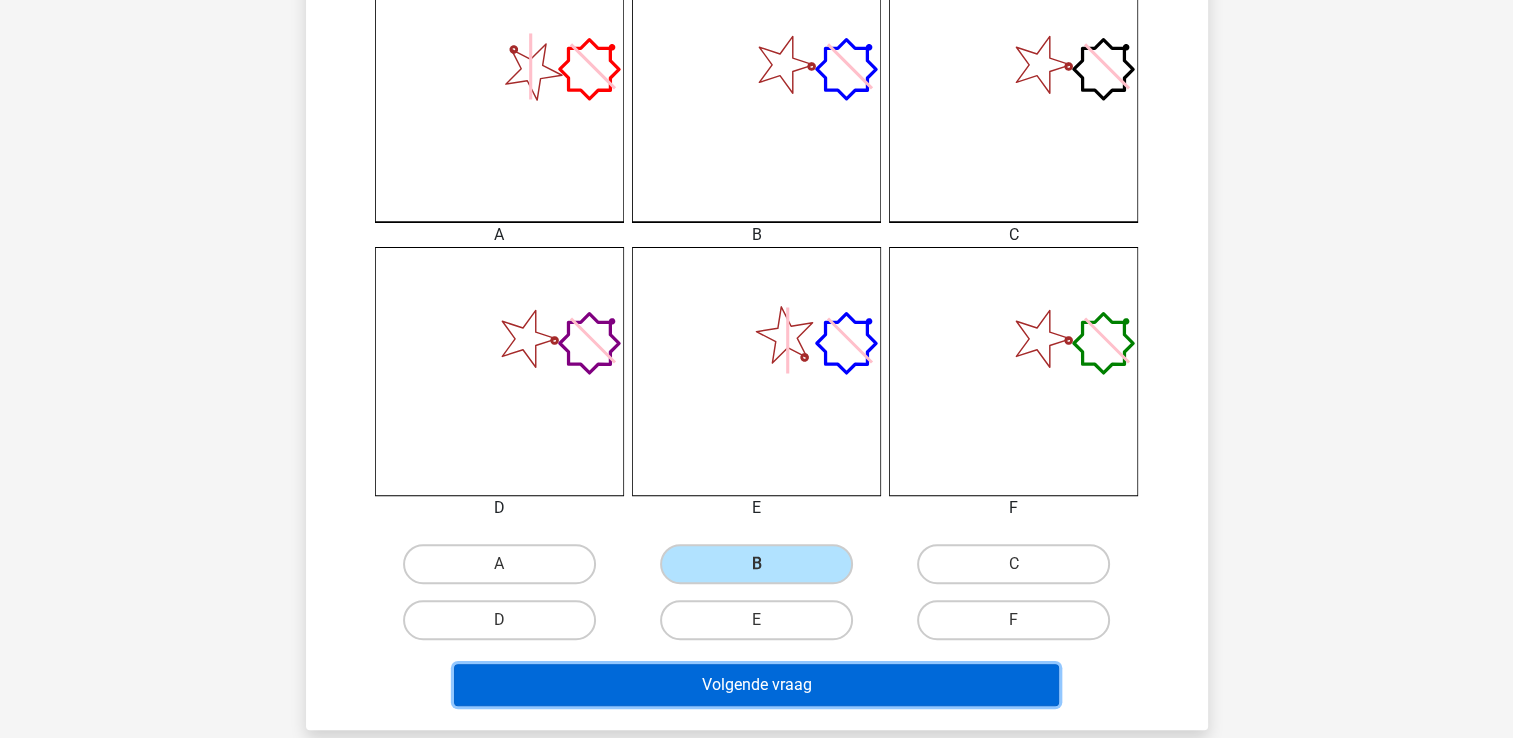 click on "Volgende vraag" at bounding box center [756, 685] 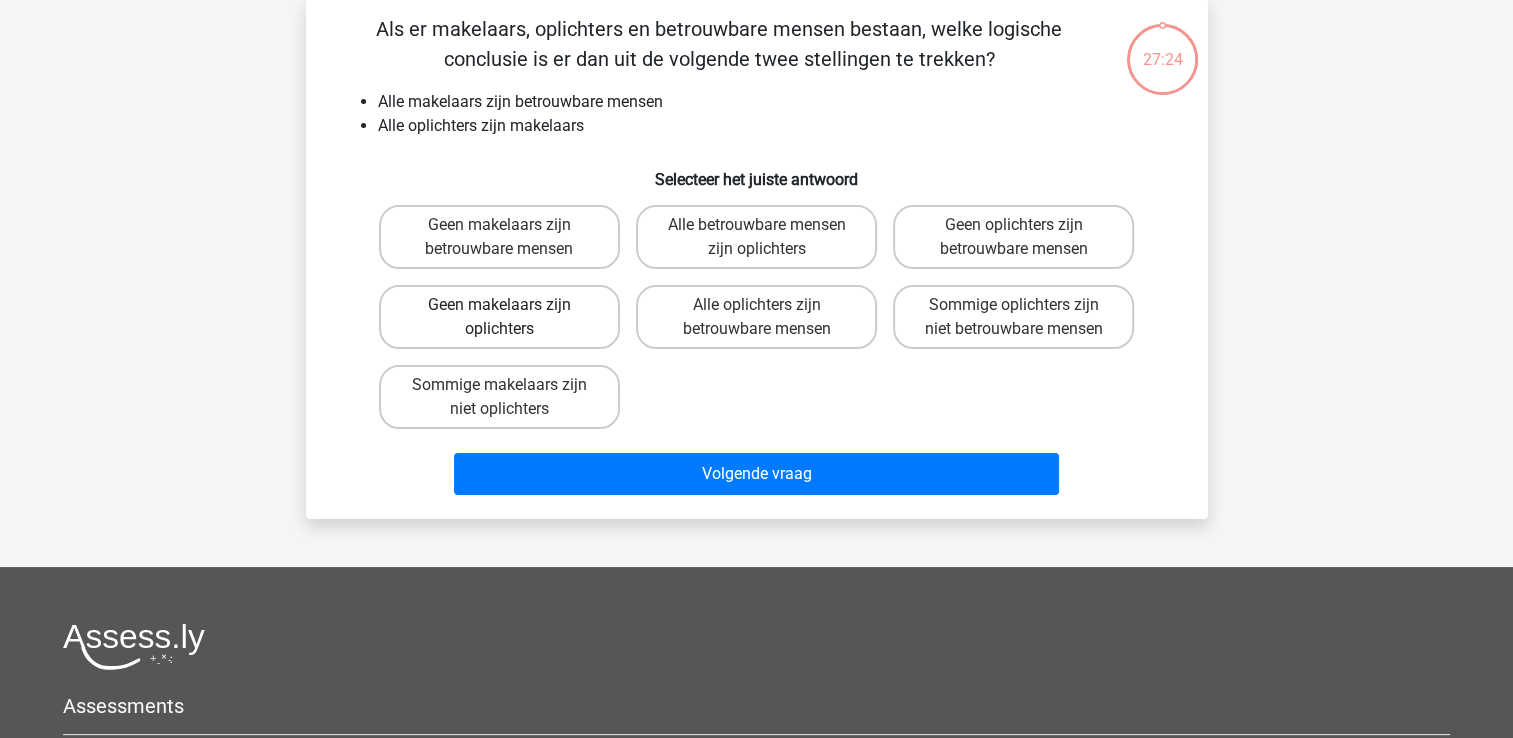 scroll, scrollTop: 92, scrollLeft: 0, axis: vertical 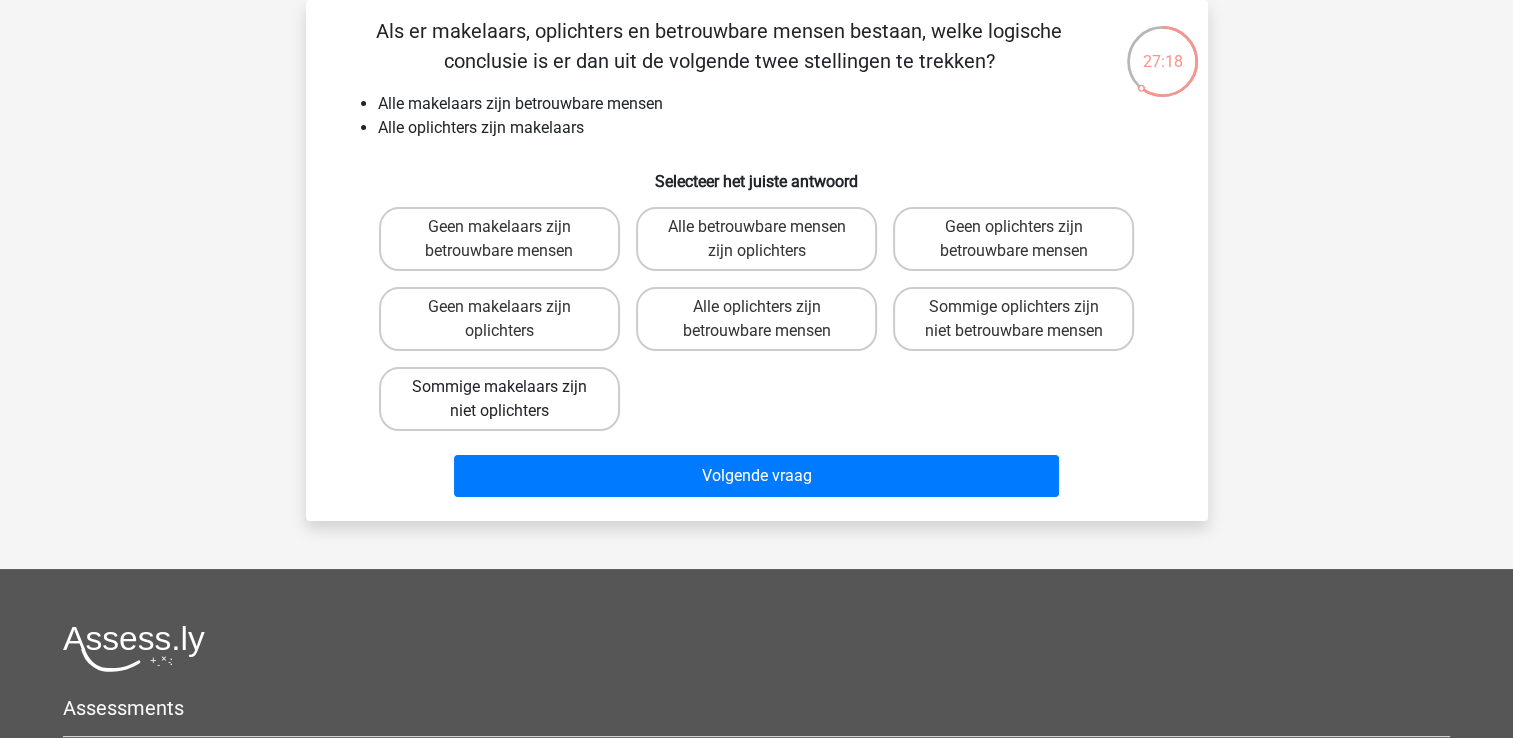 click on "Sommige makelaars zijn niet oplichters" at bounding box center [499, 399] 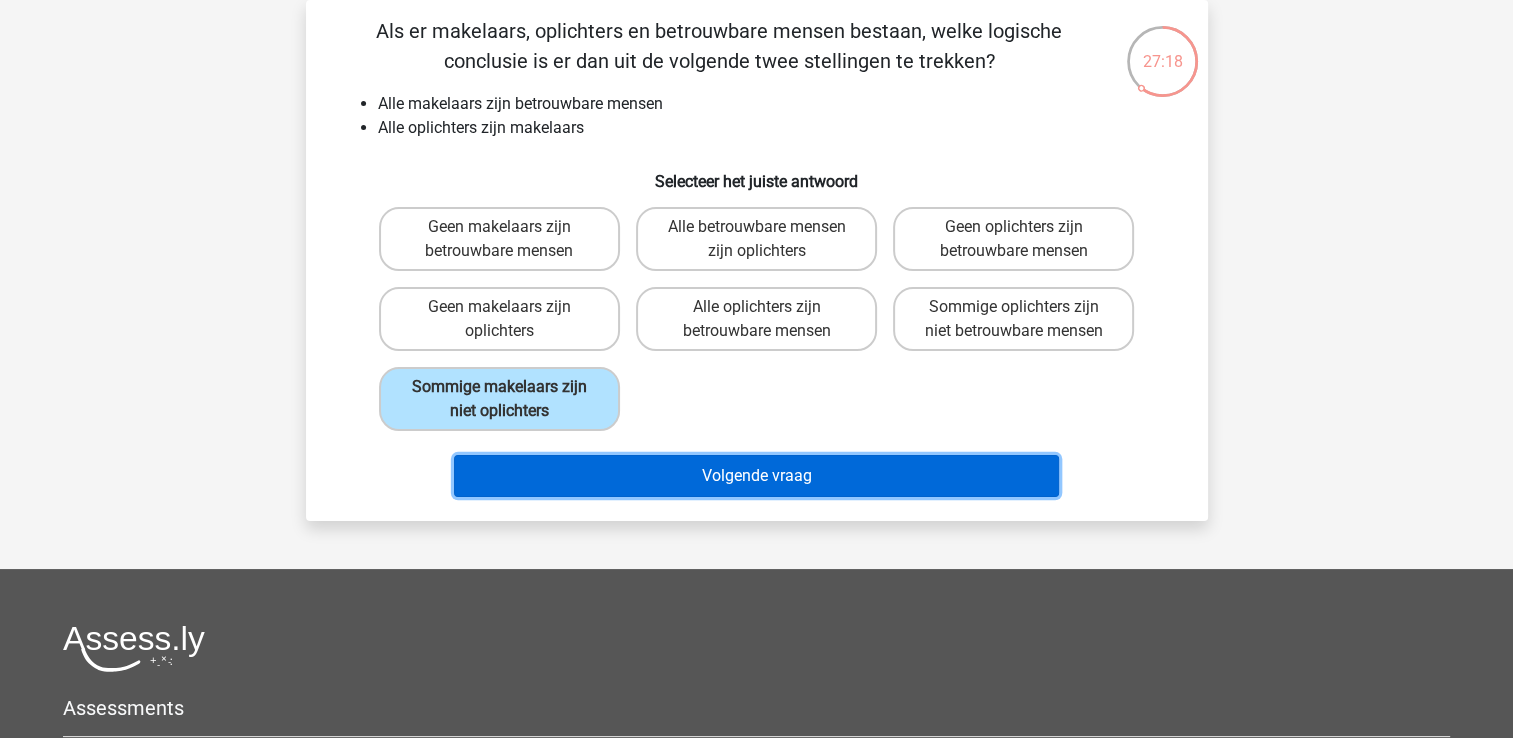 click on "Volgende vraag" at bounding box center (756, 476) 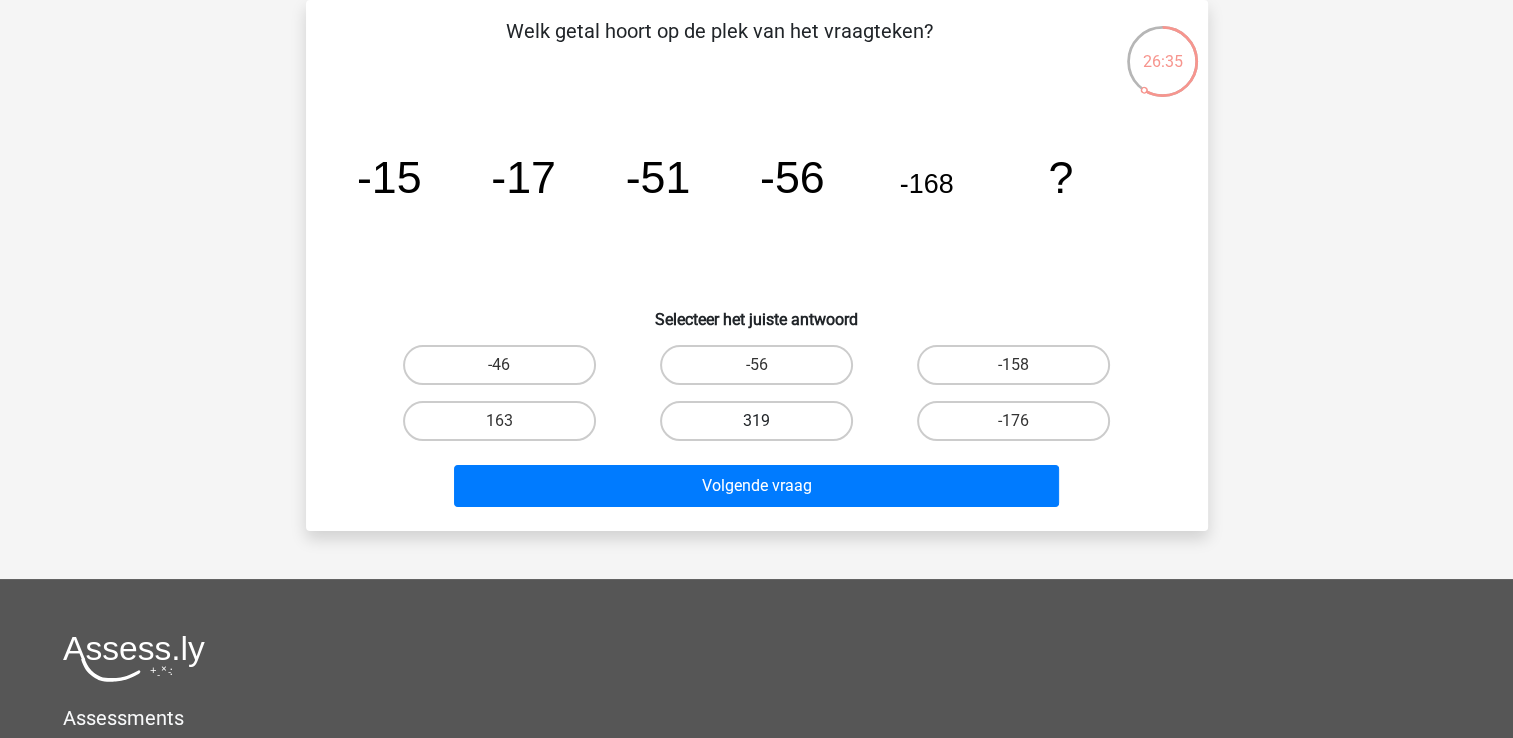 click on "319" at bounding box center [756, 421] 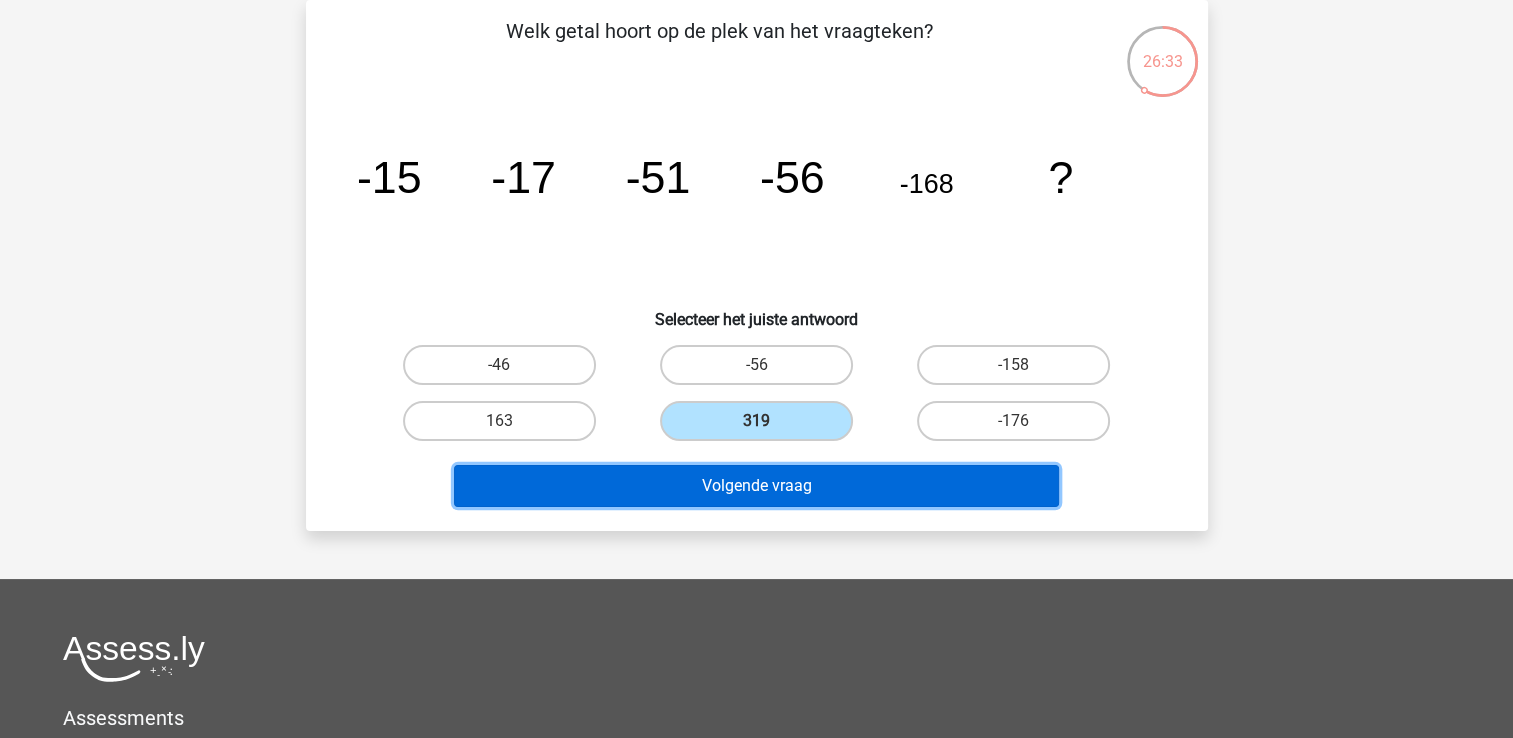 click on "Volgende vraag" at bounding box center (756, 486) 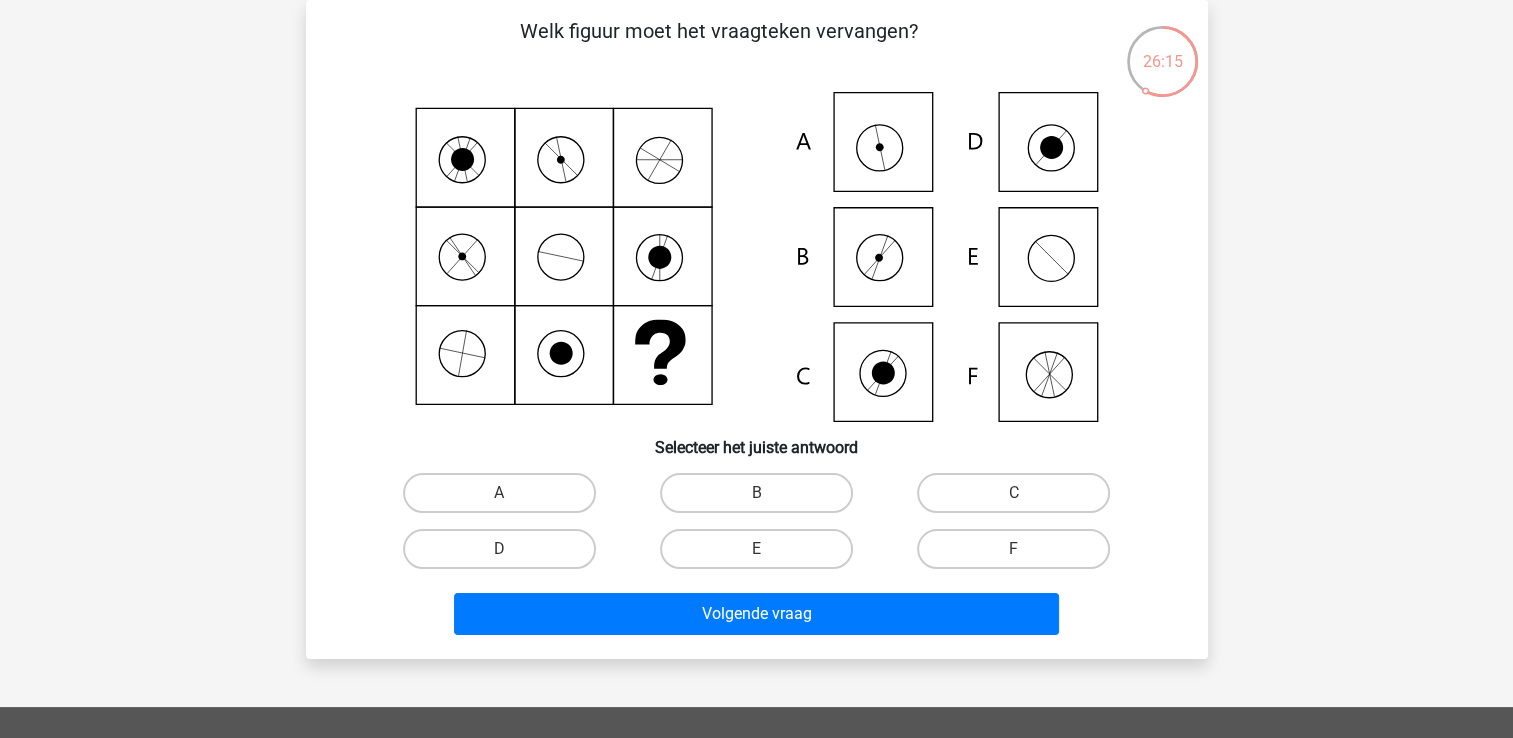 click 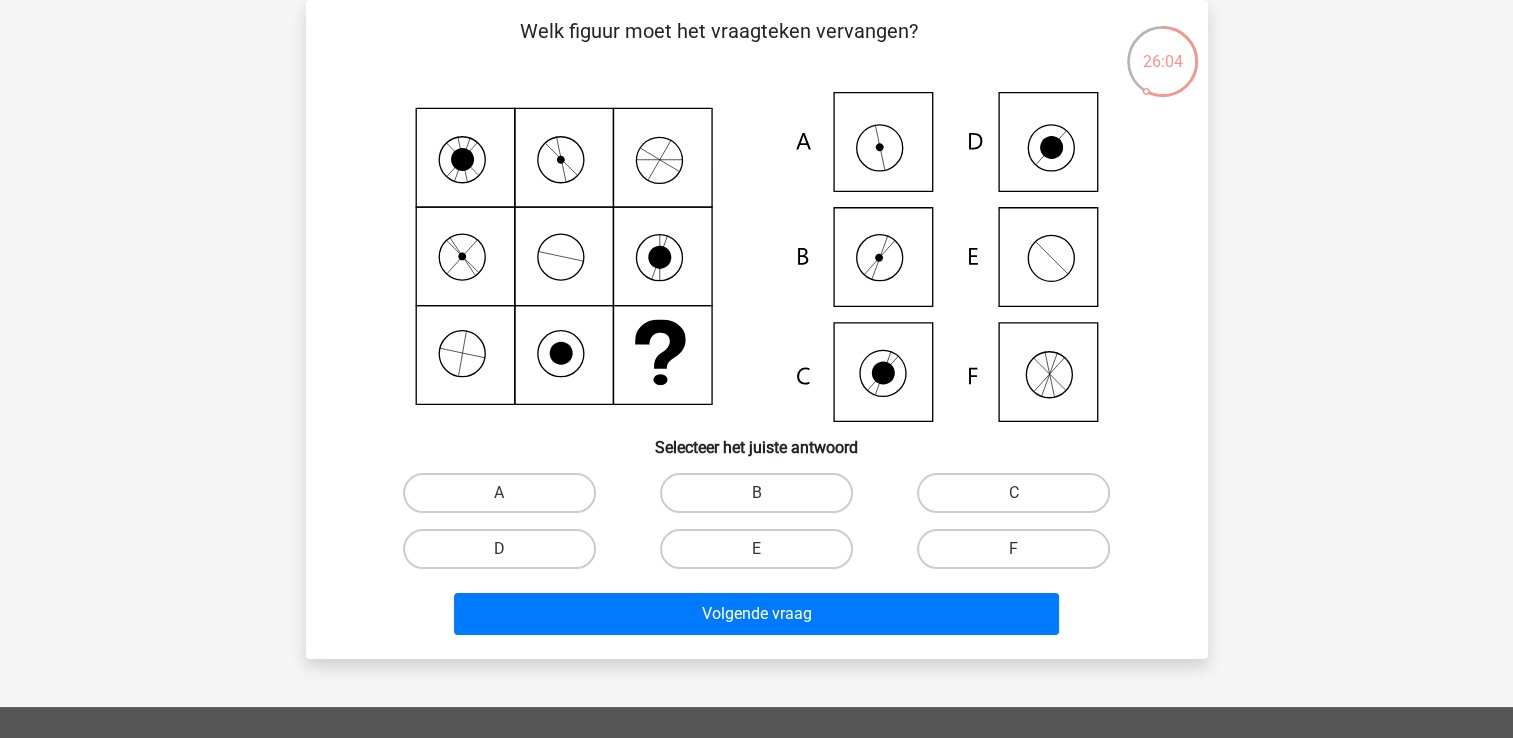 click 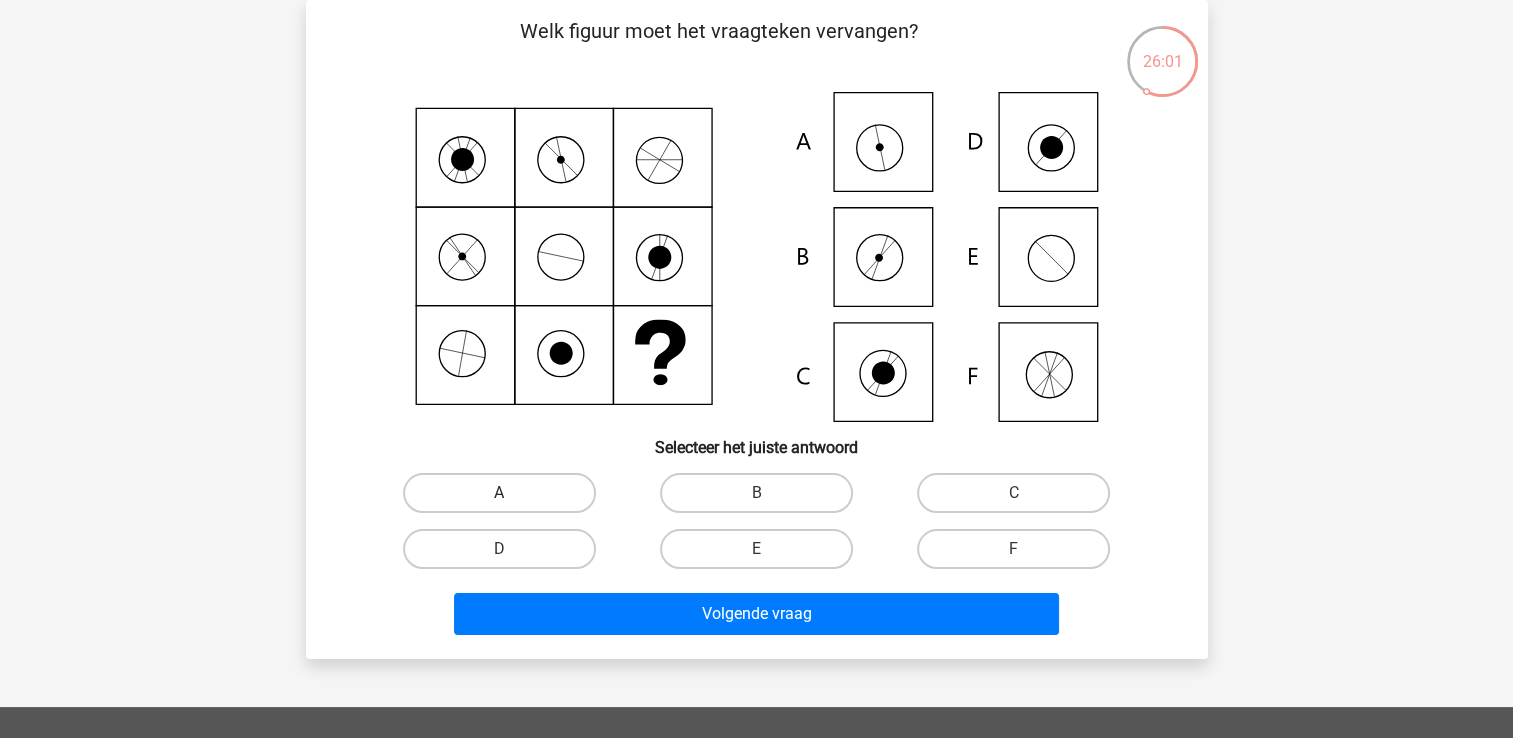click on "A" at bounding box center [499, 493] 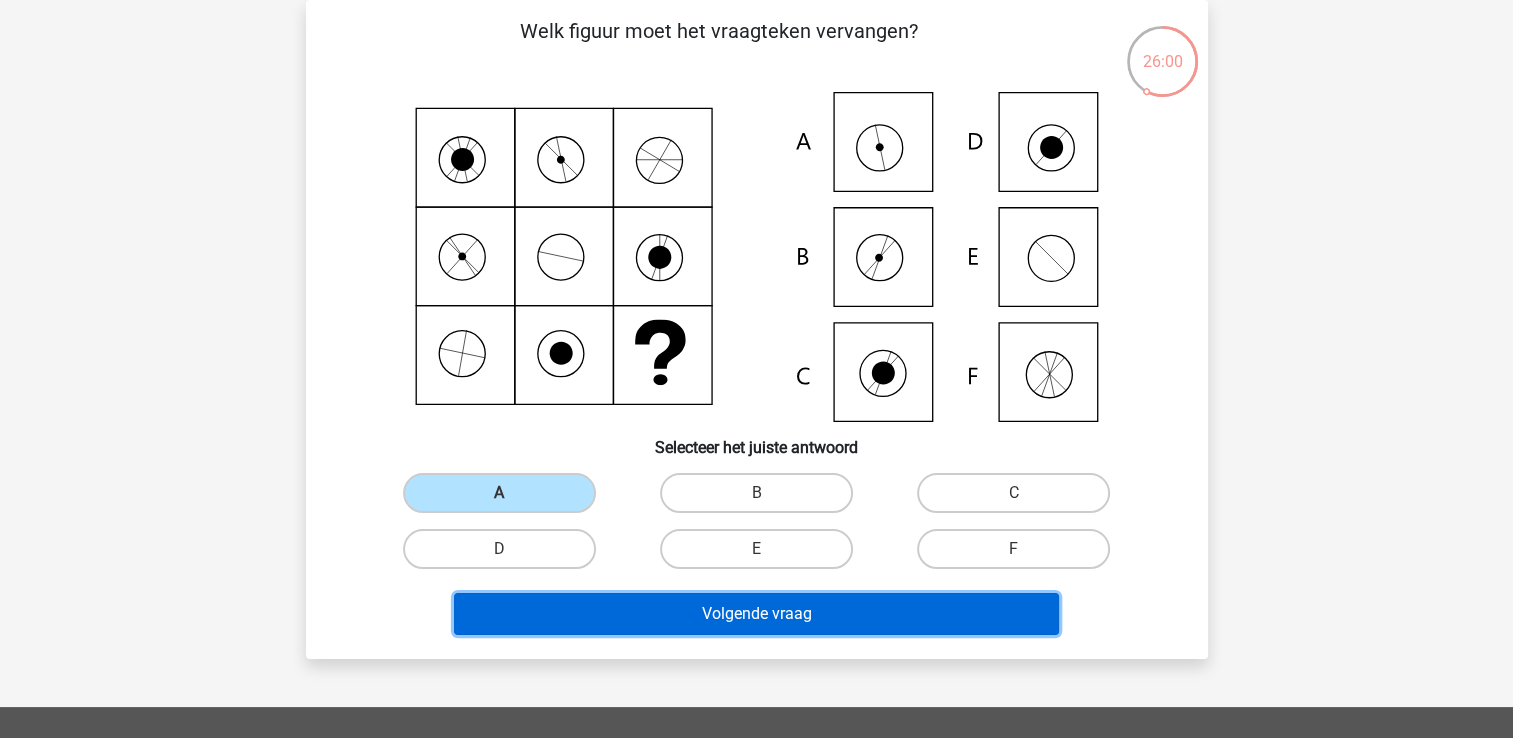 click on "Volgende vraag" at bounding box center (756, 614) 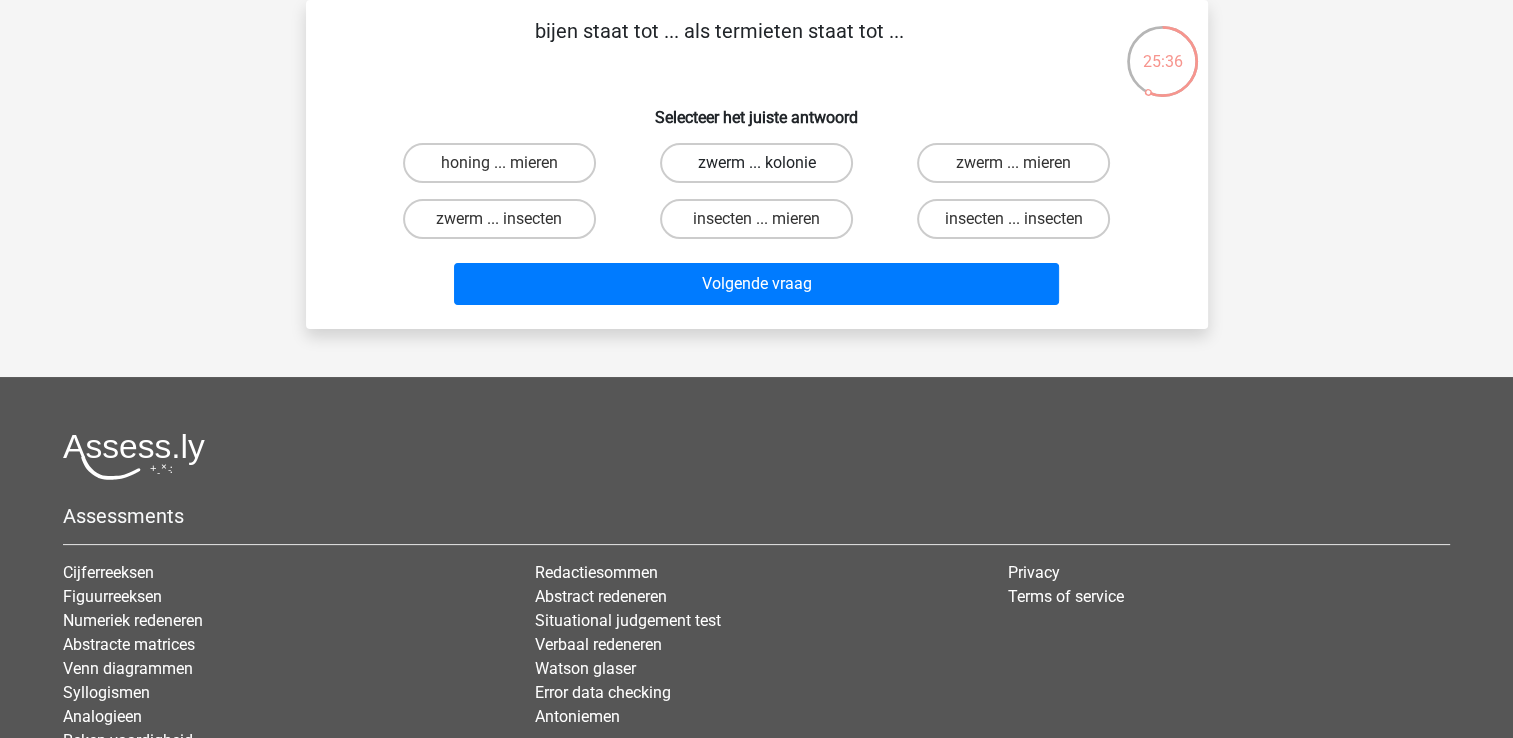 click on "zwerm ... kolonie" at bounding box center [756, 163] 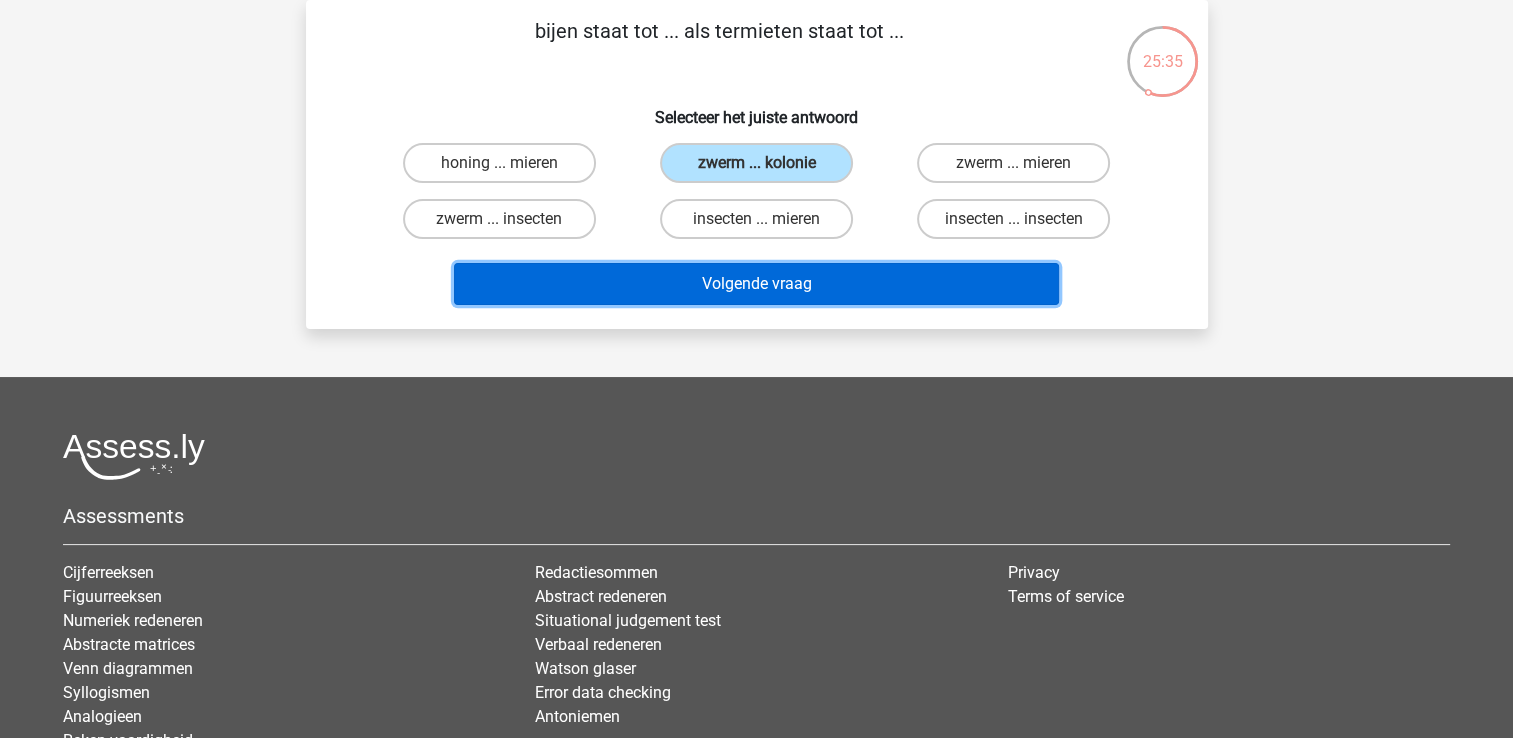 click on "Volgende vraag" at bounding box center (756, 284) 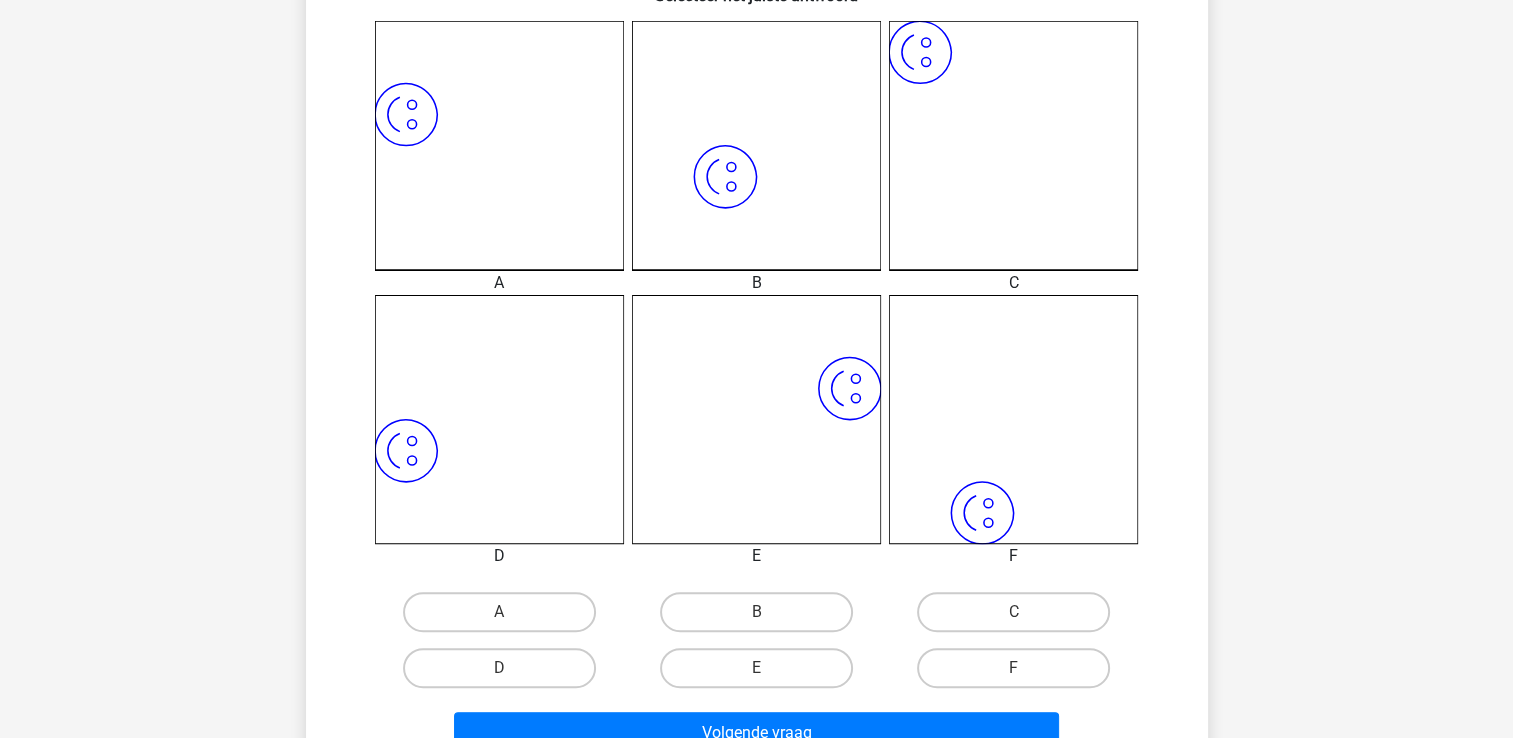 scroll, scrollTop: 592, scrollLeft: 0, axis: vertical 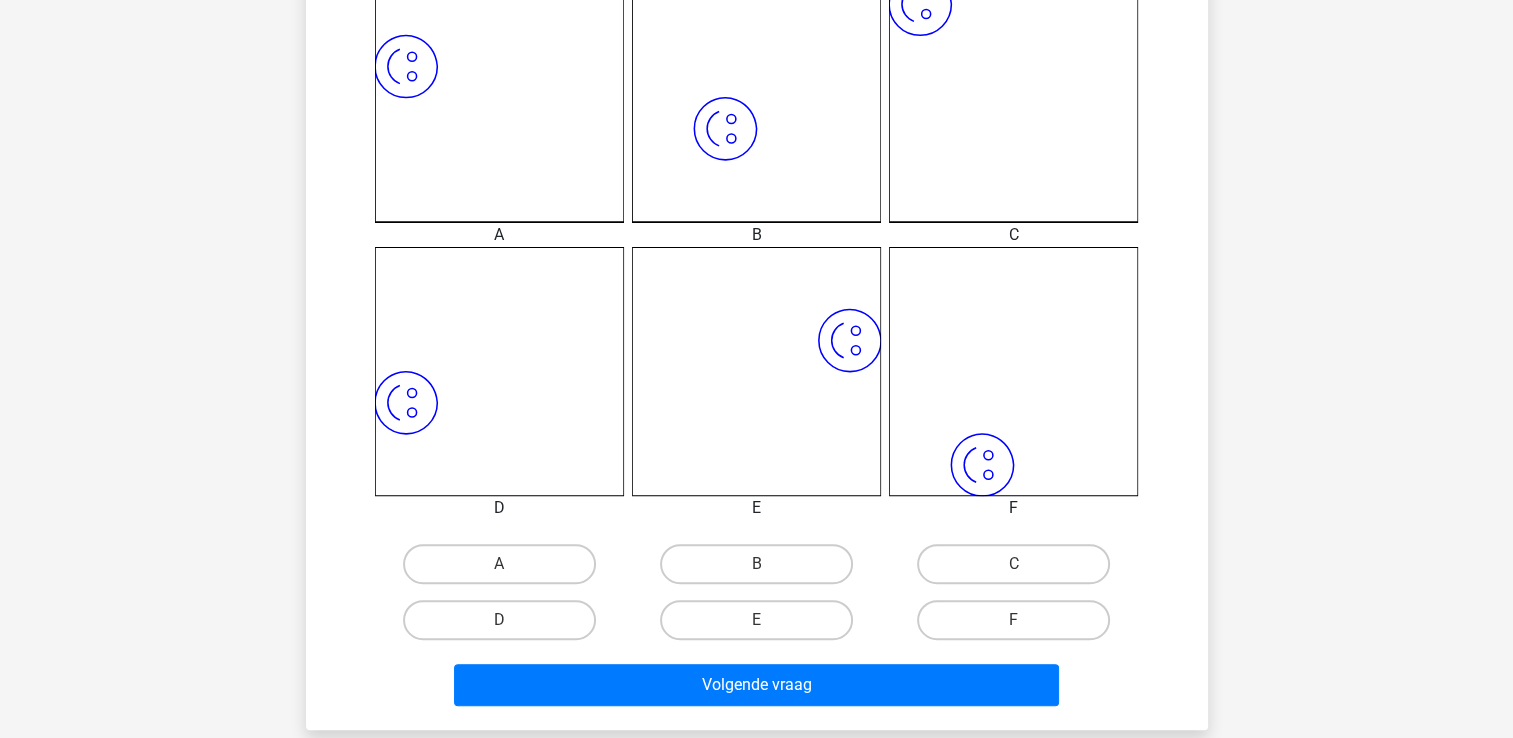 click on "A" at bounding box center (499, 564) 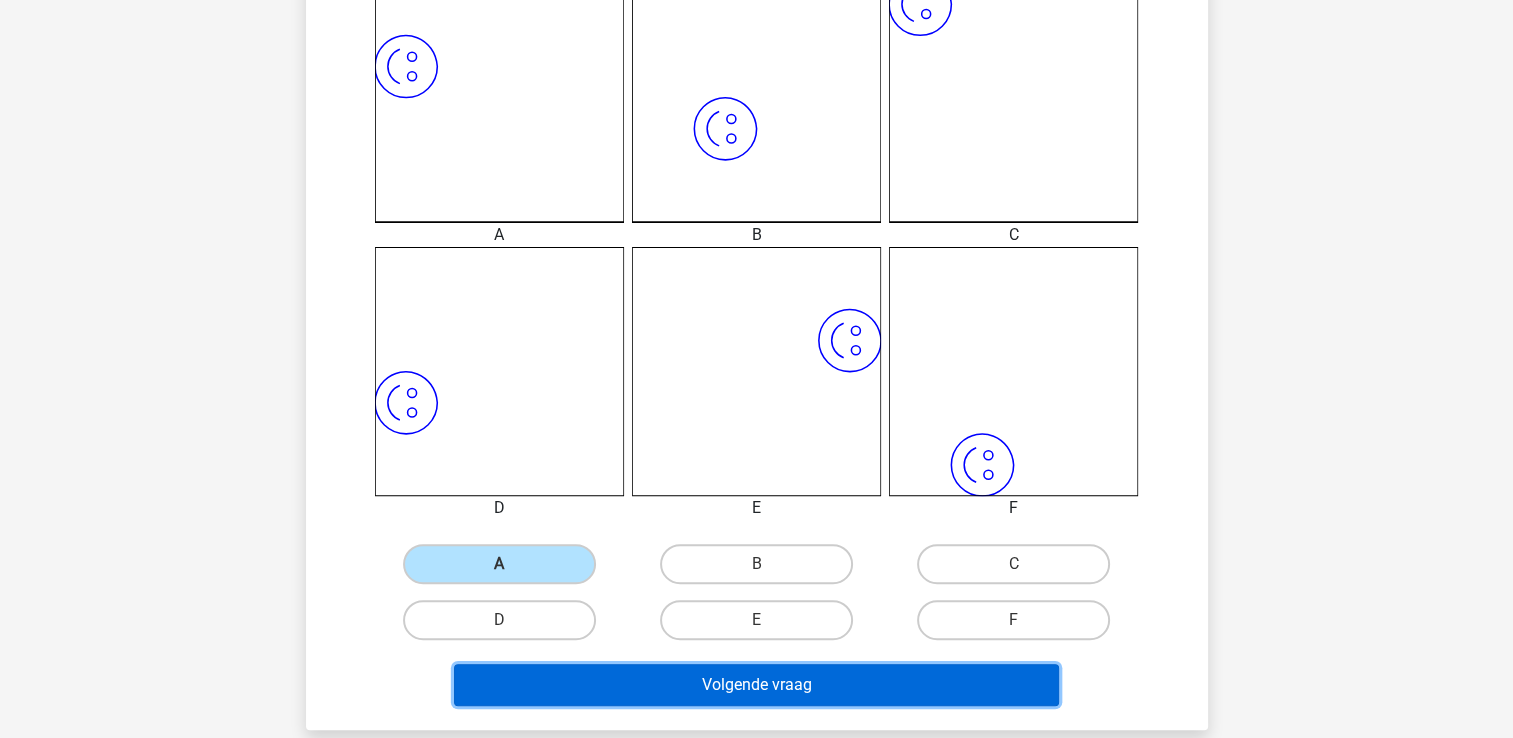 click on "Volgende vraag" at bounding box center (756, 685) 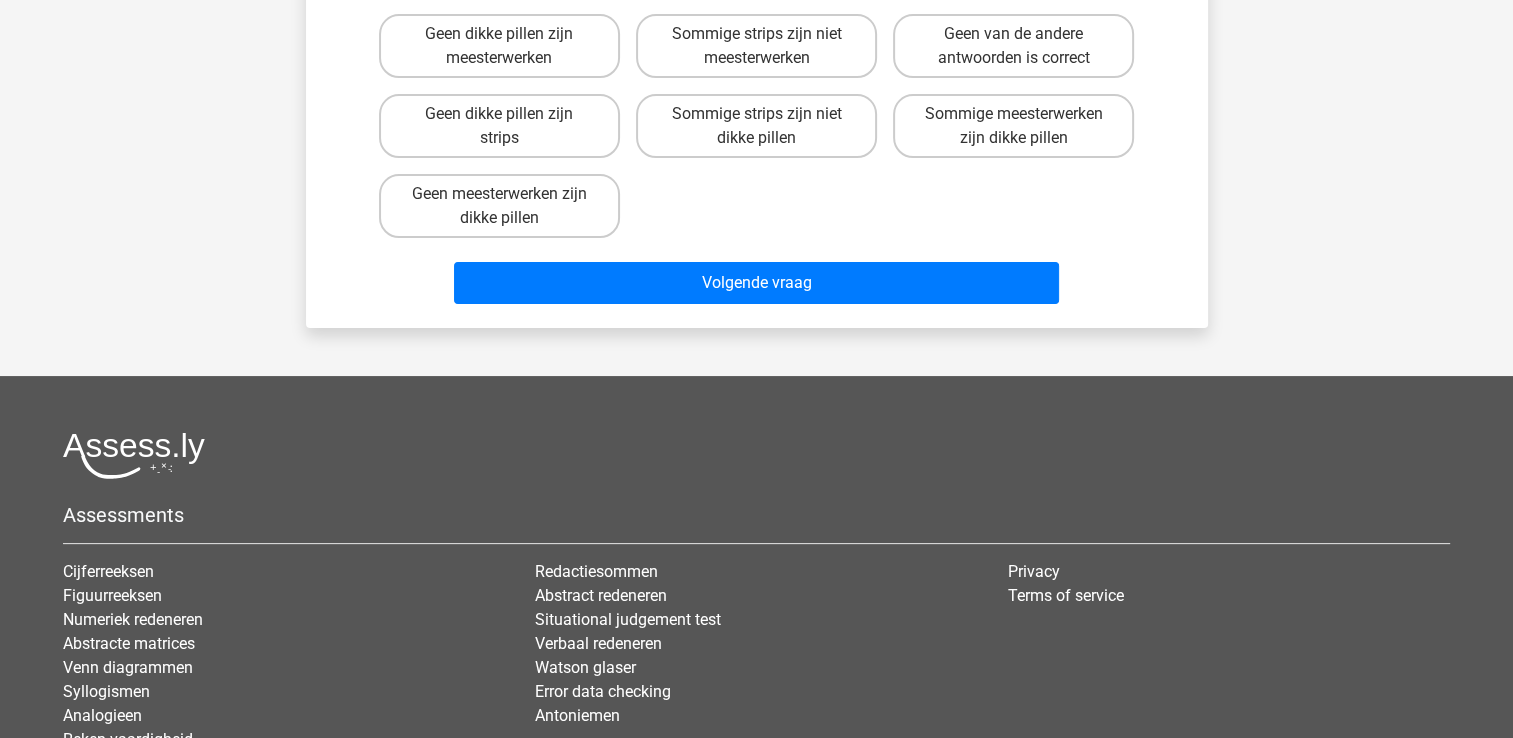 scroll, scrollTop: 92, scrollLeft: 0, axis: vertical 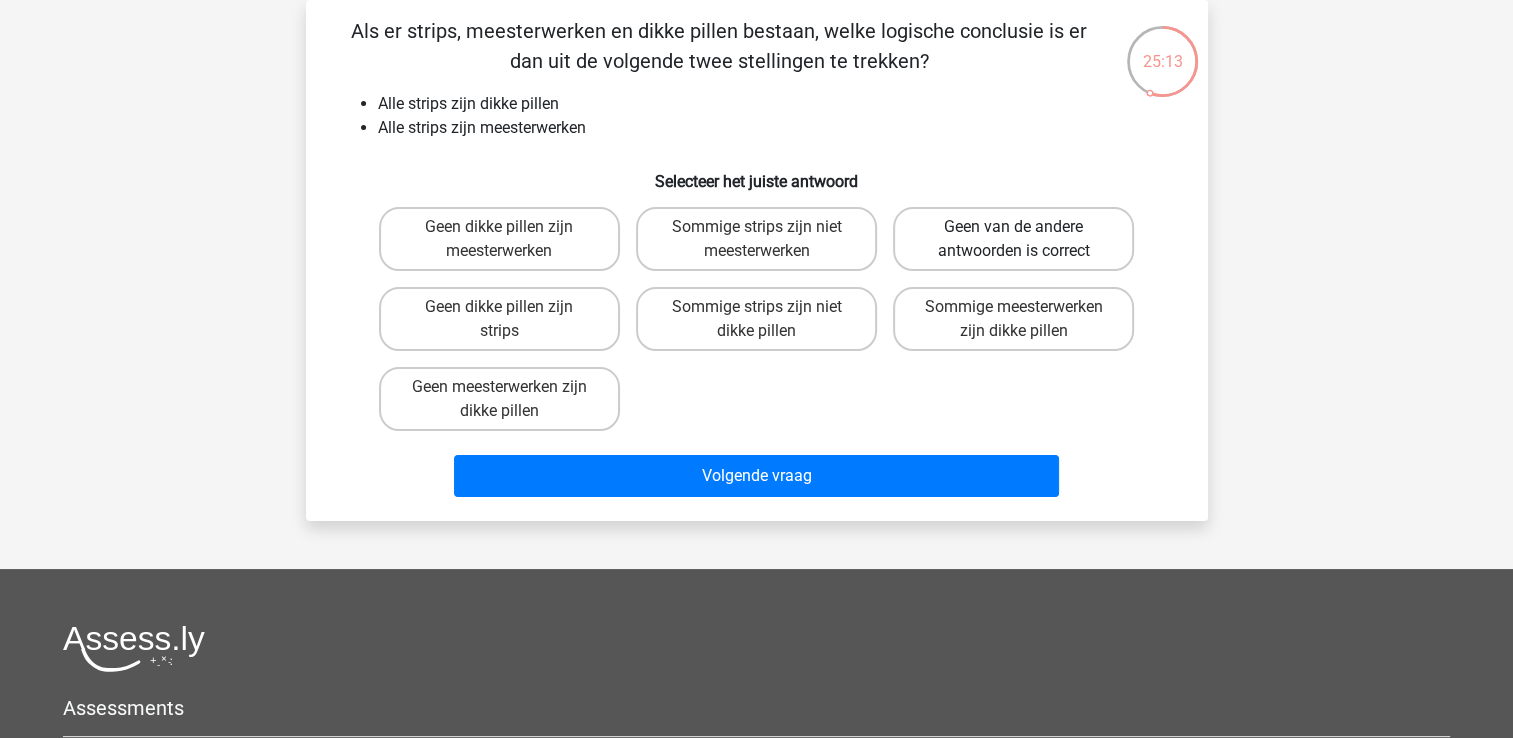click on "Geen van de andere antwoorden is correct" at bounding box center [1013, 239] 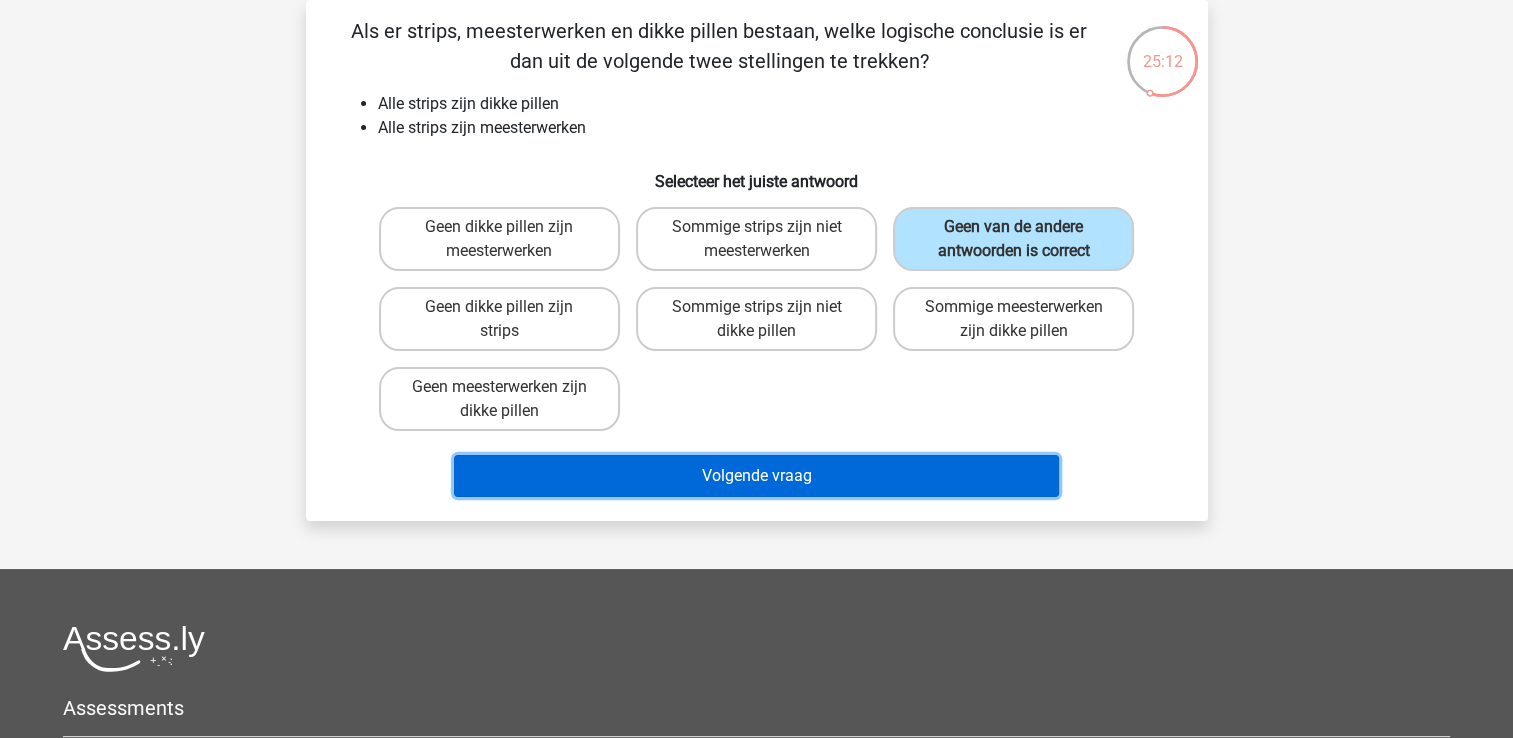 click on "Volgende vraag" at bounding box center (756, 476) 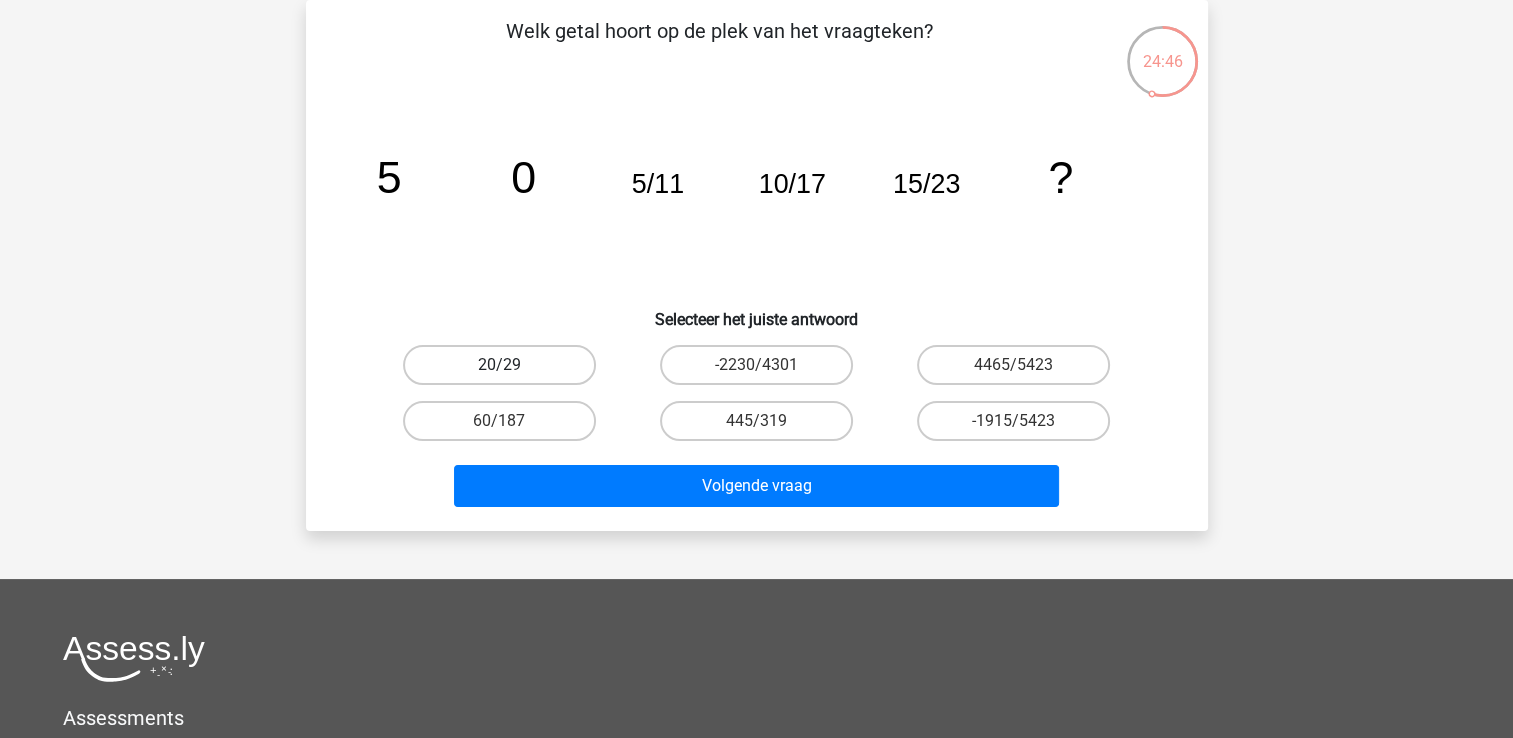 click on "20/29" at bounding box center [499, 365] 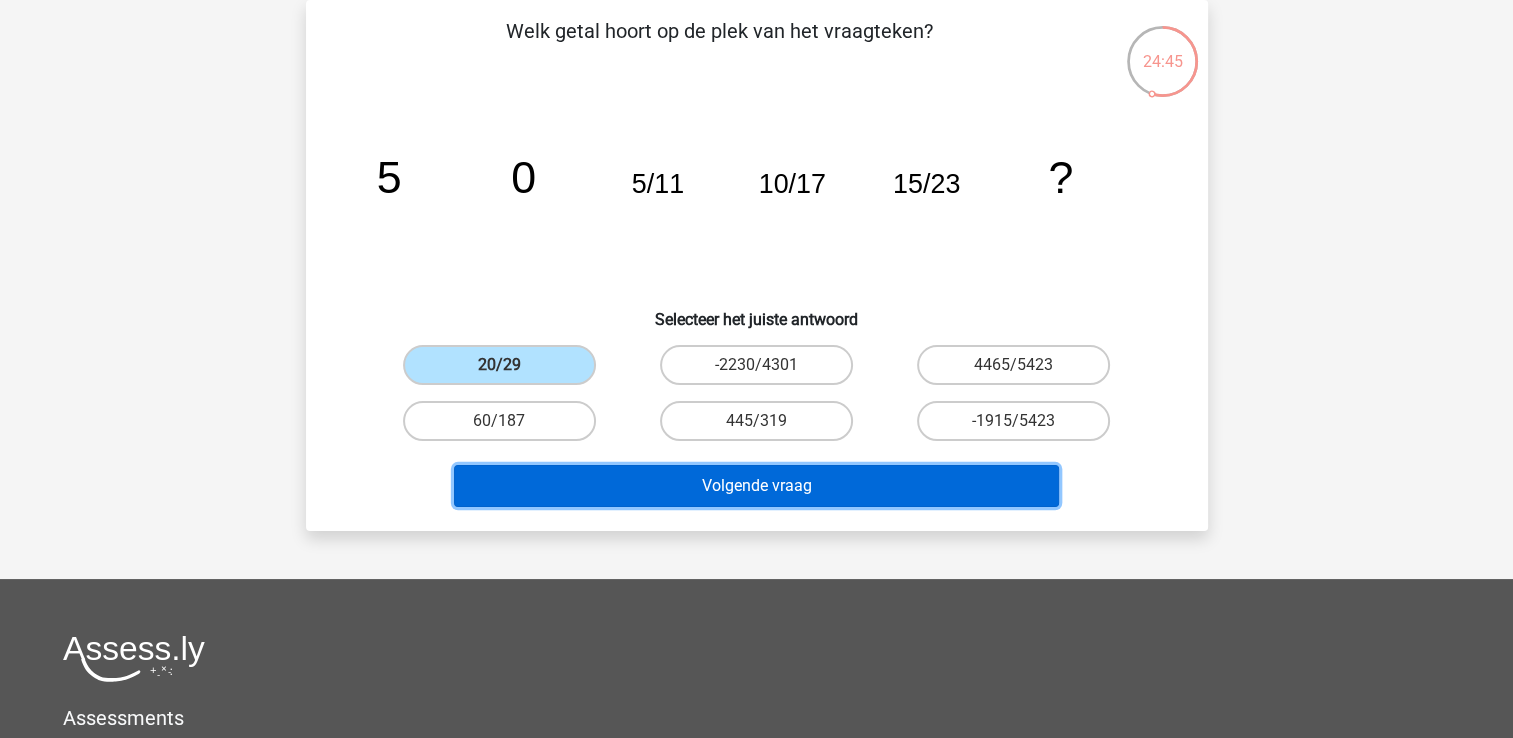 click on "Volgende vraag" at bounding box center [756, 486] 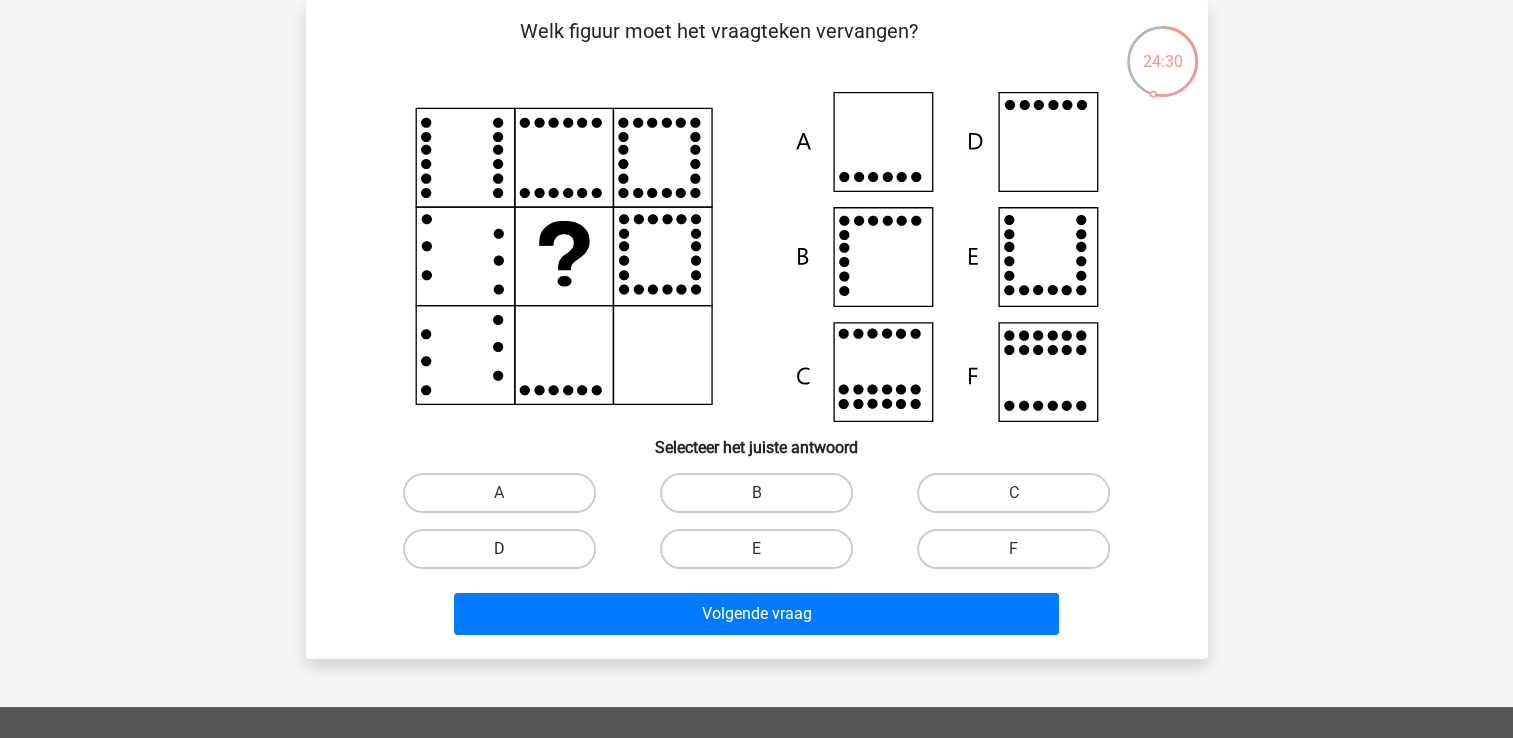 click on "D" at bounding box center (499, 549) 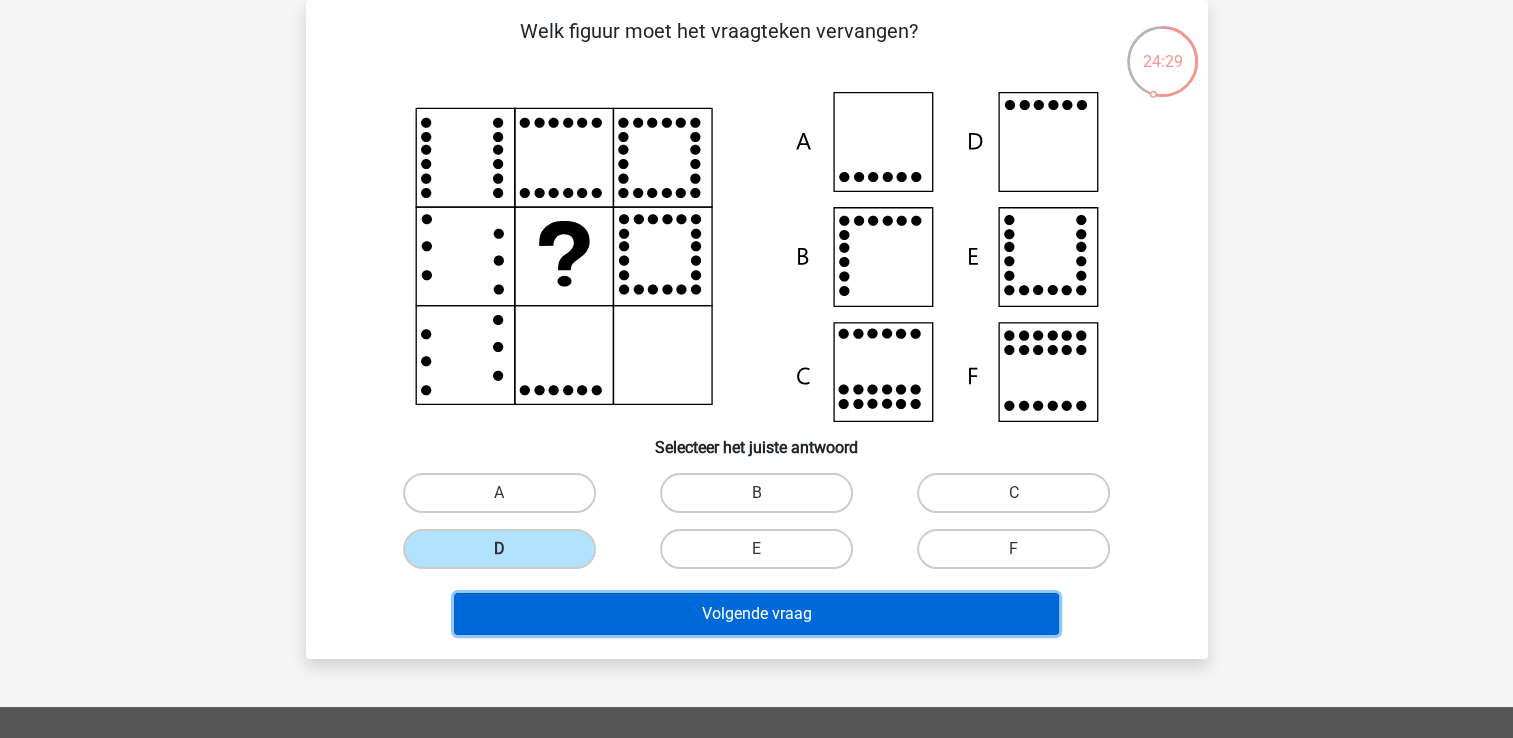 click on "Volgende vraag" at bounding box center (756, 614) 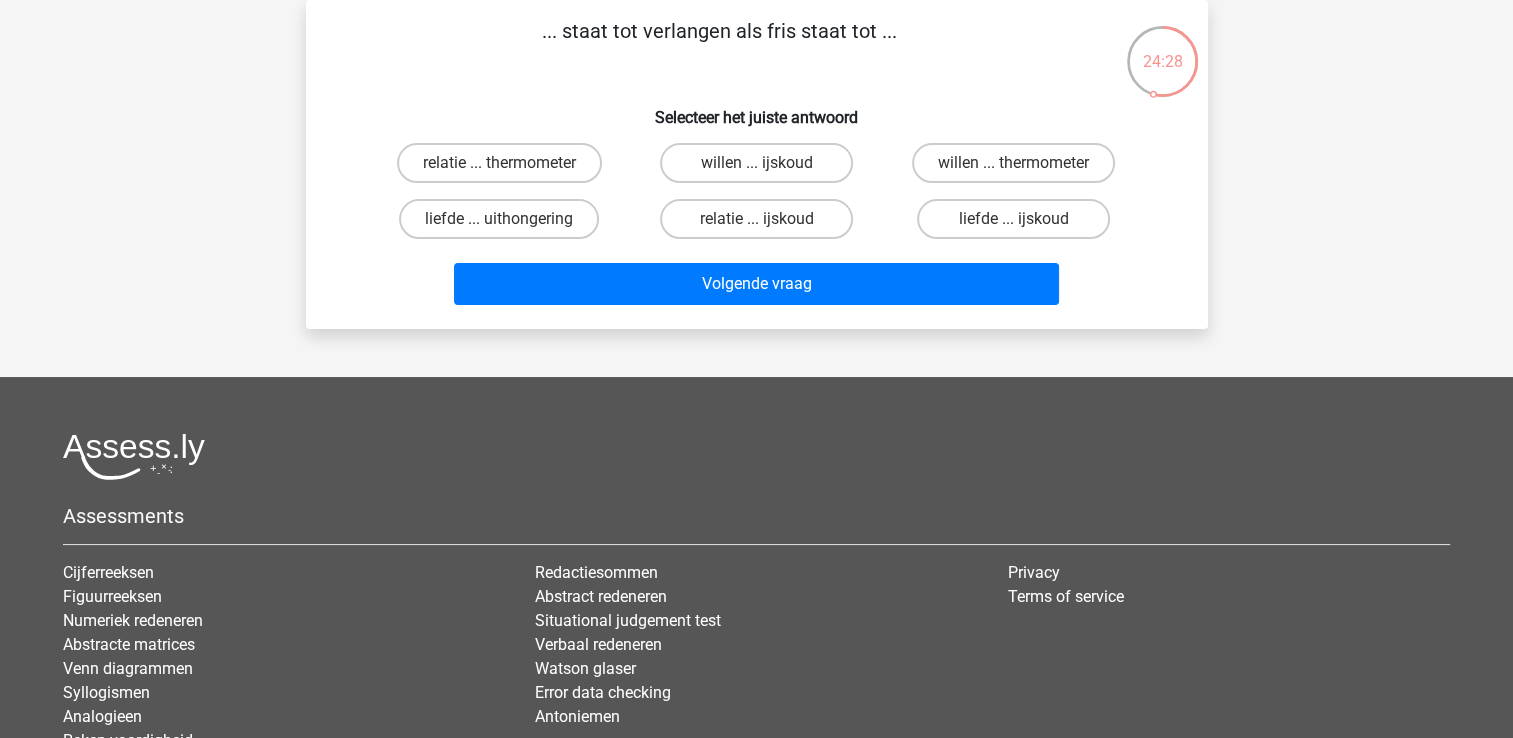 scroll, scrollTop: 0, scrollLeft: 0, axis: both 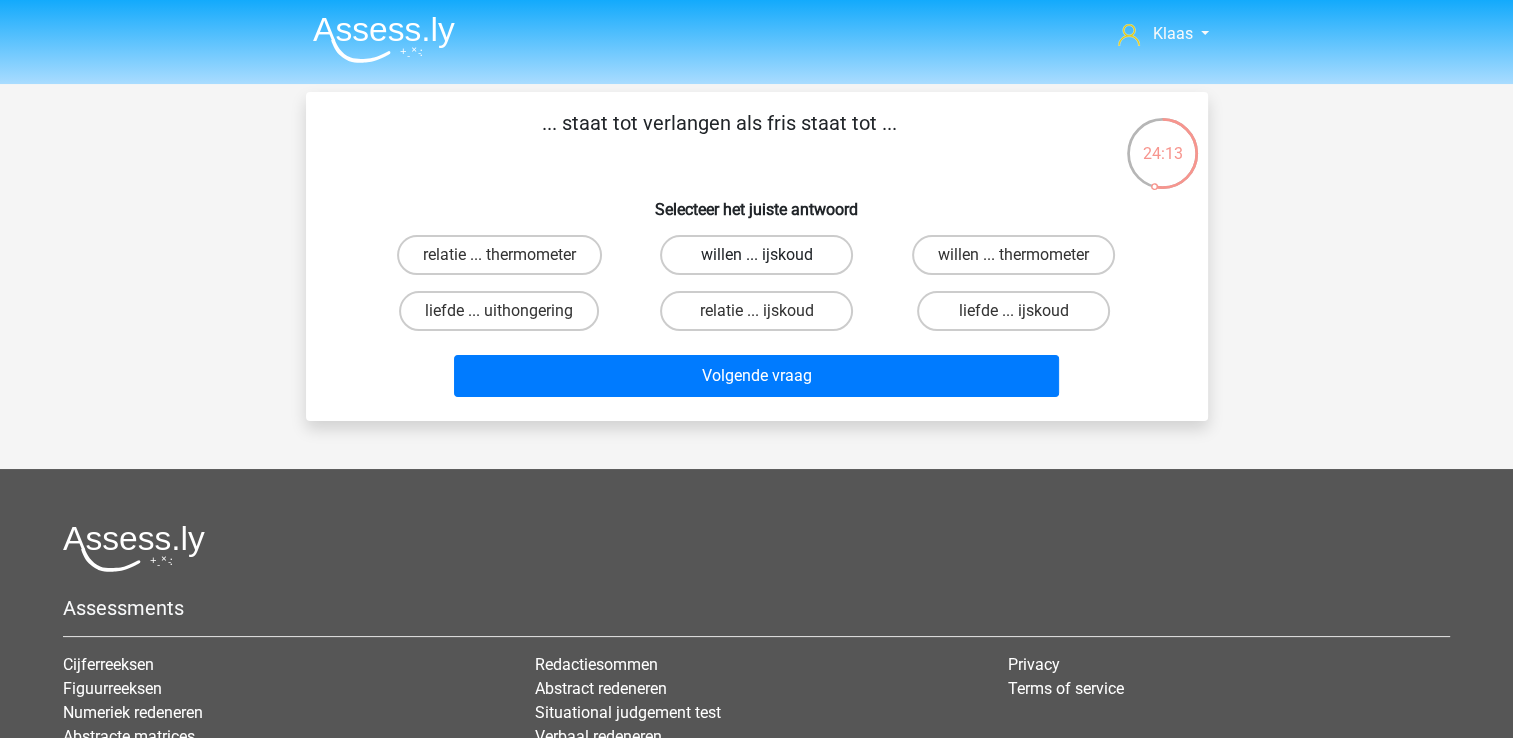 click on "willen ... ijskoud" at bounding box center [756, 255] 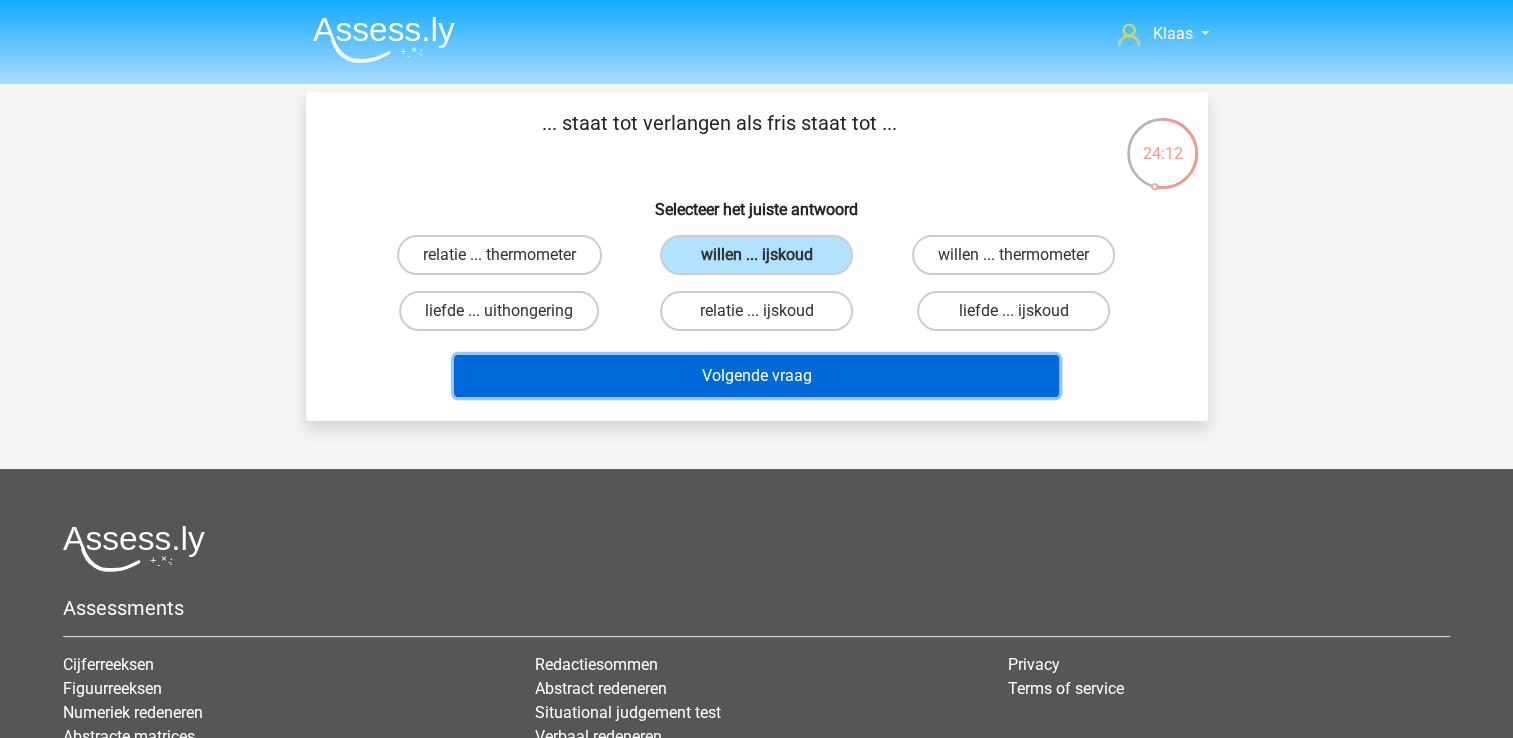 click on "Volgende vraag" at bounding box center [756, 376] 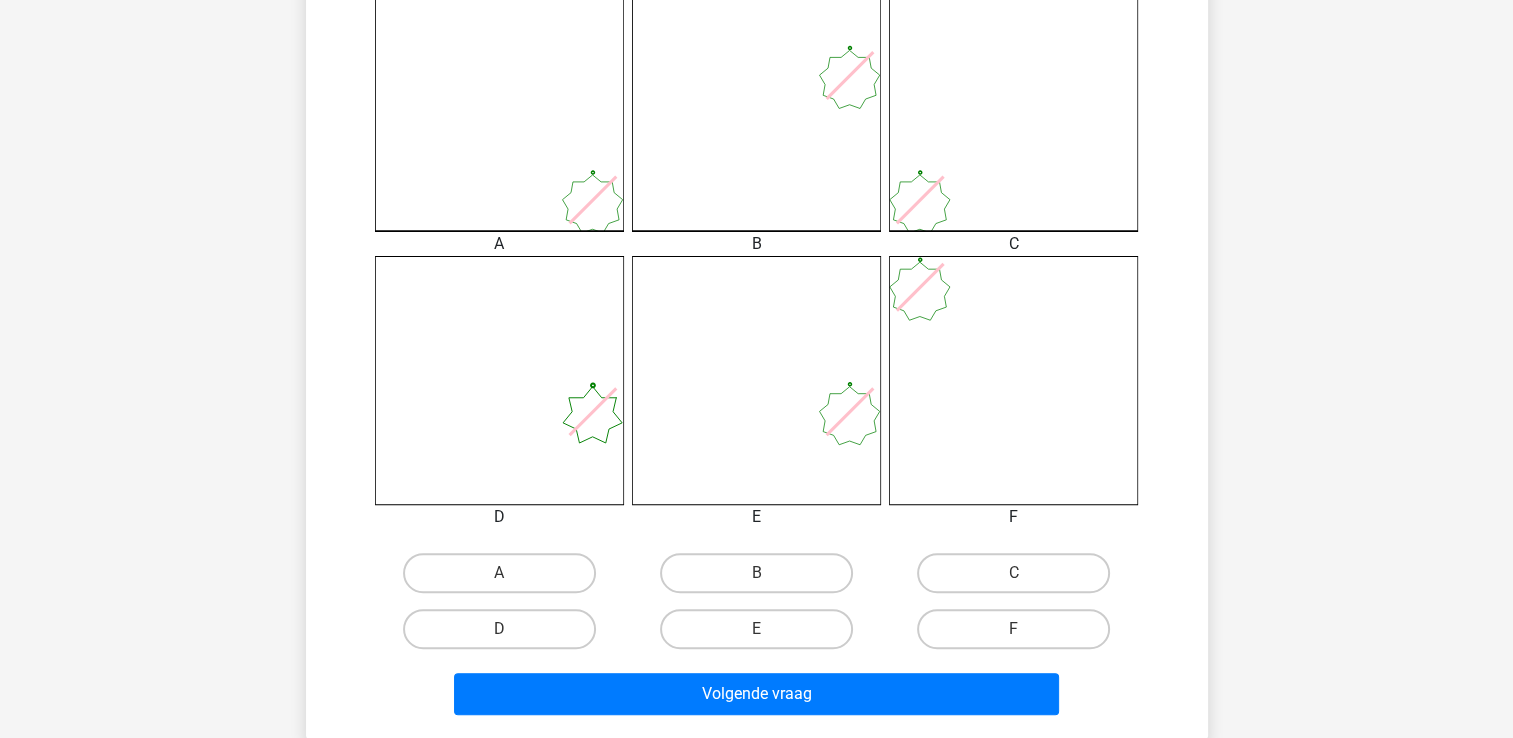 scroll, scrollTop: 600, scrollLeft: 0, axis: vertical 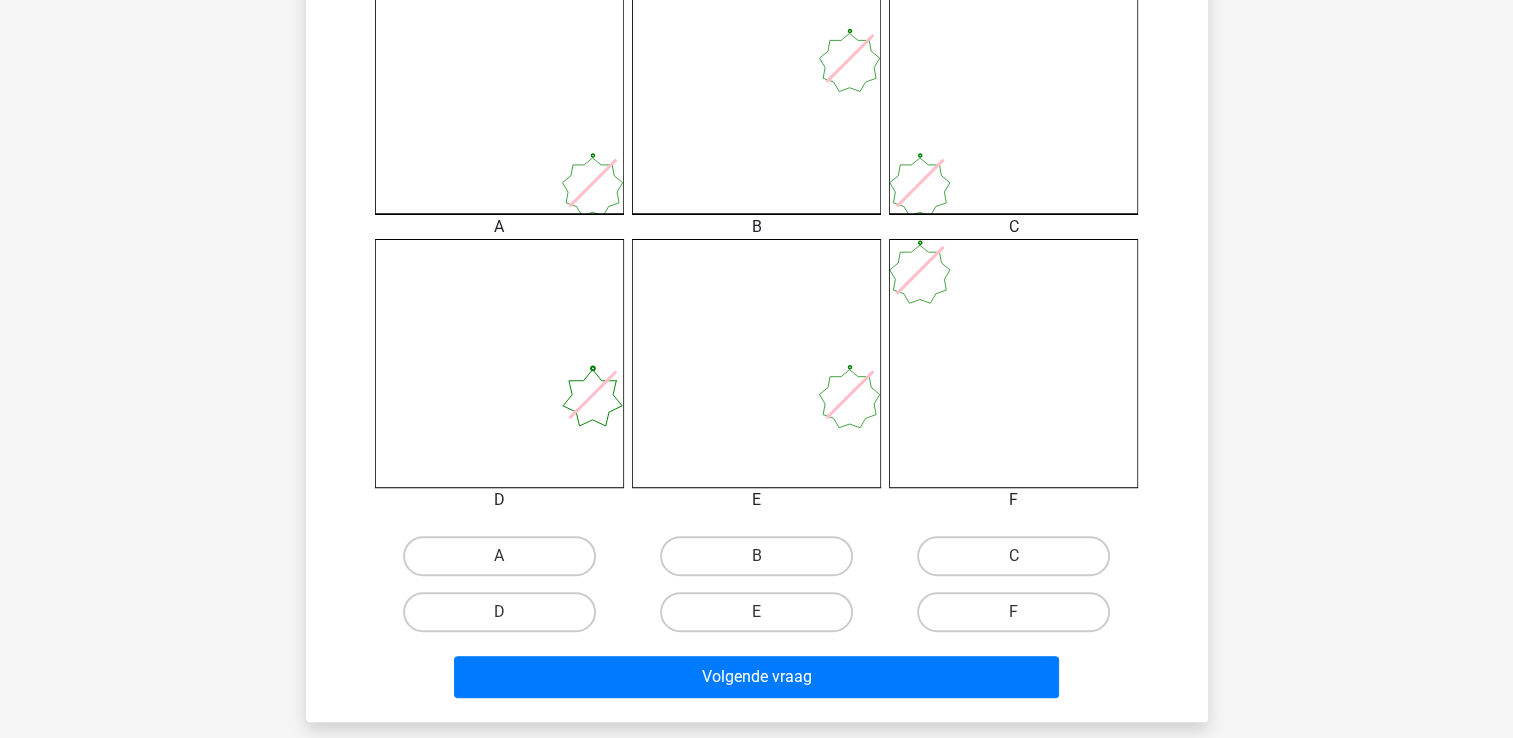 click 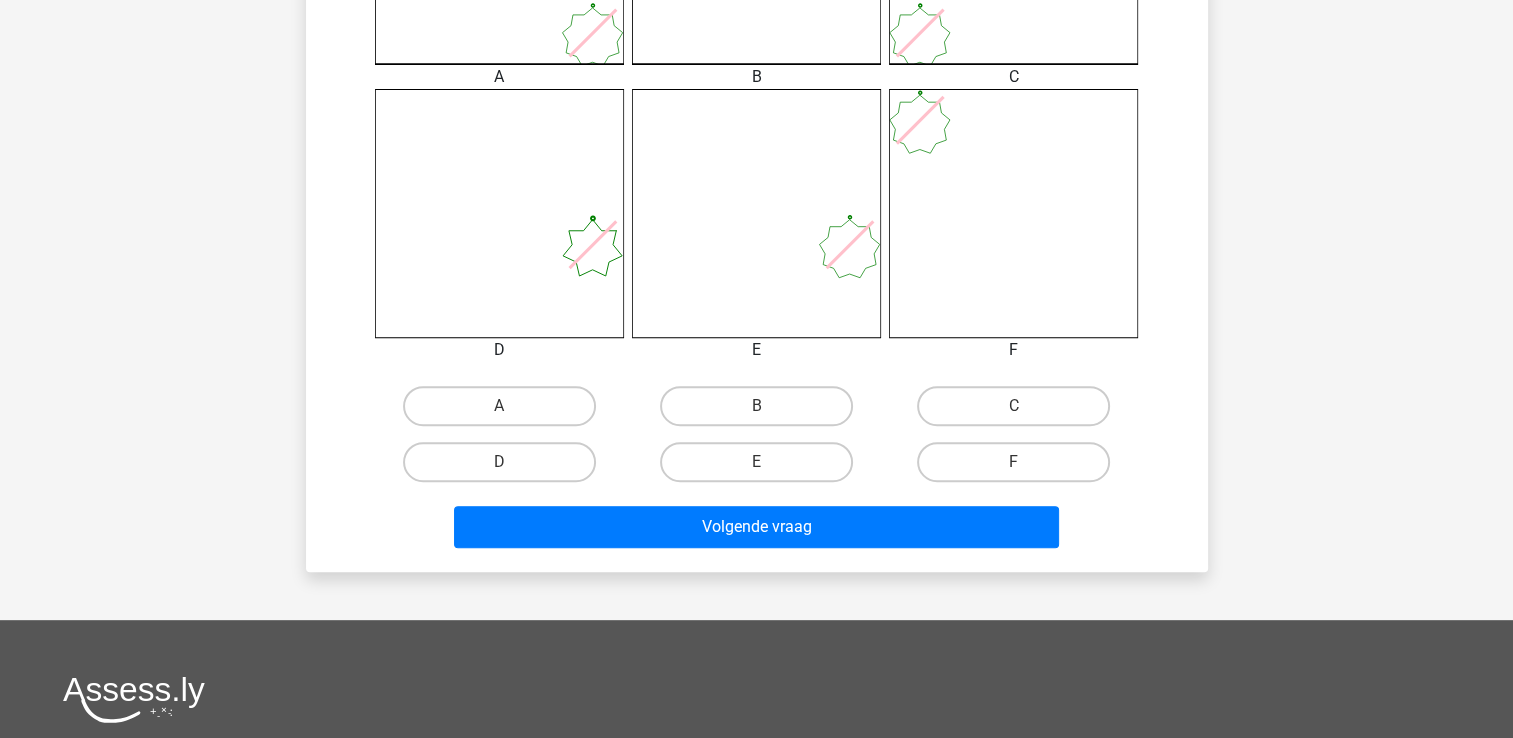 scroll, scrollTop: 800, scrollLeft: 0, axis: vertical 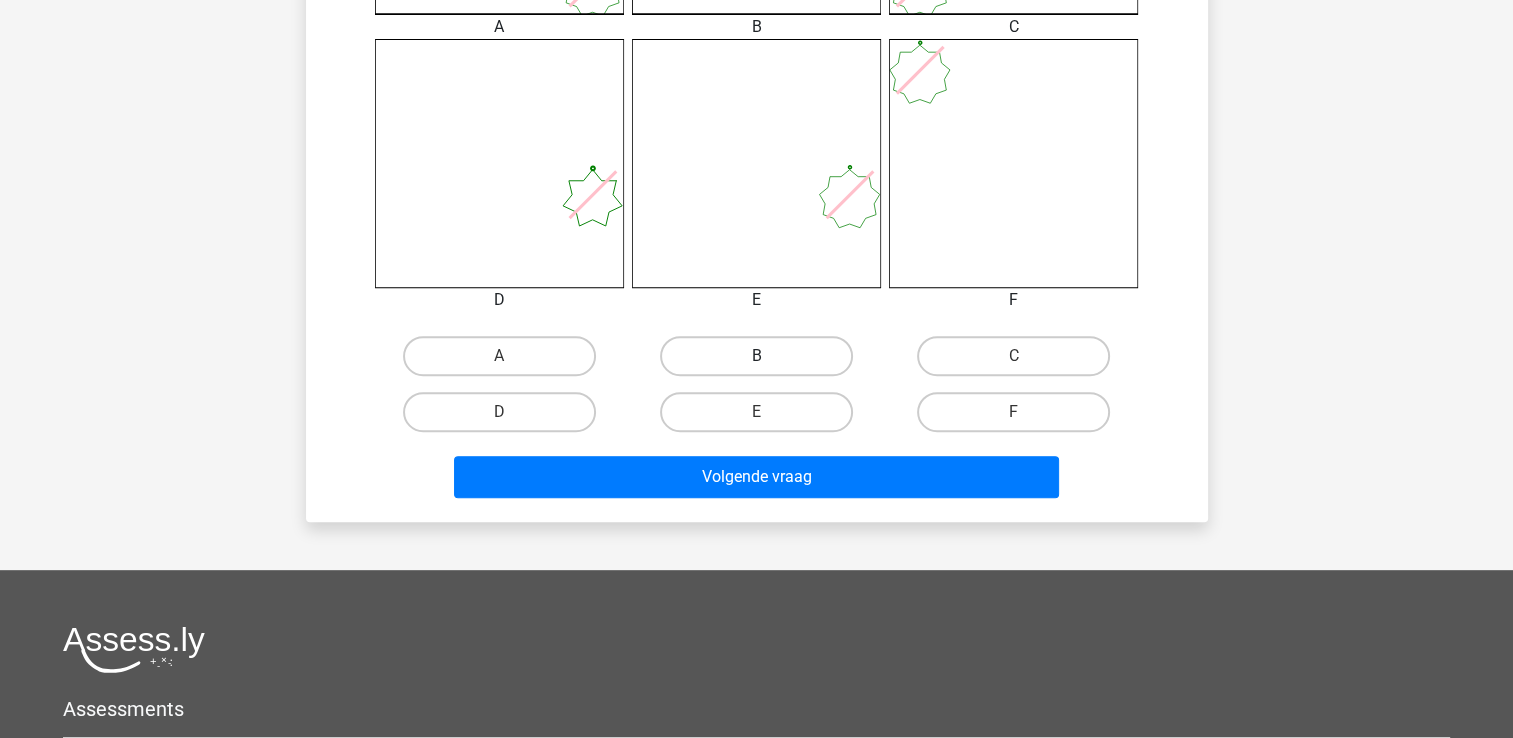 click on "B" at bounding box center [756, 356] 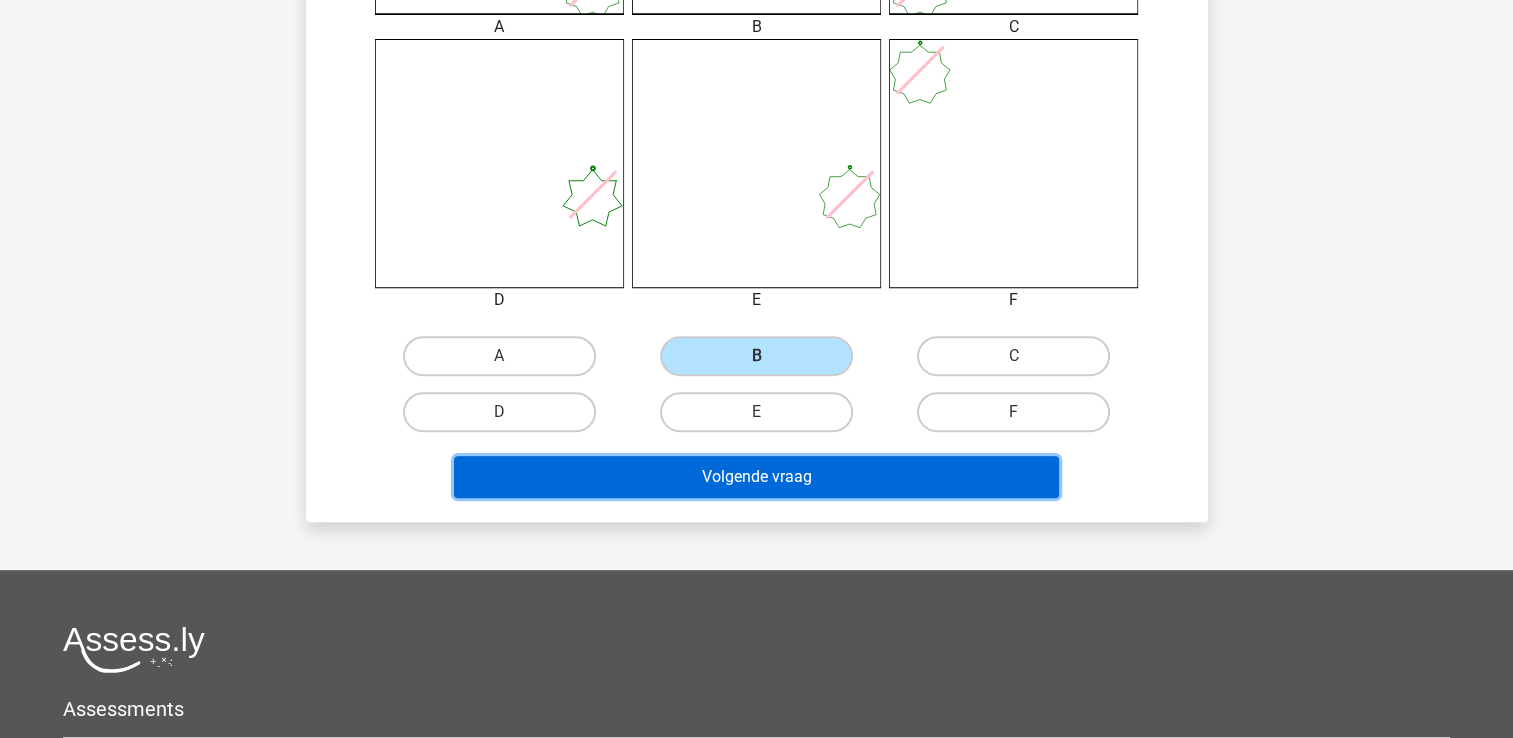 click on "Volgende vraag" at bounding box center (756, 477) 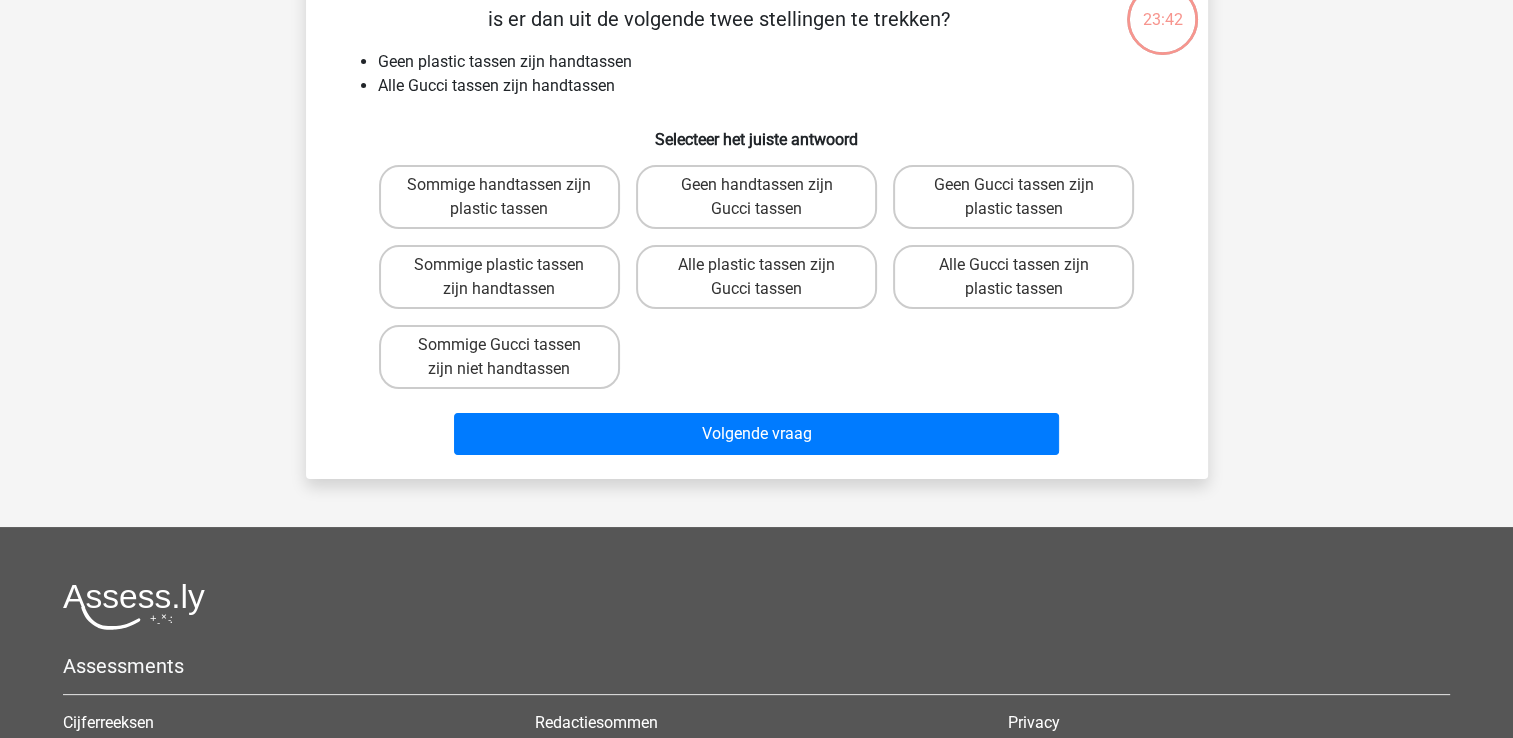 scroll, scrollTop: 92, scrollLeft: 0, axis: vertical 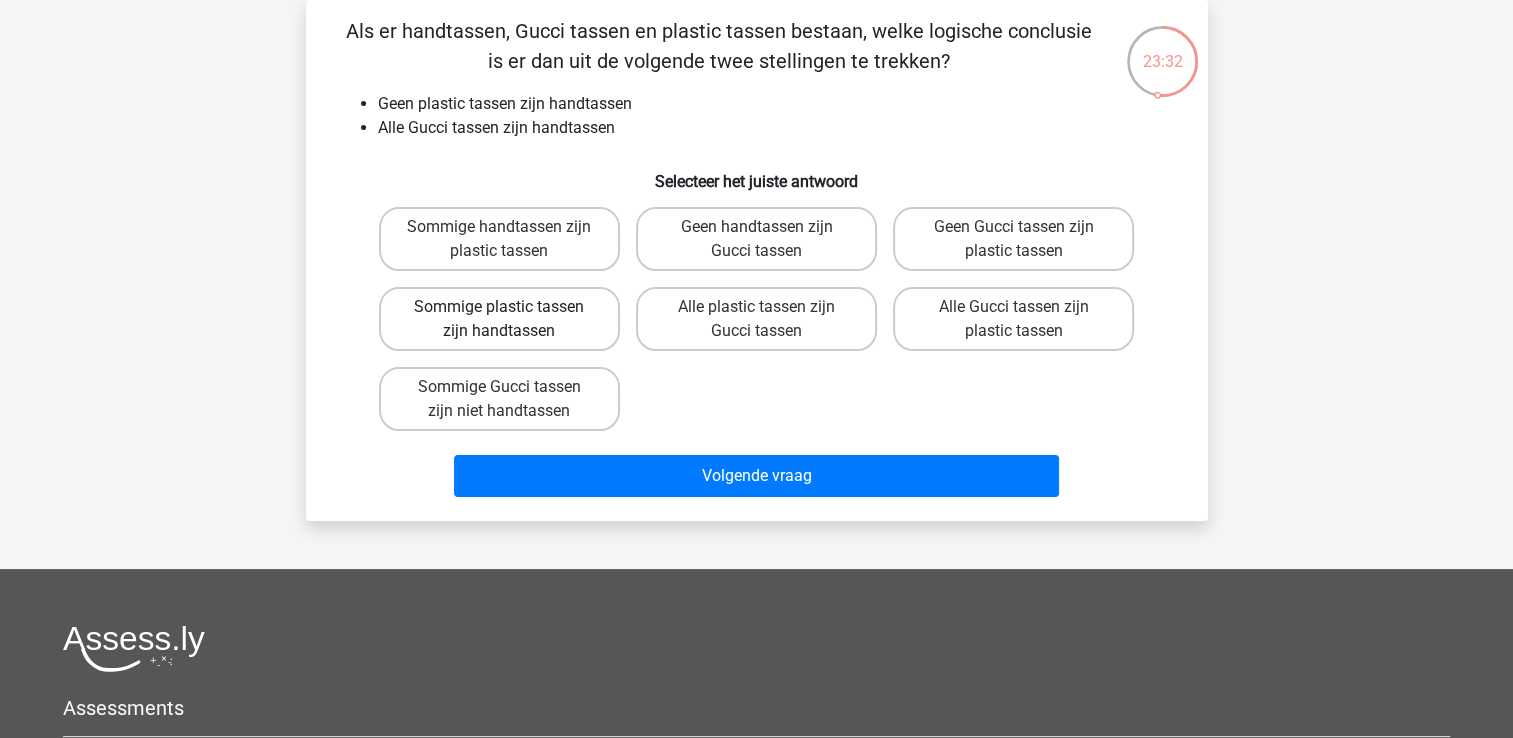 click on "Sommige plastic tassen zijn handtassen" at bounding box center (499, 319) 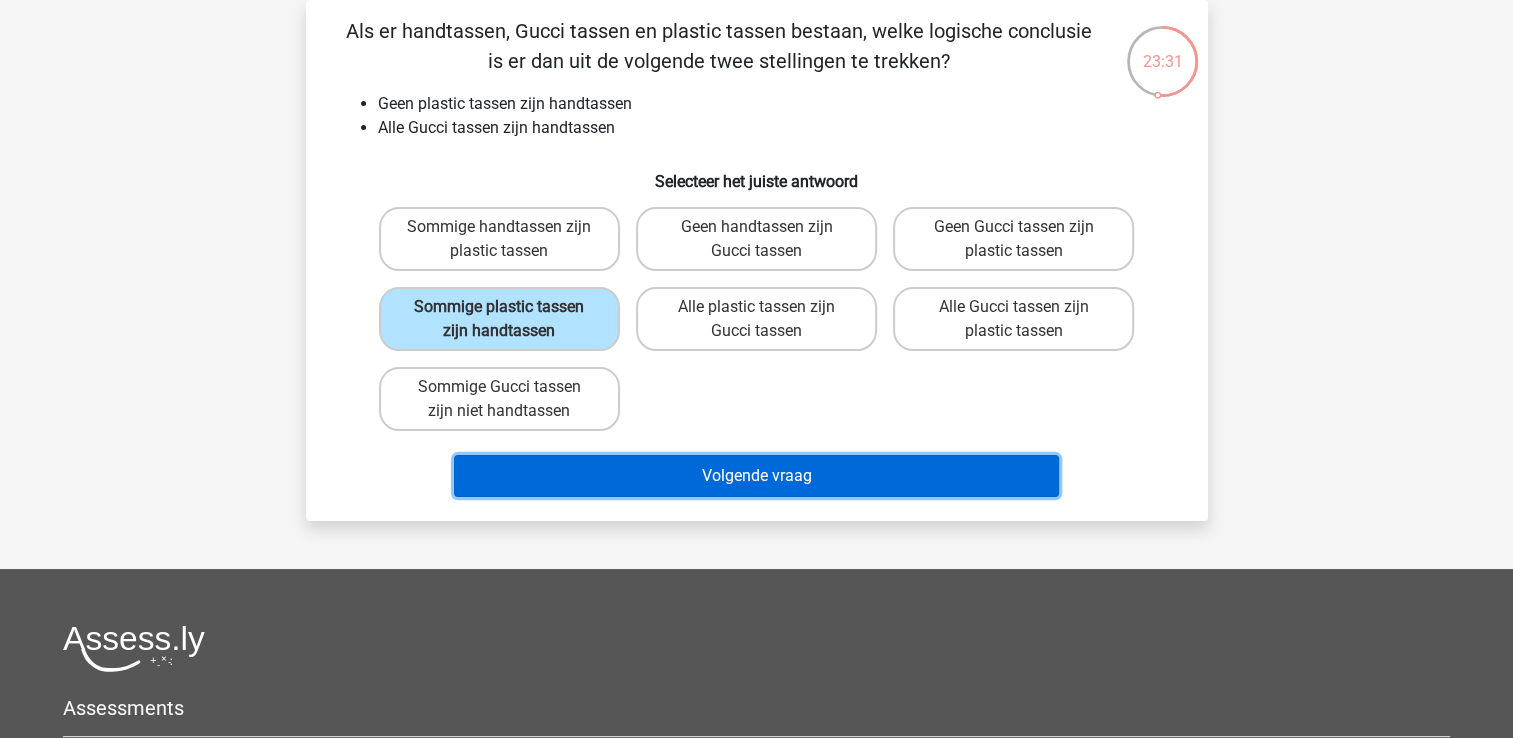 click on "Volgende vraag" at bounding box center [756, 476] 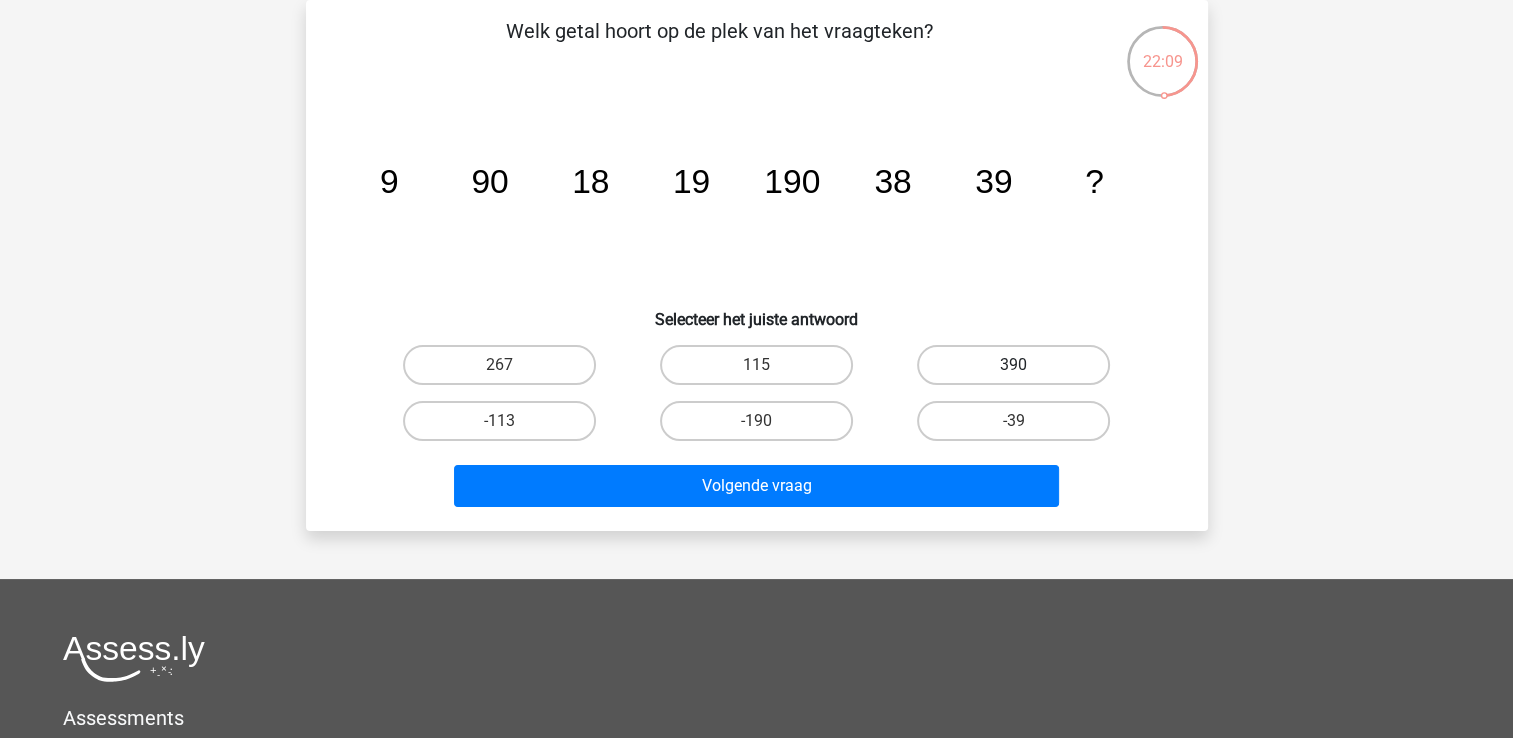click on "390" at bounding box center (1013, 365) 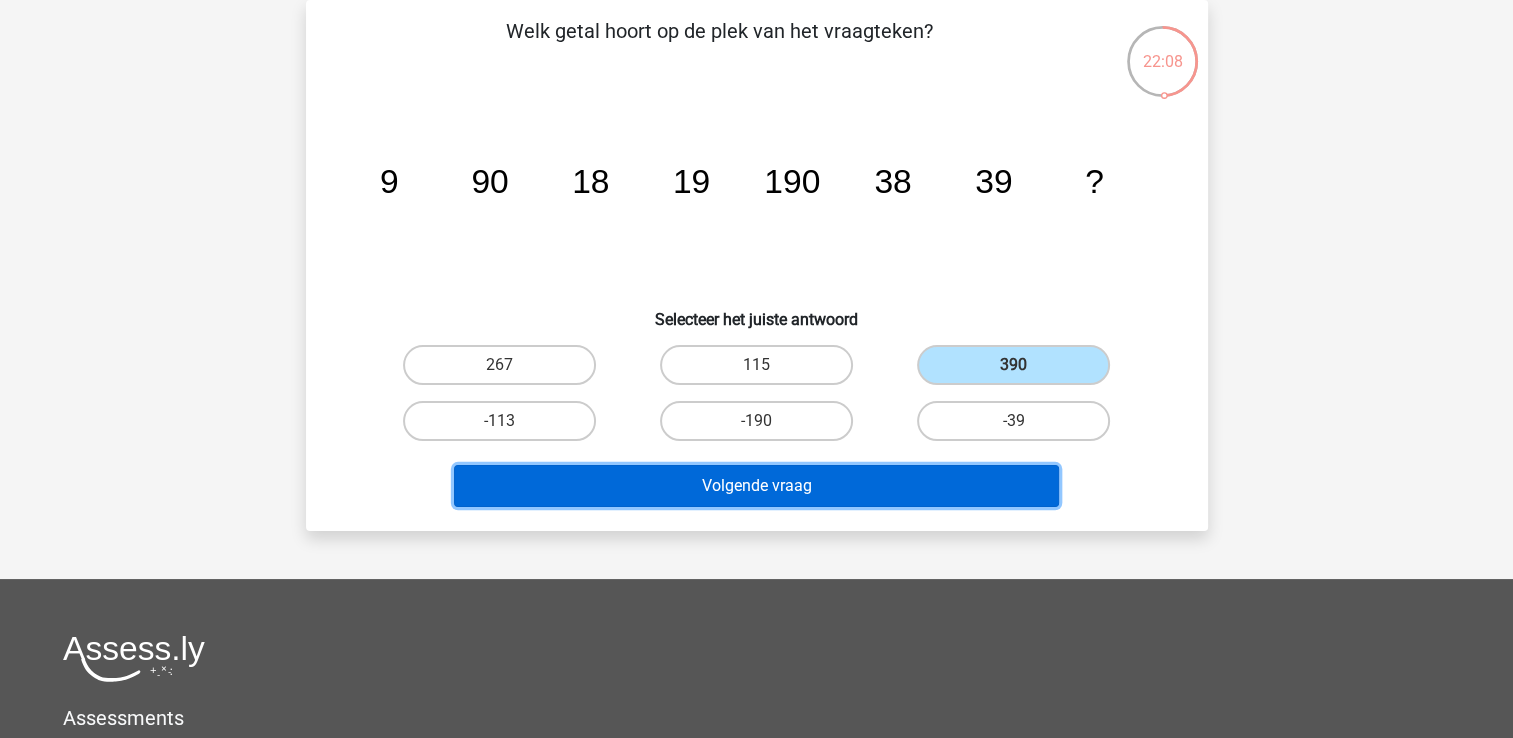 click on "Volgende vraag" at bounding box center [756, 486] 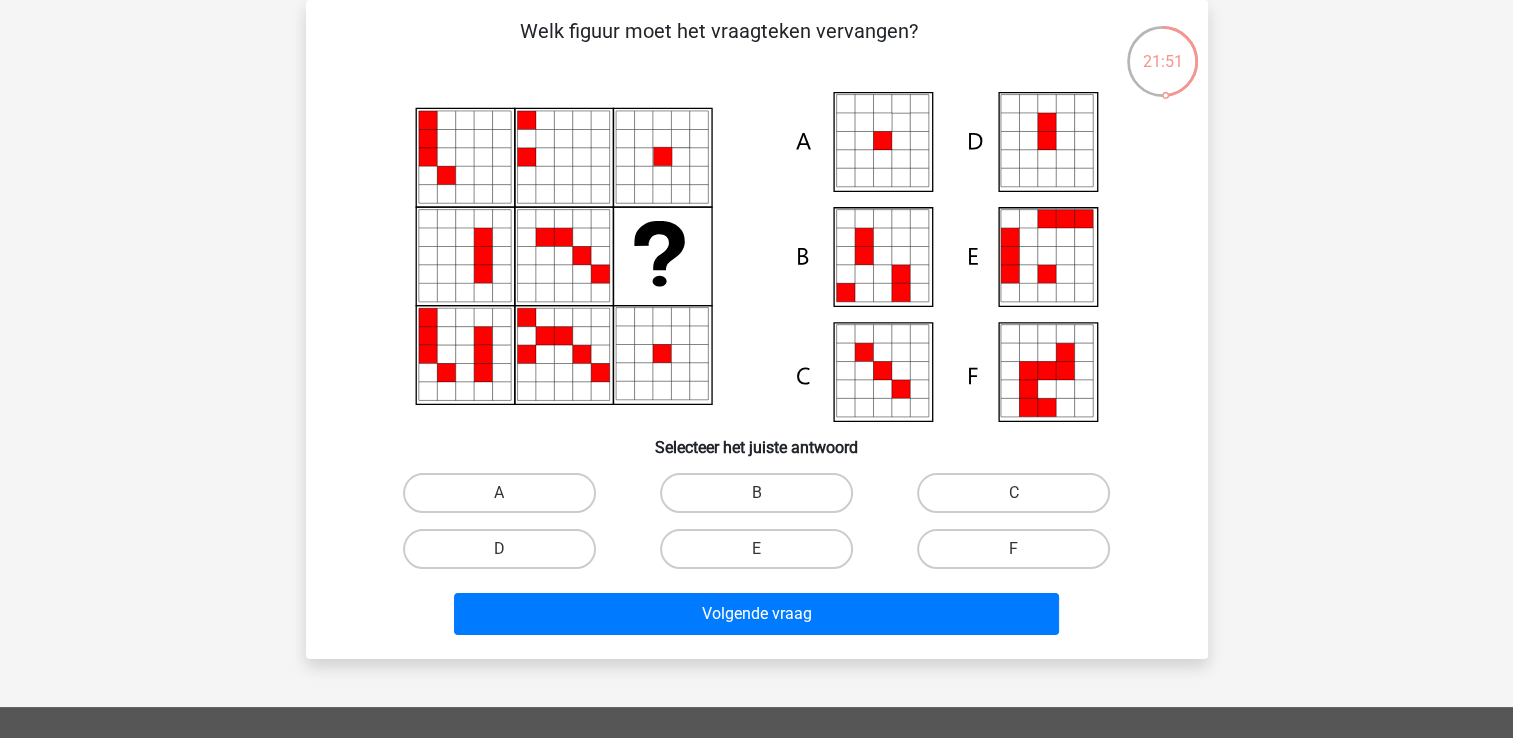 click 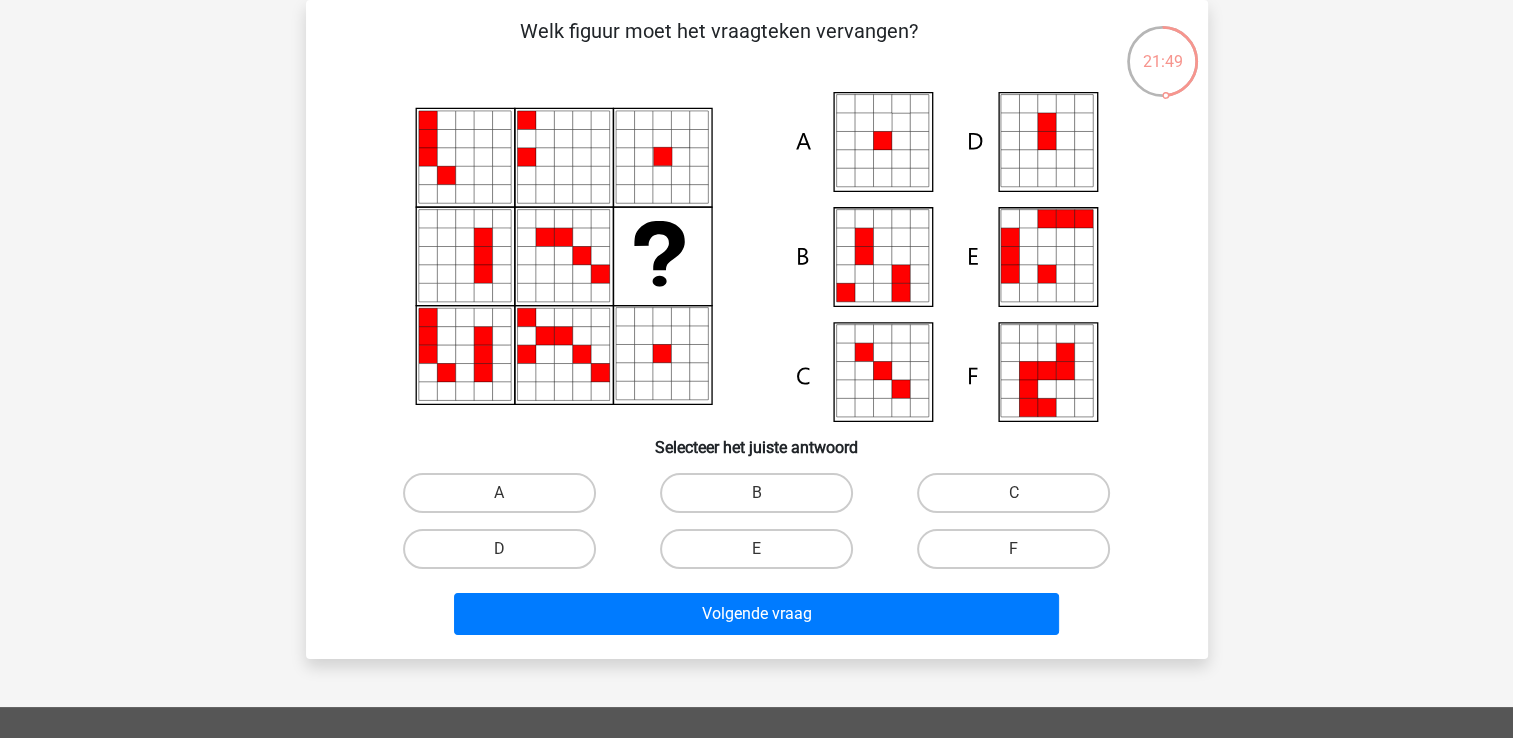 click 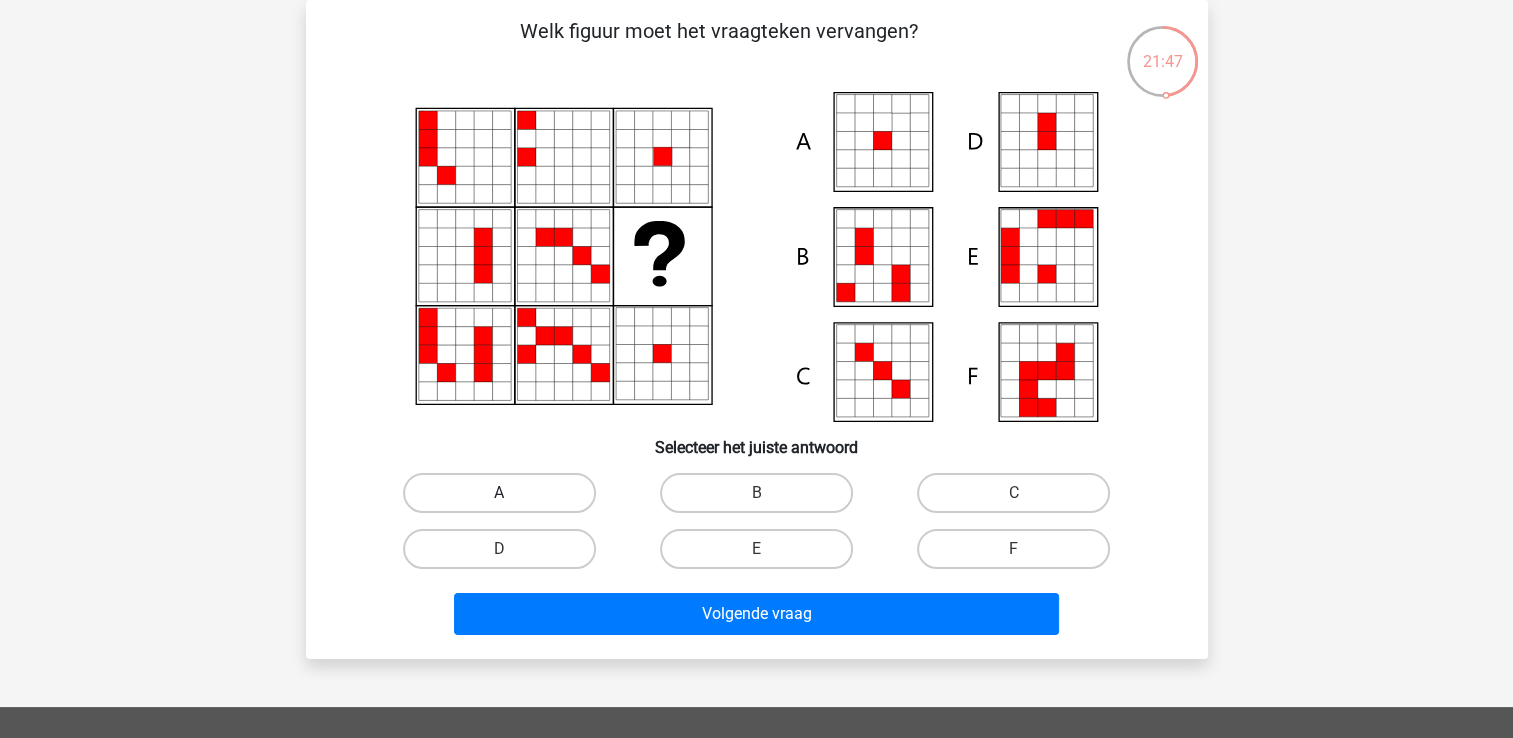 click on "A" at bounding box center [499, 493] 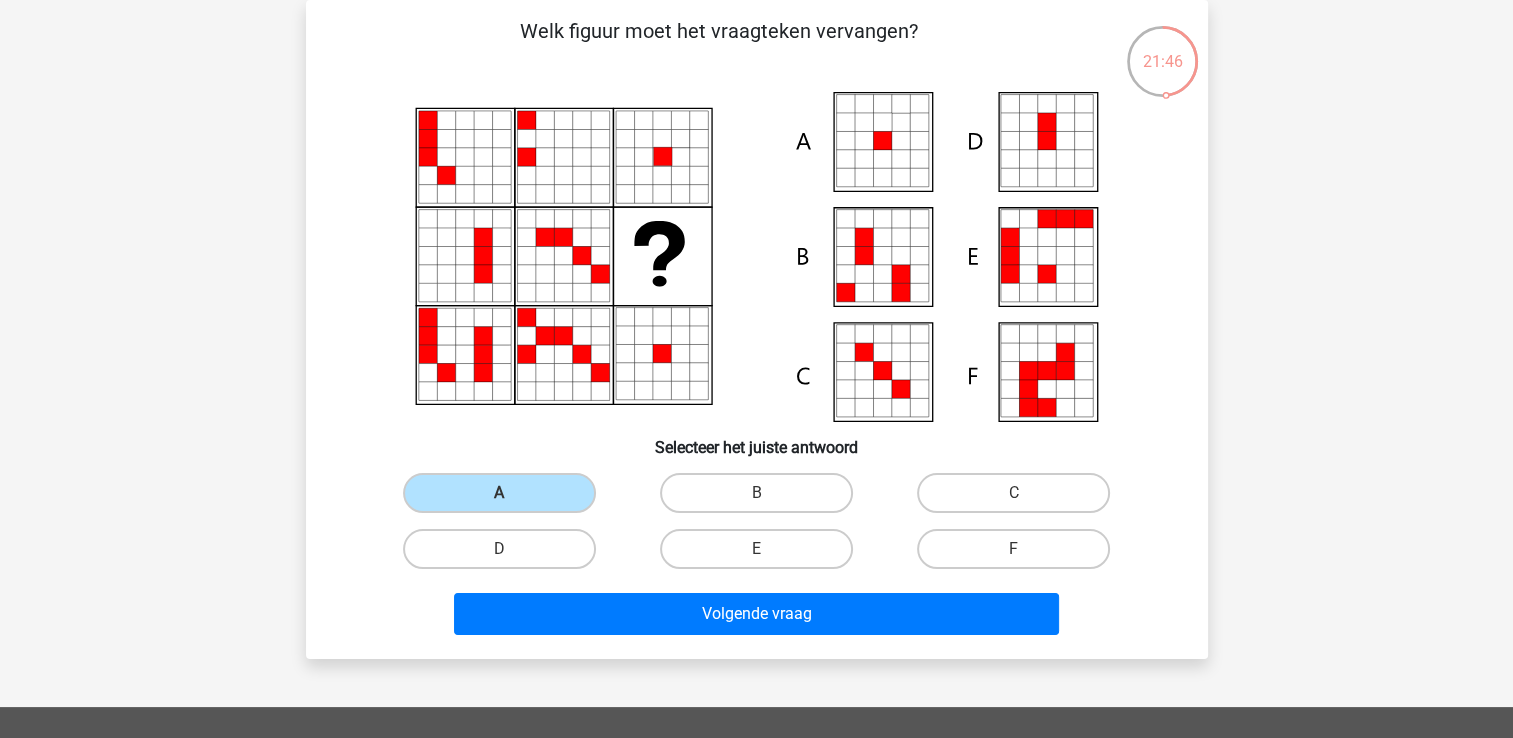 click on "Volgende vraag" at bounding box center [757, 618] 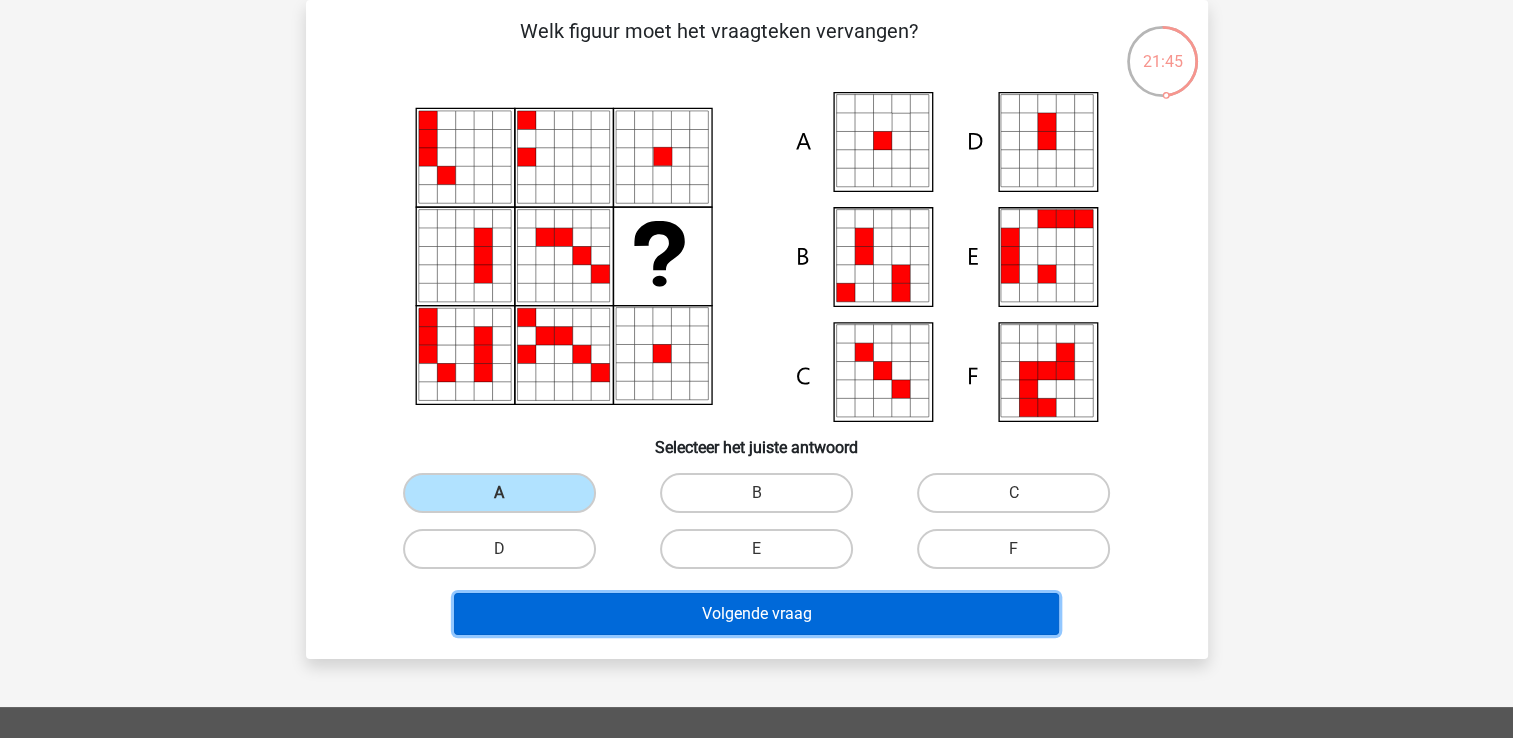 click on "Volgende vraag" at bounding box center (756, 614) 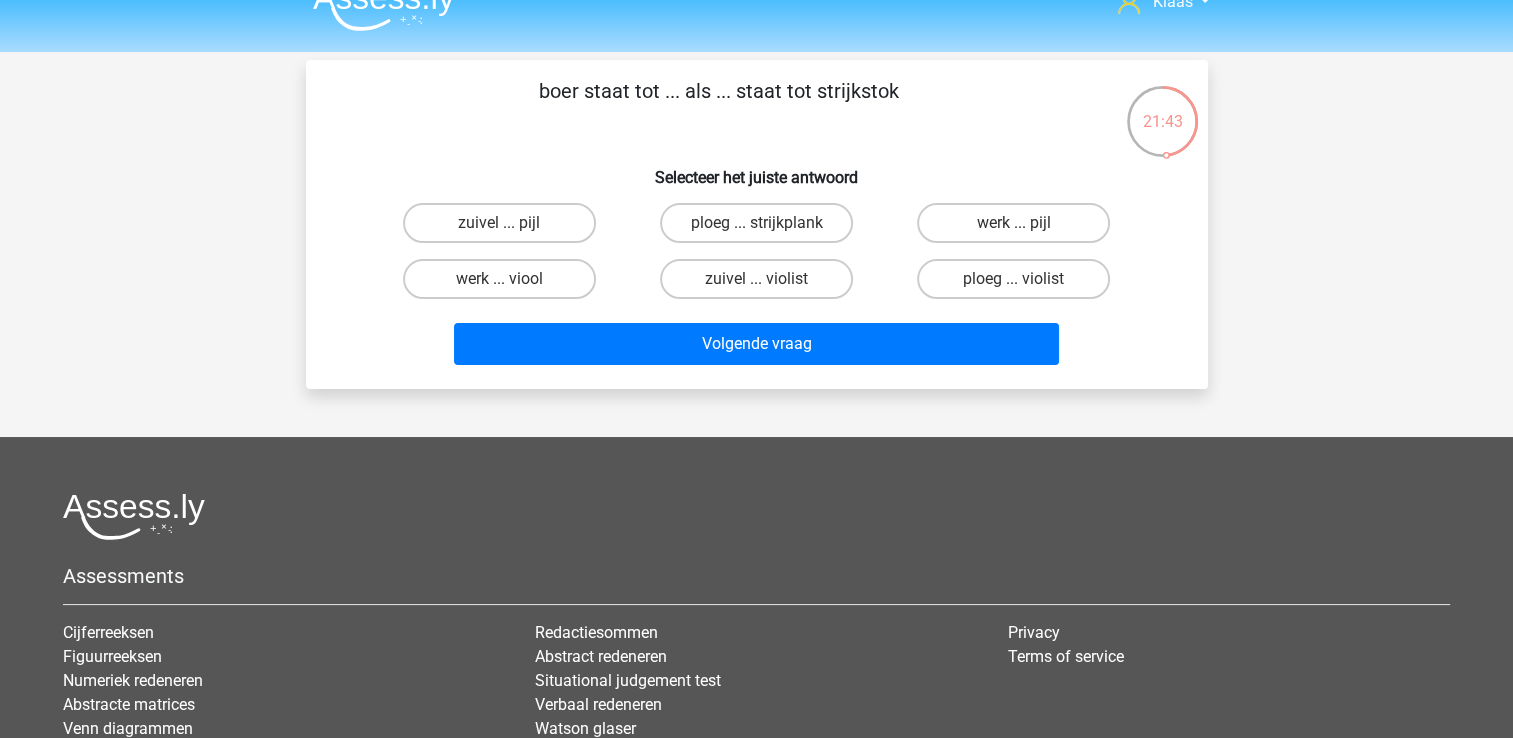 scroll, scrollTop: 0, scrollLeft: 0, axis: both 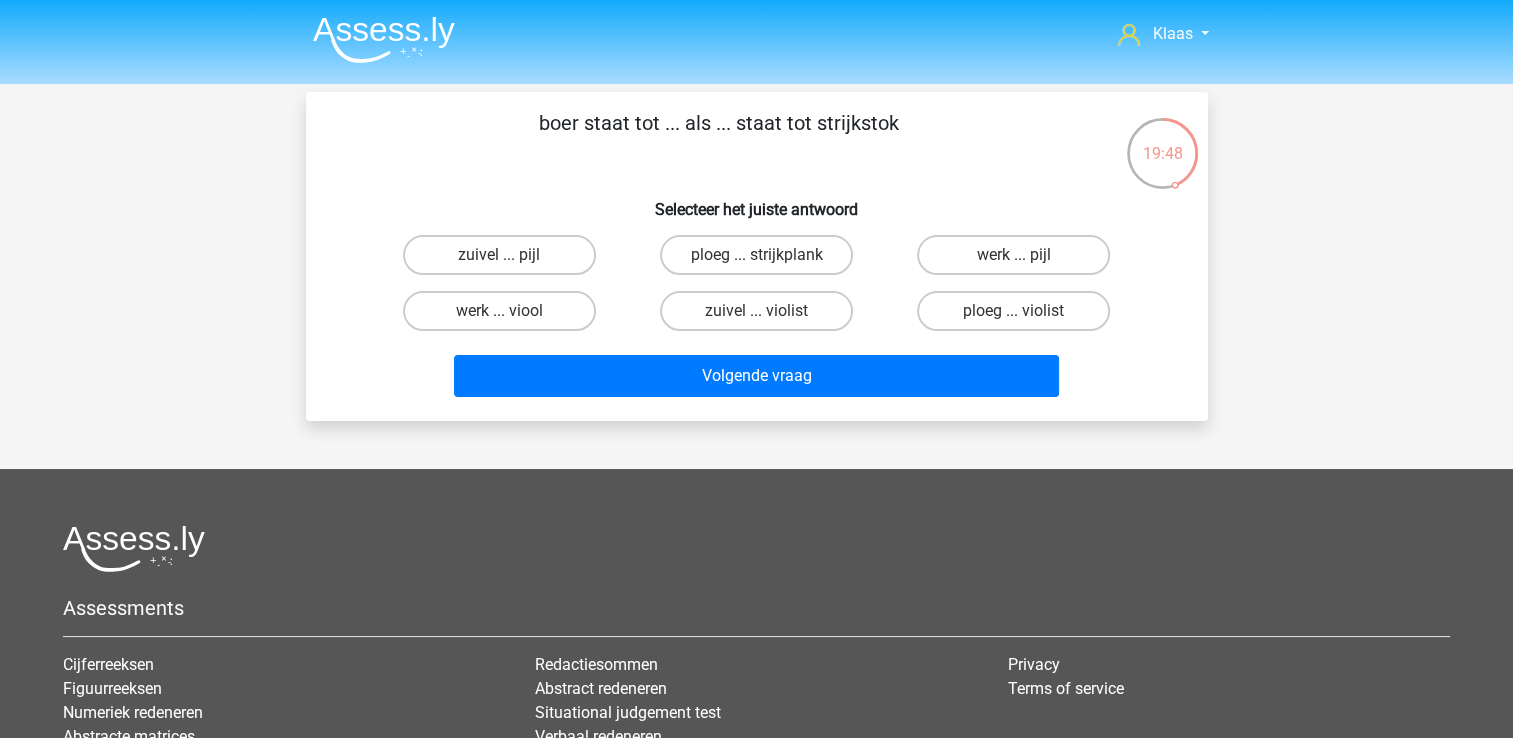 click at bounding box center [384, 39] 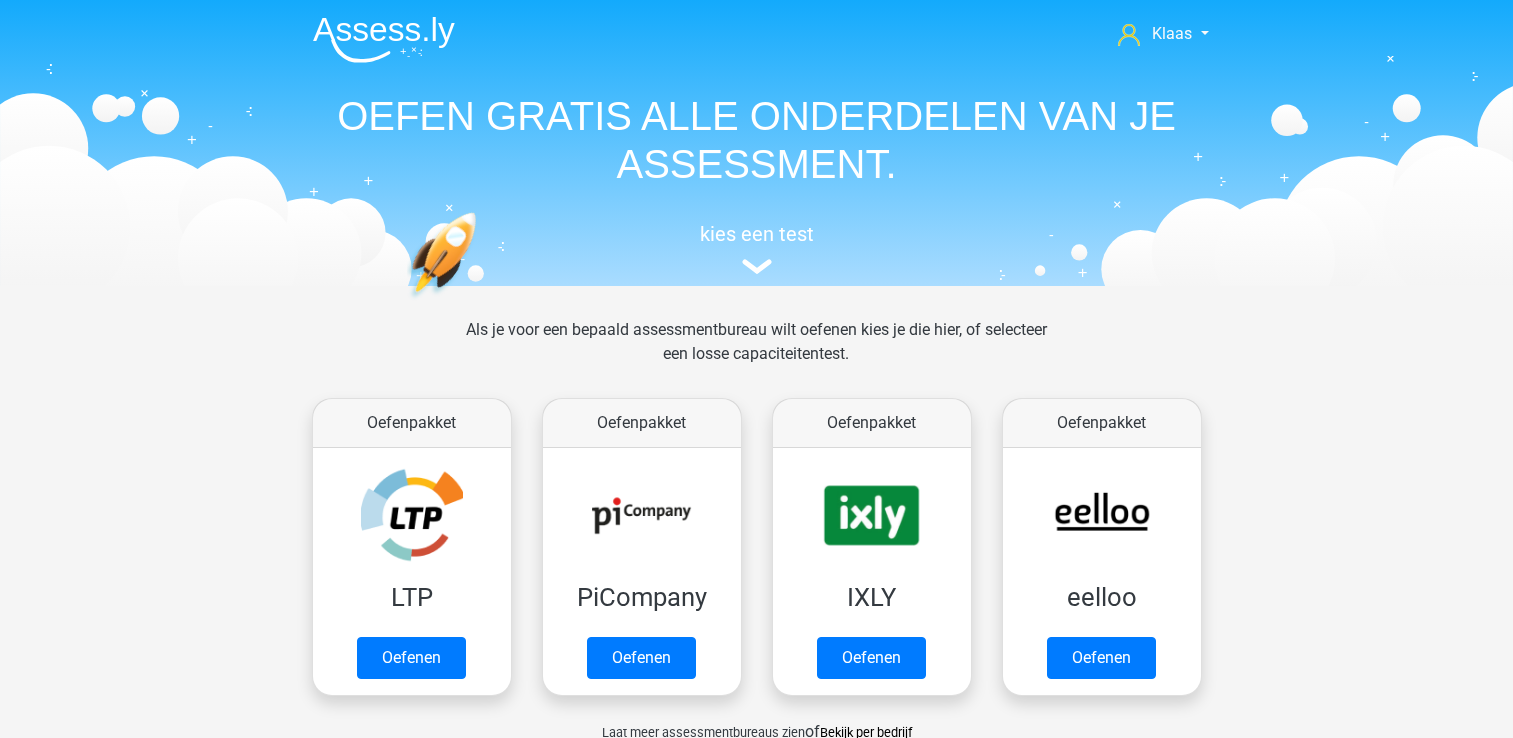 scroll, scrollTop: 0, scrollLeft: 0, axis: both 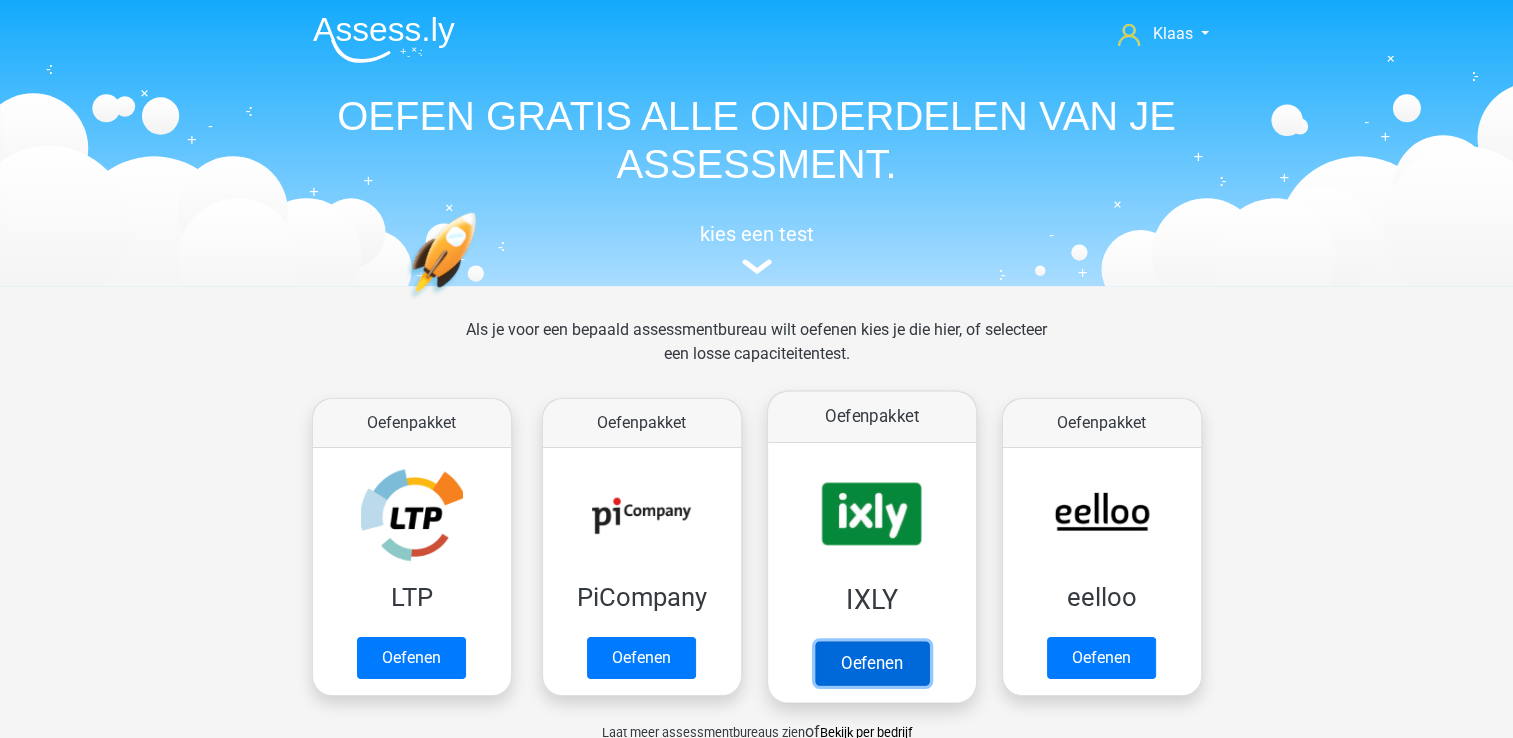click on "Oefenen" at bounding box center [871, 663] 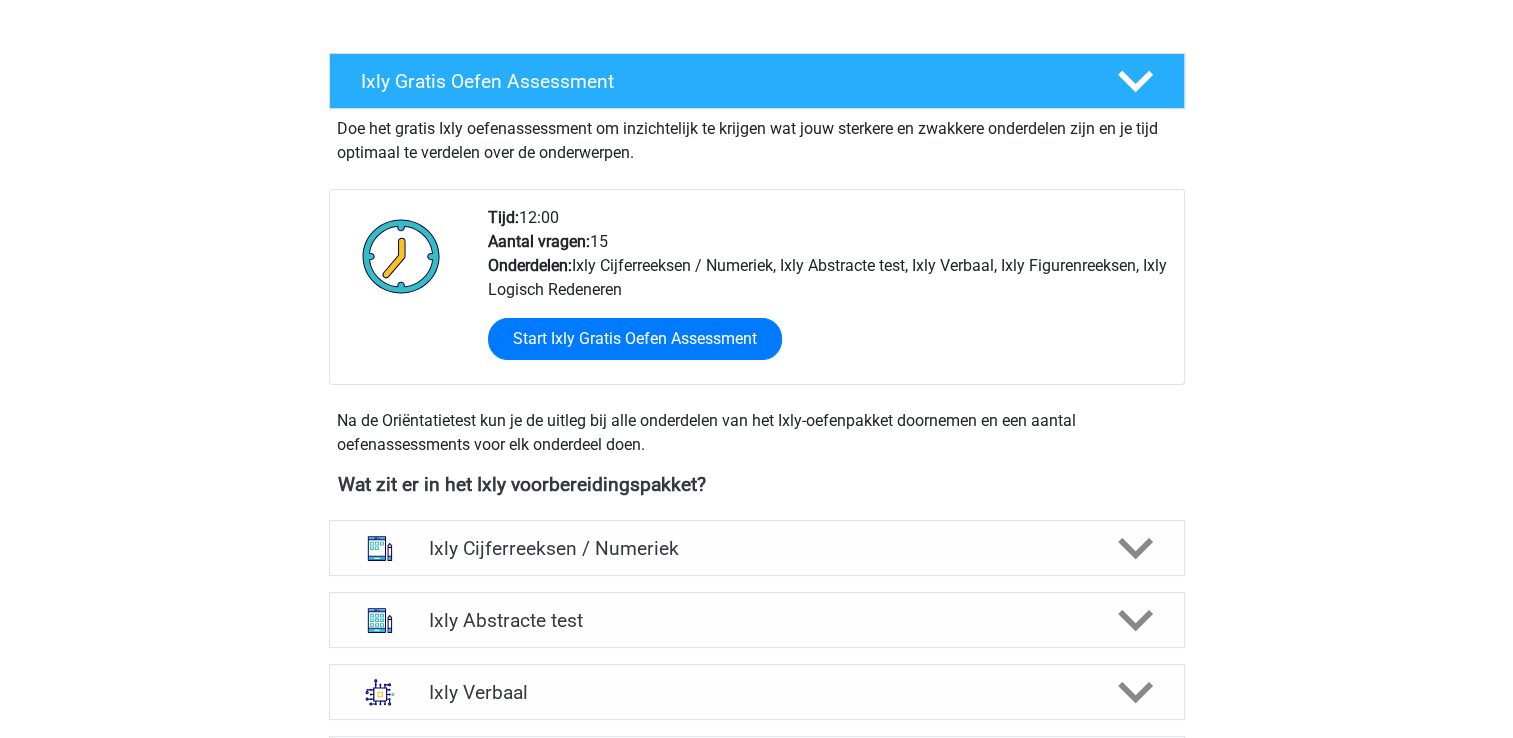 scroll, scrollTop: 600, scrollLeft: 0, axis: vertical 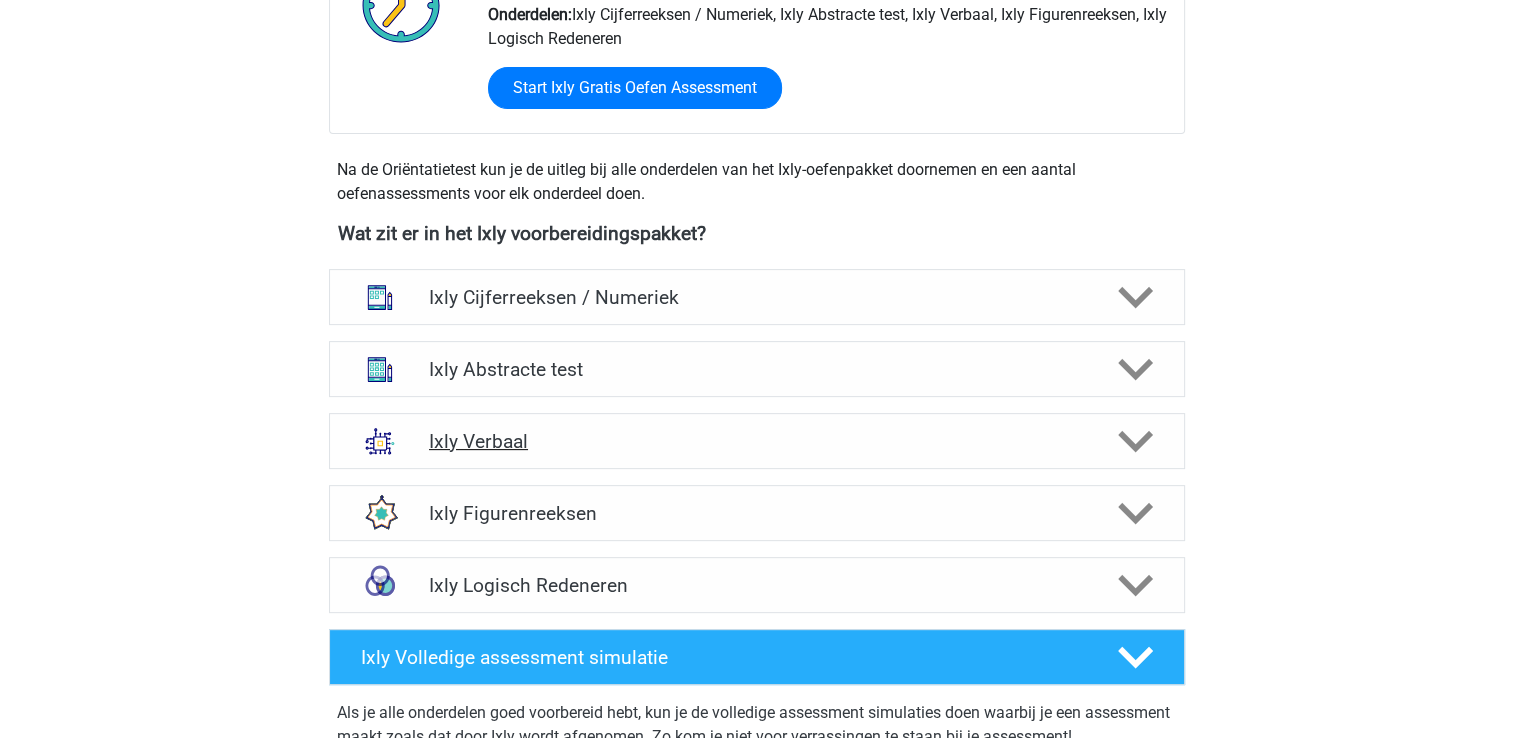 click on "Ixly Verbaal" at bounding box center (756, 441) 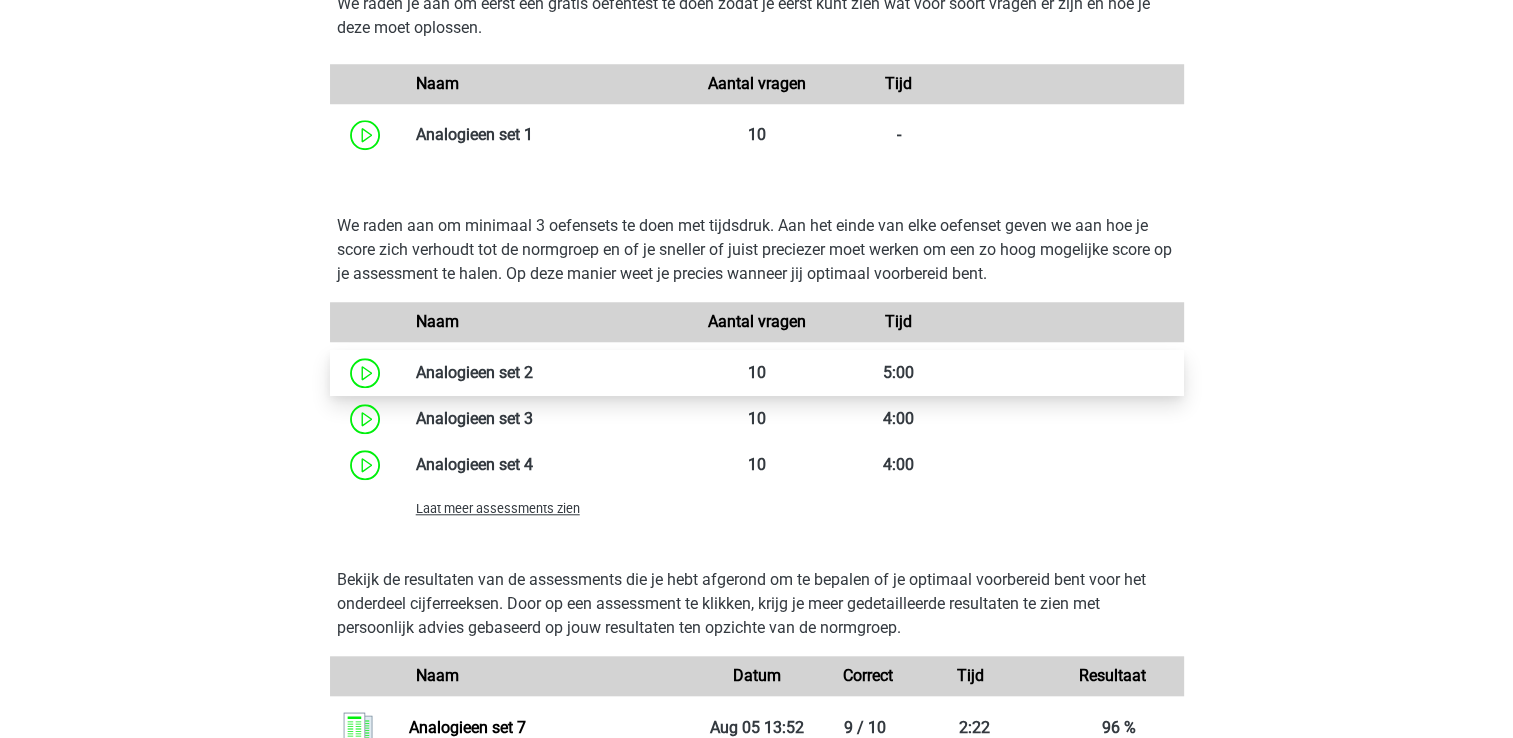 scroll, scrollTop: 1800, scrollLeft: 0, axis: vertical 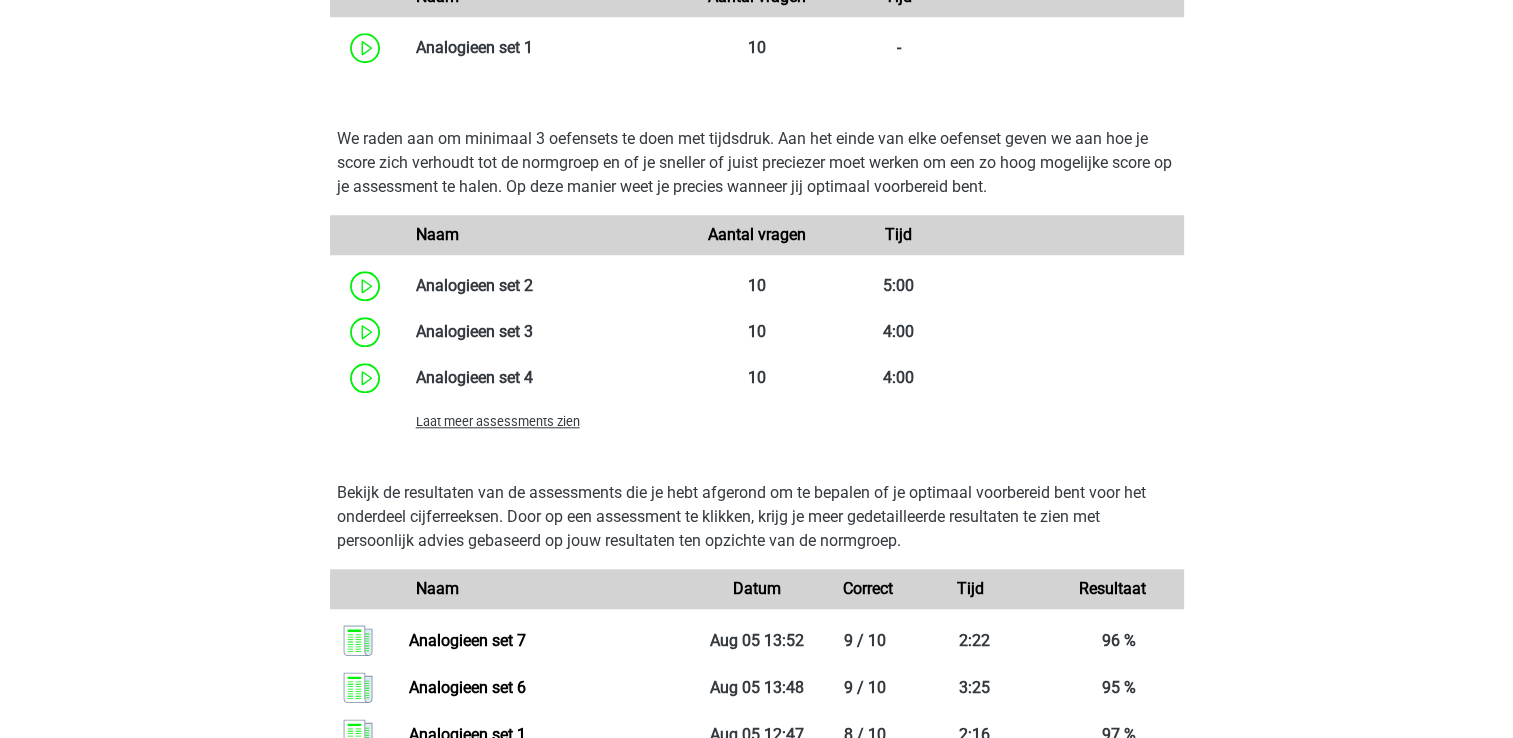 click on "Laat meer assessments zien" at bounding box center (498, 421) 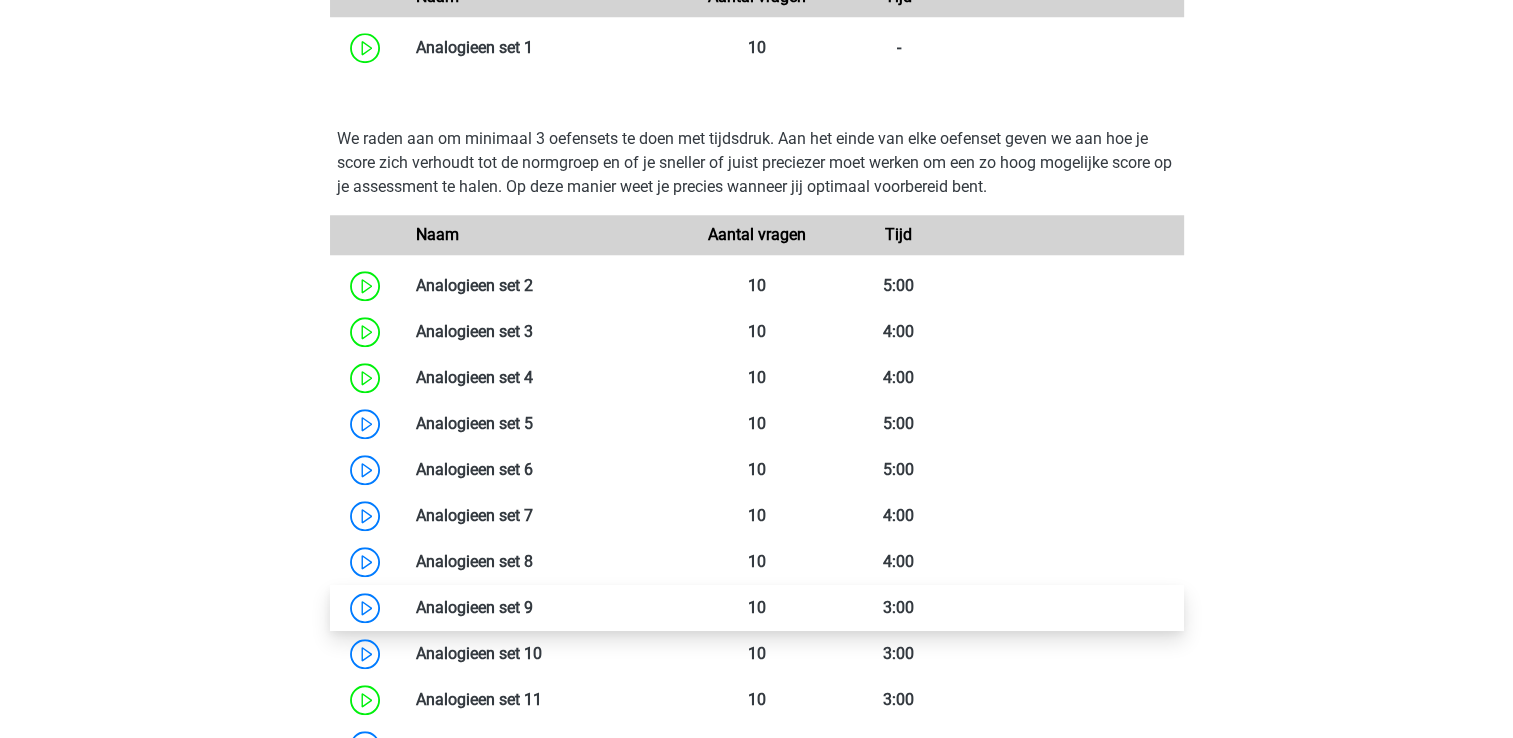 click at bounding box center [533, 607] 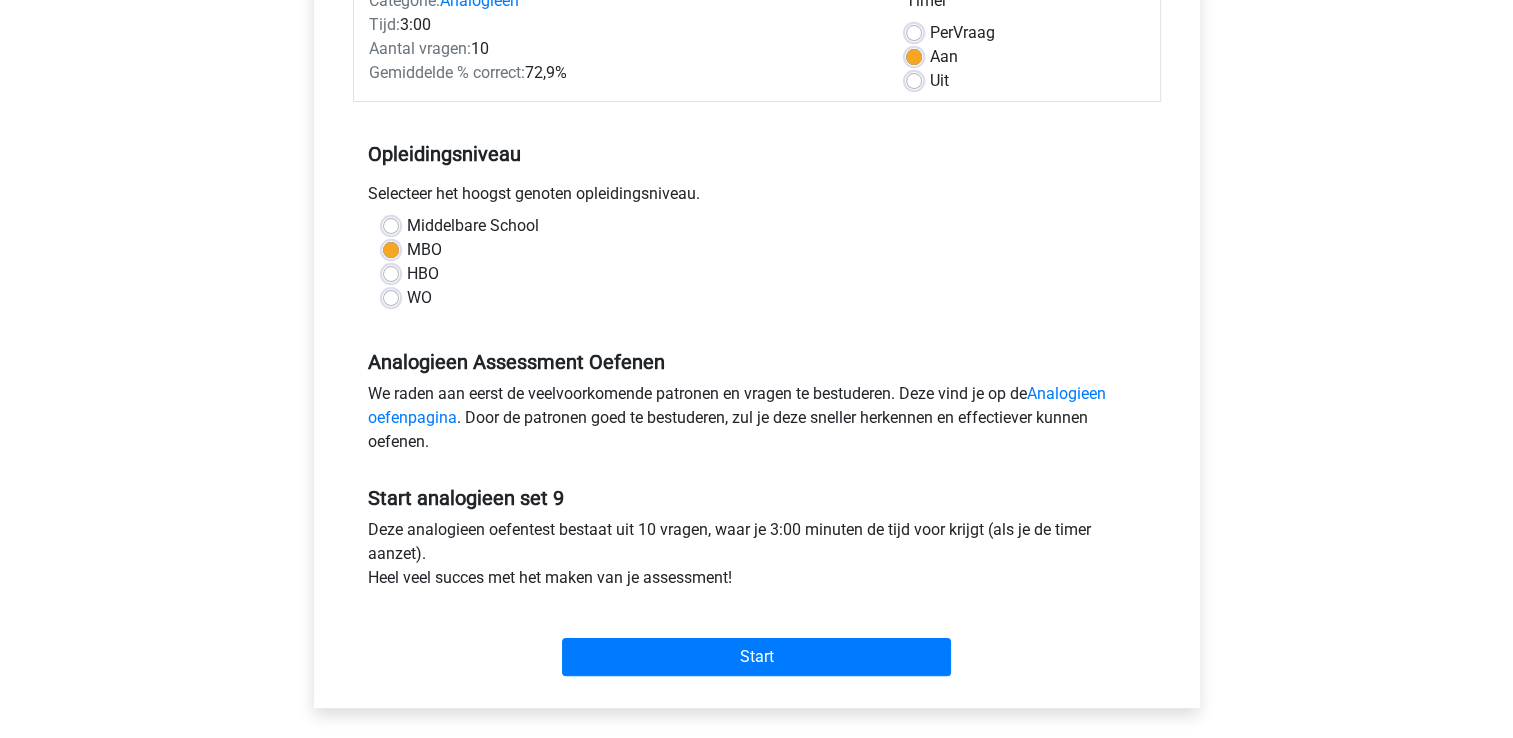 scroll, scrollTop: 400, scrollLeft: 0, axis: vertical 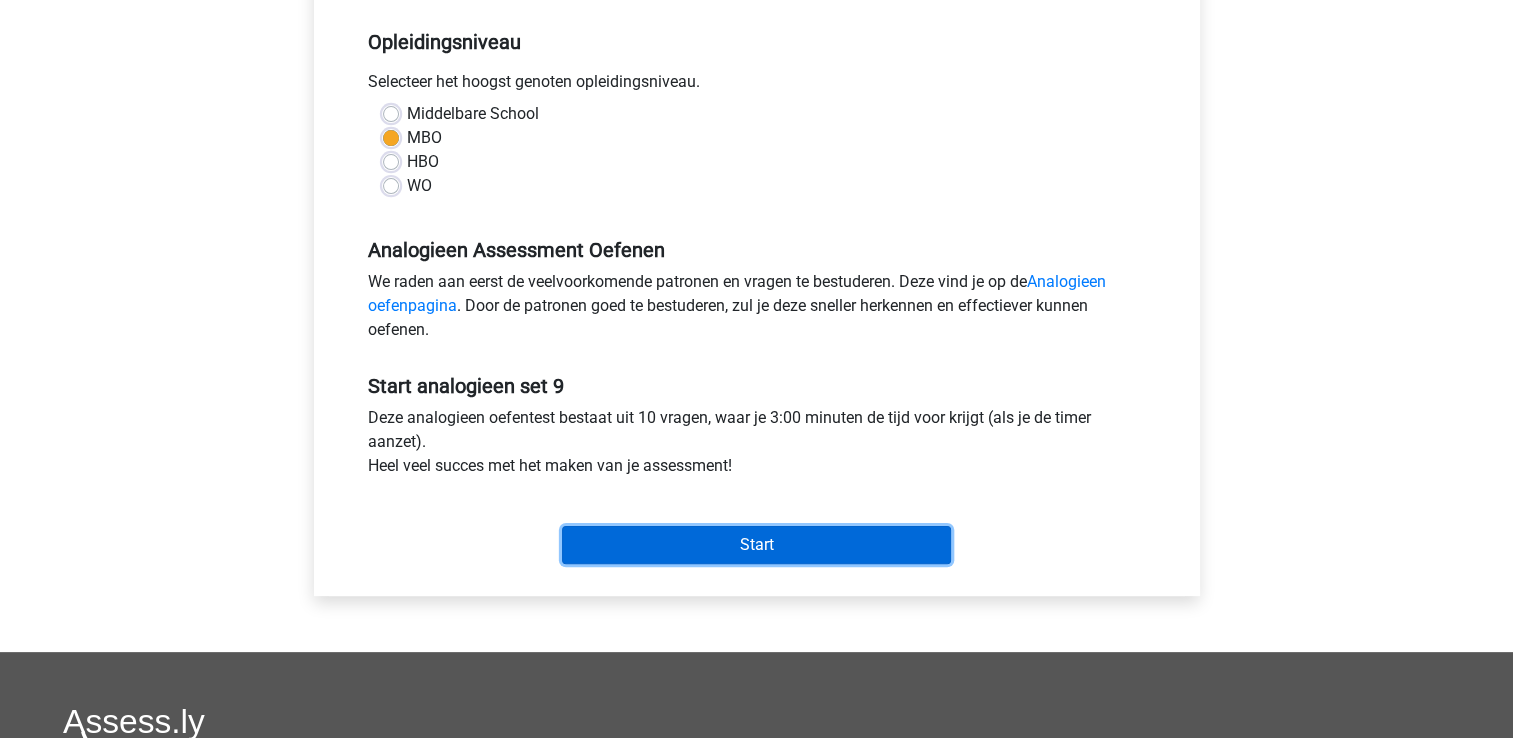 click on "Start" at bounding box center [756, 545] 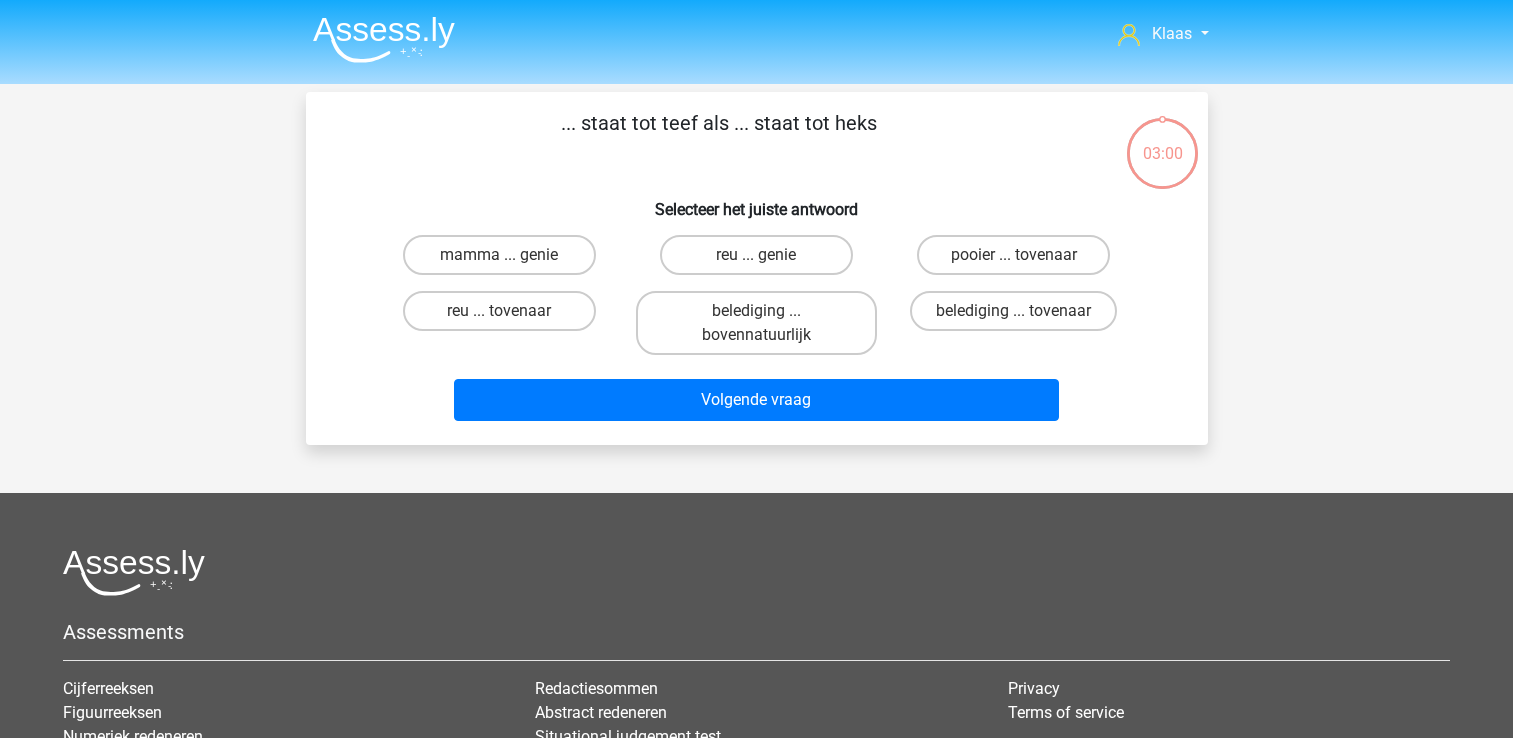 scroll, scrollTop: 0, scrollLeft: 0, axis: both 